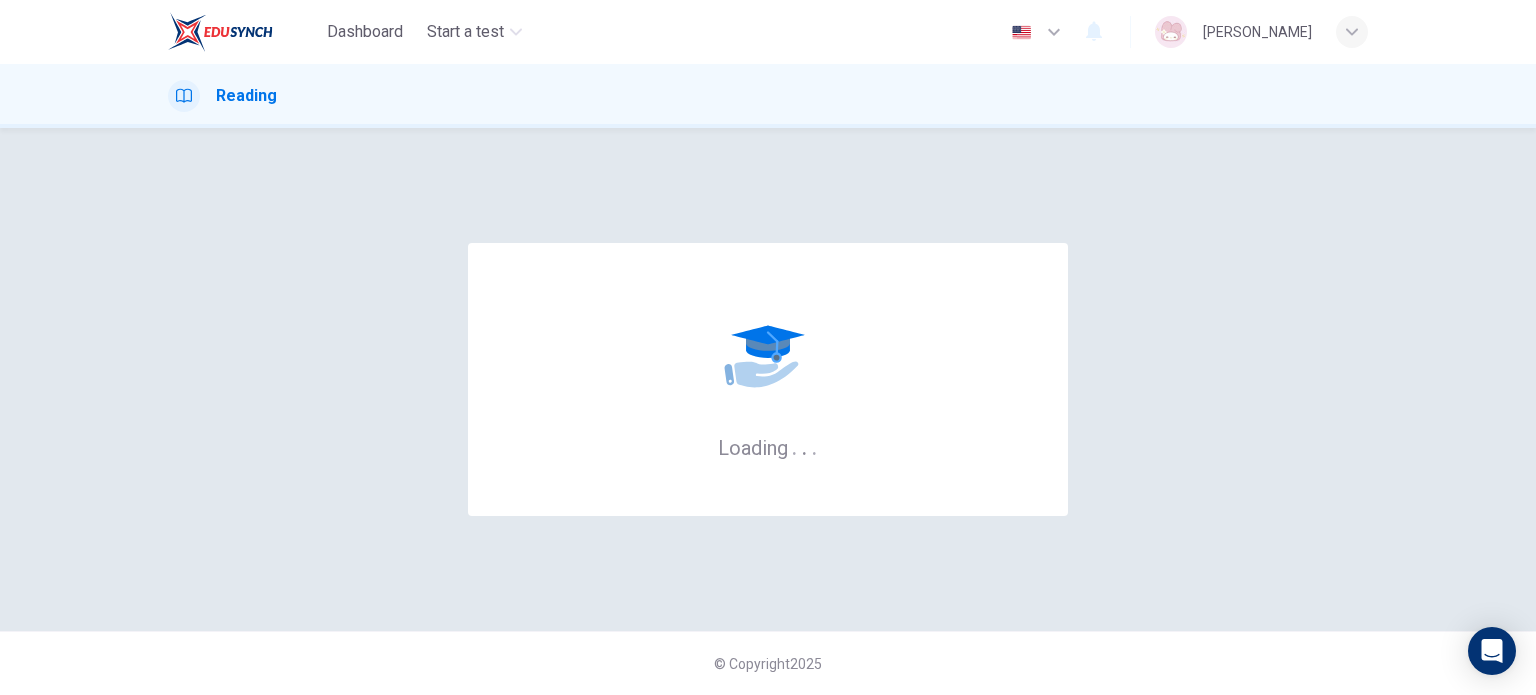scroll, scrollTop: 0, scrollLeft: 0, axis: both 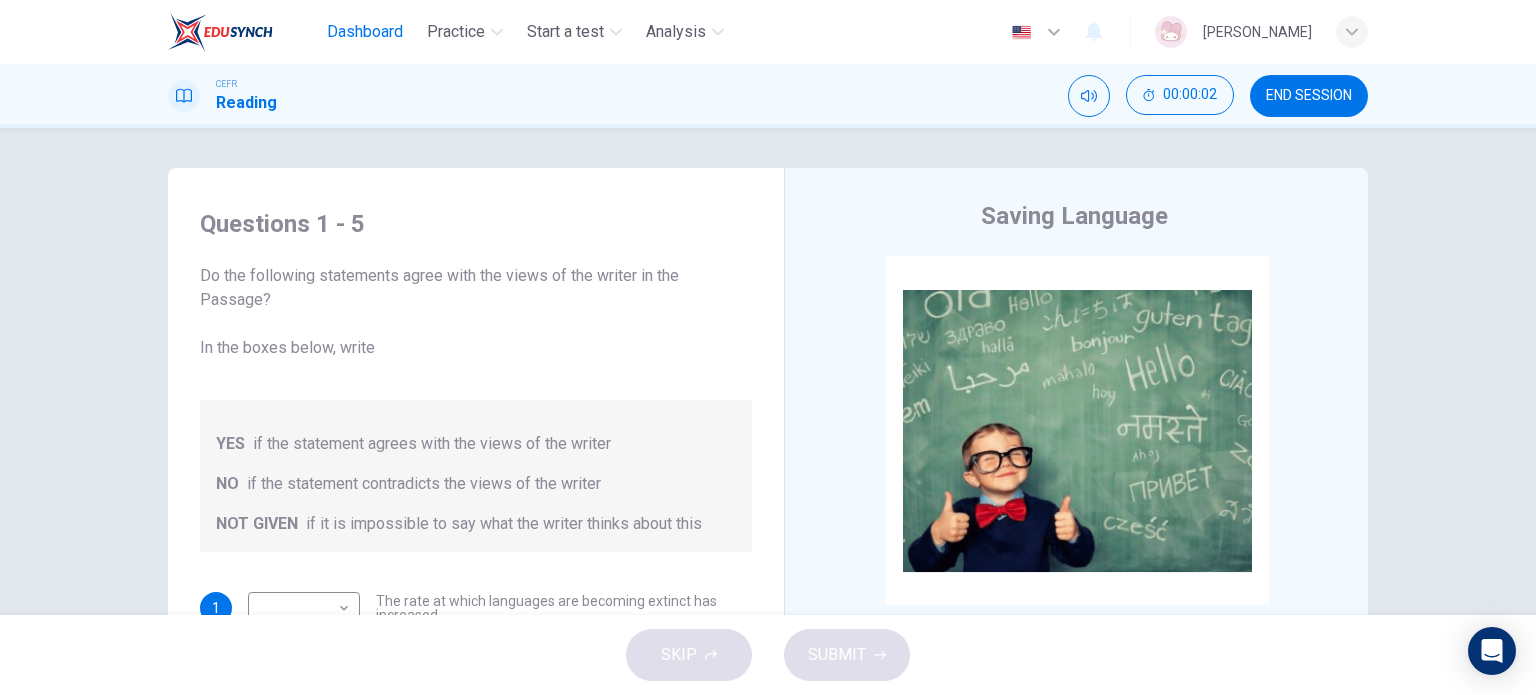 click on "Dashboard" at bounding box center [365, 32] 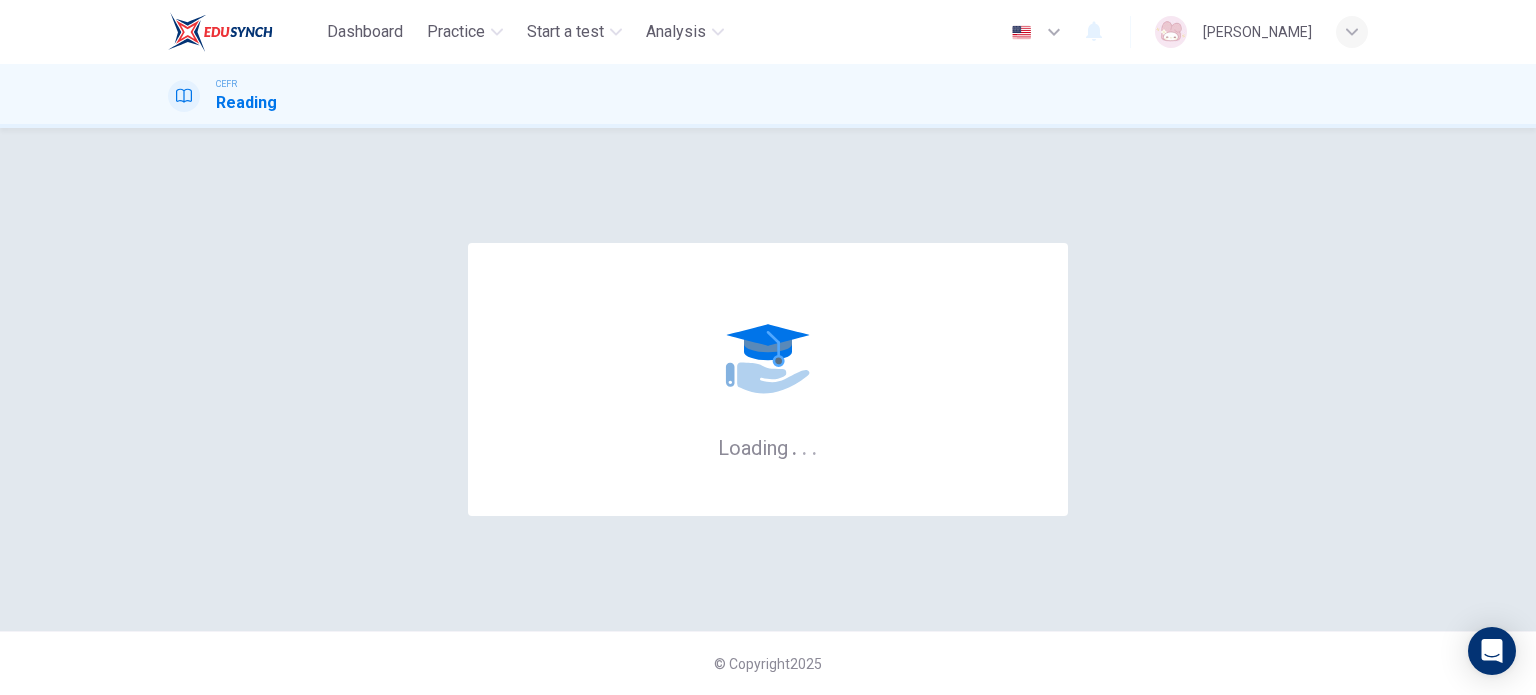 scroll, scrollTop: 0, scrollLeft: 0, axis: both 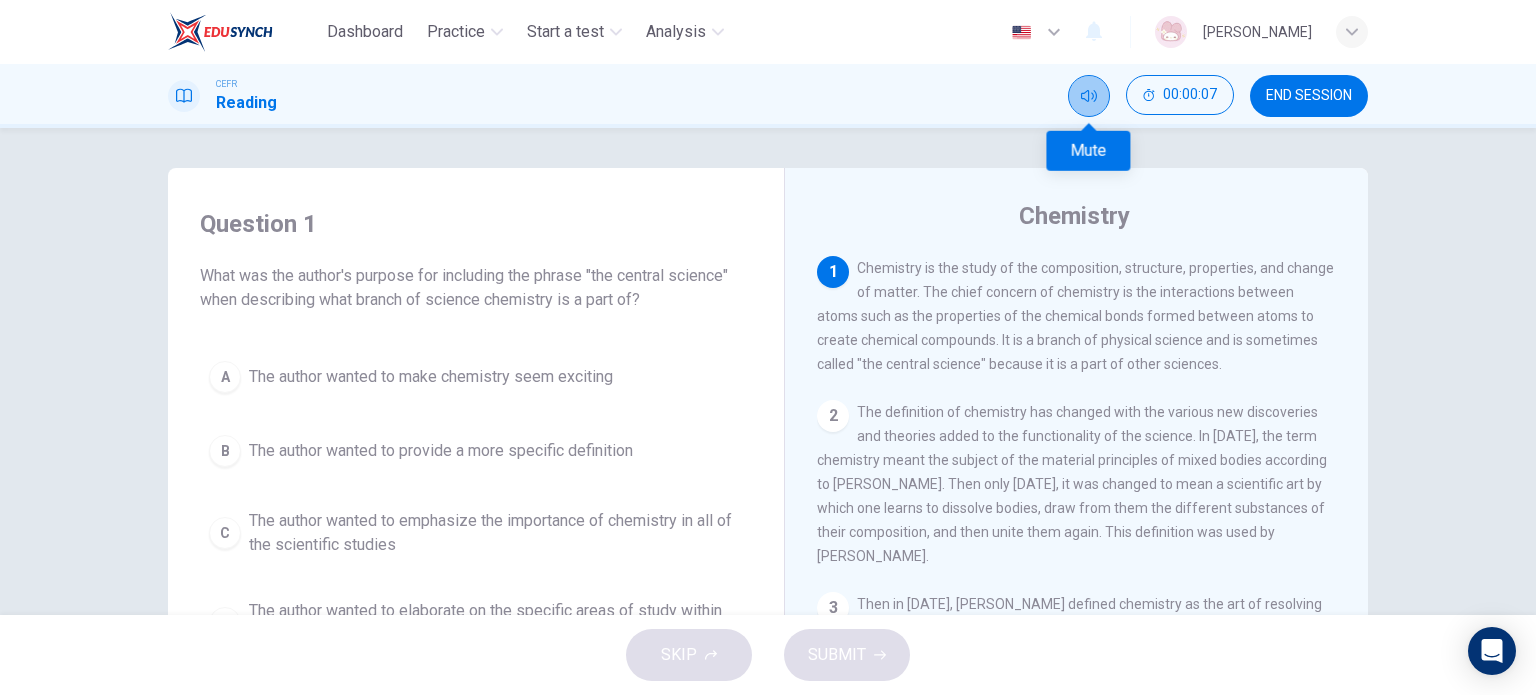 click at bounding box center [1089, 96] 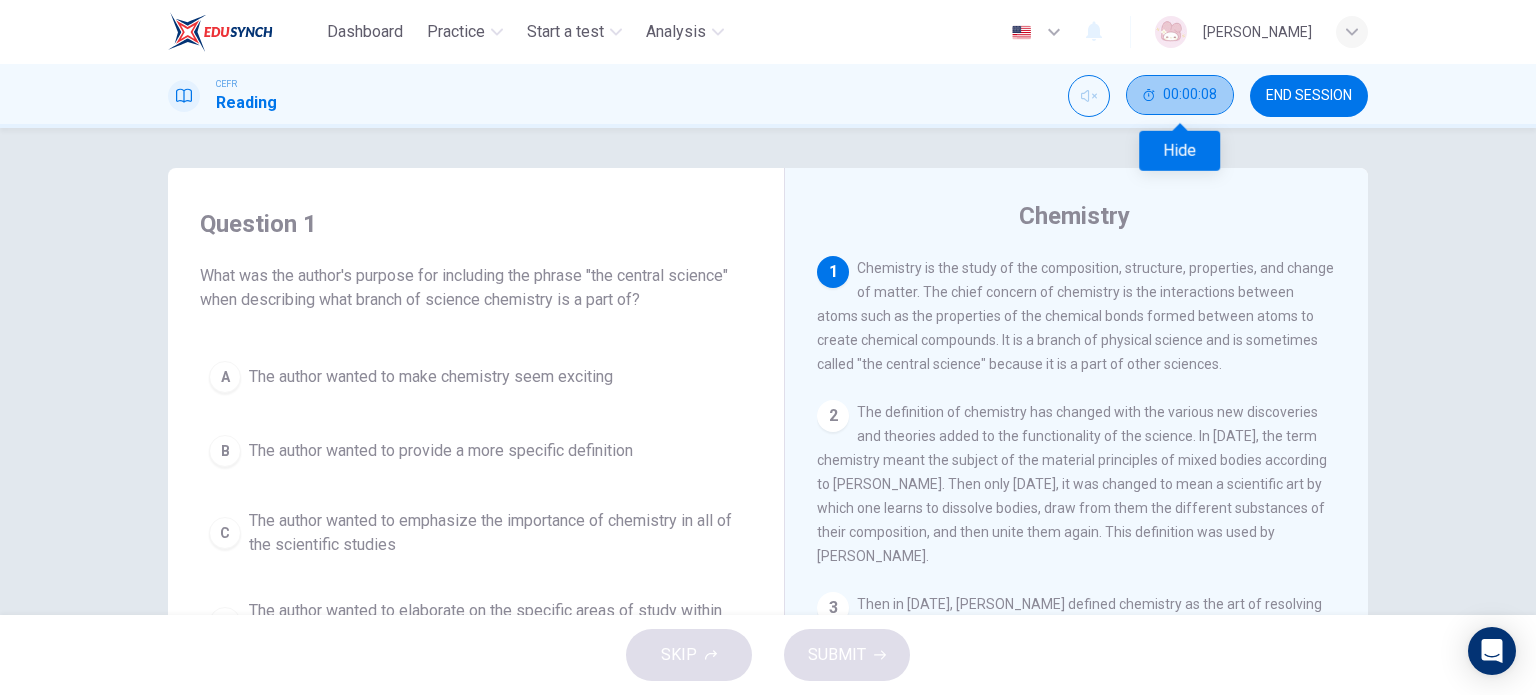 click on "00:00:08" at bounding box center [1190, 95] 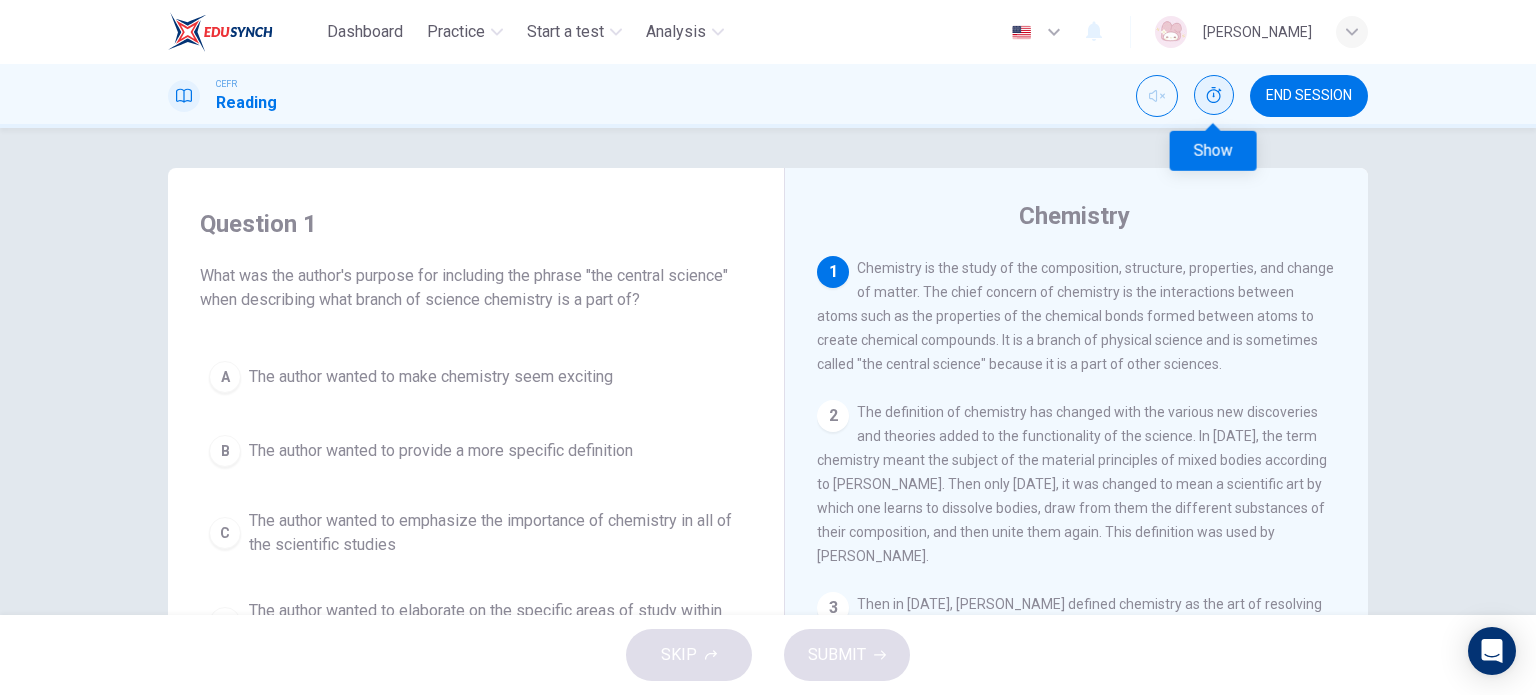 click 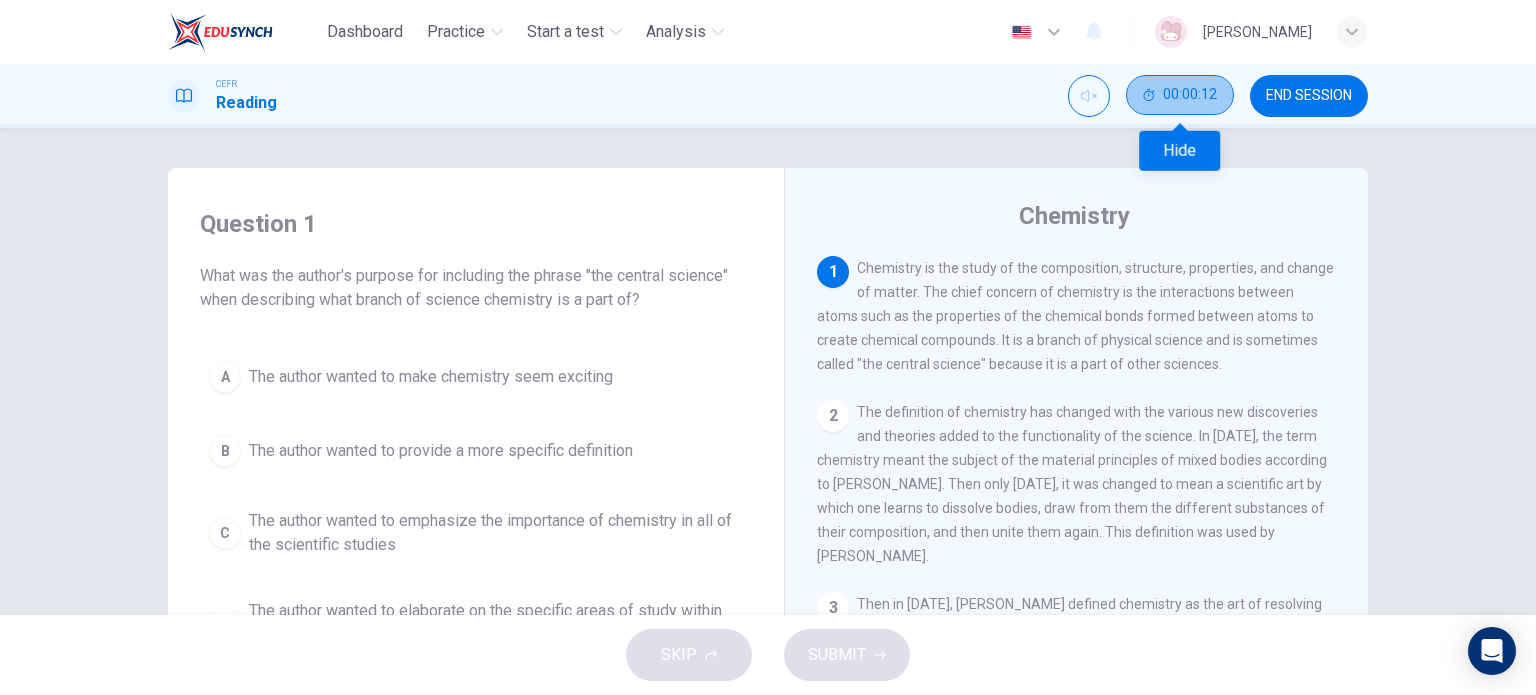 click on "00:00:12" at bounding box center [1190, 95] 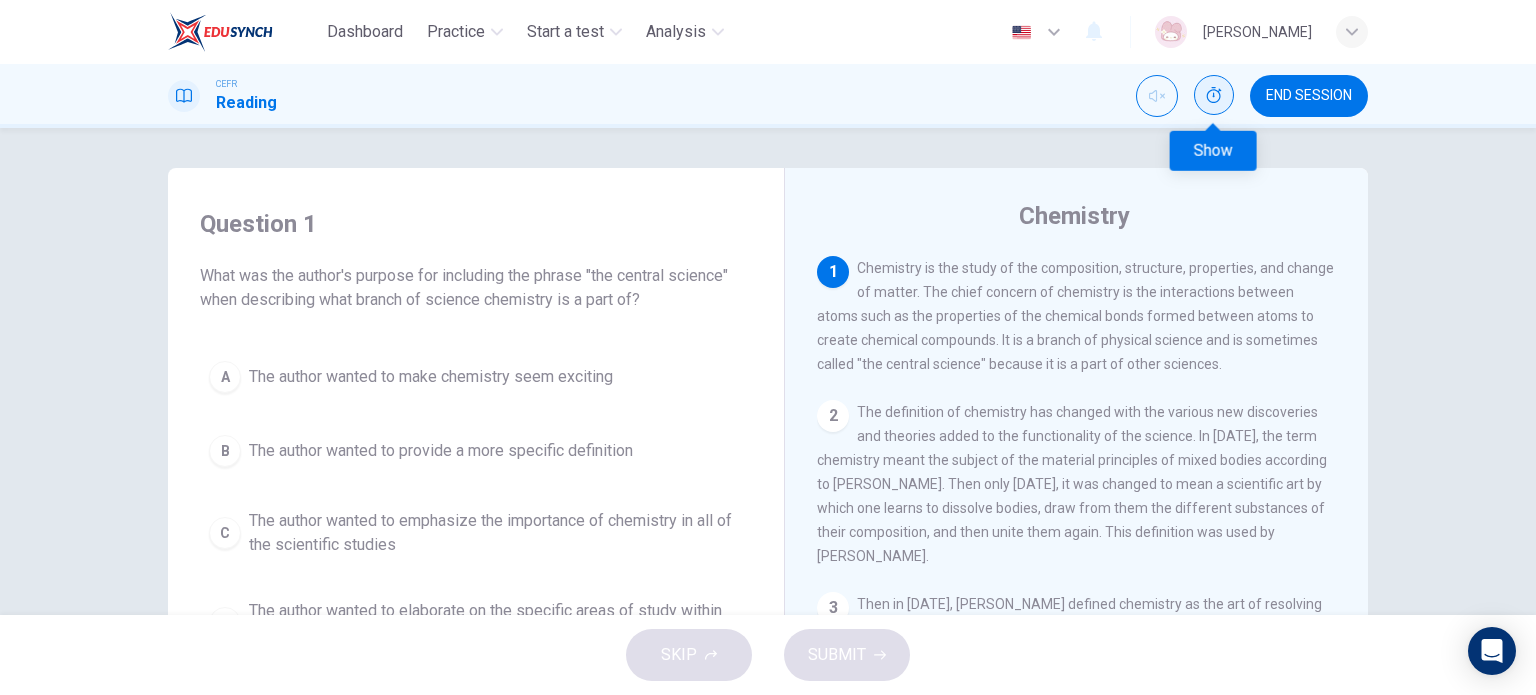 click 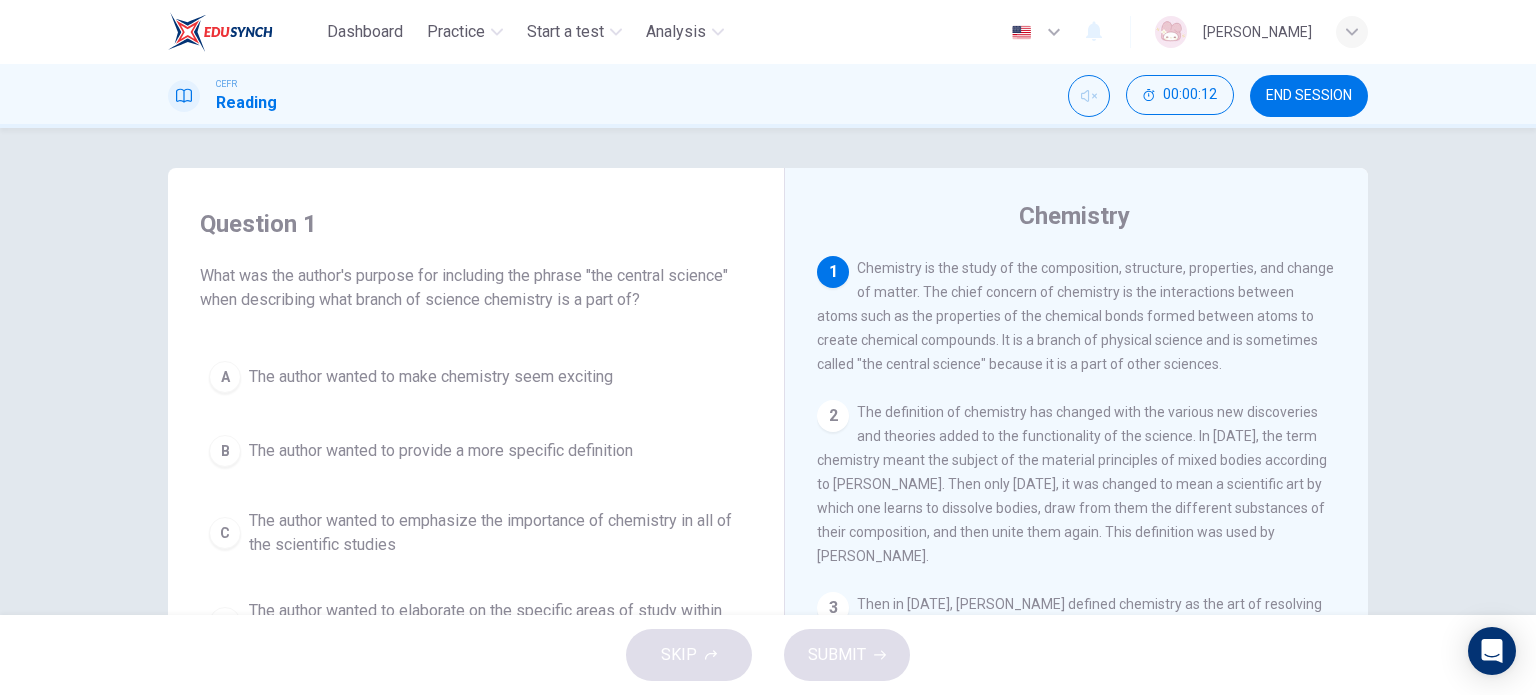 click on "END SESSION" at bounding box center [1309, 96] 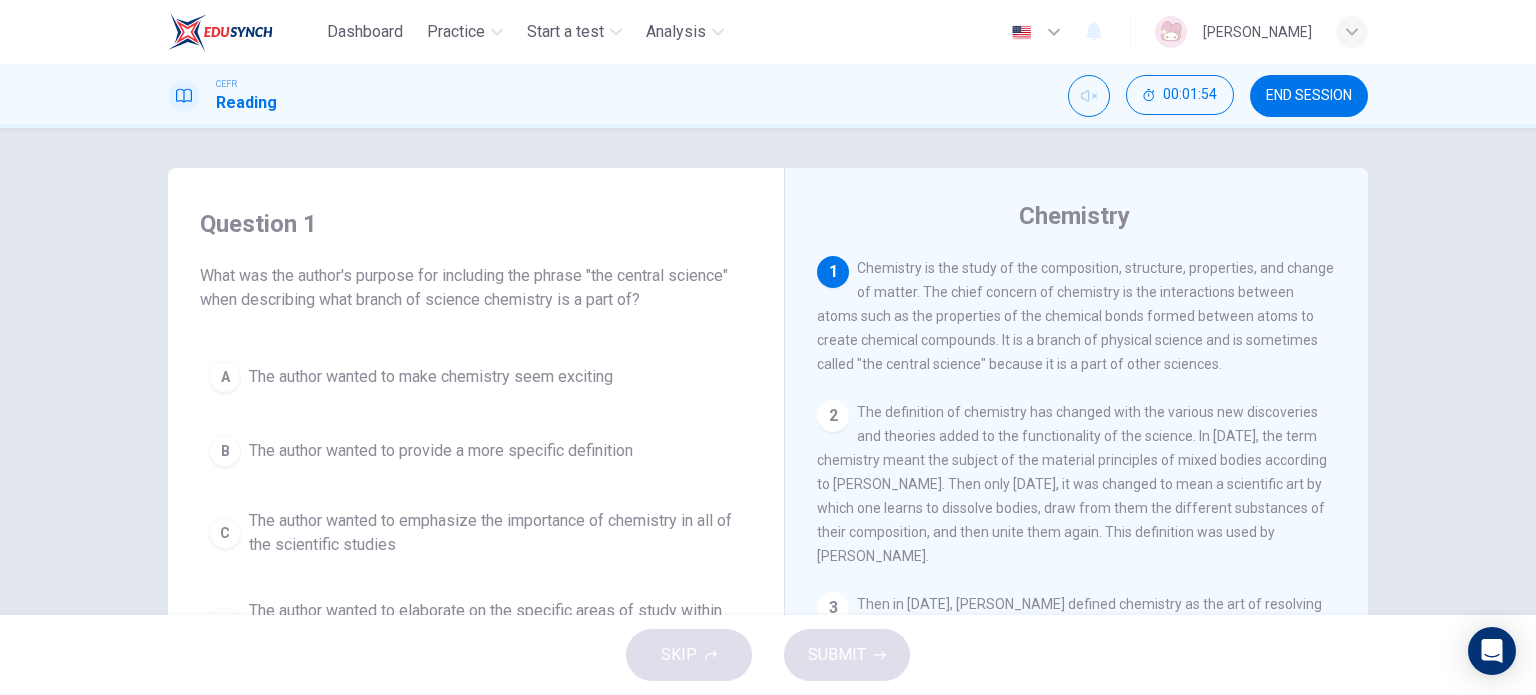 scroll, scrollTop: 100, scrollLeft: 0, axis: vertical 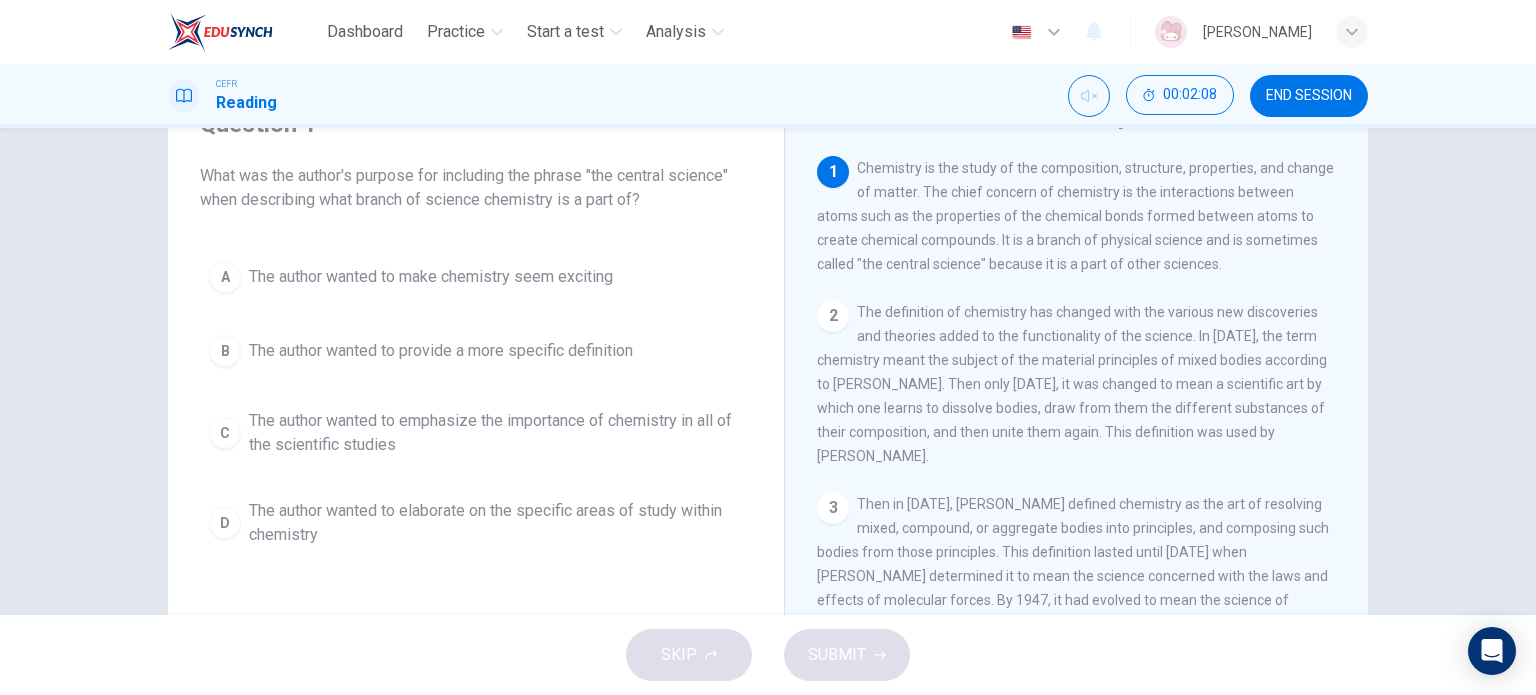 click on "C" at bounding box center (225, 433) 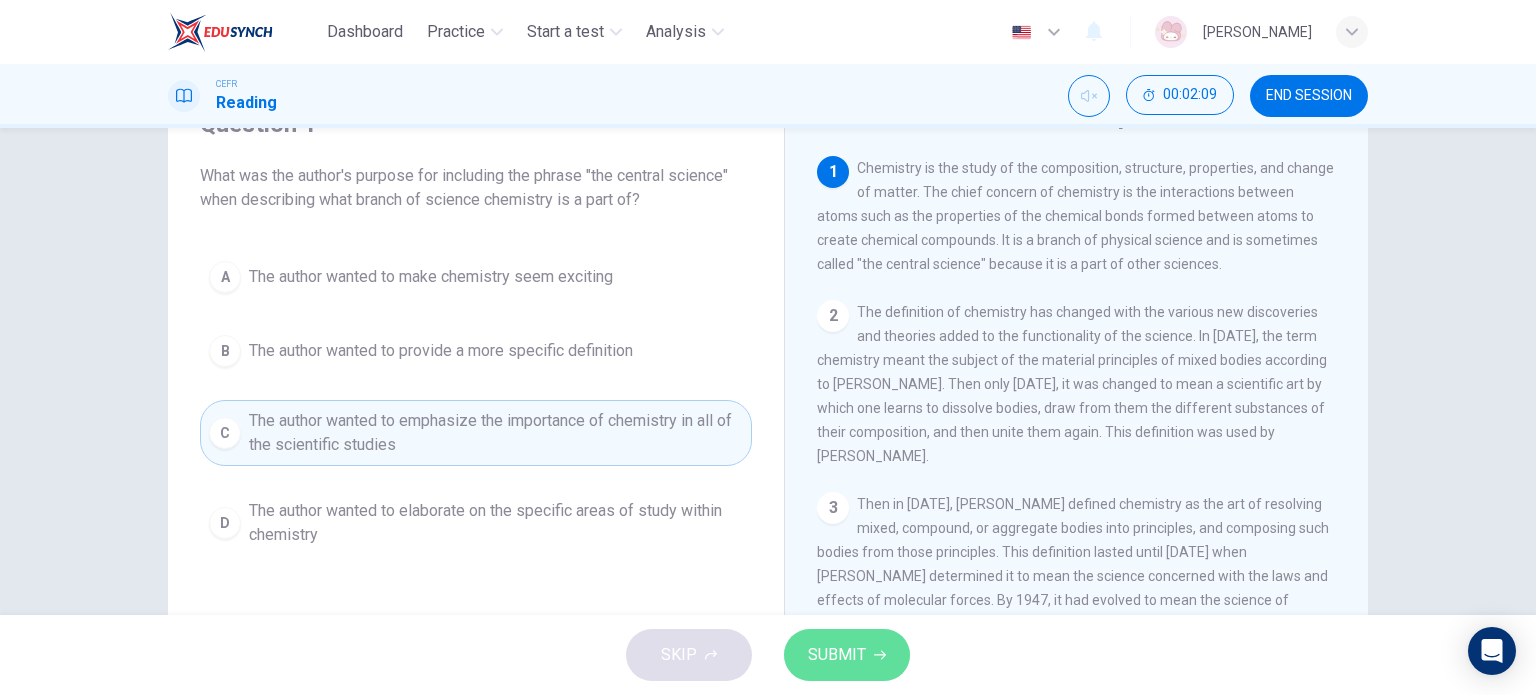 click 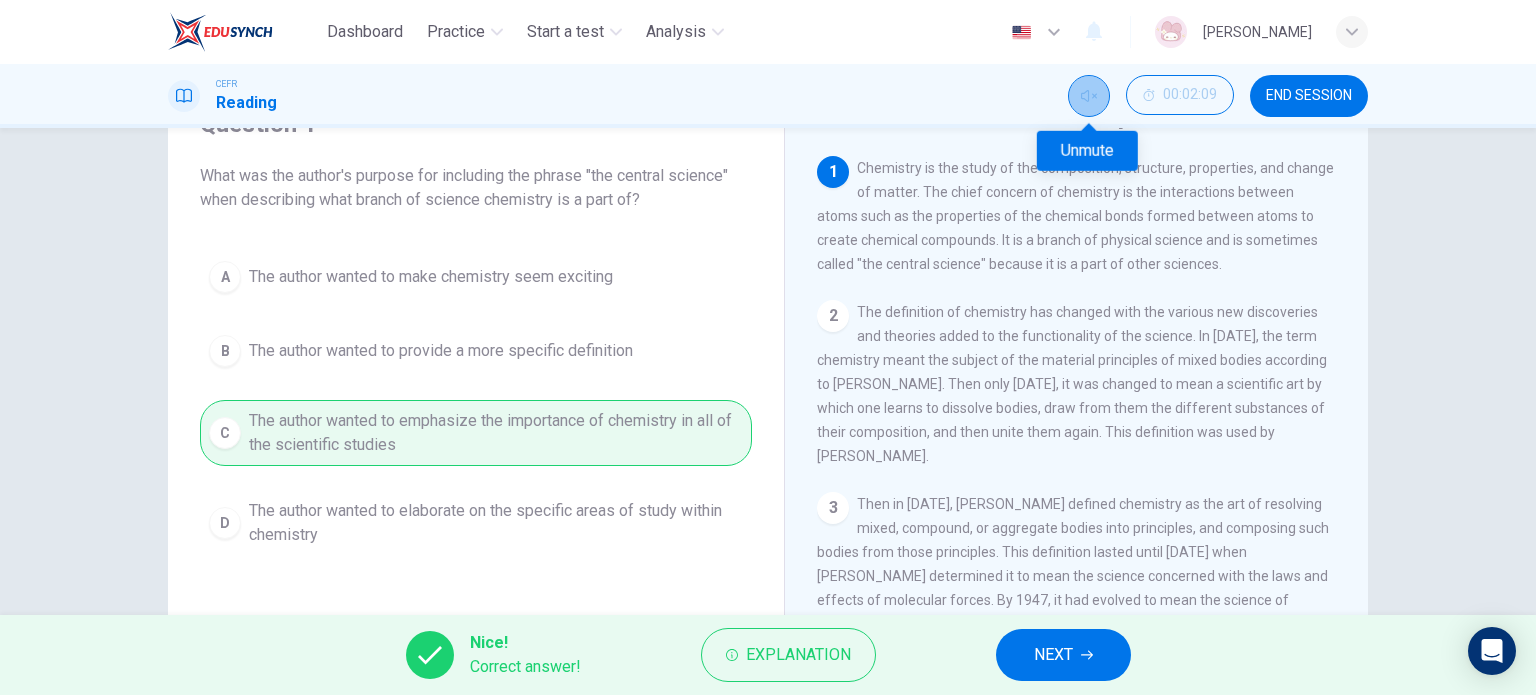 click at bounding box center (1089, 96) 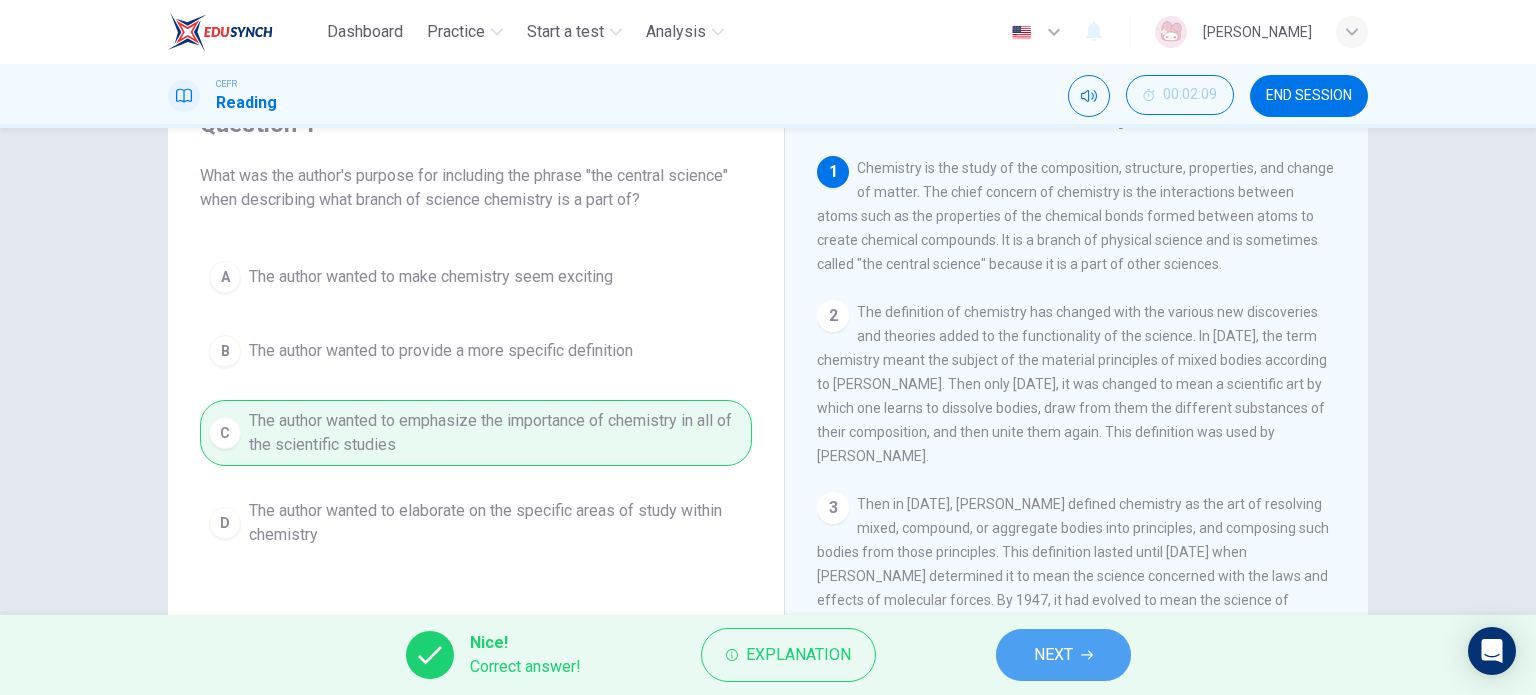 click on "NEXT" at bounding box center [1063, 655] 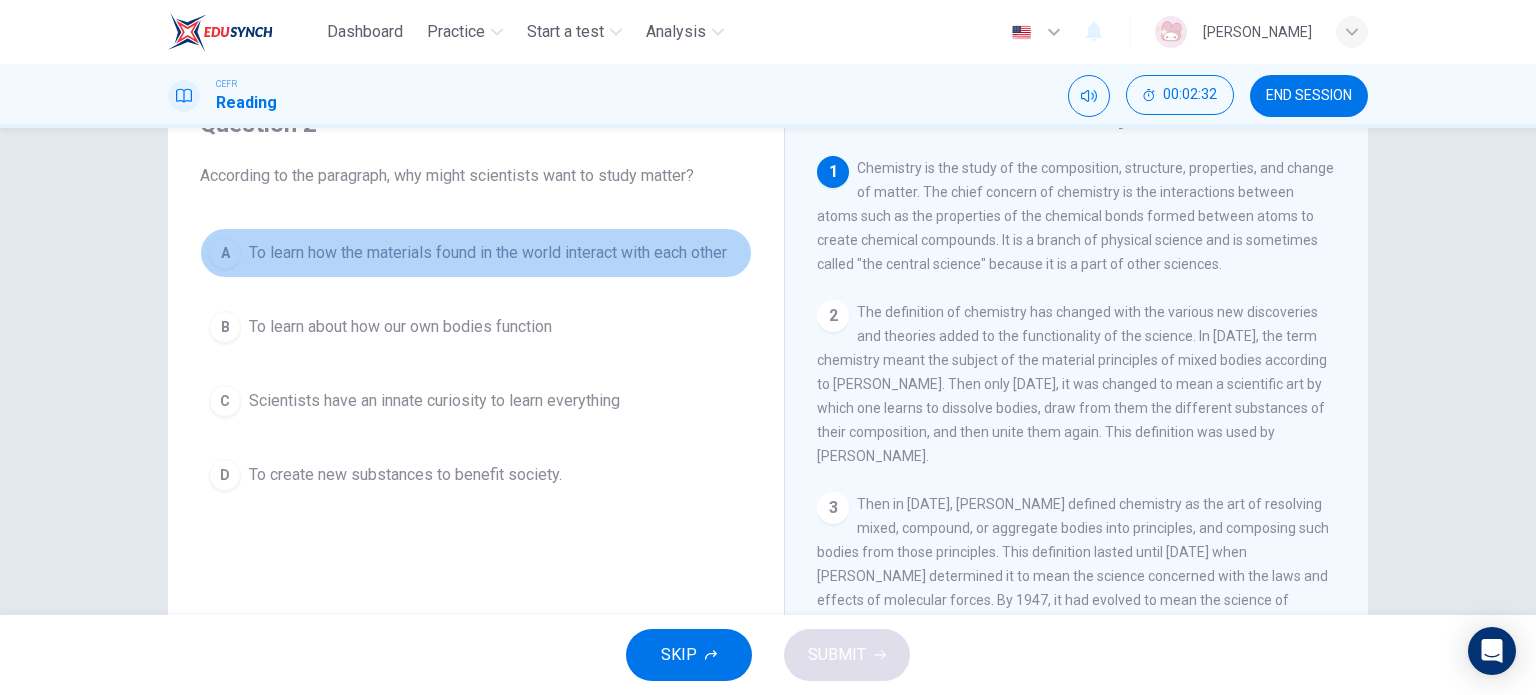 click on "To learn how the materials found in the world interact with each other" at bounding box center [488, 253] 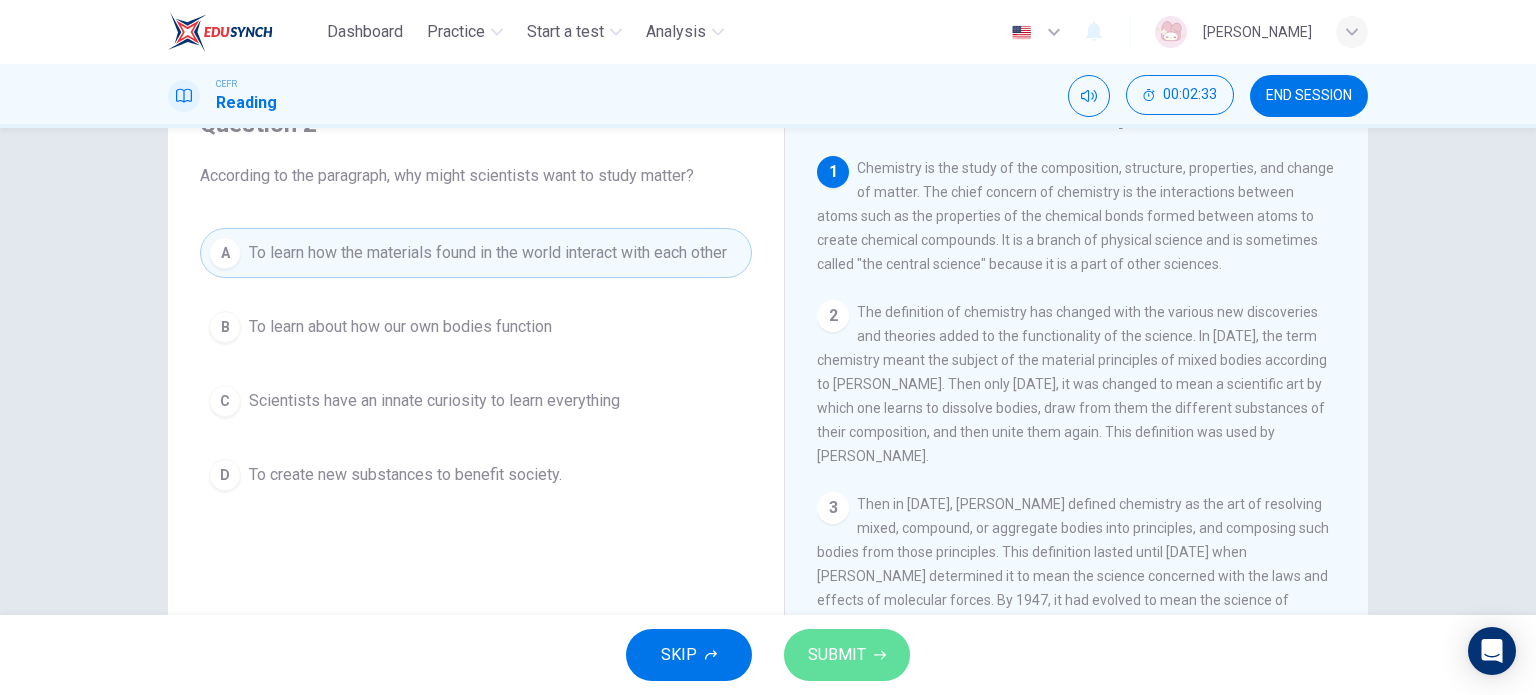 click on "SUBMIT" at bounding box center [847, 655] 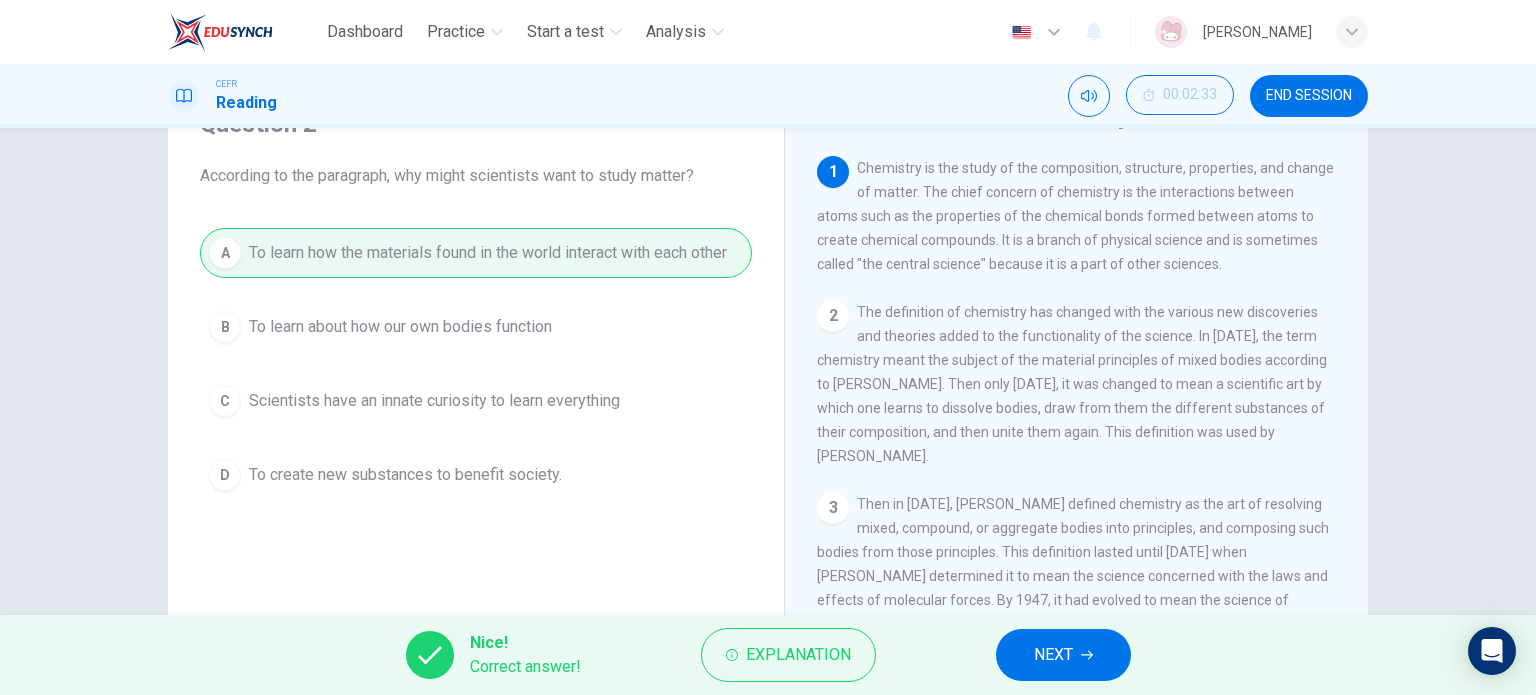 click on "NEXT" at bounding box center (1063, 655) 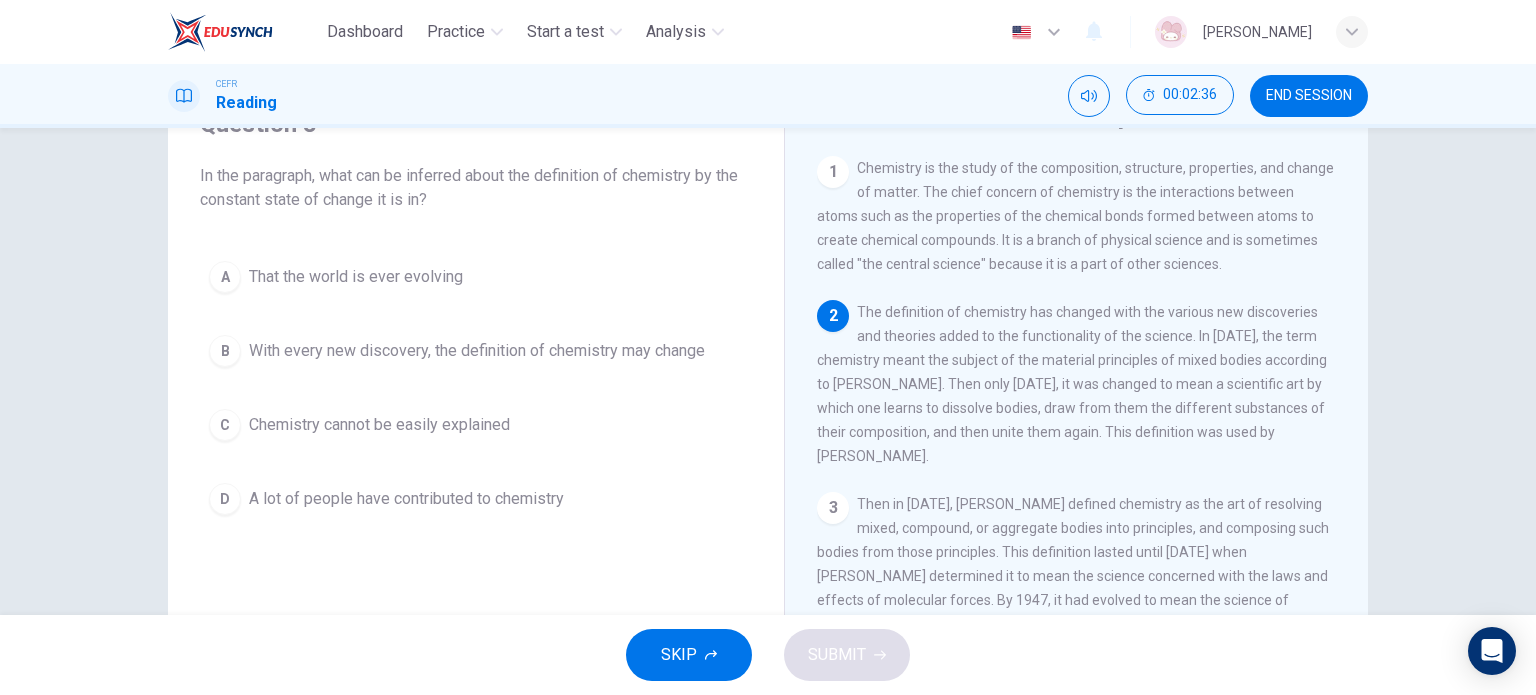 scroll, scrollTop: 100, scrollLeft: 0, axis: vertical 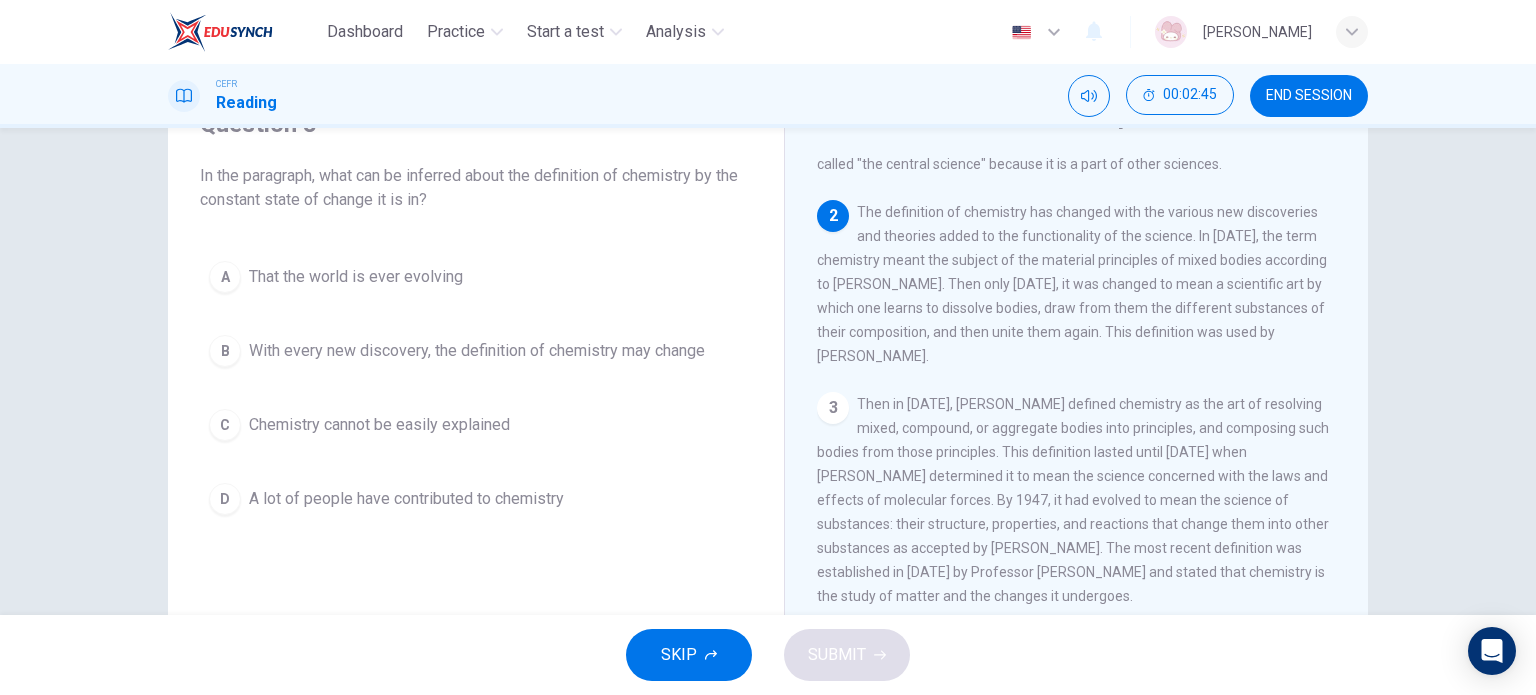 drag, startPoint x: 943, startPoint y: 271, endPoint x: 1206, endPoint y: 264, distance: 263.09314 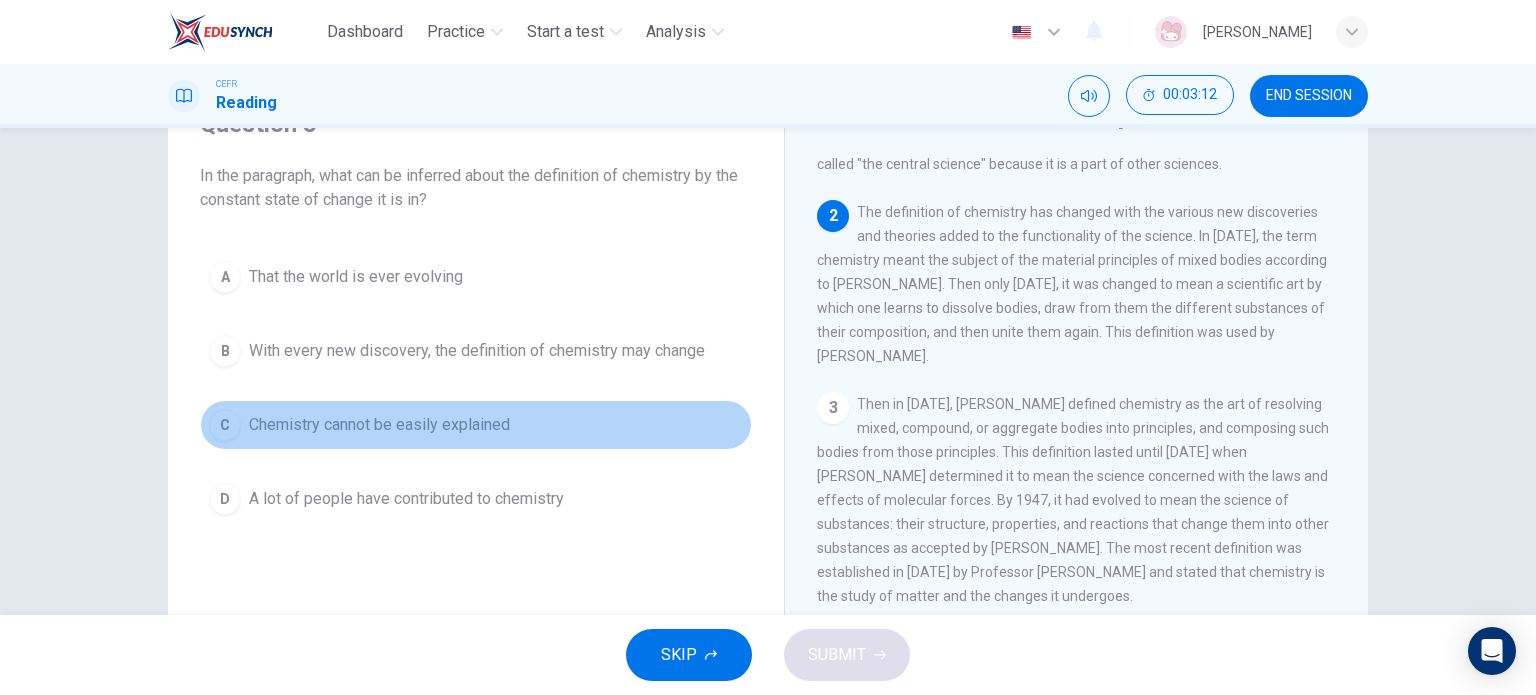 click on "Chemistry cannot be easily explained" at bounding box center (379, 425) 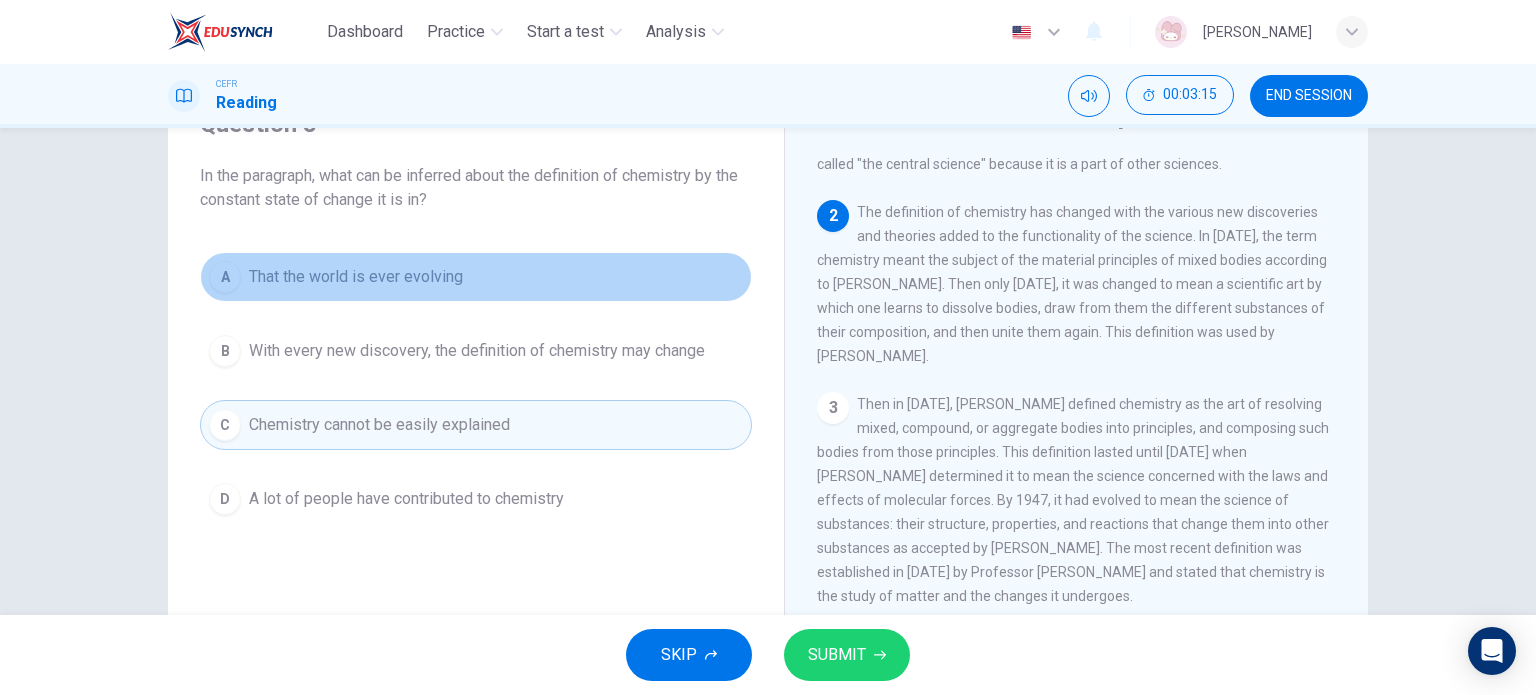 click on "That the world is ever evolving" at bounding box center (356, 277) 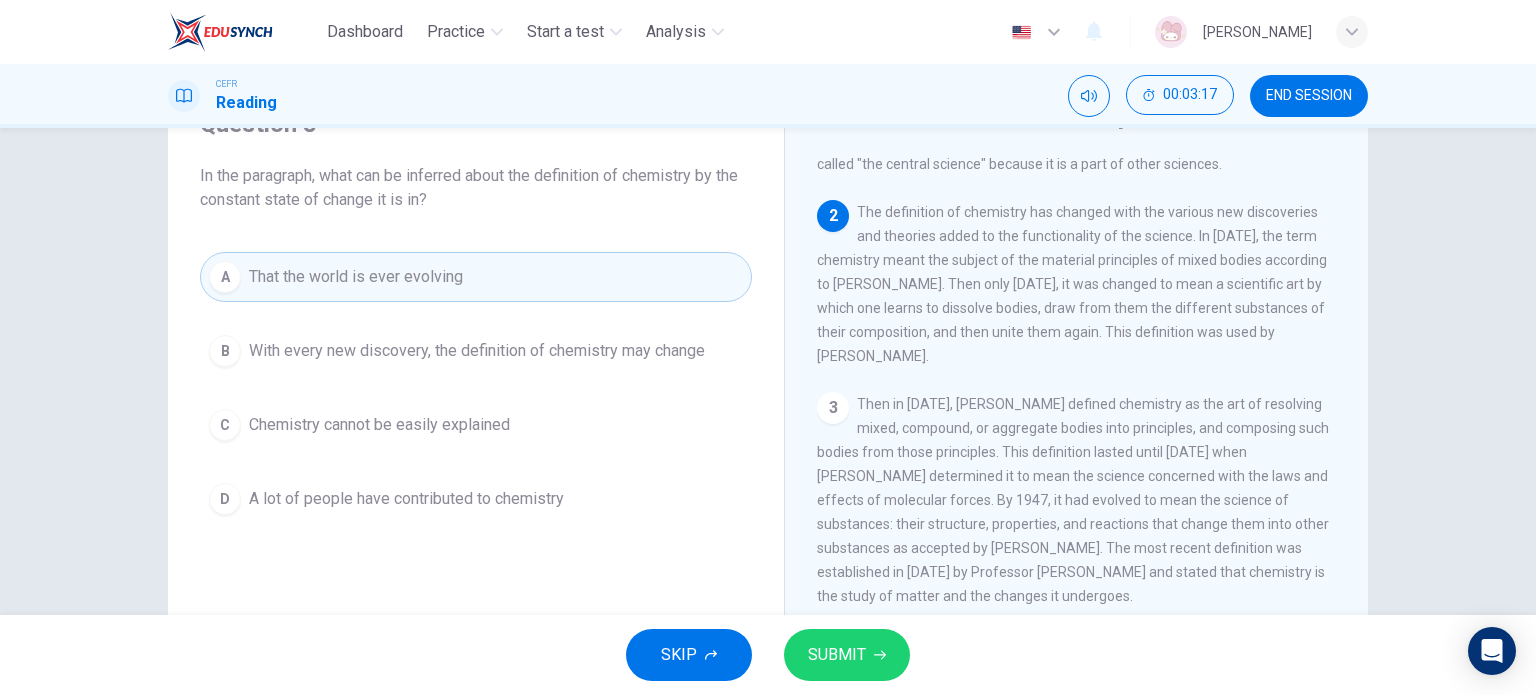 click on "B With every new discovery, the definition of chemistry may change" at bounding box center (476, 351) 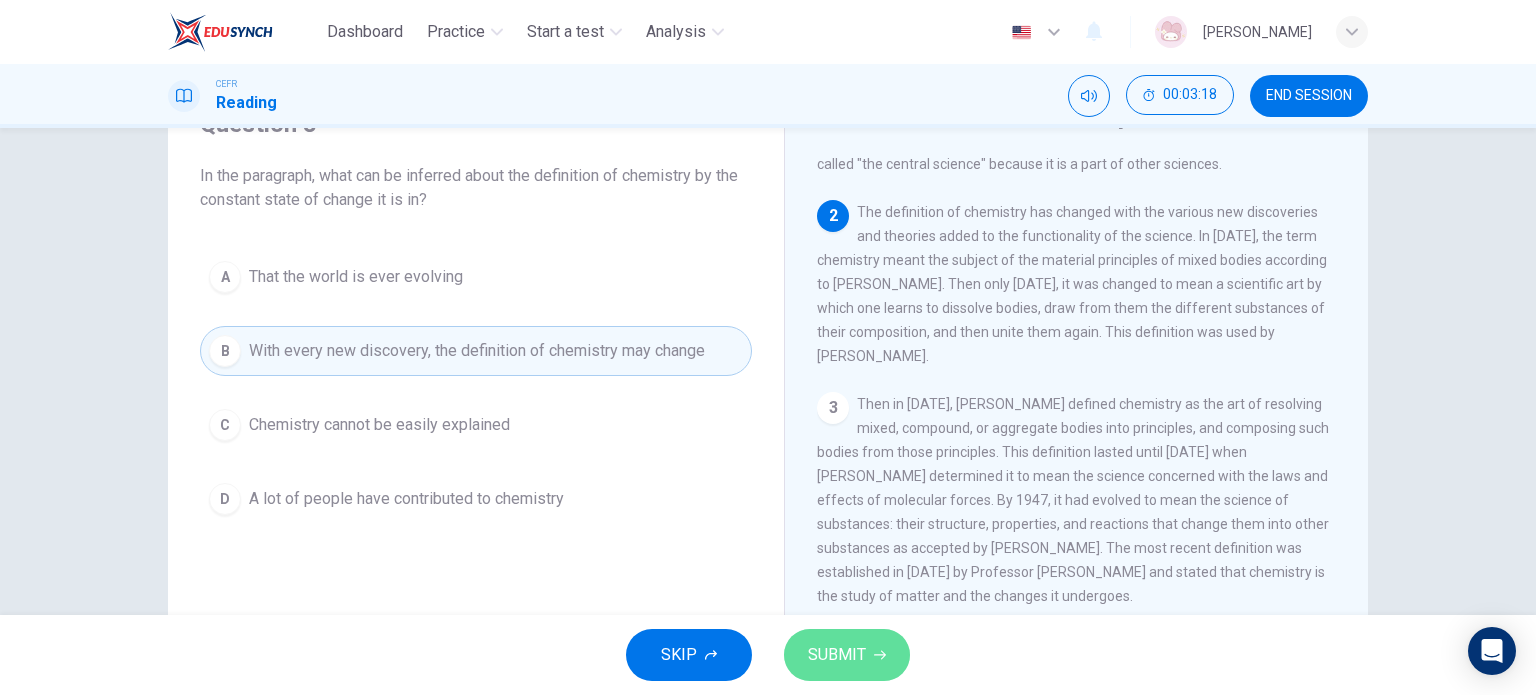click 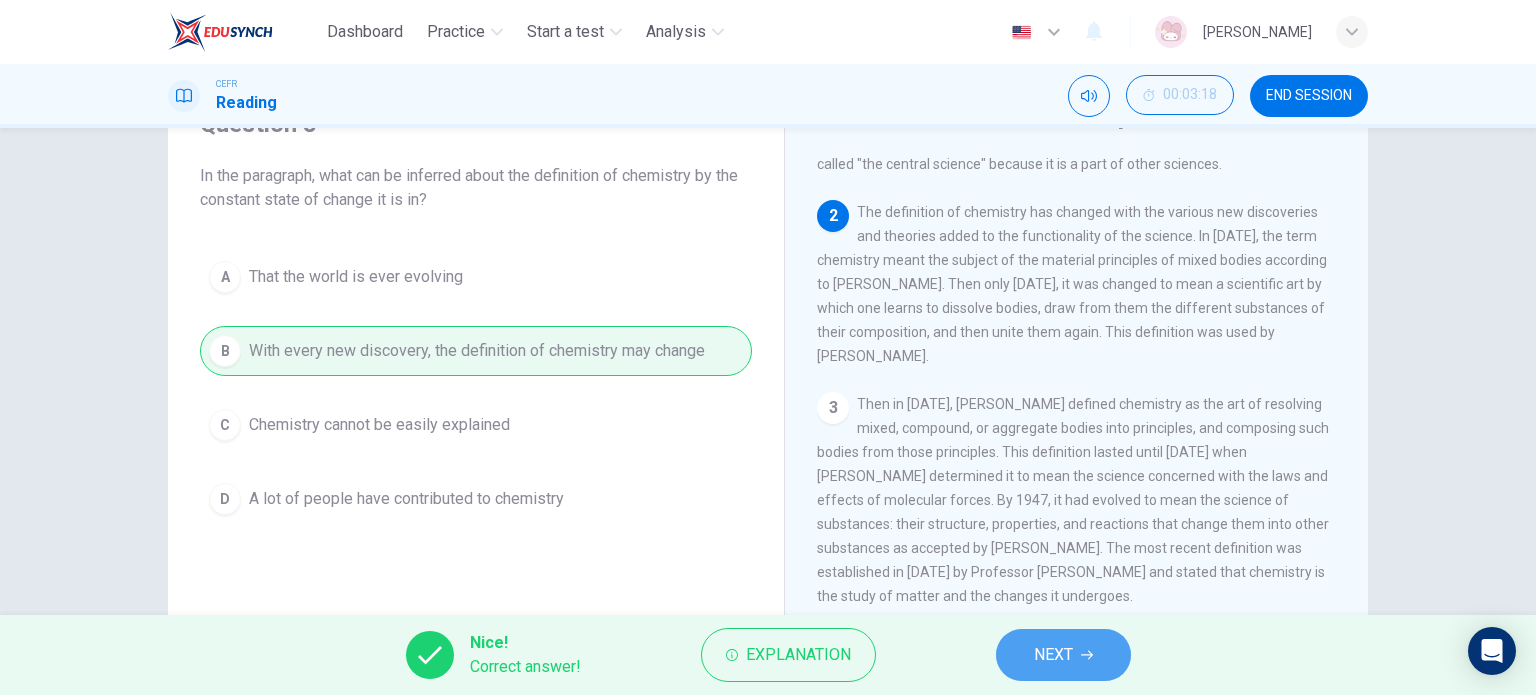 click on "NEXT" at bounding box center (1063, 655) 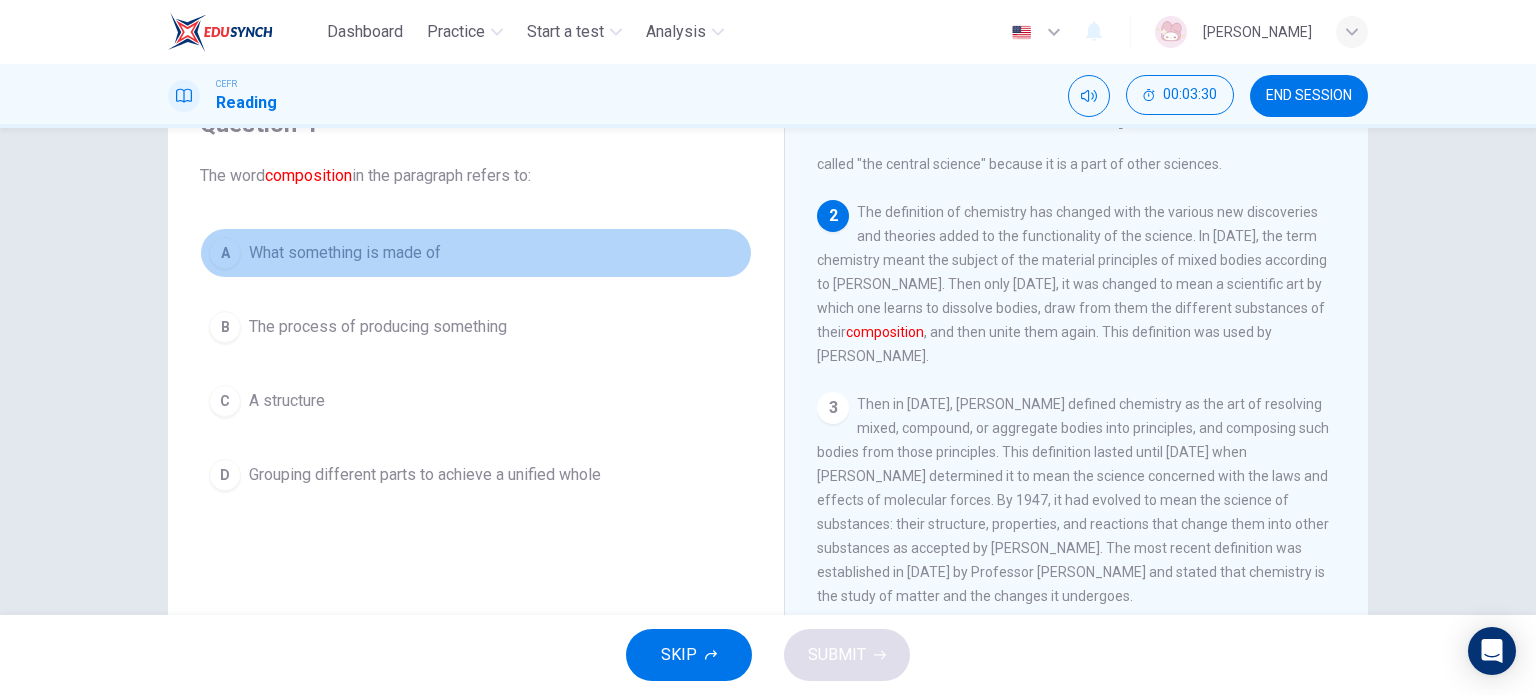 click on "A What something is made of" at bounding box center [476, 253] 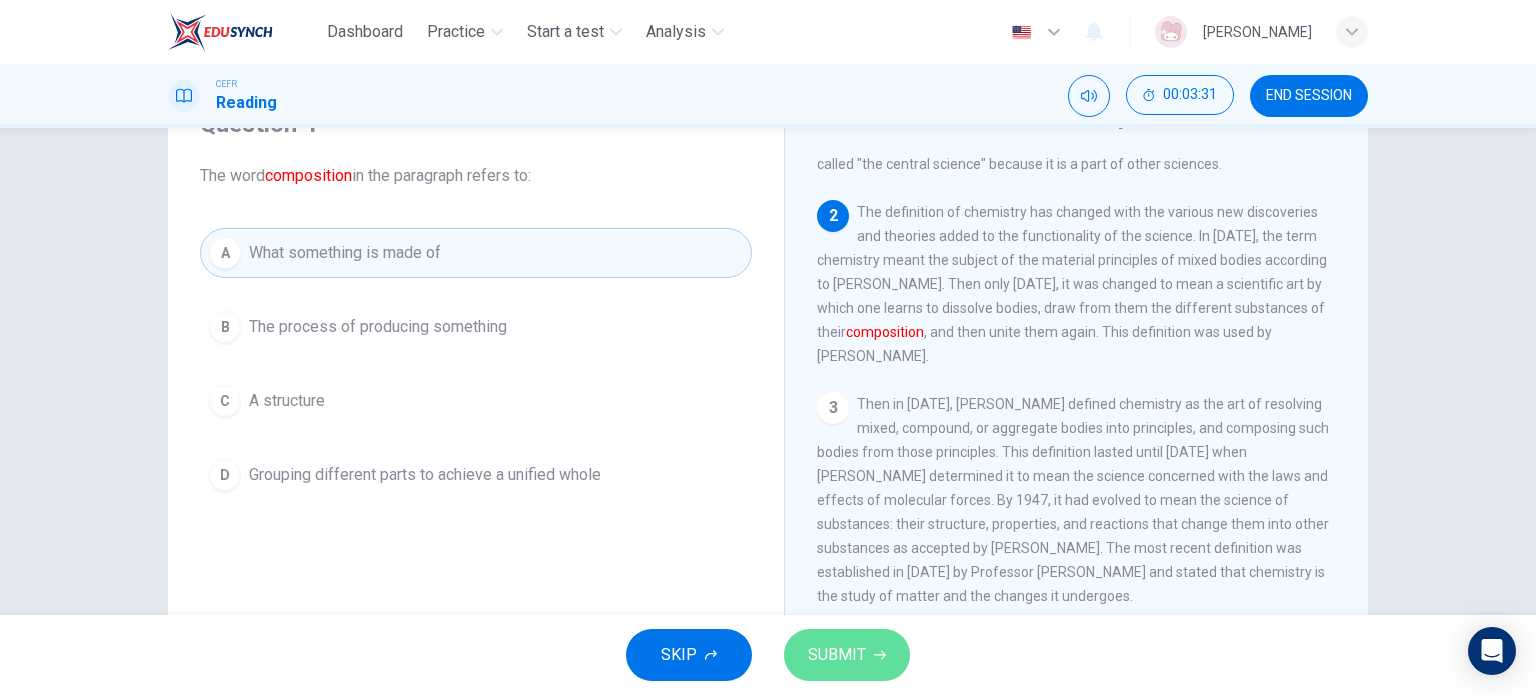 click on "SUBMIT" at bounding box center (837, 655) 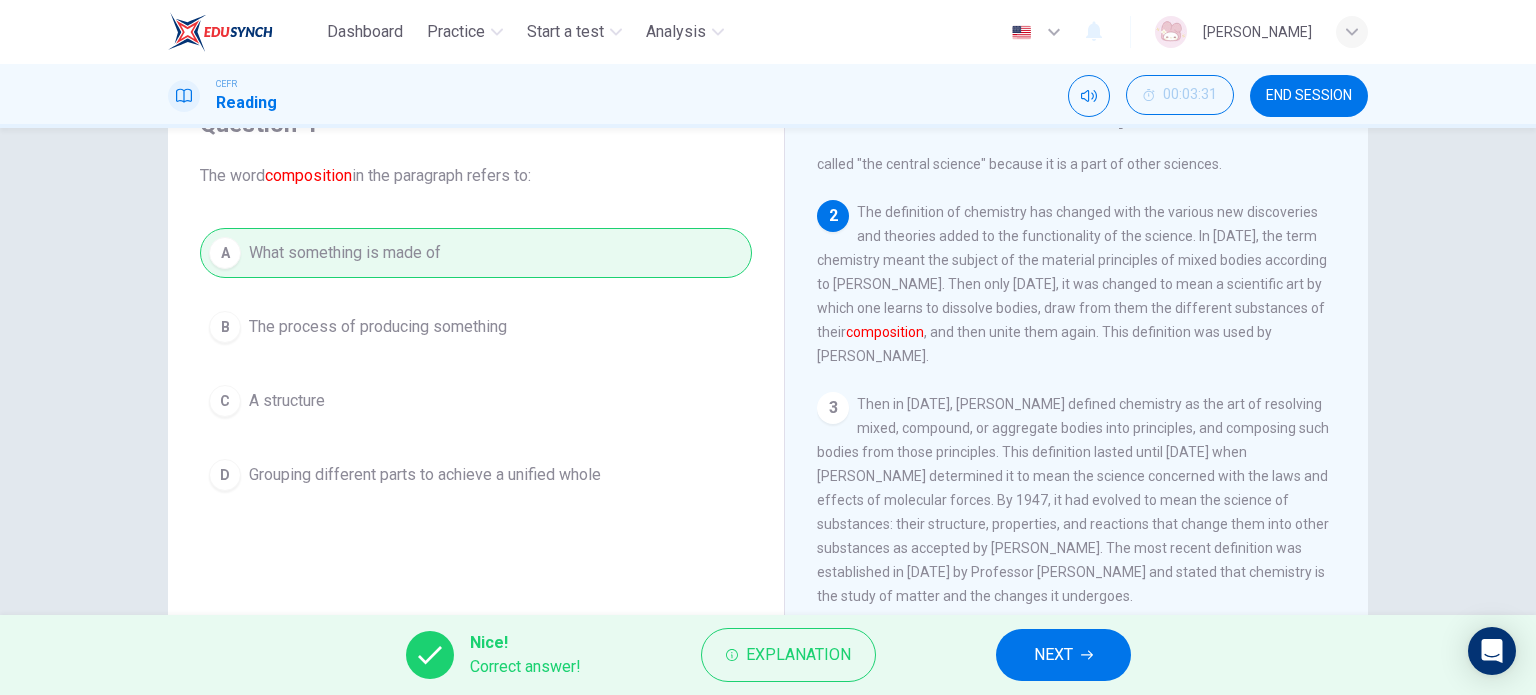 click on "NEXT" at bounding box center [1053, 655] 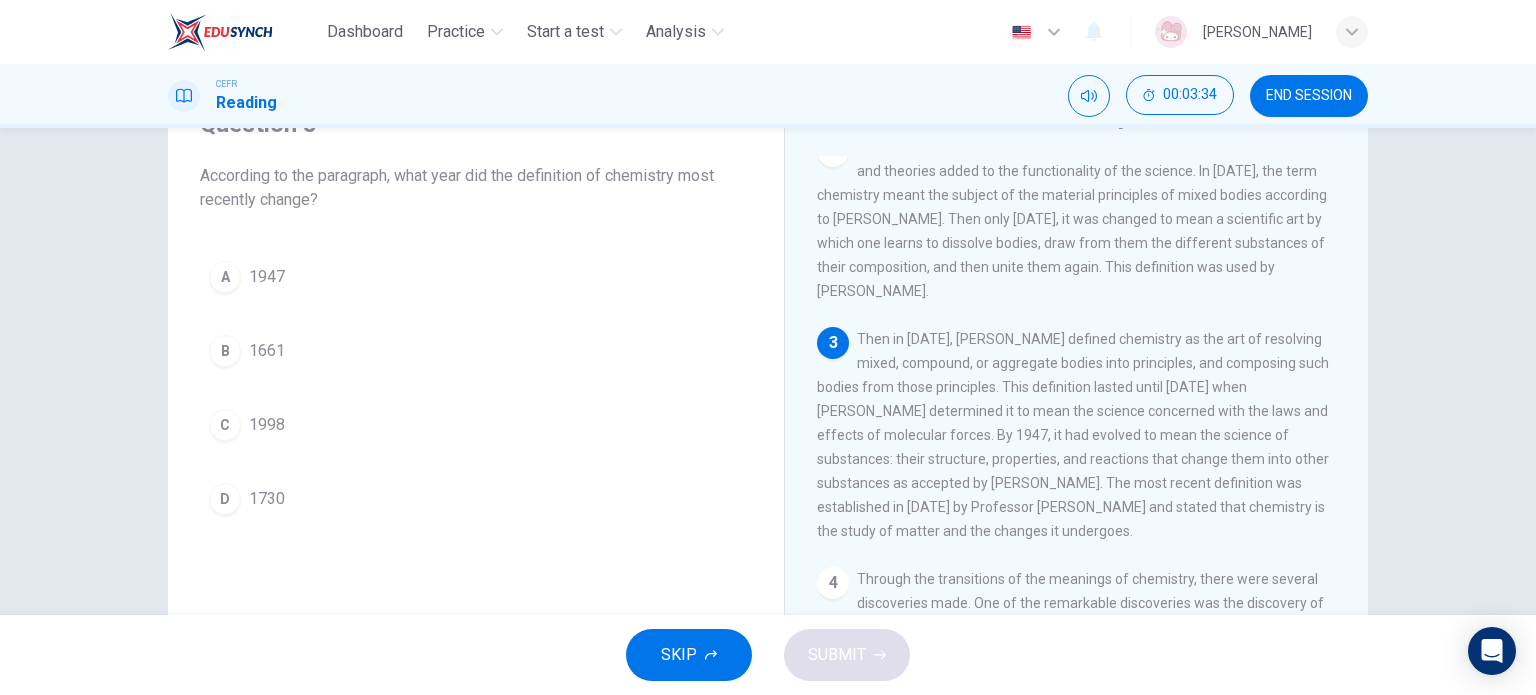 scroll, scrollTop: 200, scrollLeft: 0, axis: vertical 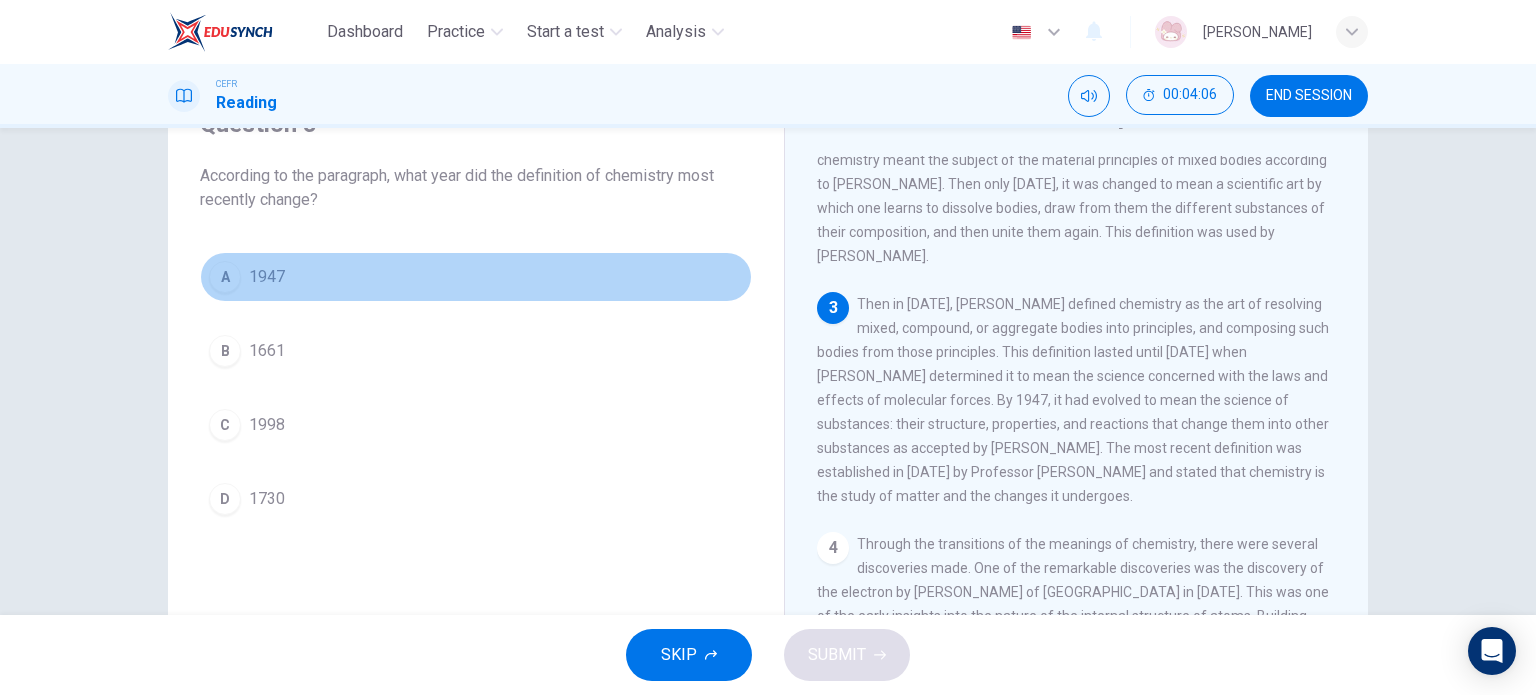 click on "A 1947" at bounding box center [476, 277] 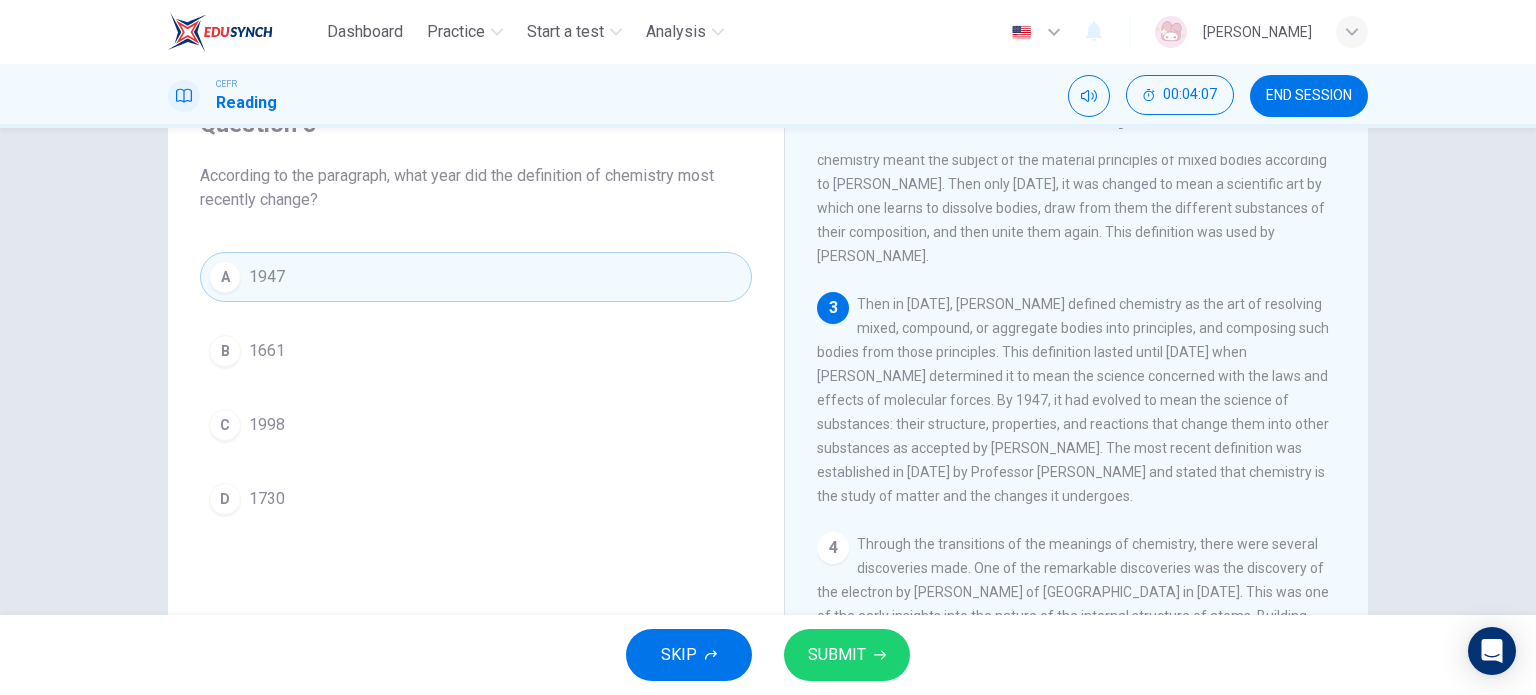 drag, startPoint x: 856, startPoint y: 647, endPoint x: 800, endPoint y: 562, distance: 101.788994 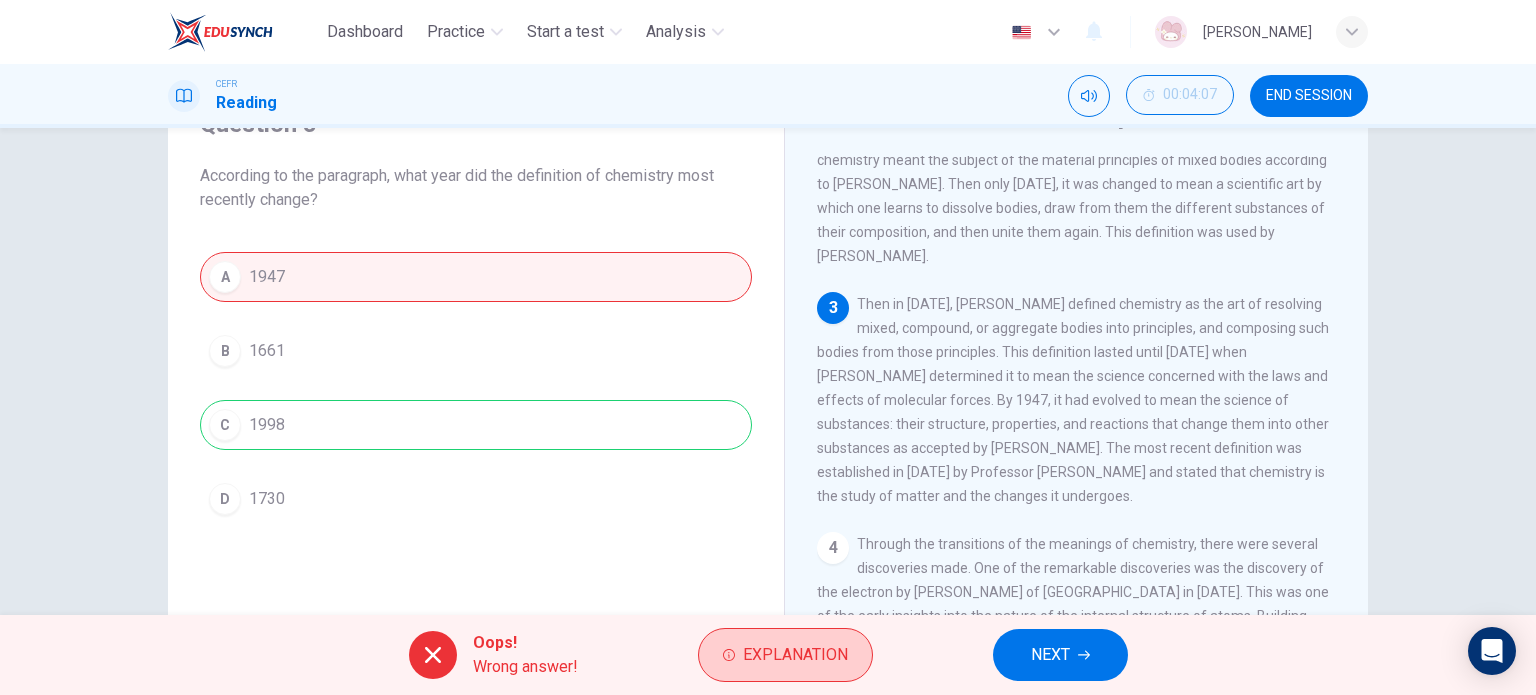 click on "Explanation" at bounding box center [795, 655] 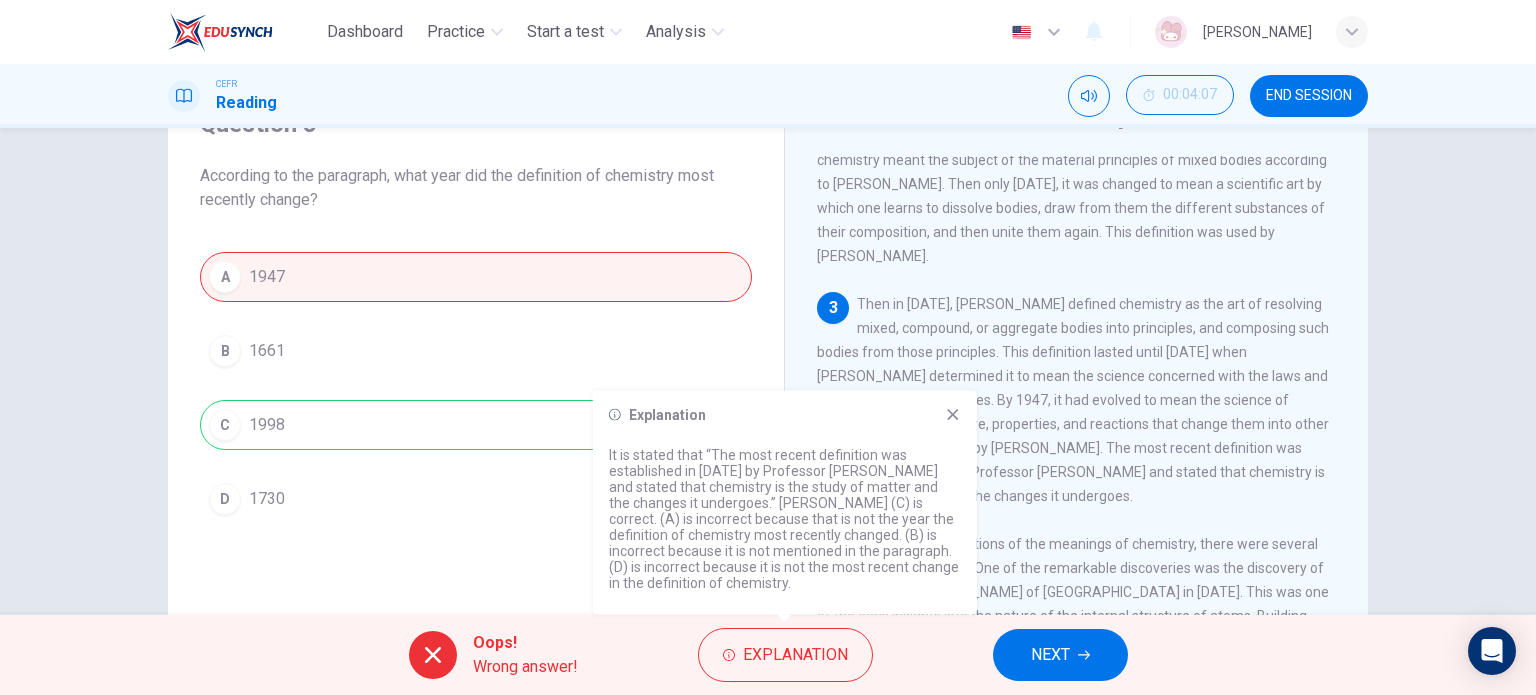 click 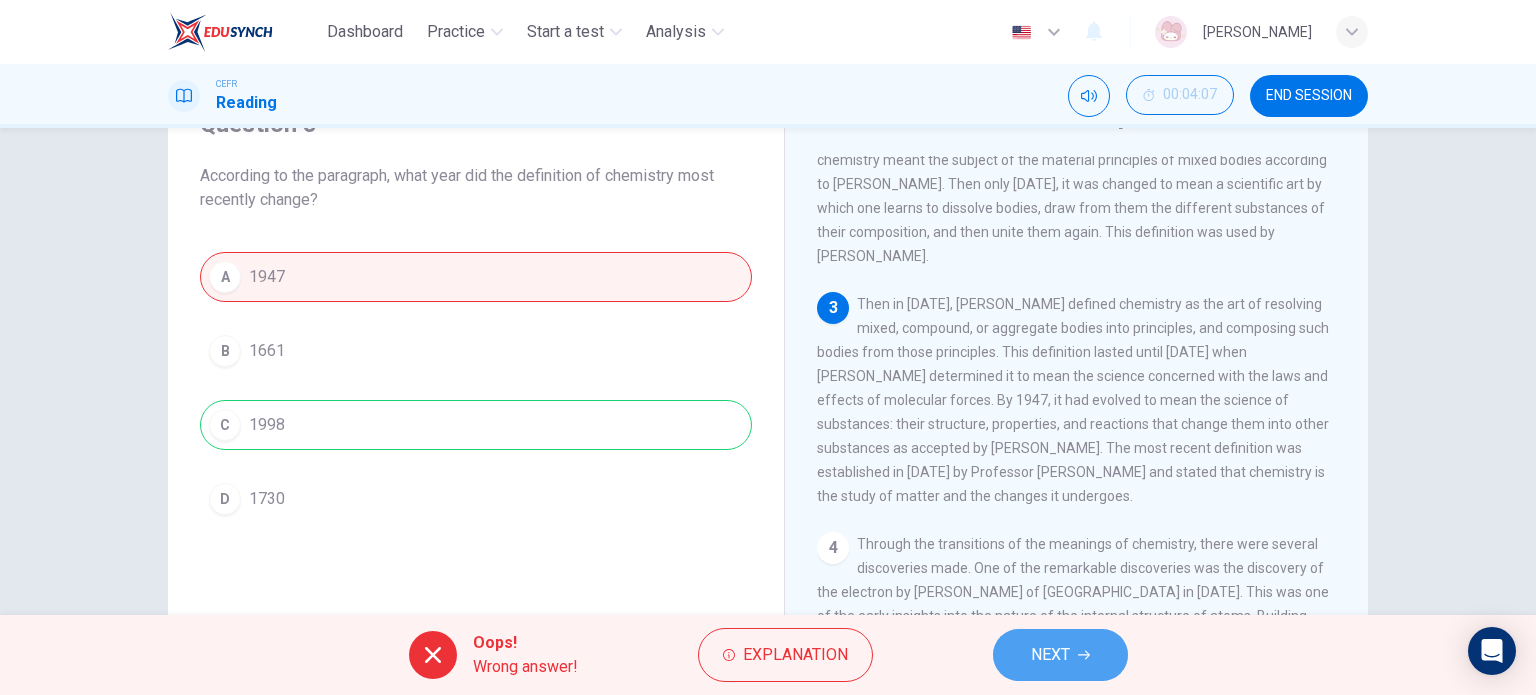 click on "NEXT" at bounding box center (1050, 655) 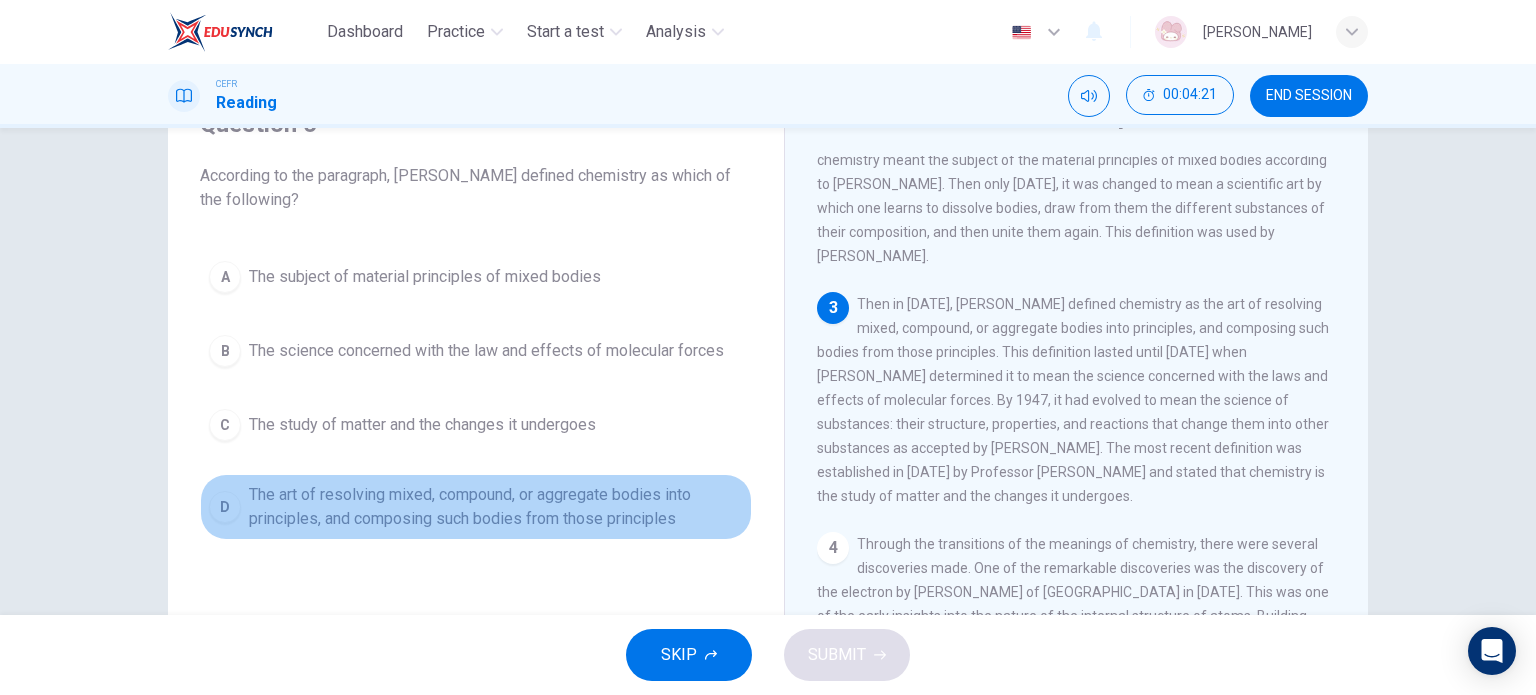 click on "The art of resolving mixed, compound, or aggregate bodies into principles, and composing such bodies from those principles" at bounding box center (496, 507) 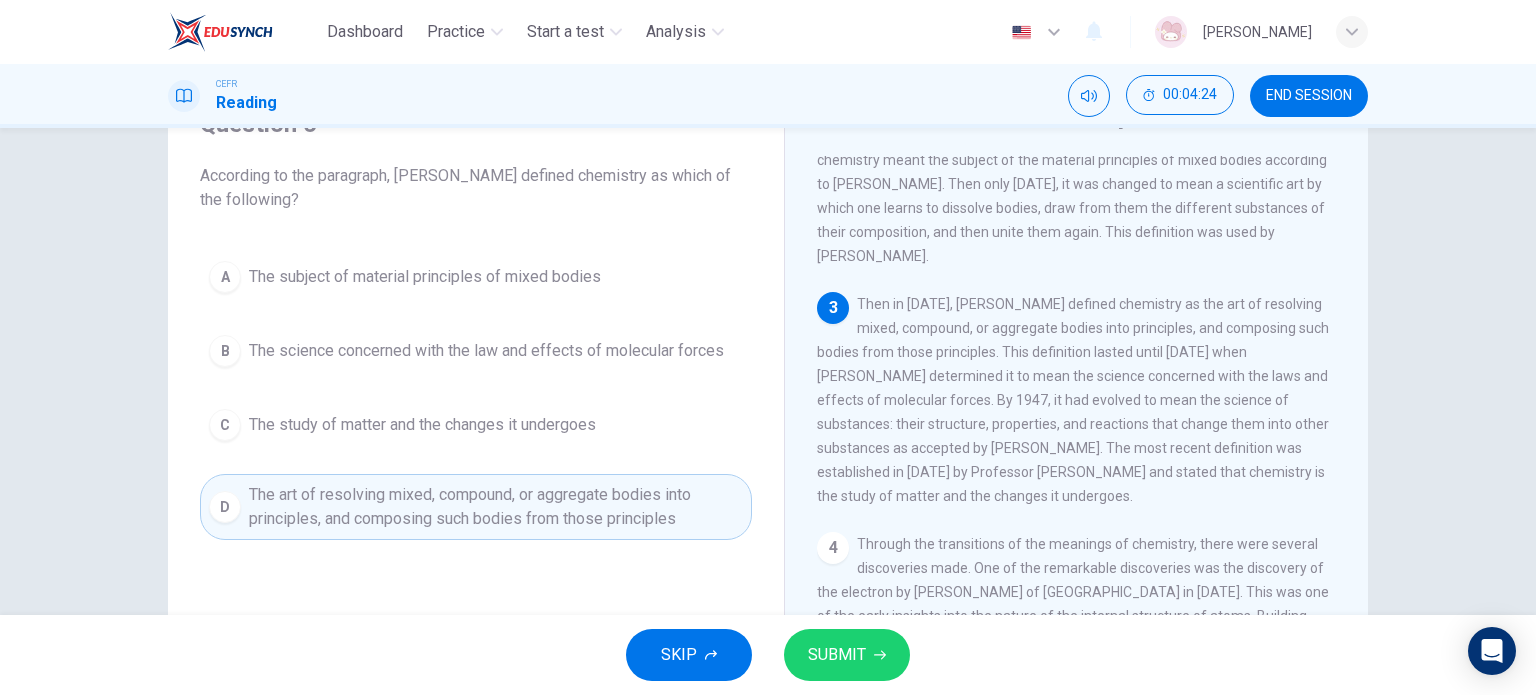 click on "SUBMIT" at bounding box center [837, 655] 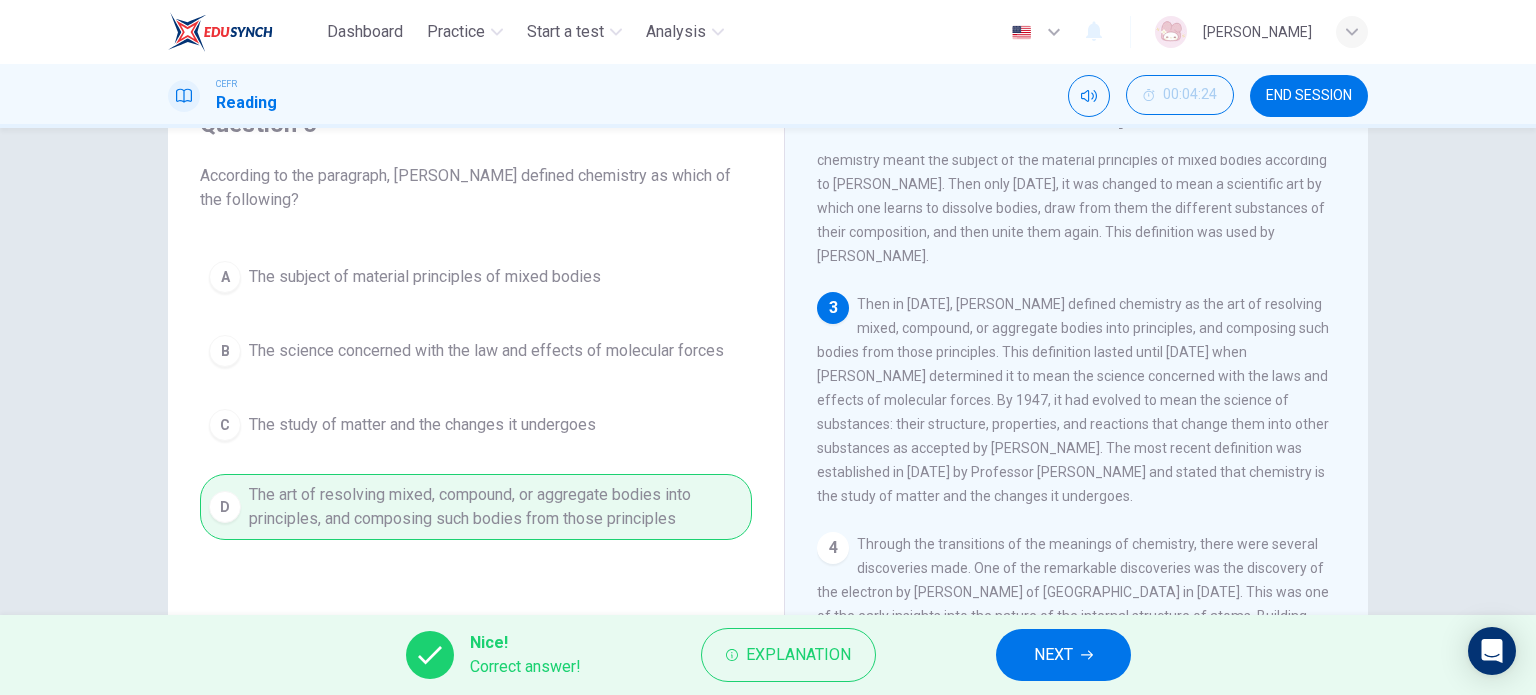 click on "NEXT" at bounding box center [1053, 655] 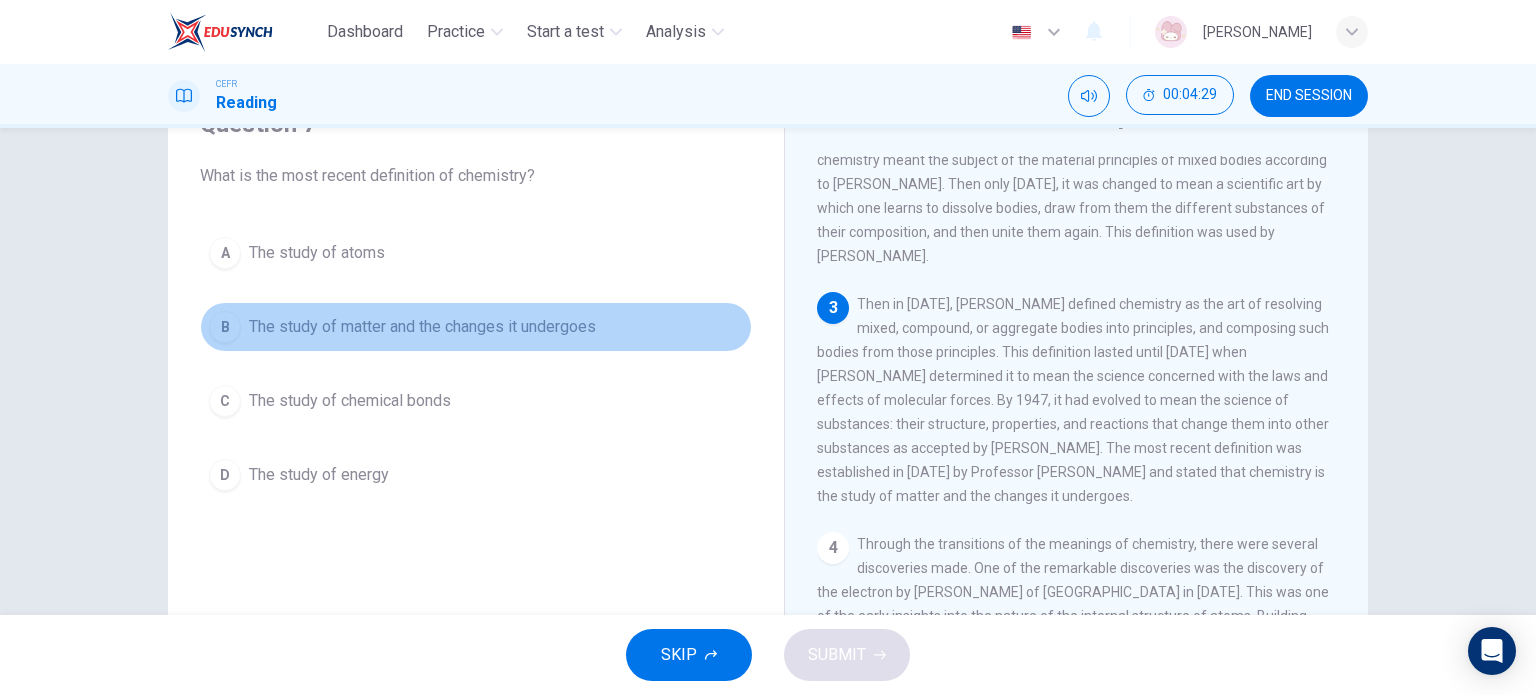 click on "The study of matter and the changes it undergoes" at bounding box center [422, 327] 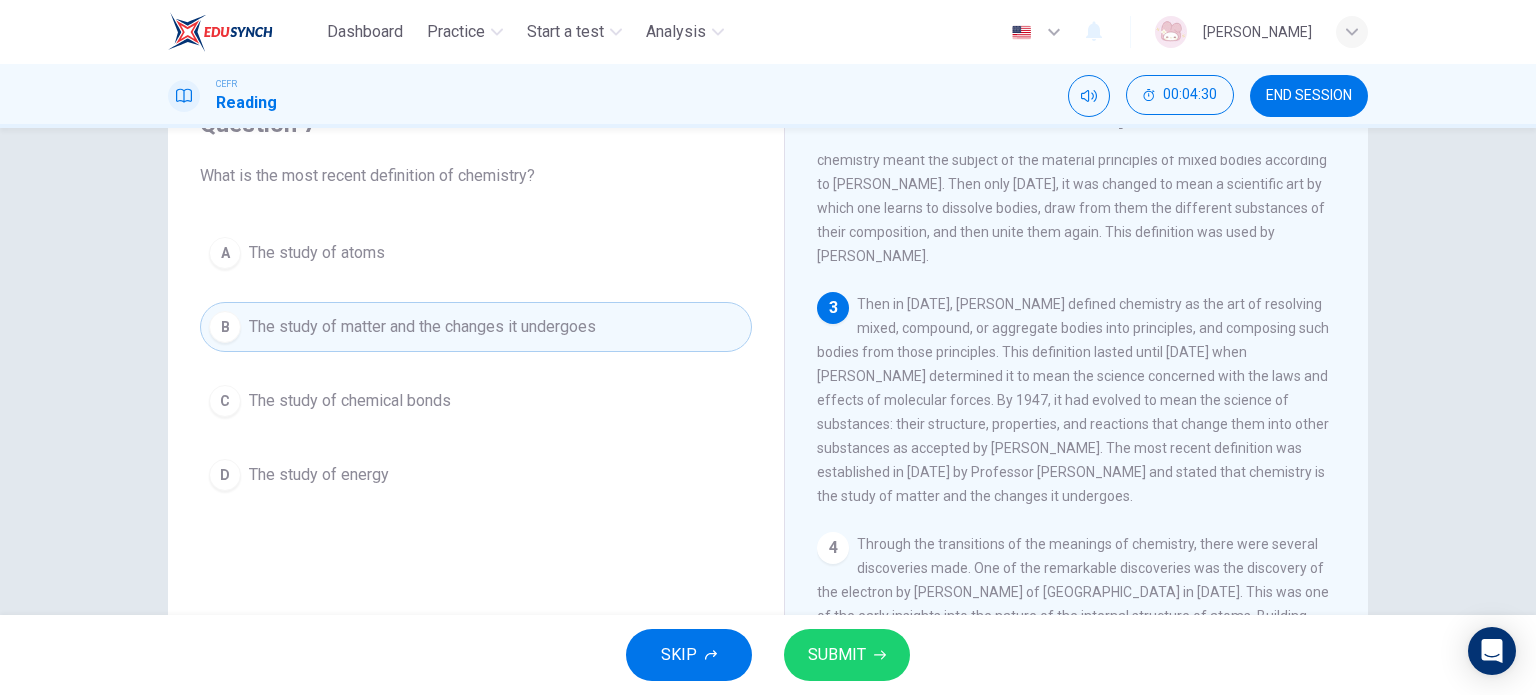click 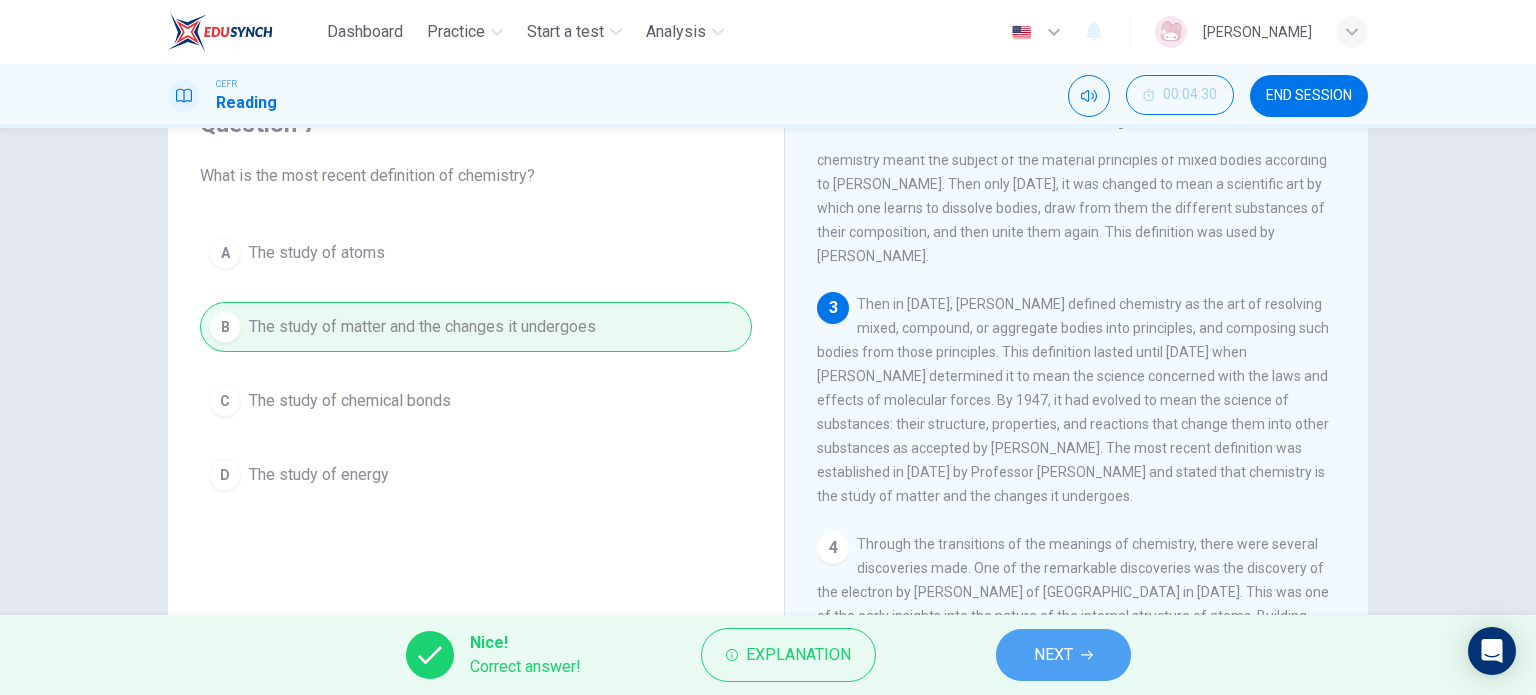 click on "NEXT" at bounding box center [1063, 655] 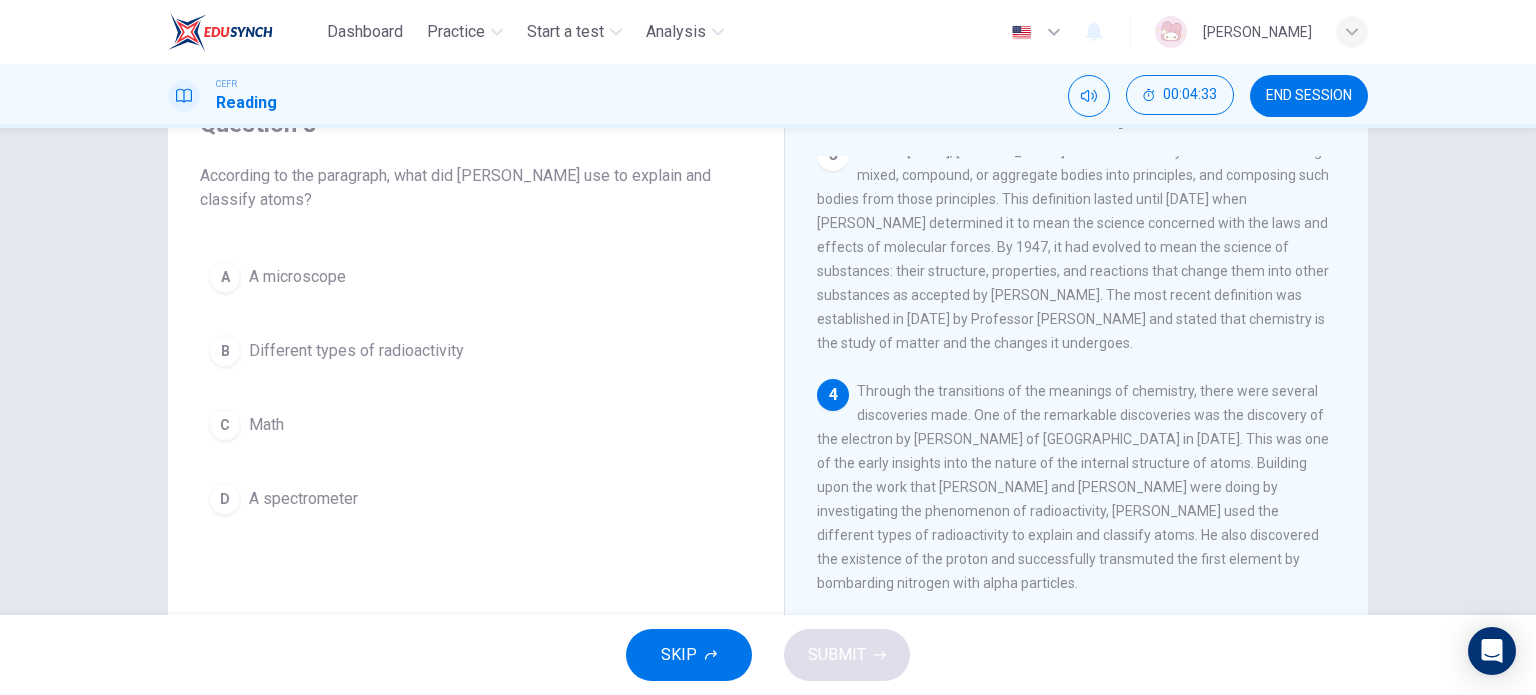 scroll, scrollTop: 380, scrollLeft: 0, axis: vertical 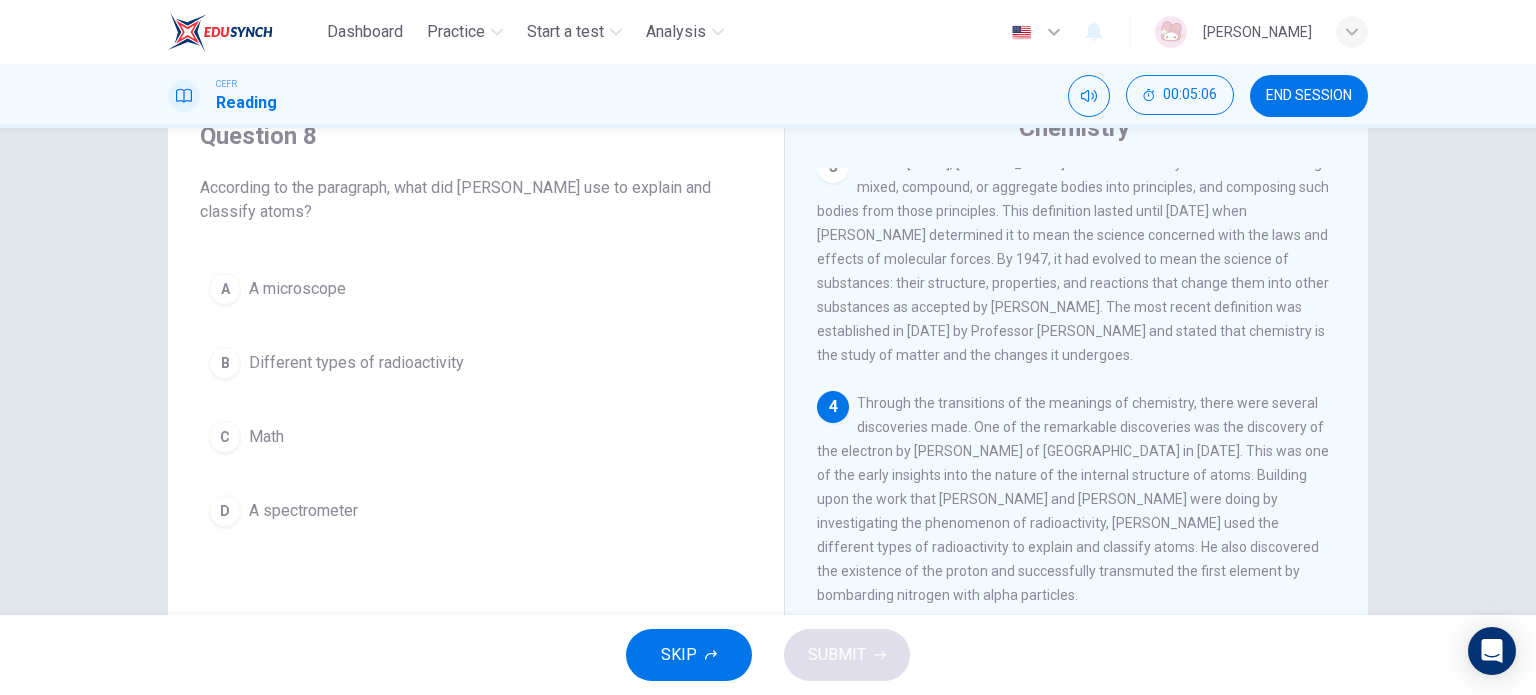 click on "Different types of radioactivity" at bounding box center (356, 363) 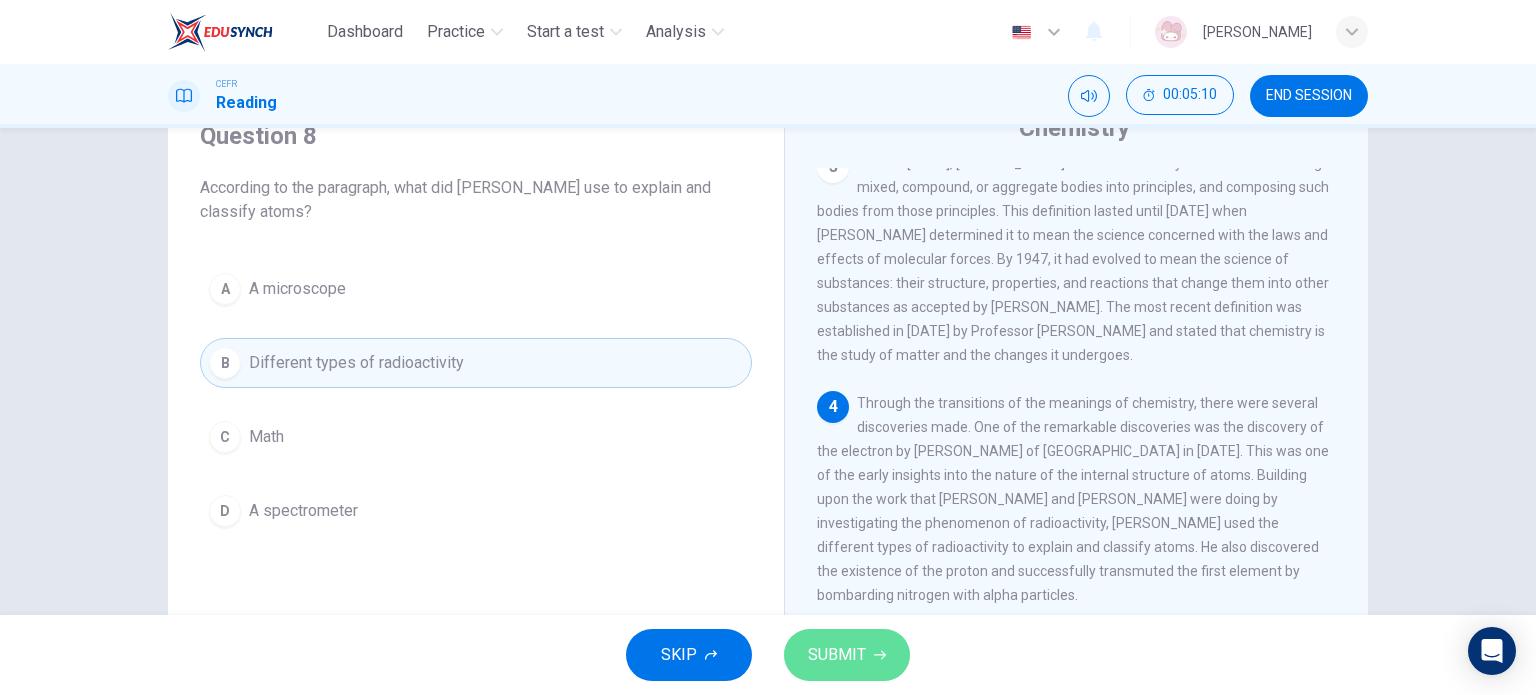 click on "SUBMIT" at bounding box center (837, 655) 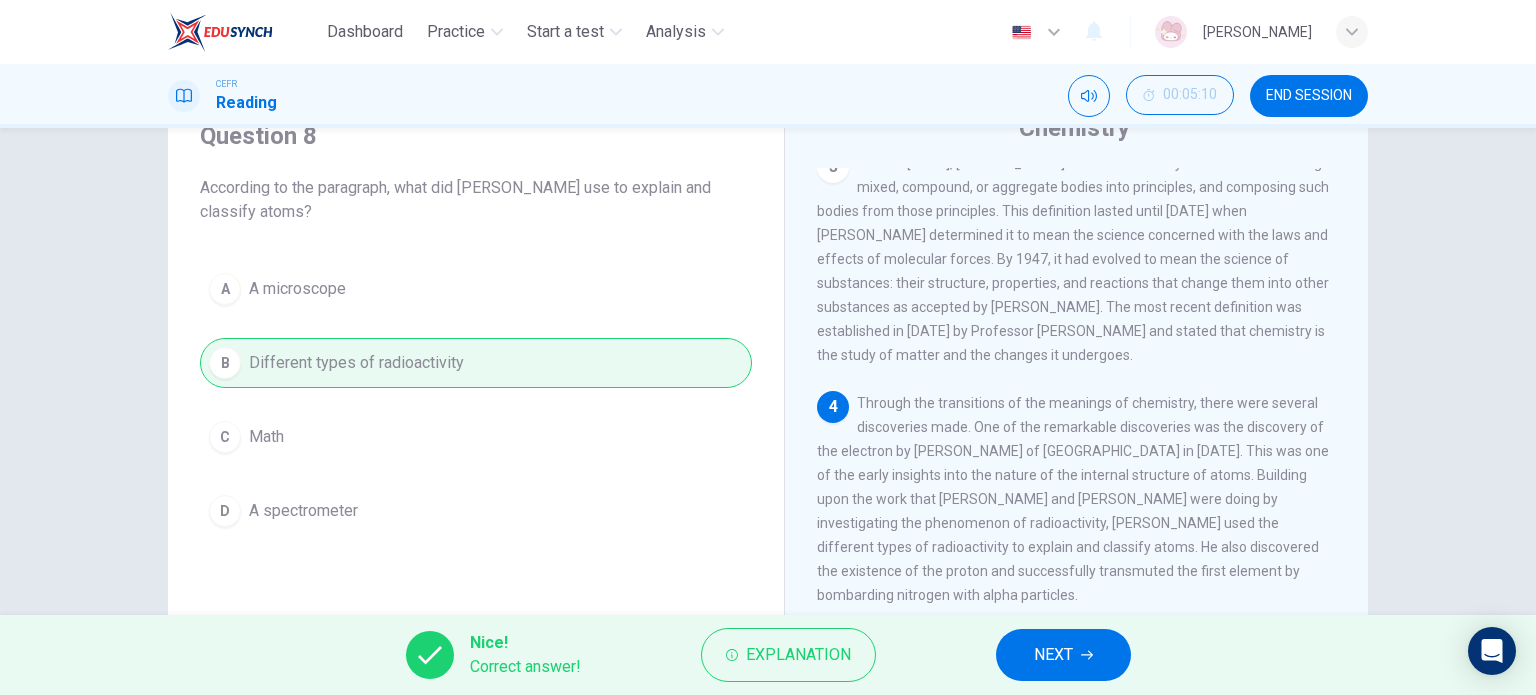 click on "NEXT" at bounding box center (1063, 655) 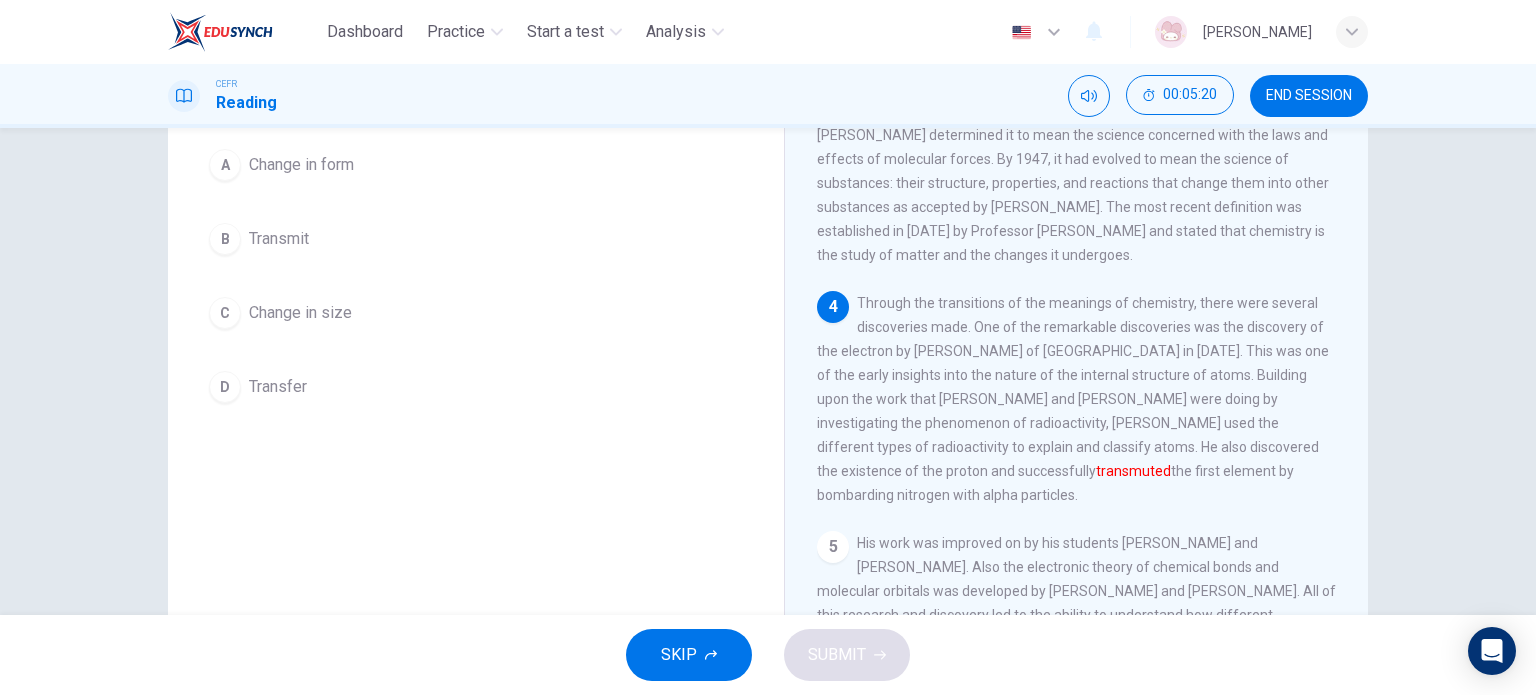 scroll, scrollTop: 88, scrollLeft: 0, axis: vertical 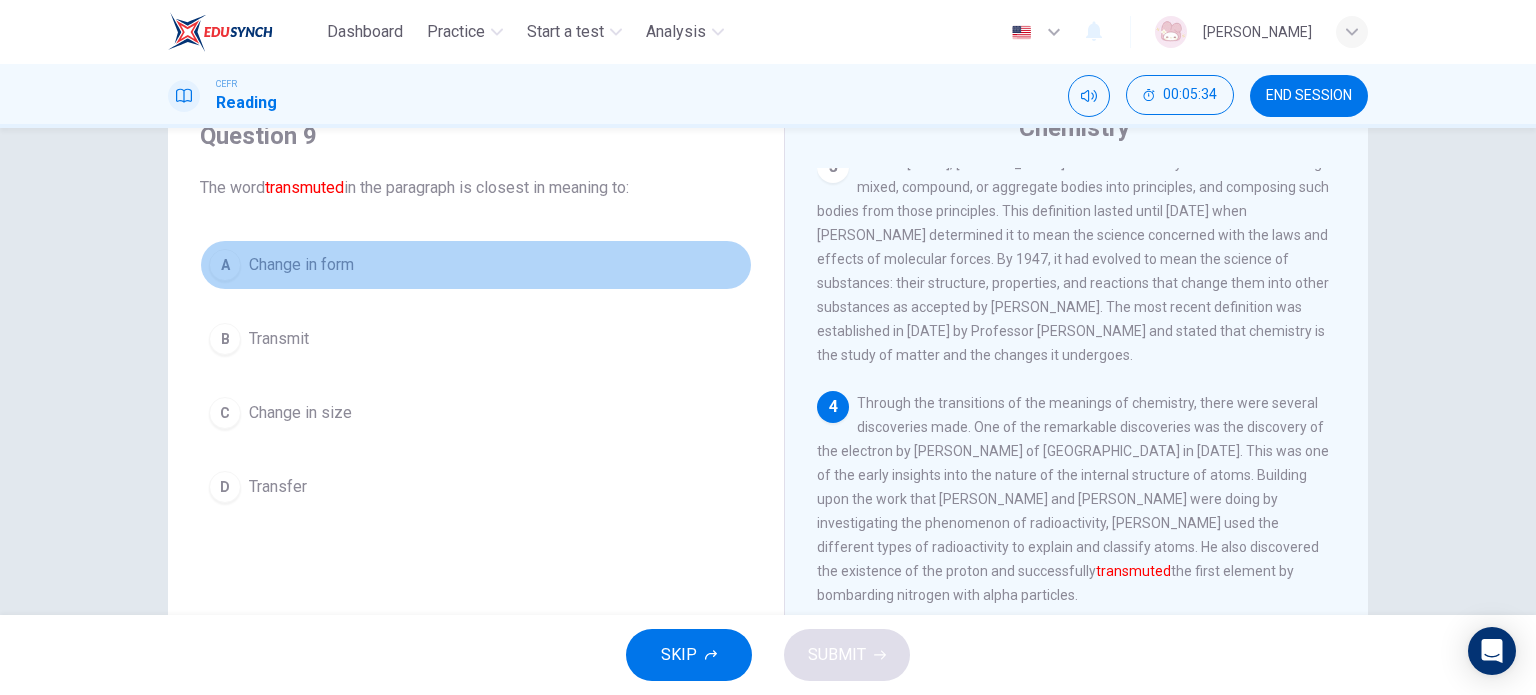 click on "A Change in form" at bounding box center [476, 265] 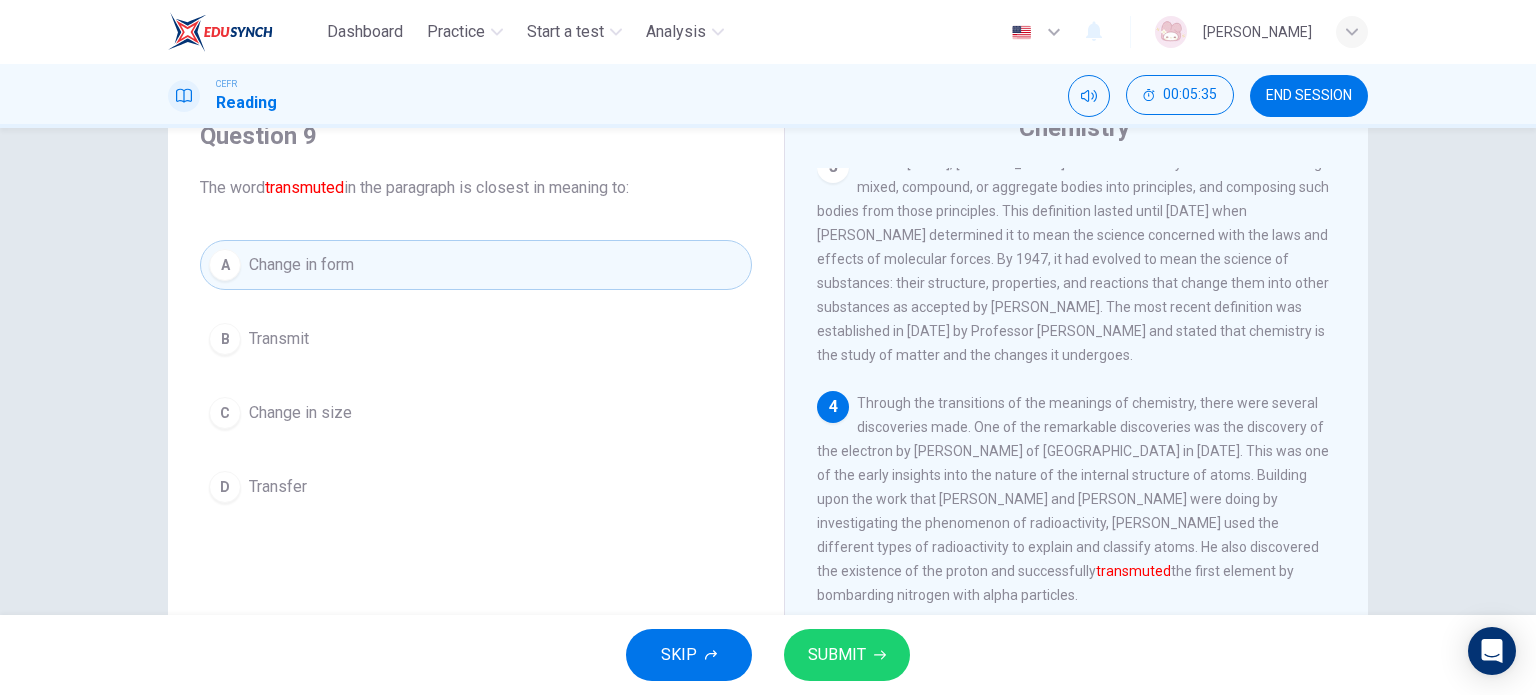 click on "SUBMIT" at bounding box center [847, 655] 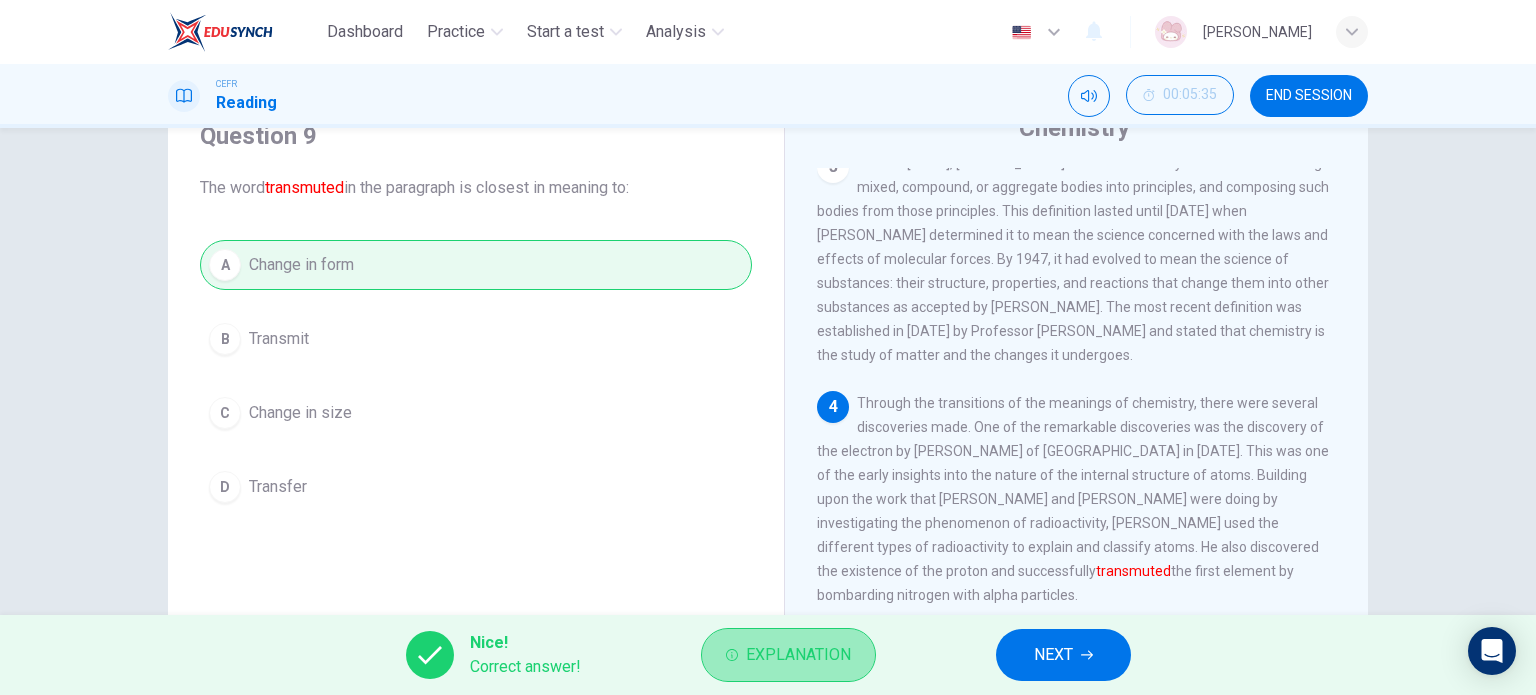 click on "Explanation" at bounding box center (798, 655) 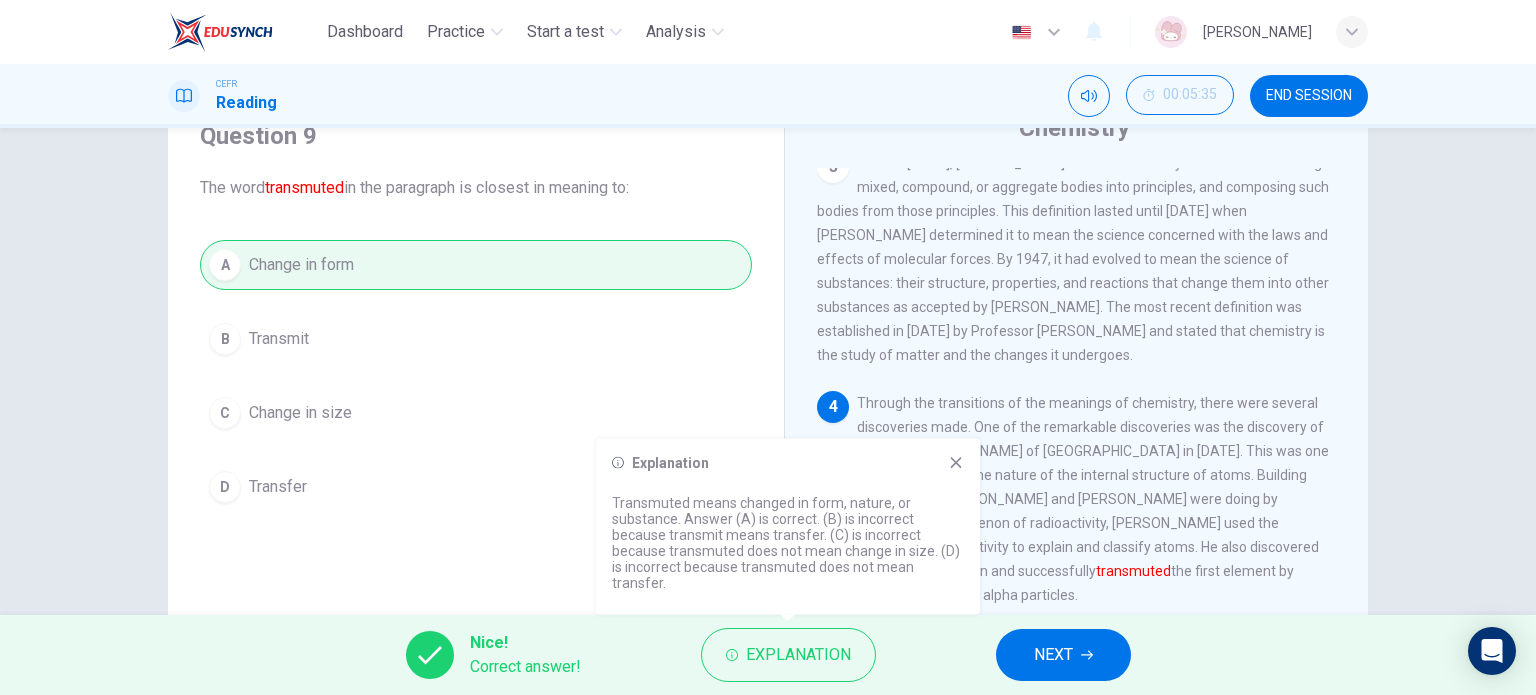 click 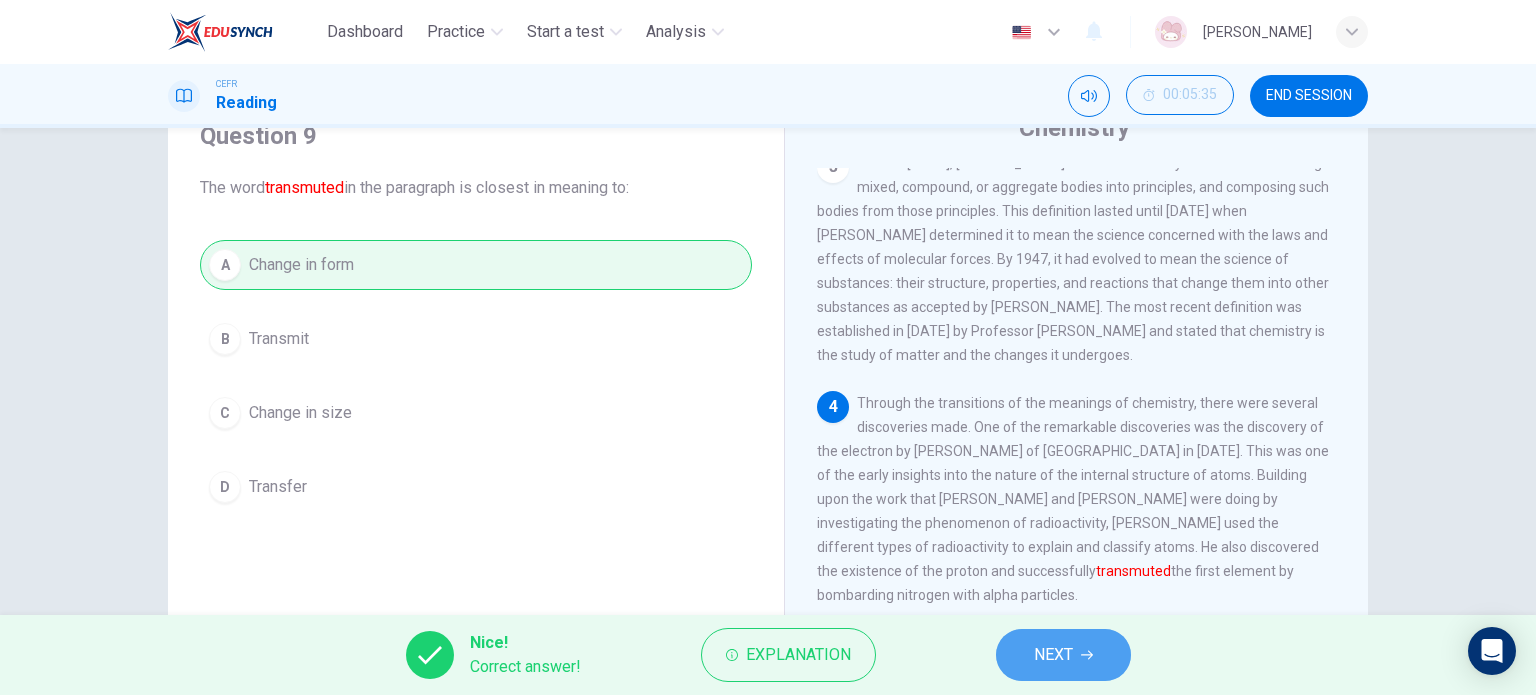 click on "NEXT" at bounding box center [1063, 655] 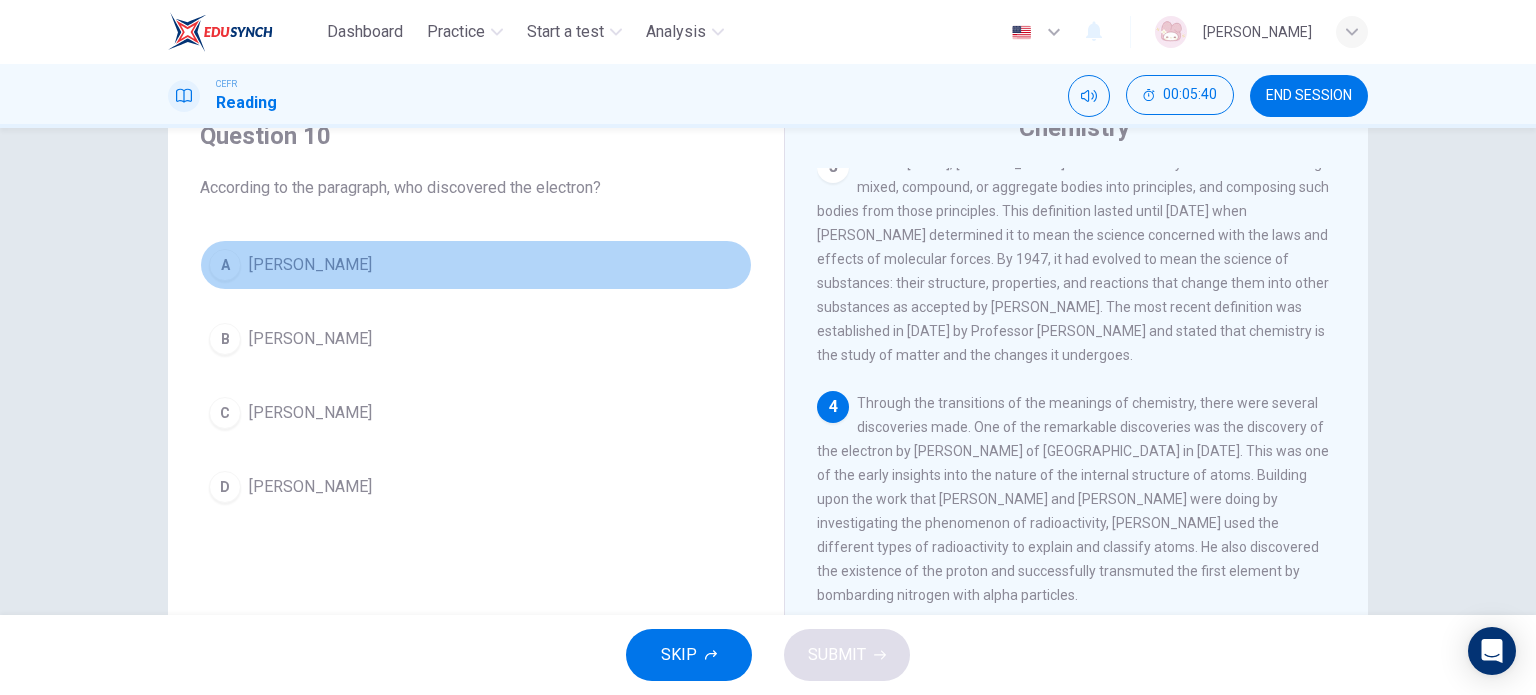 click on "A [PERSON_NAME]" at bounding box center [476, 265] 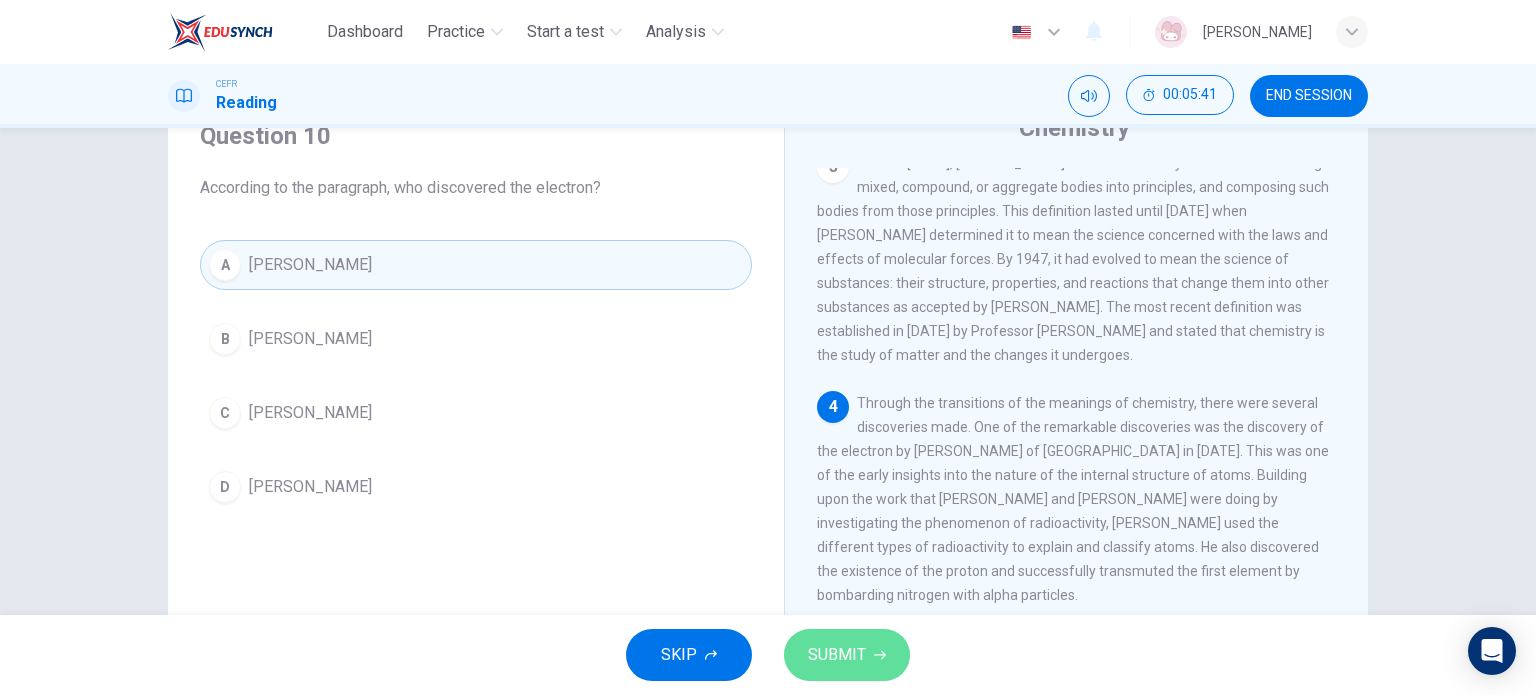 click on "SUBMIT" at bounding box center [837, 655] 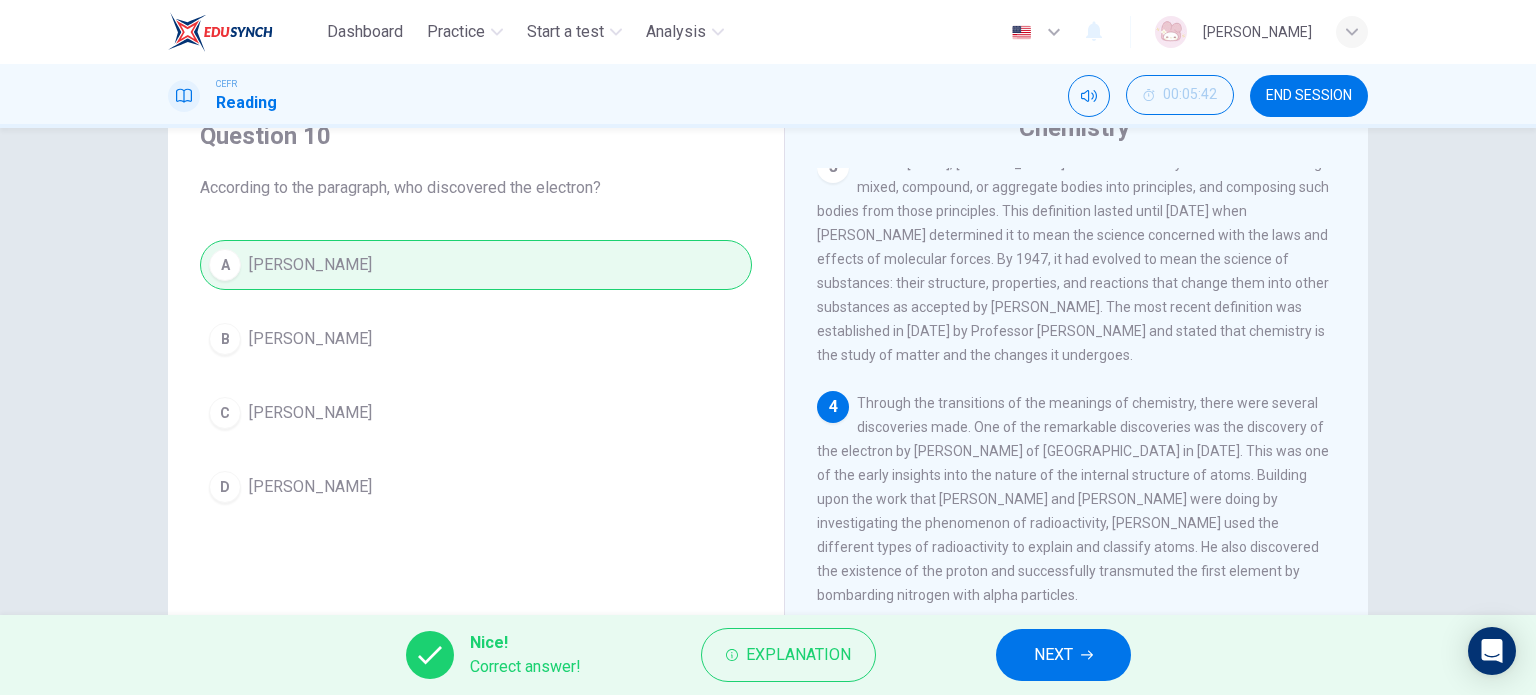 click on "NEXT" at bounding box center (1063, 655) 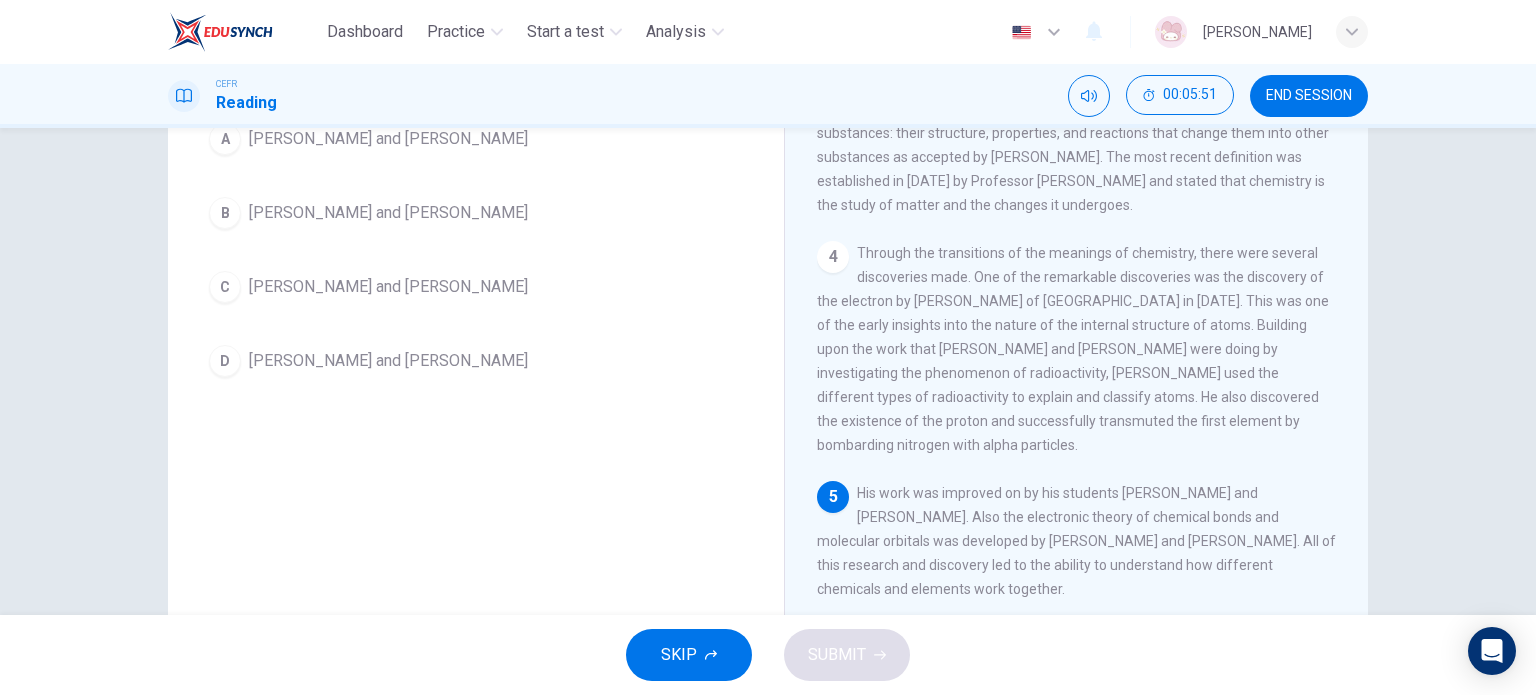 scroll, scrollTop: 288, scrollLeft: 0, axis: vertical 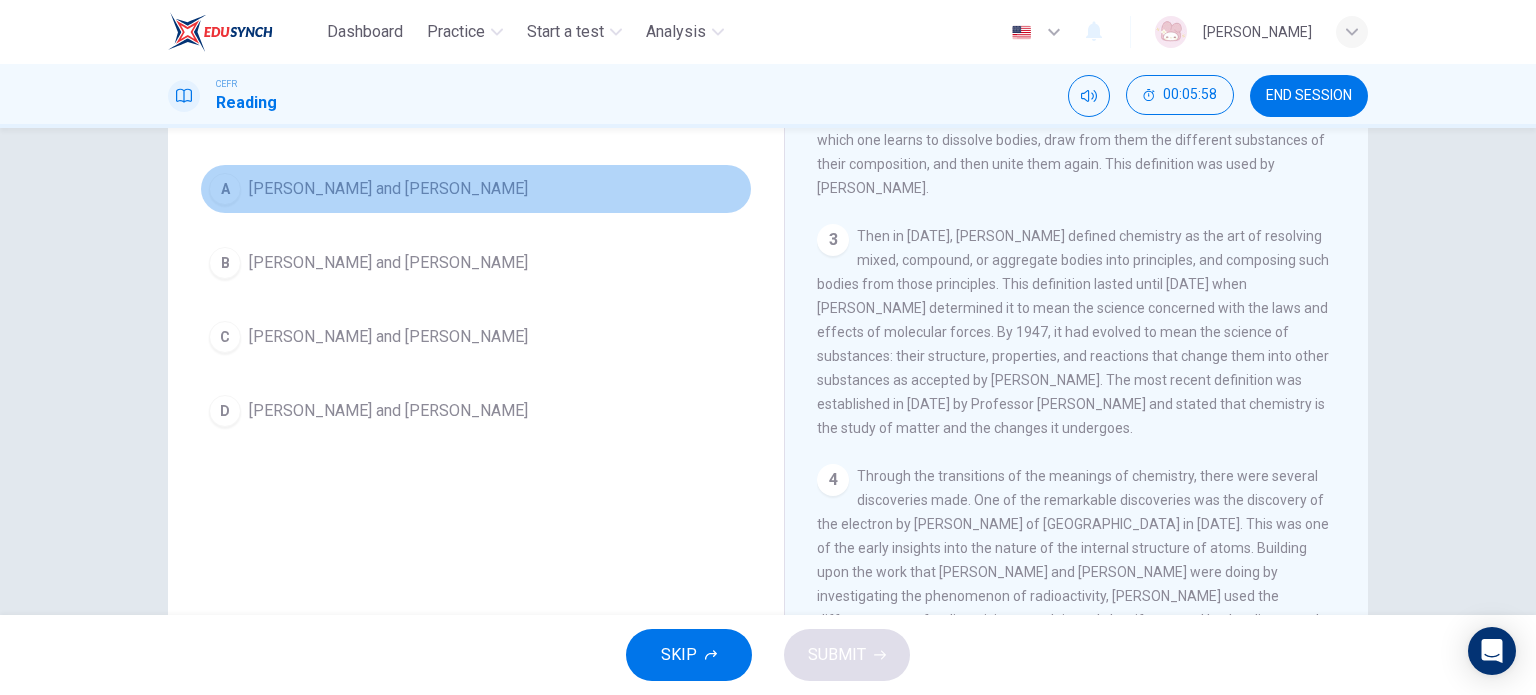 click on "[PERSON_NAME] and [PERSON_NAME]" at bounding box center [388, 189] 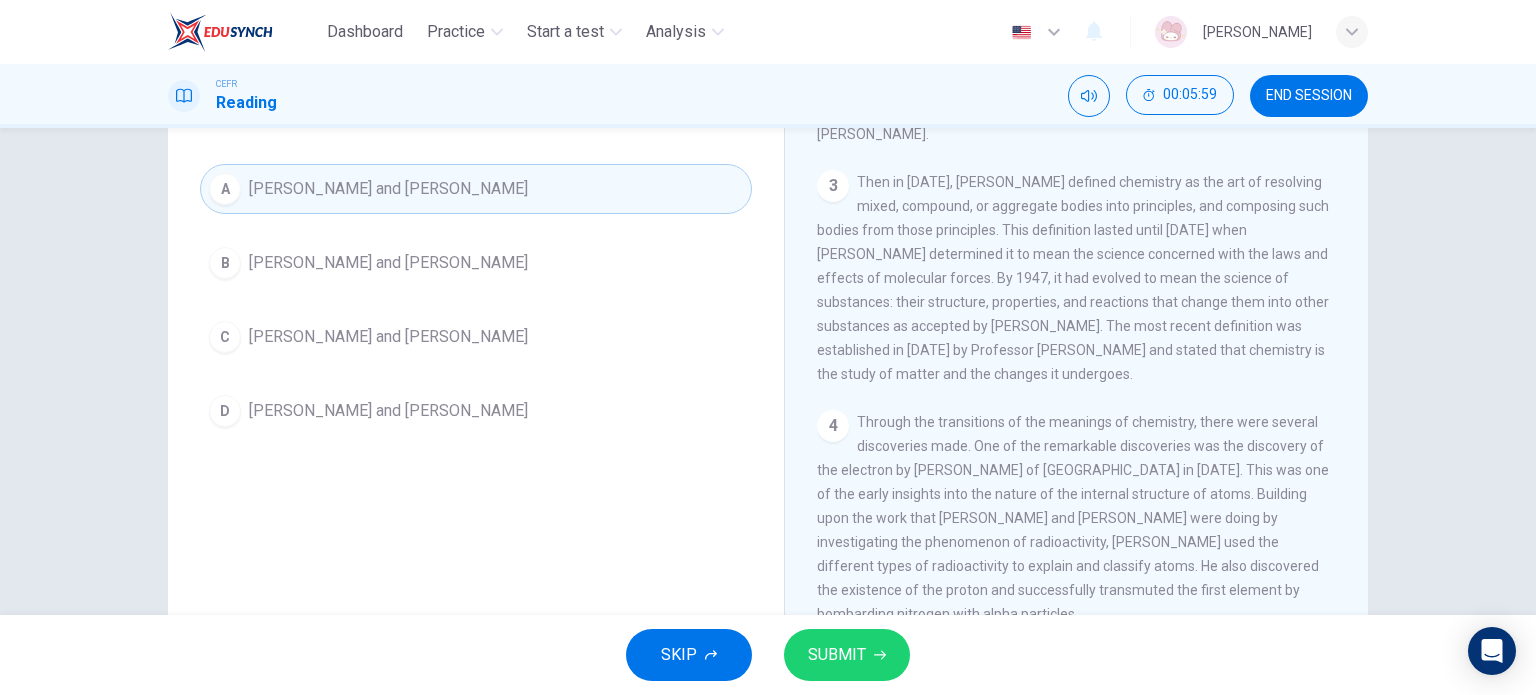 scroll, scrollTop: 380, scrollLeft: 0, axis: vertical 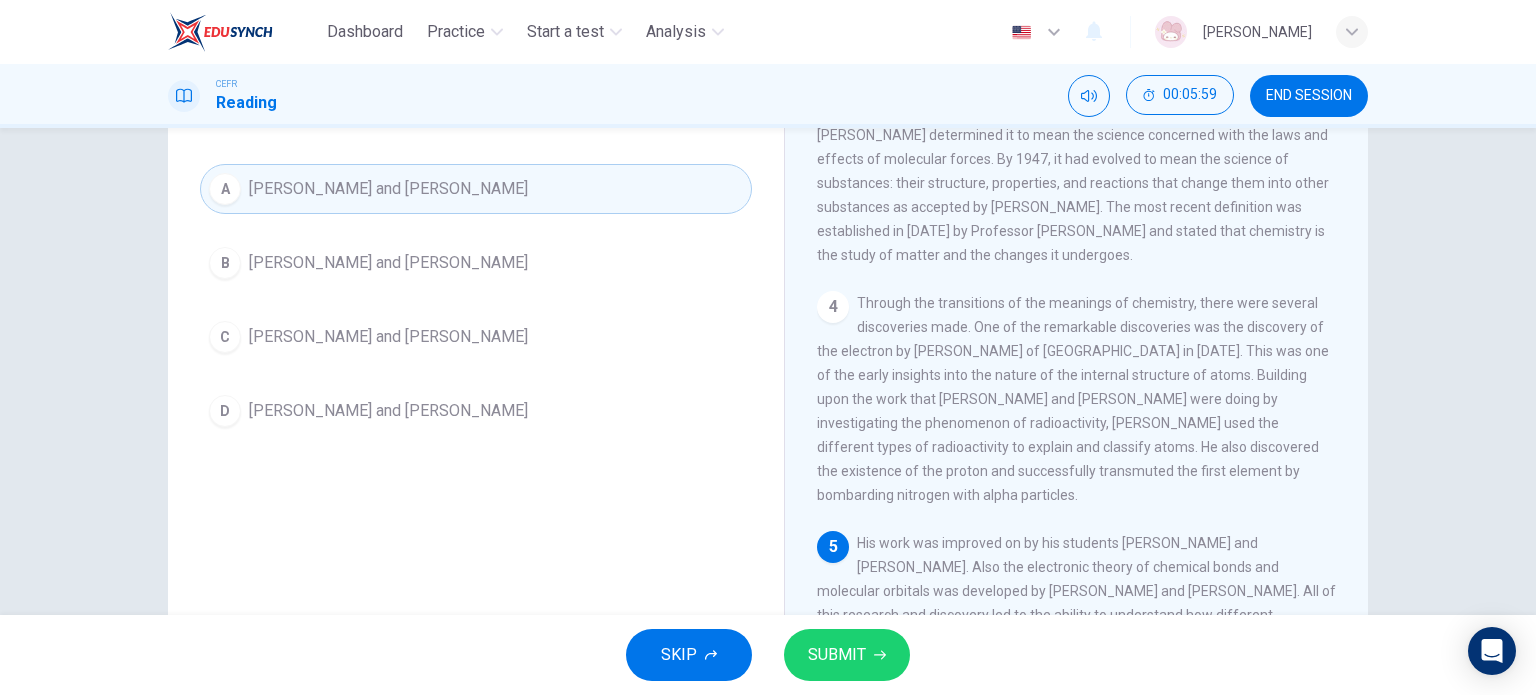 click on "SUBMIT" at bounding box center (847, 655) 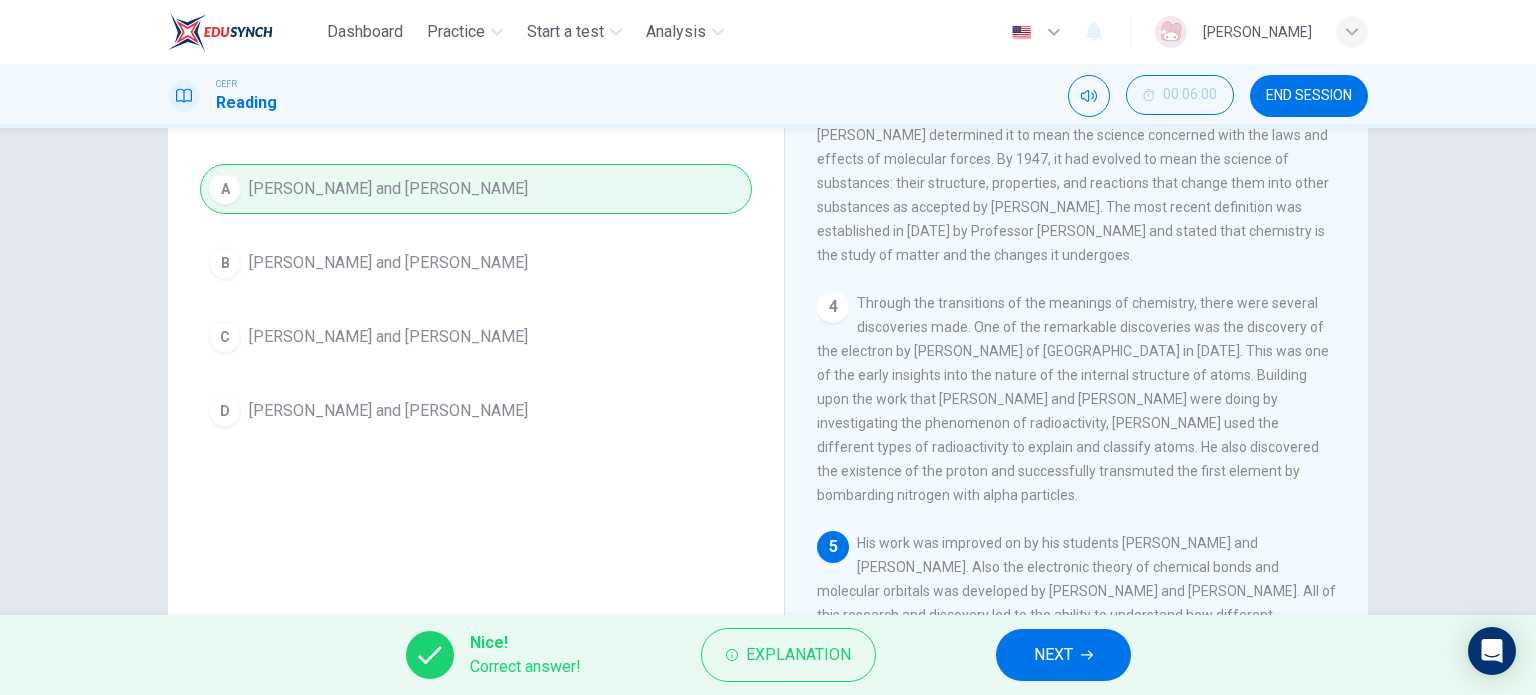 click on "NEXT" at bounding box center (1063, 655) 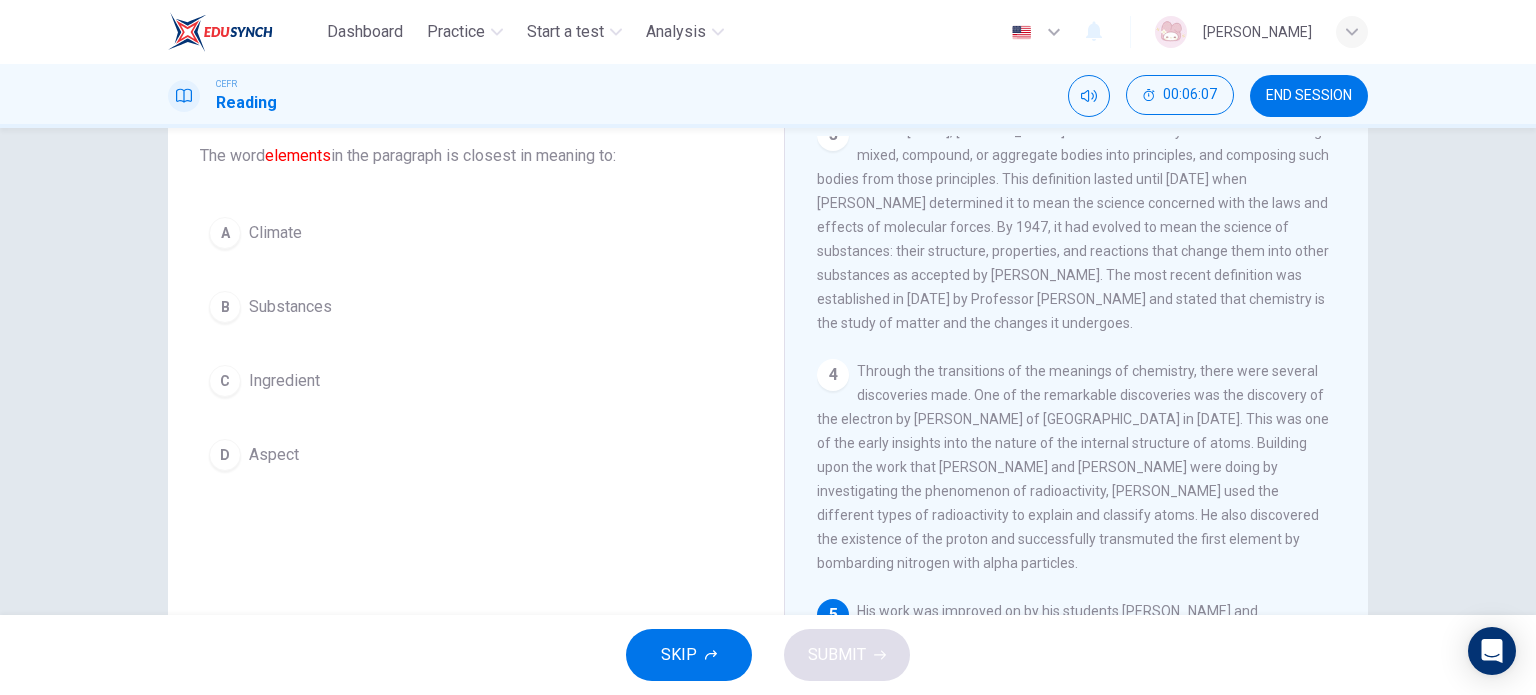 scroll, scrollTop: 88, scrollLeft: 0, axis: vertical 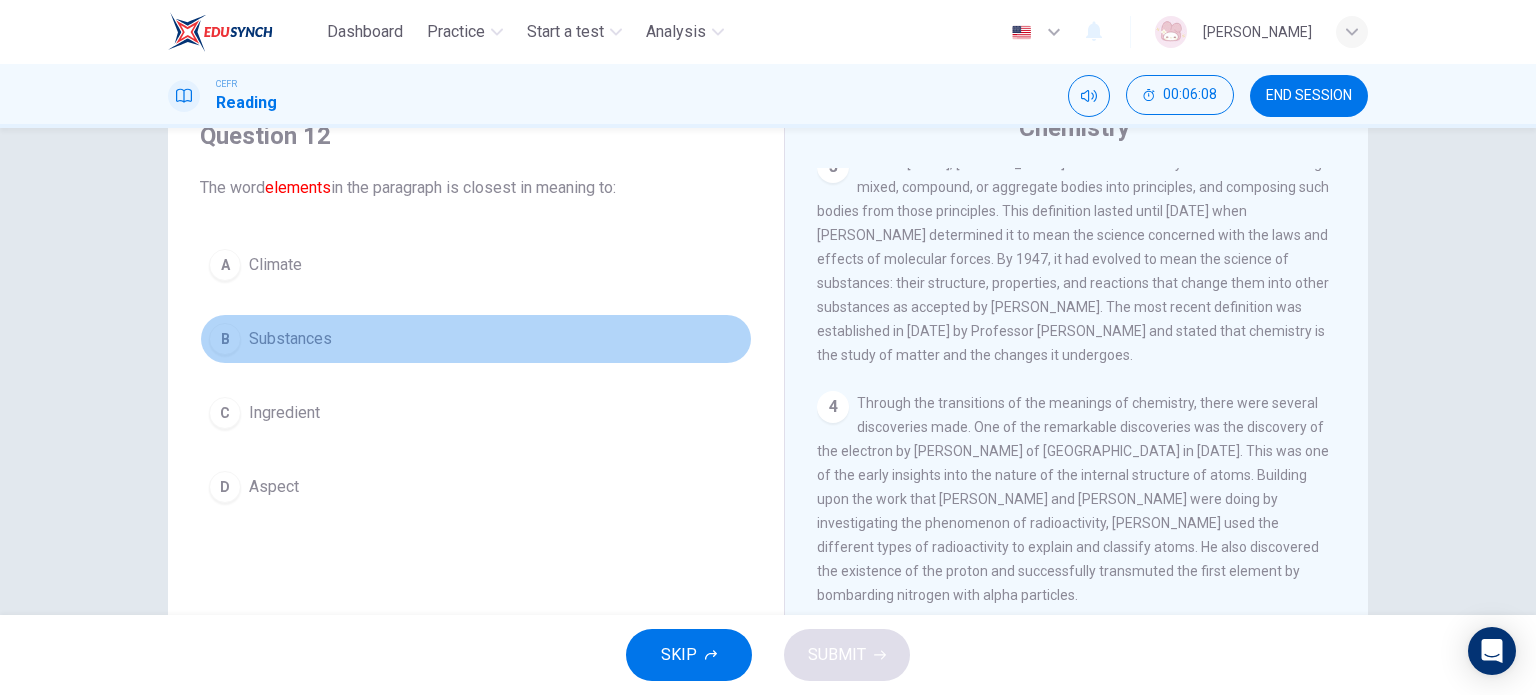 click on "B Substances" at bounding box center [476, 339] 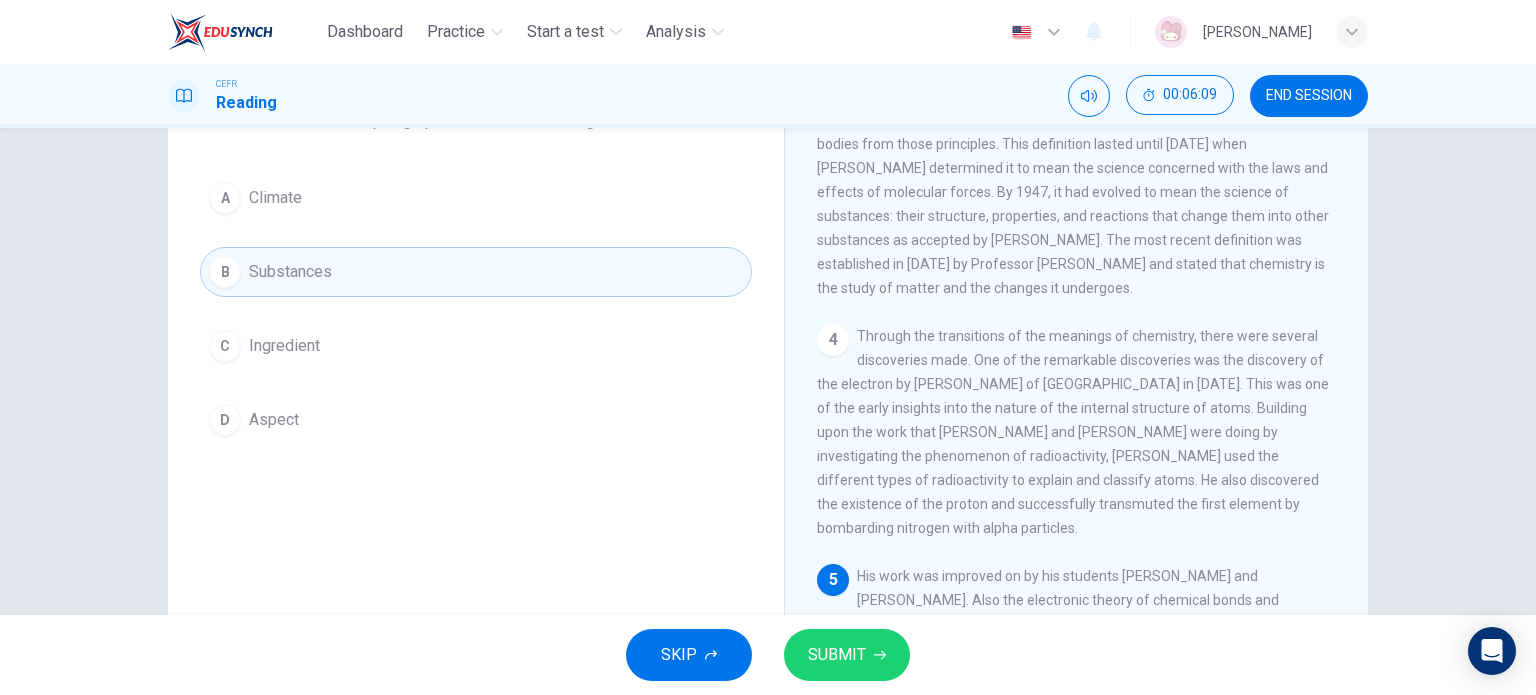 scroll, scrollTop: 188, scrollLeft: 0, axis: vertical 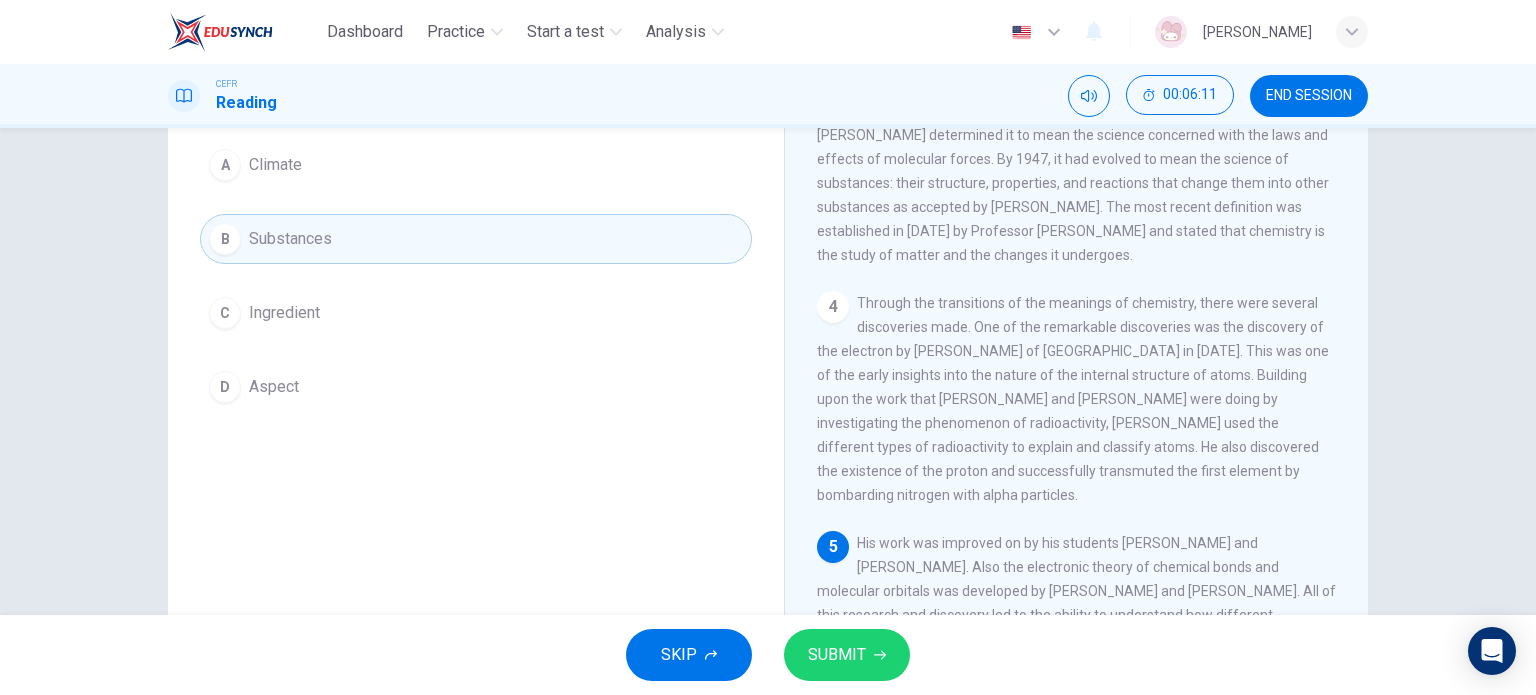click on "SUBMIT" at bounding box center [847, 655] 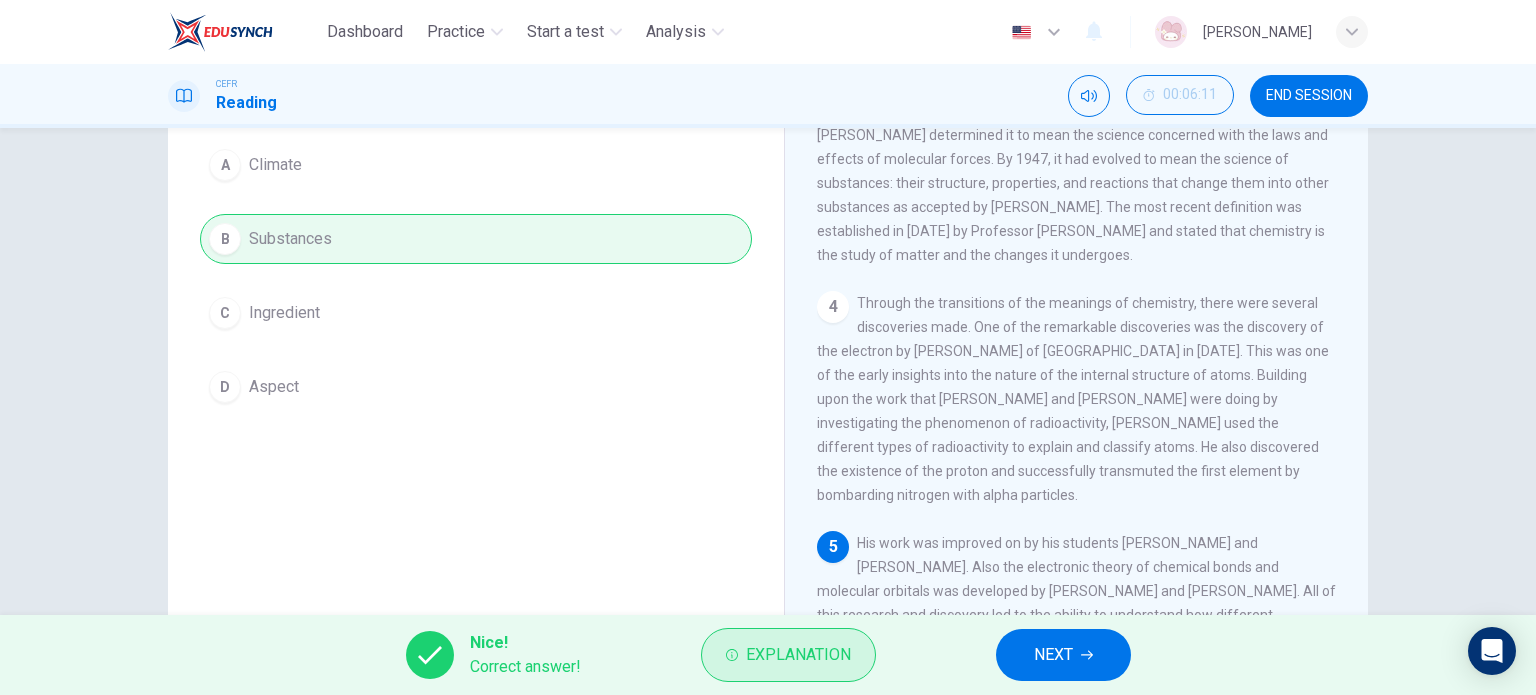 click on "Explanation" at bounding box center (788, 655) 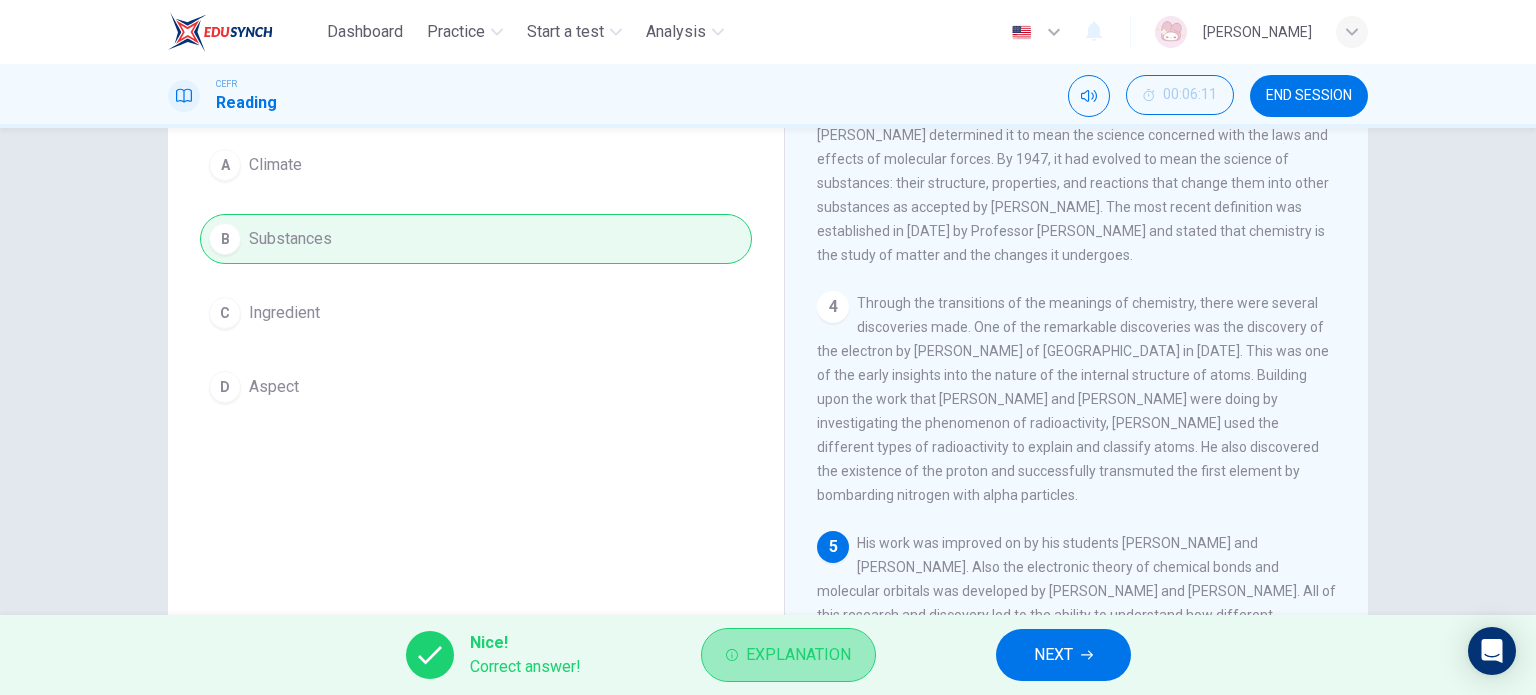 click on "Explanation" at bounding box center (798, 655) 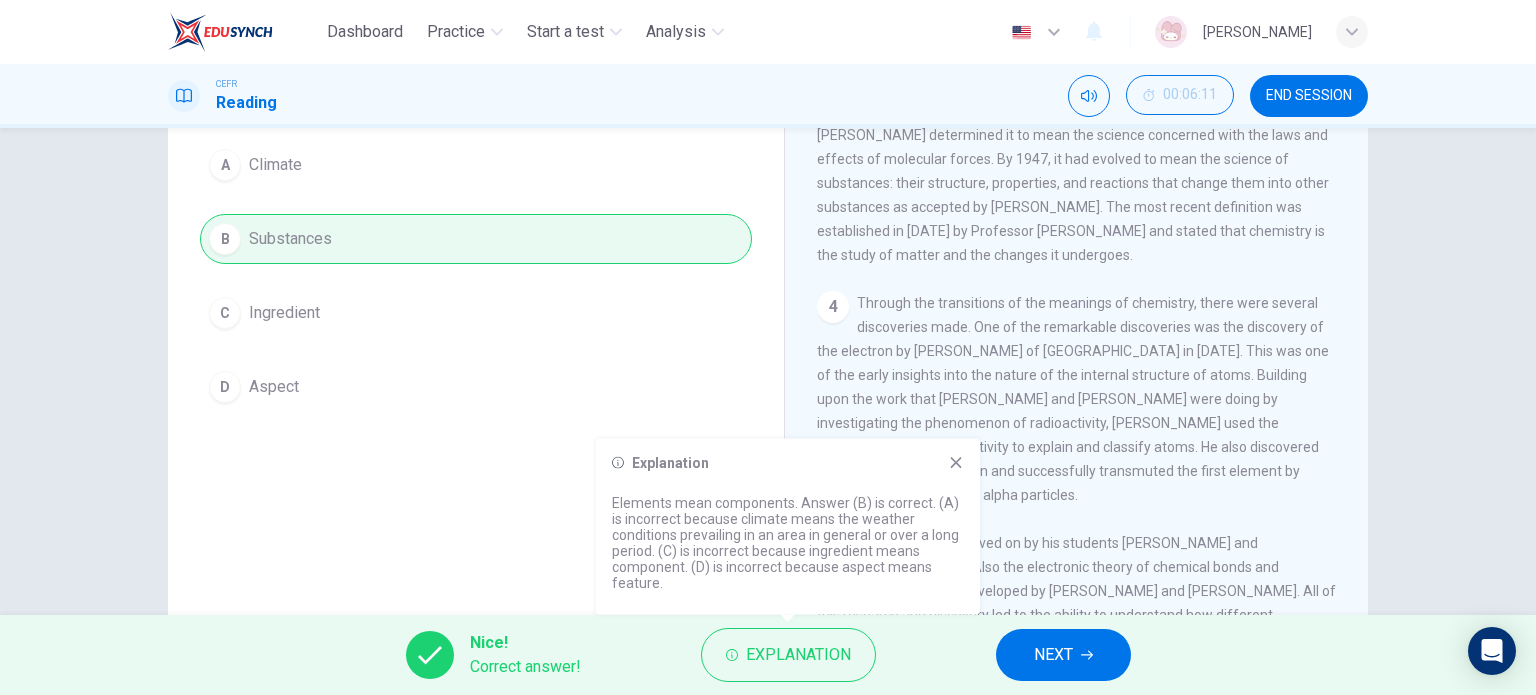 click 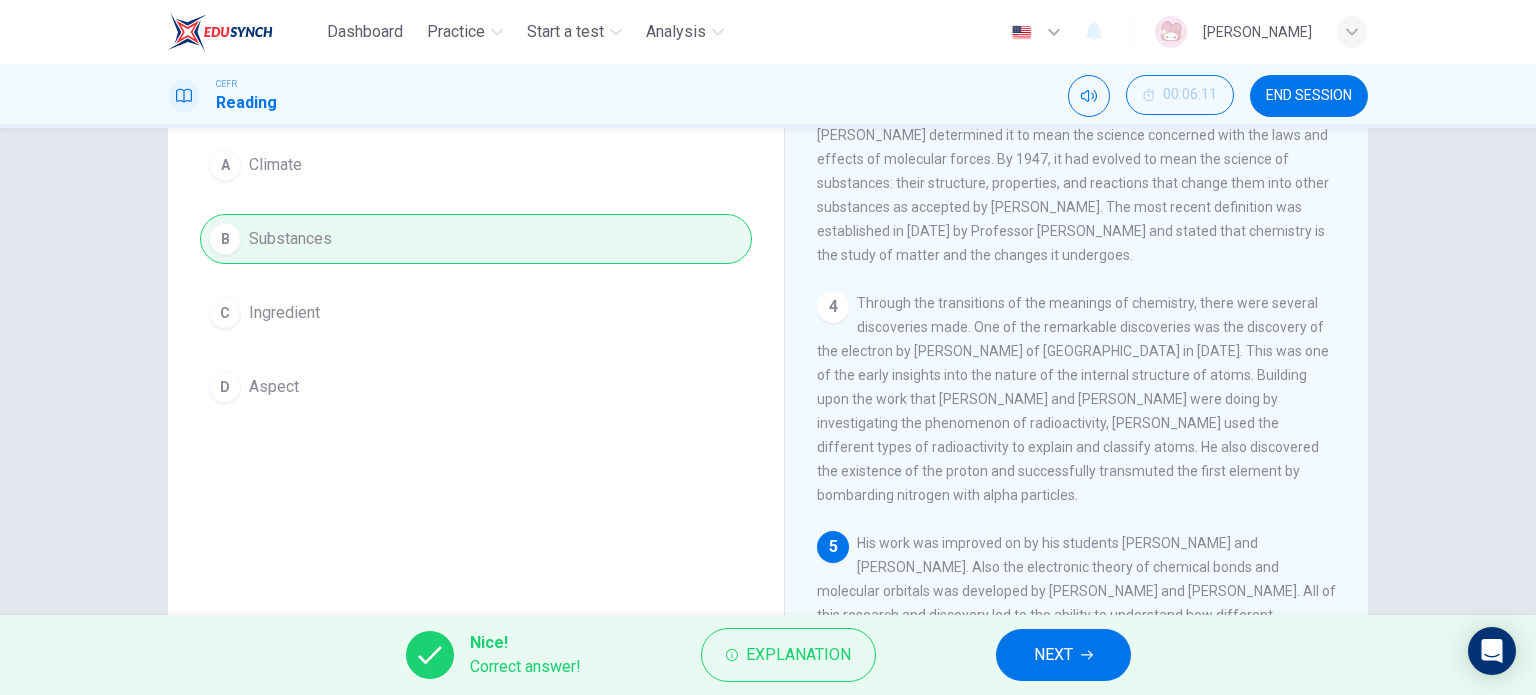 click on "NEXT" at bounding box center (1063, 655) 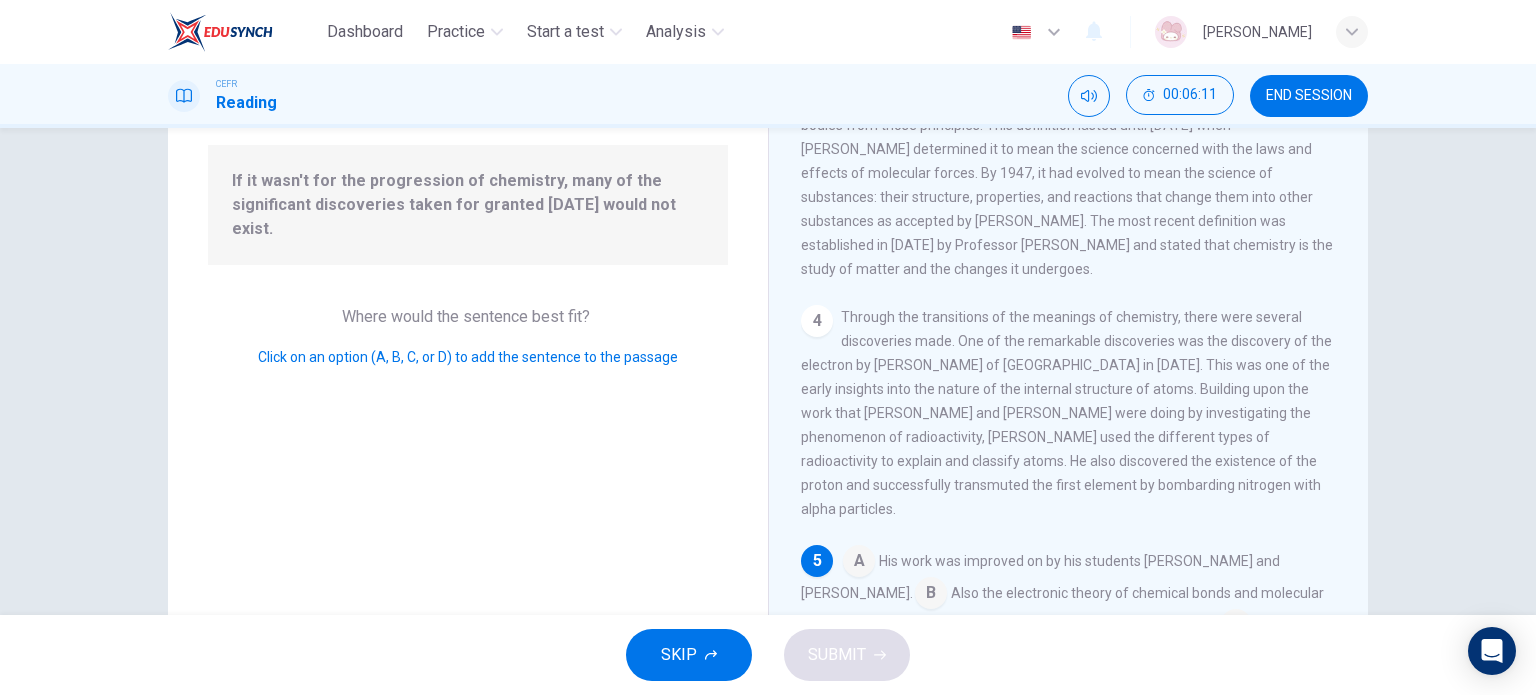 scroll, scrollTop: 416, scrollLeft: 0, axis: vertical 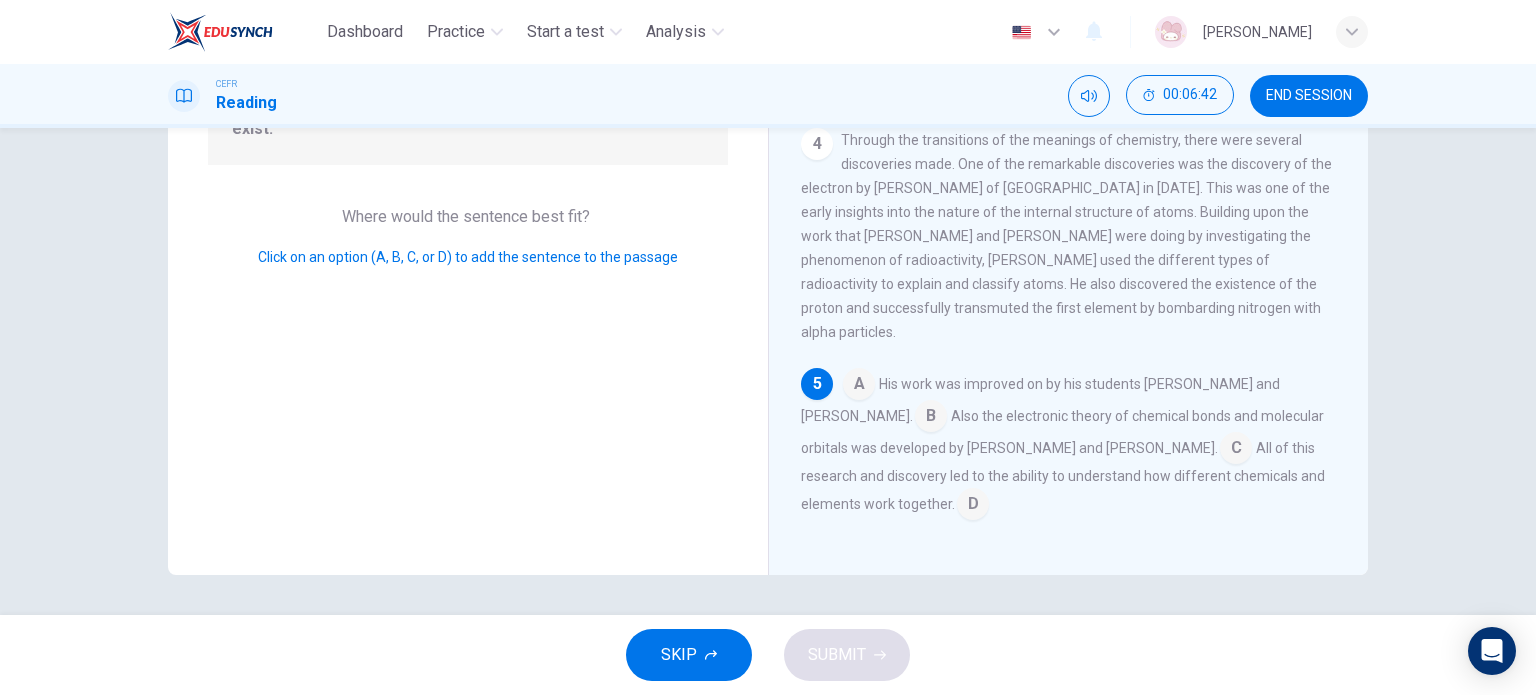 click at bounding box center [973, 506] 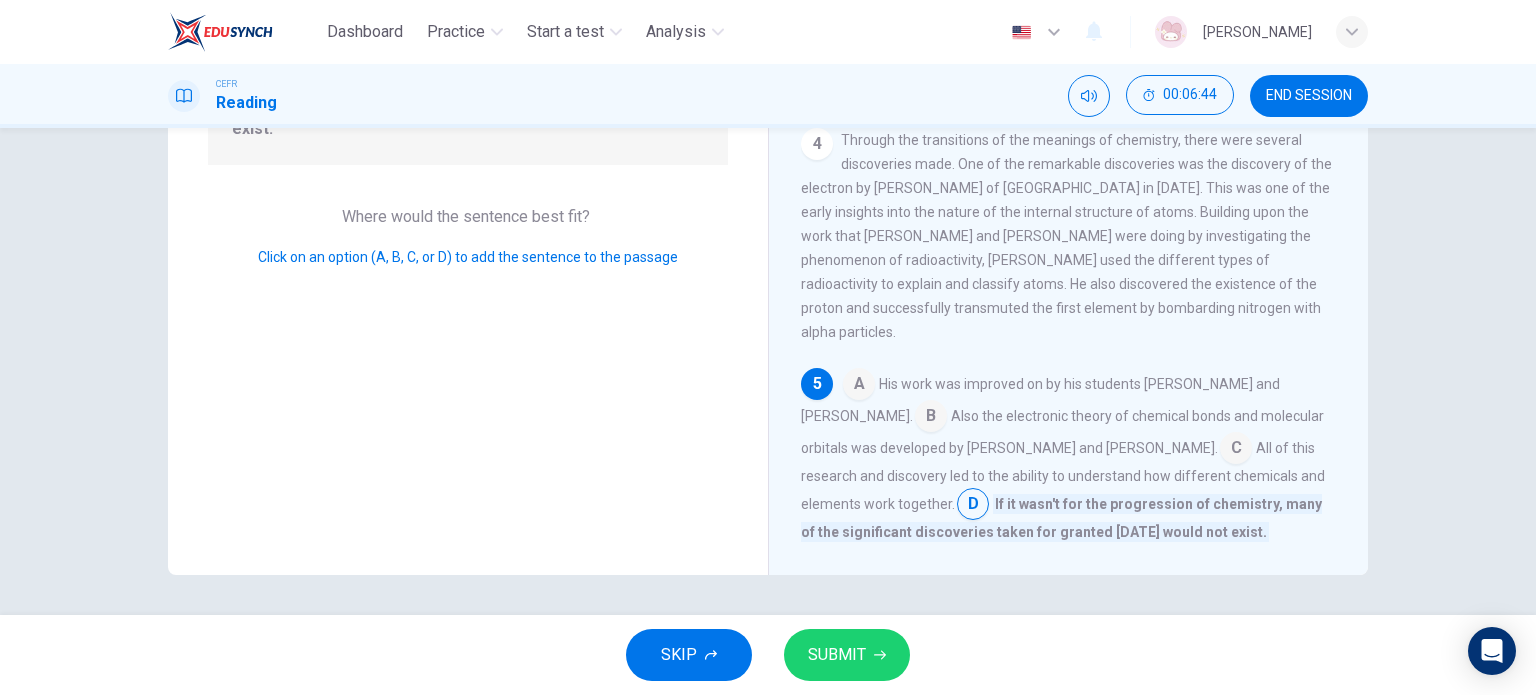 click at bounding box center (1236, 450) 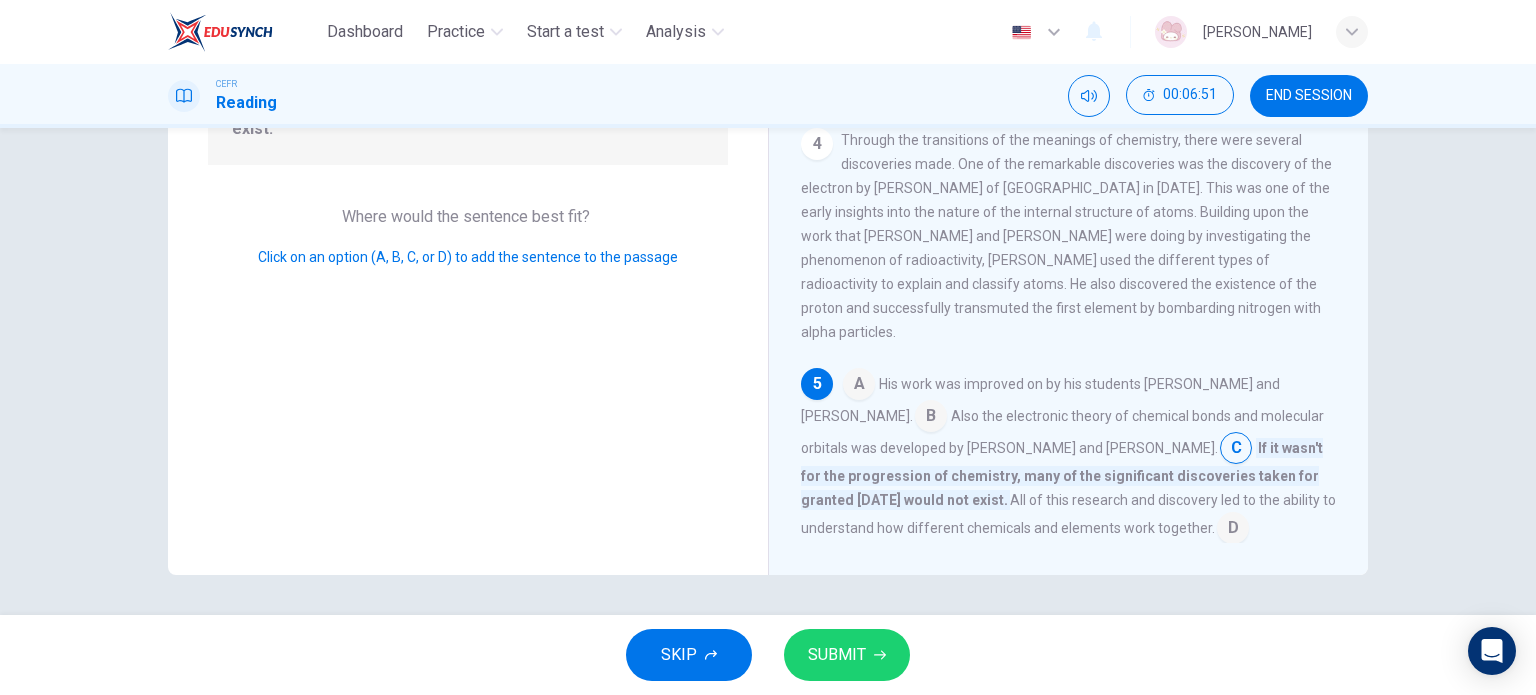 click at bounding box center (1233, 530) 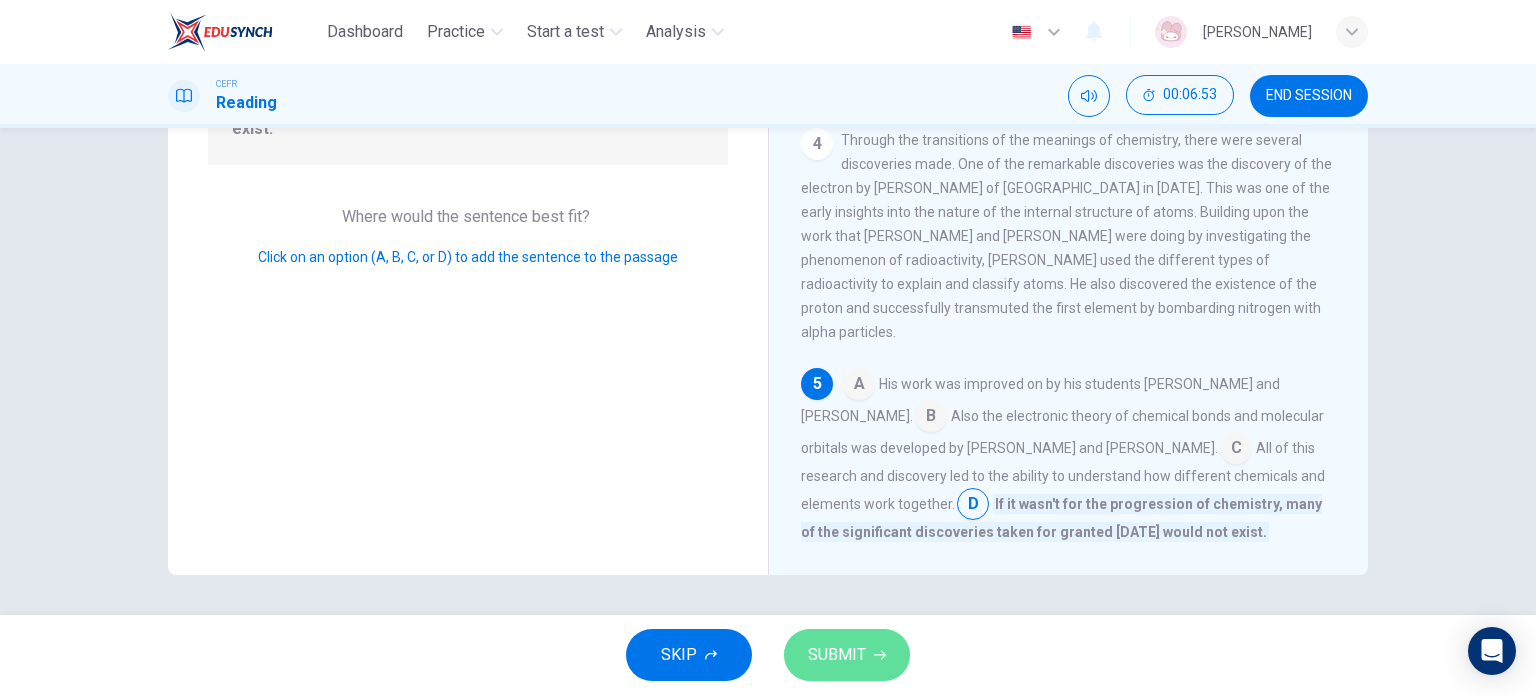 click on "SUBMIT" at bounding box center (847, 655) 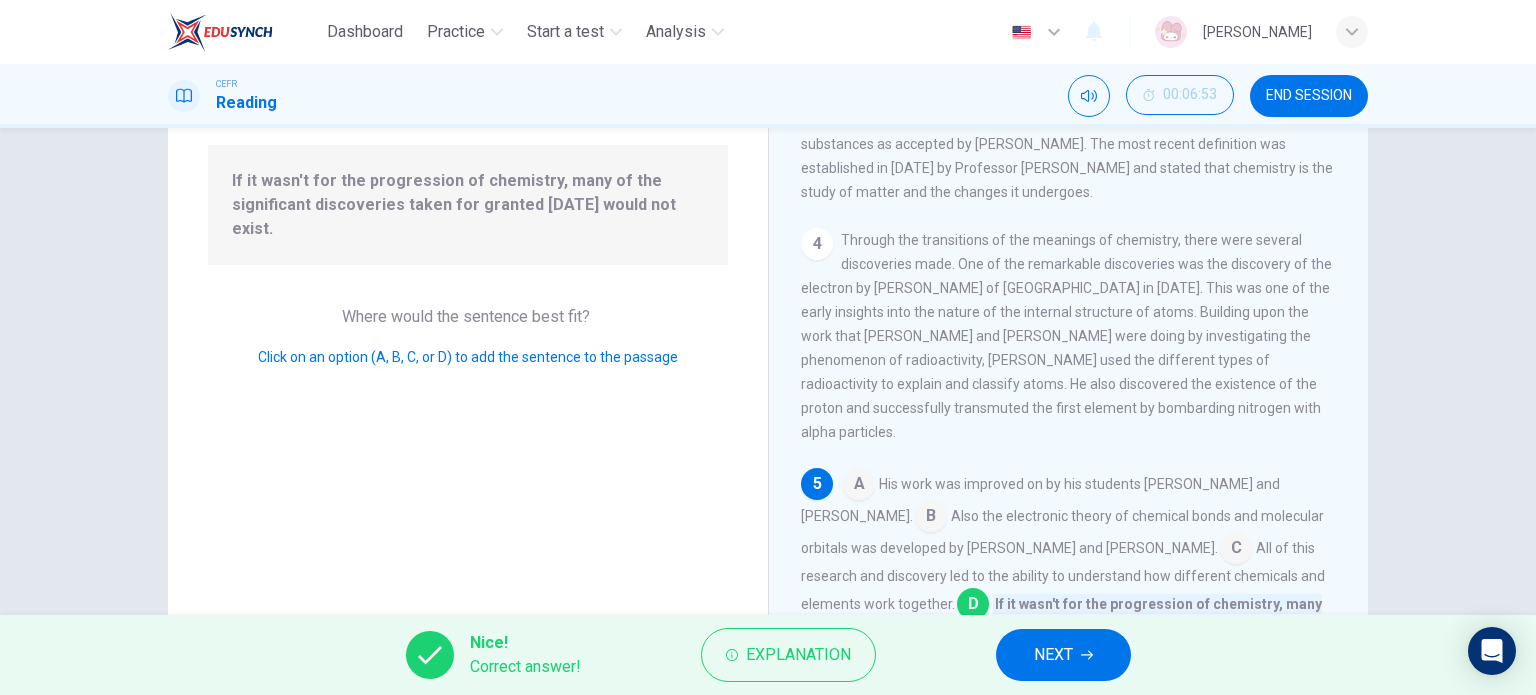 scroll, scrollTop: 88, scrollLeft: 0, axis: vertical 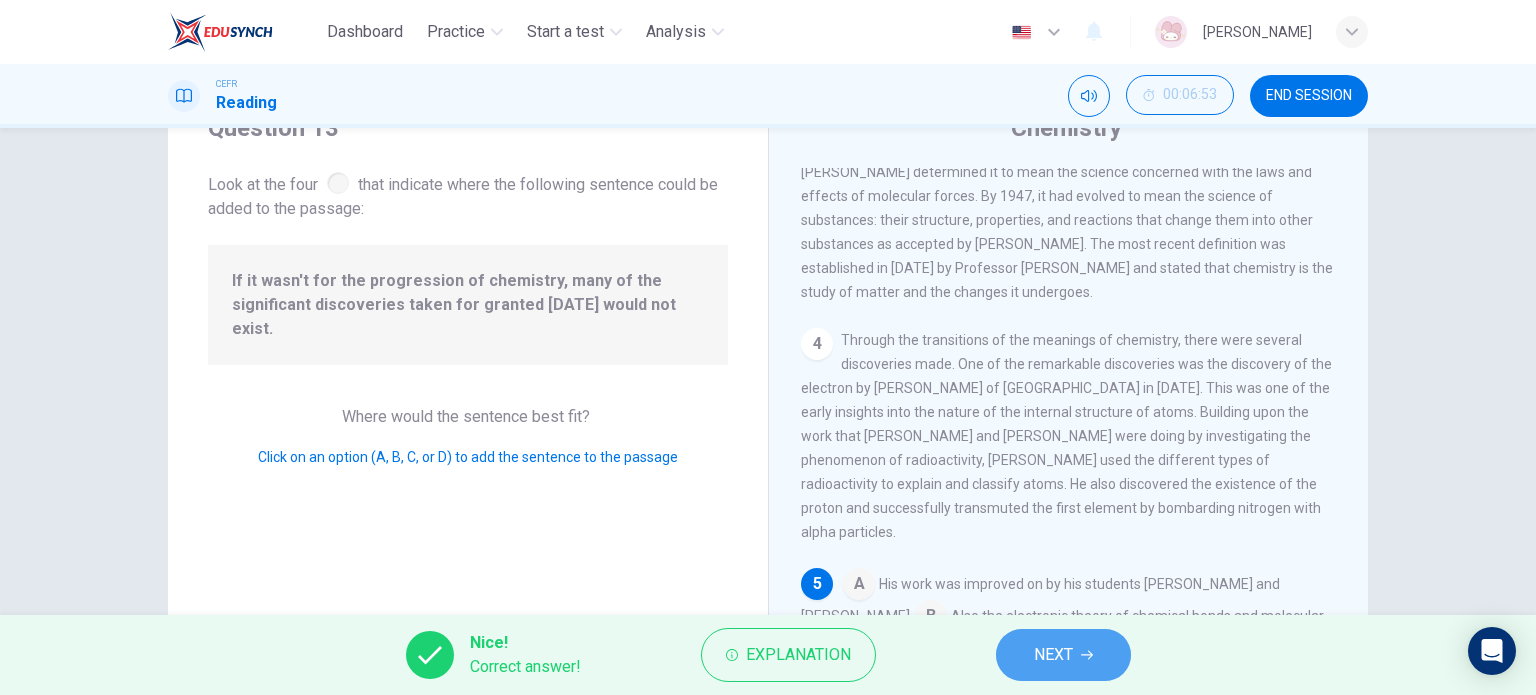 click on "NEXT" at bounding box center (1053, 655) 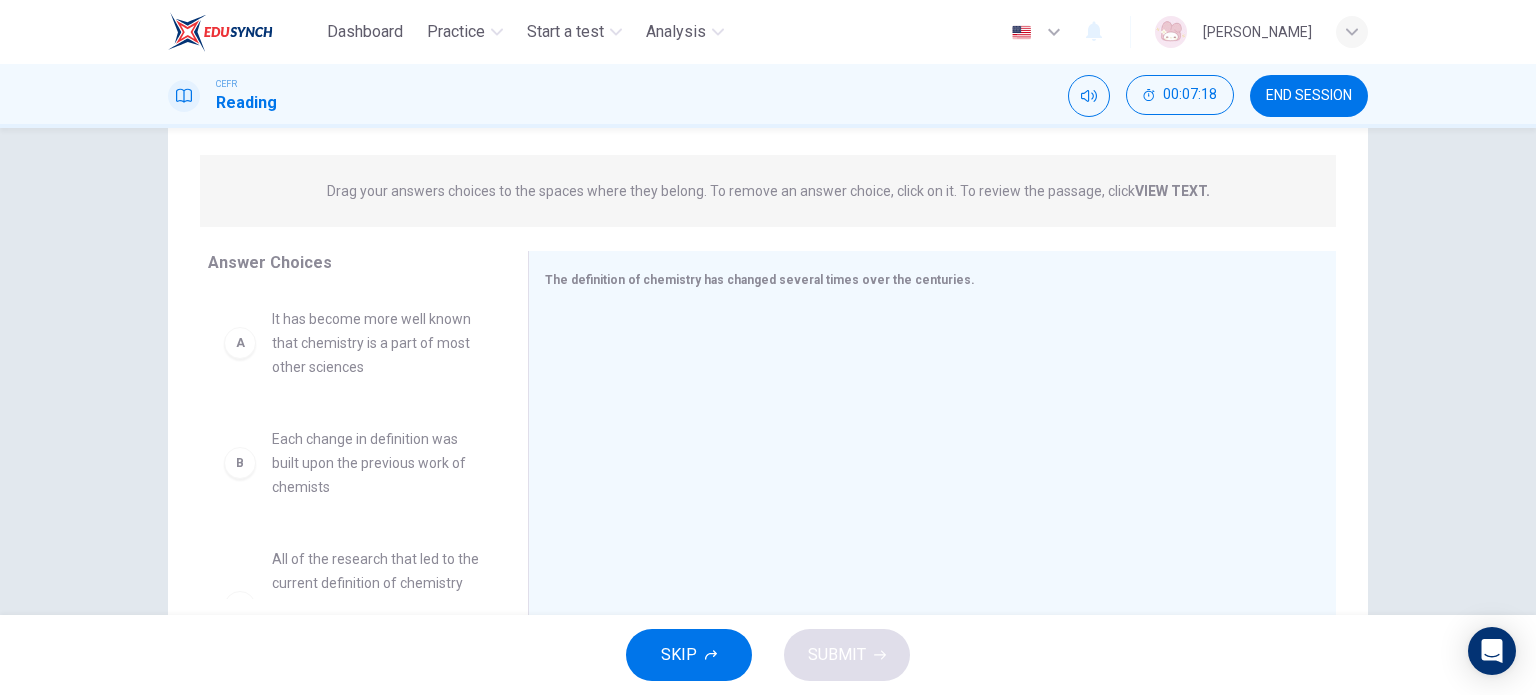 scroll, scrollTop: 188, scrollLeft: 0, axis: vertical 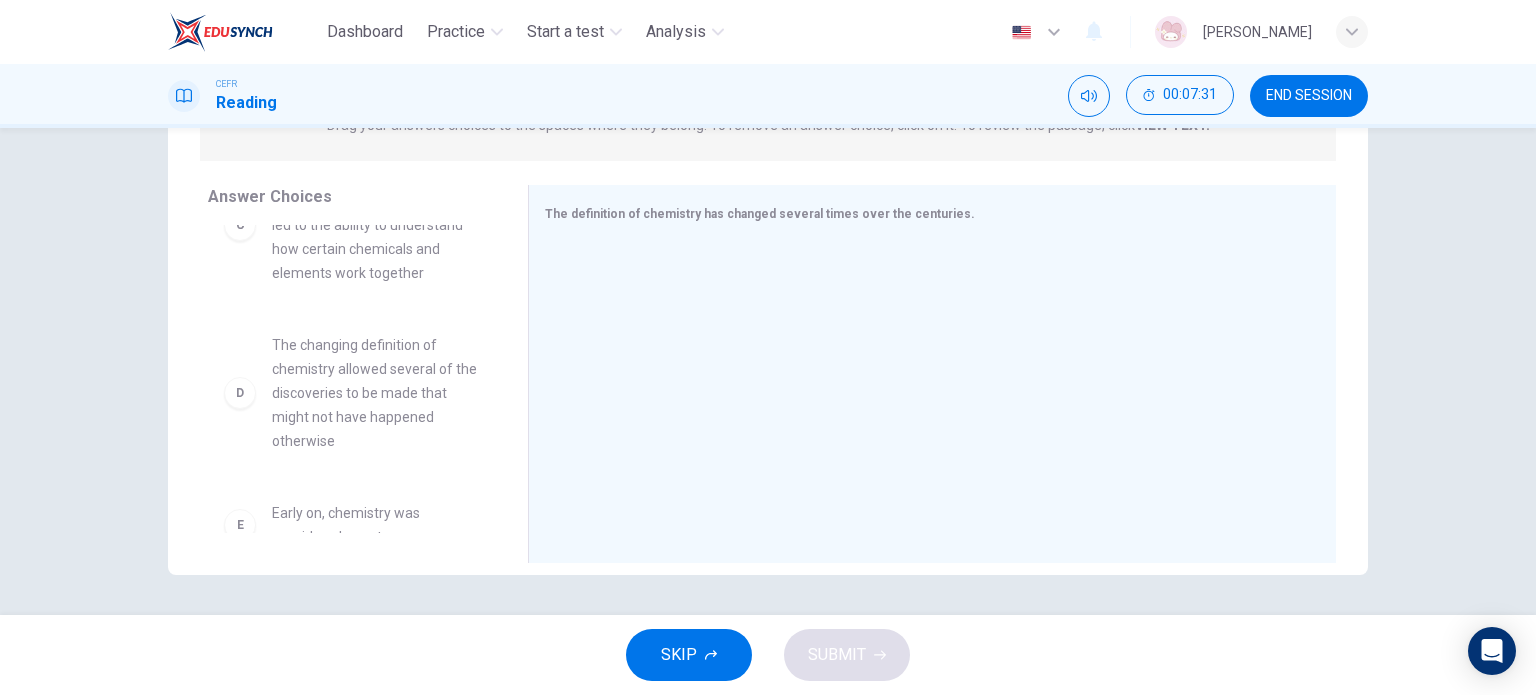 click on "The changing definition of chemistry allowed several of the discoveries to be made that might not have happened otherwise" at bounding box center (376, 393) 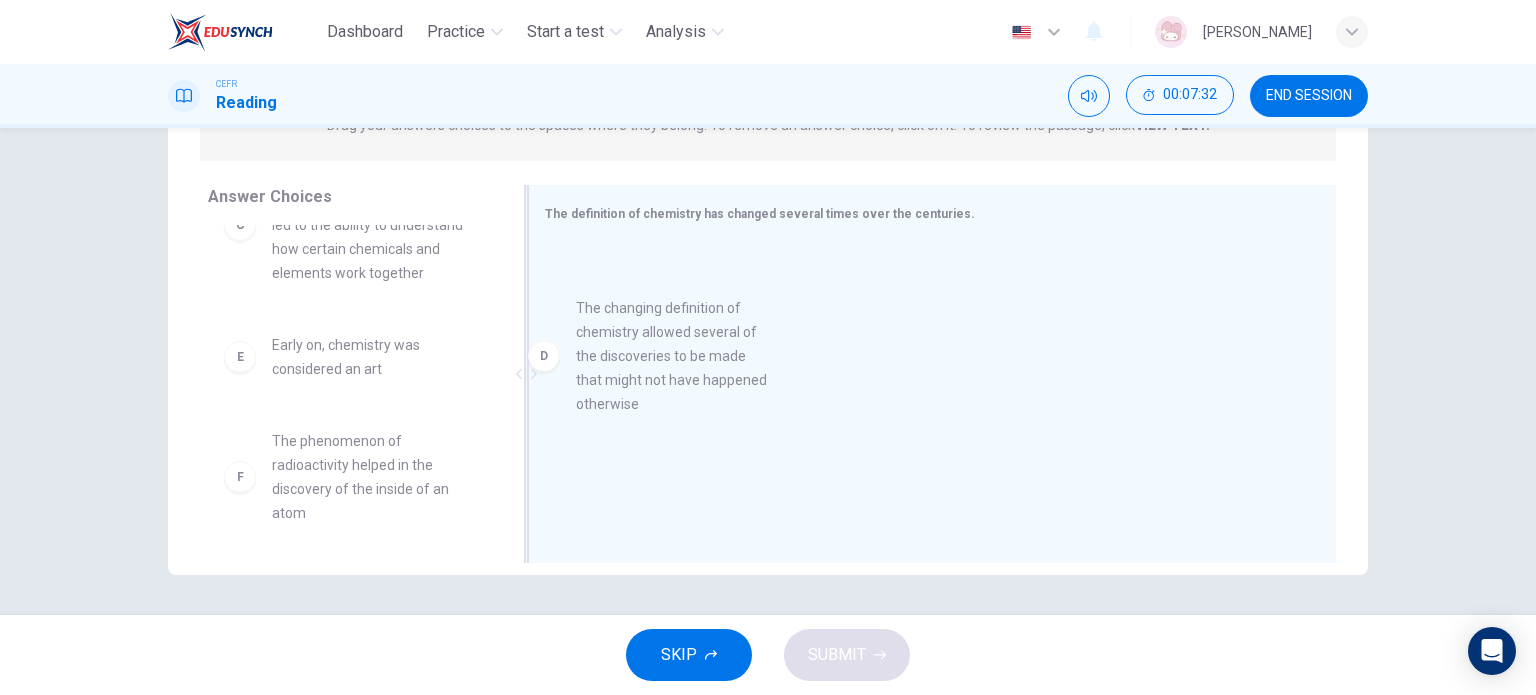 drag, startPoint x: 290, startPoint y: 419, endPoint x: 684, endPoint y: 347, distance: 400.52466 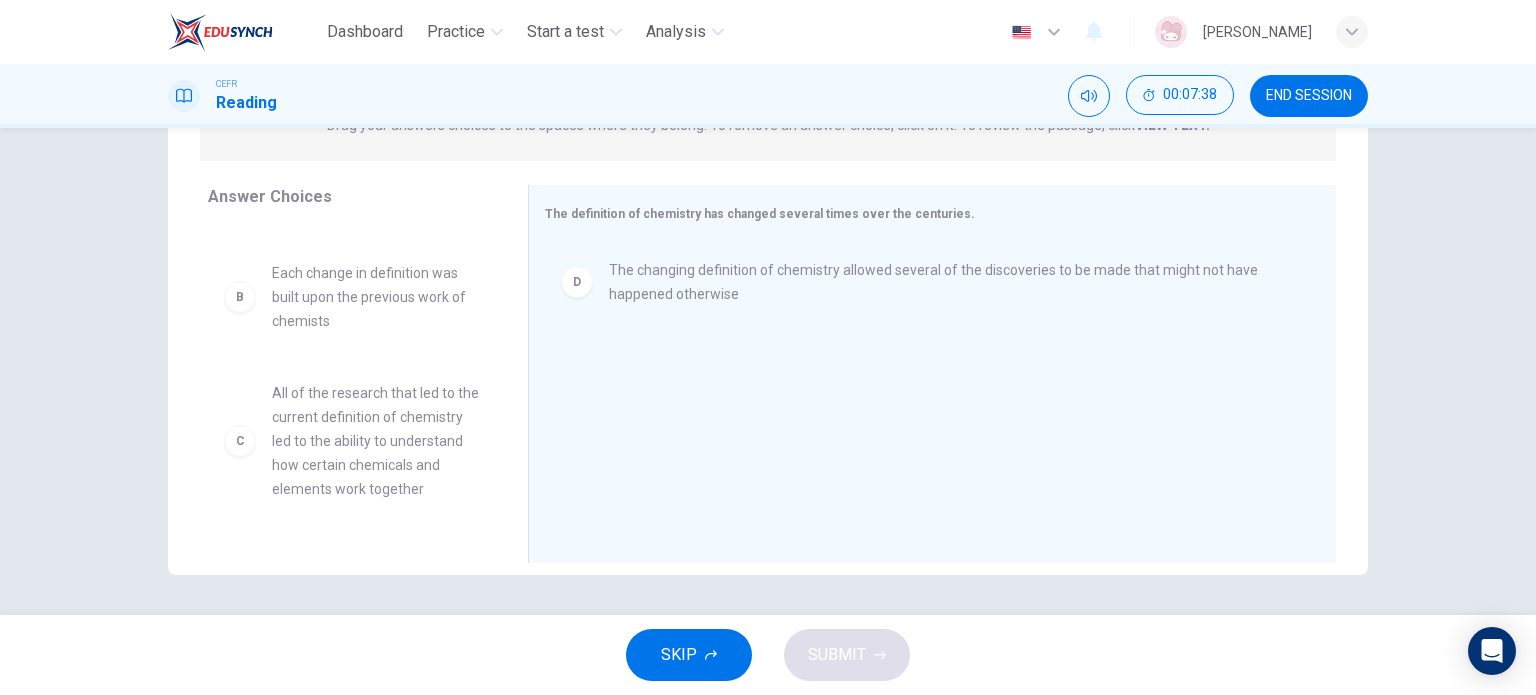 scroll, scrollTop: 200, scrollLeft: 0, axis: vertical 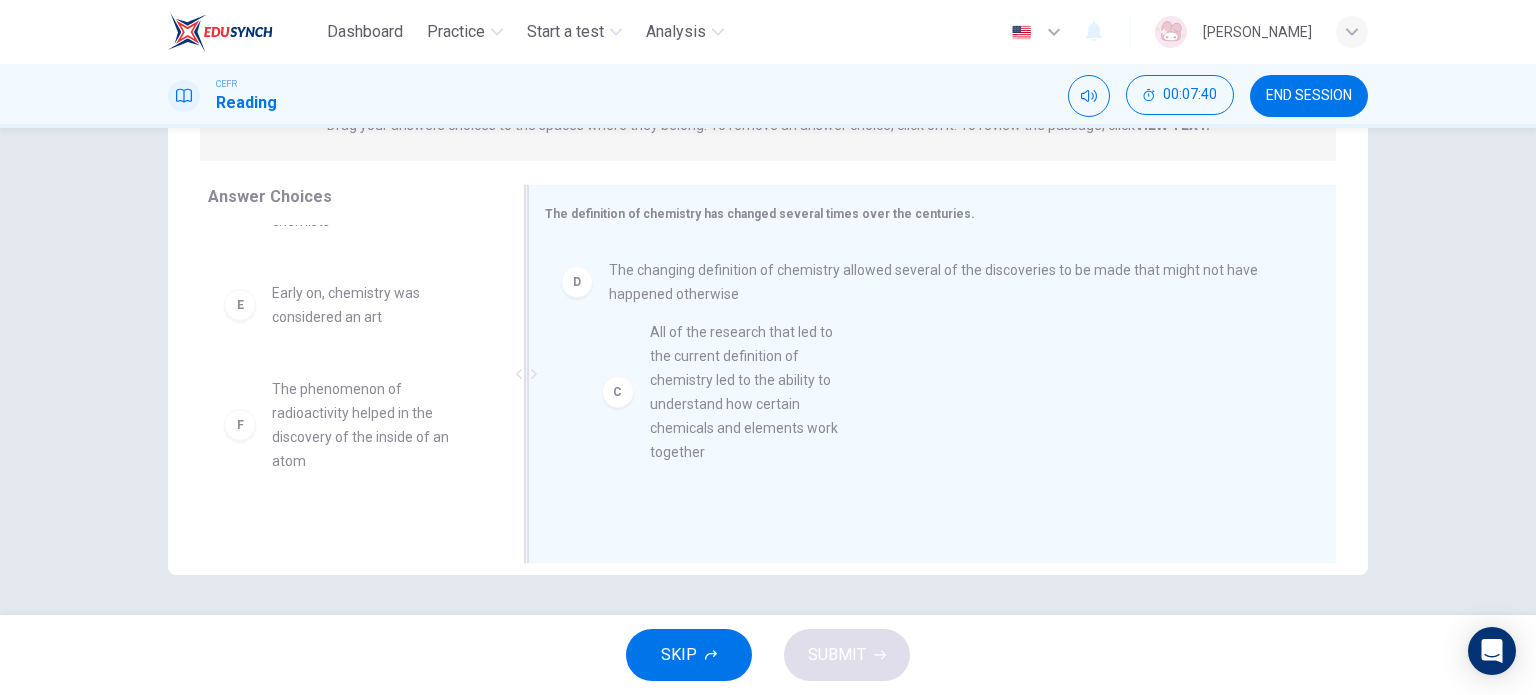 drag, startPoint x: 374, startPoint y: 377, endPoint x: 740, endPoint y: 419, distance: 368.40195 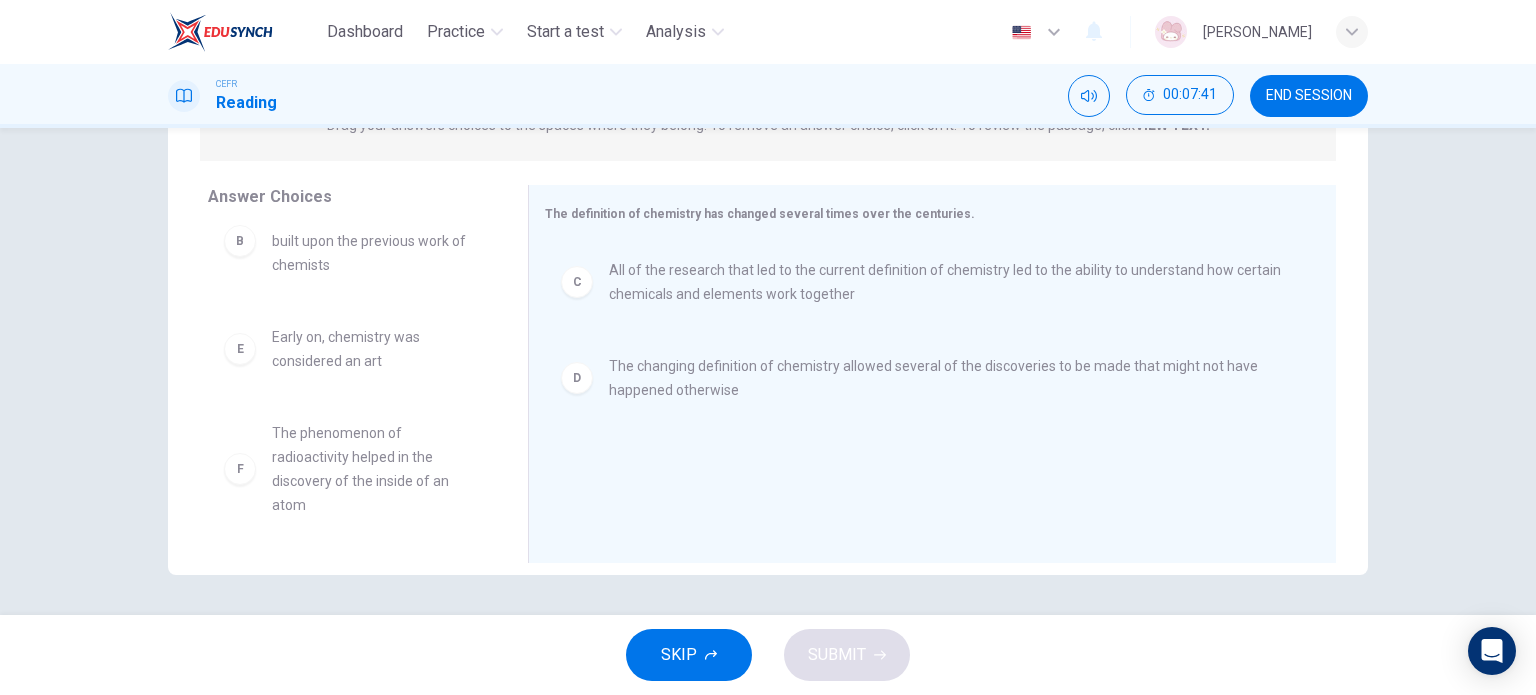scroll, scrollTop: 156, scrollLeft: 0, axis: vertical 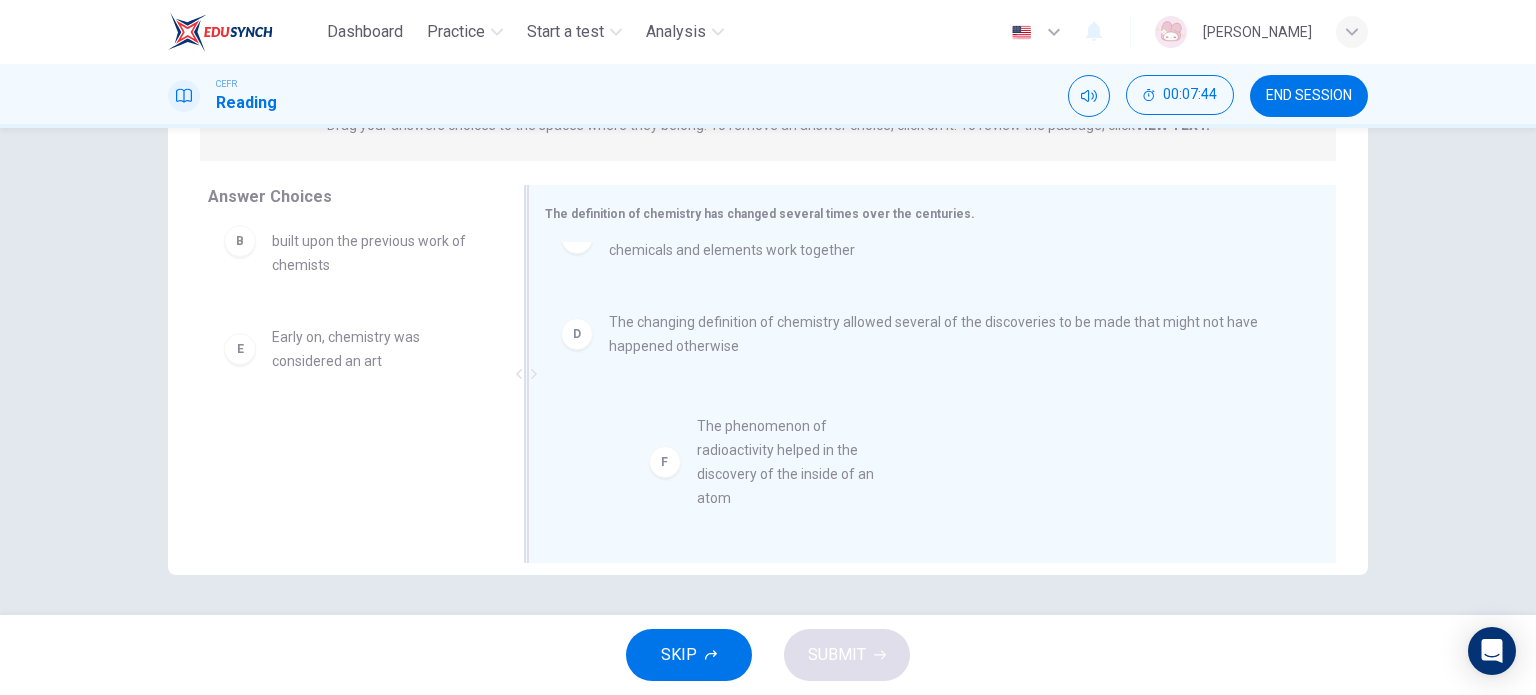 drag, startPoint x: 326, startPoint y: 468, endPoint x: 763, endPoint y: 464, distance: 437.0183 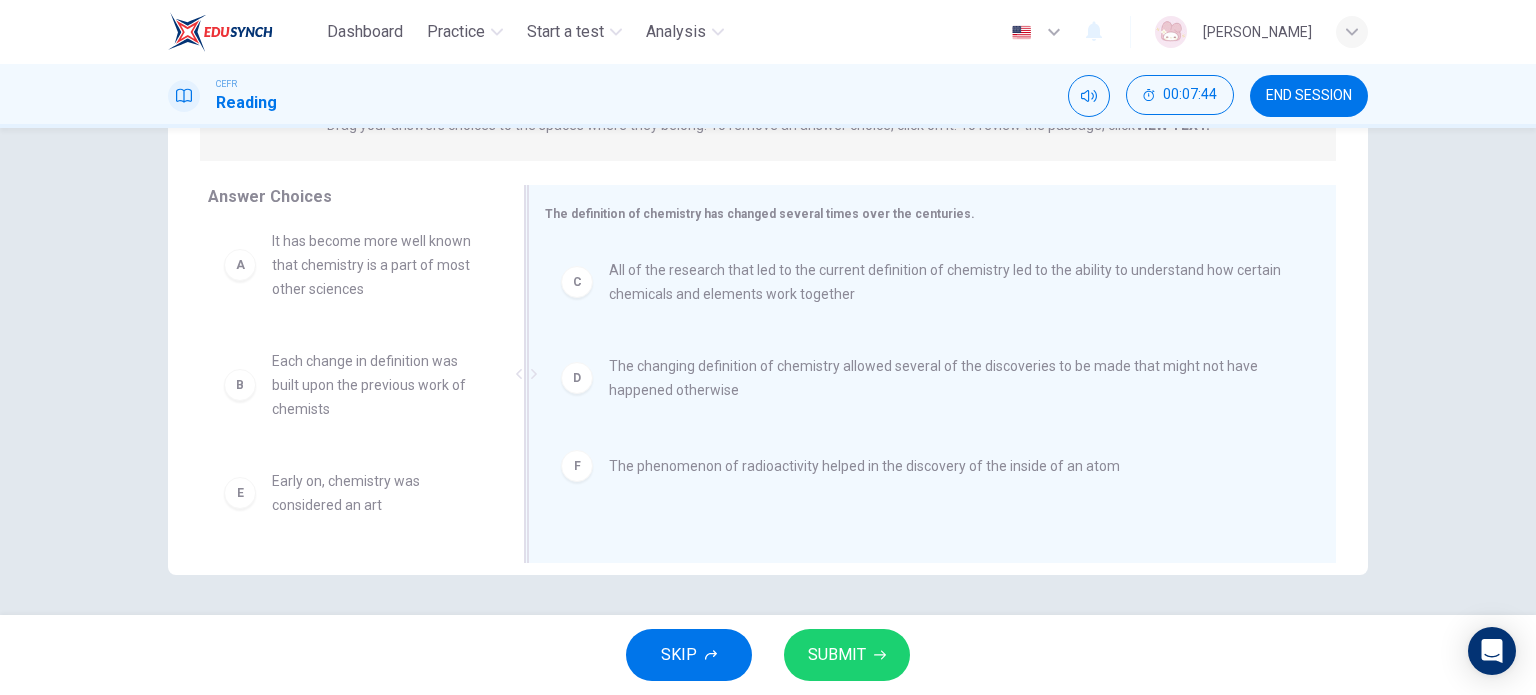 scroll, scrollTop: 0, scrollLeft: 0, axis: both 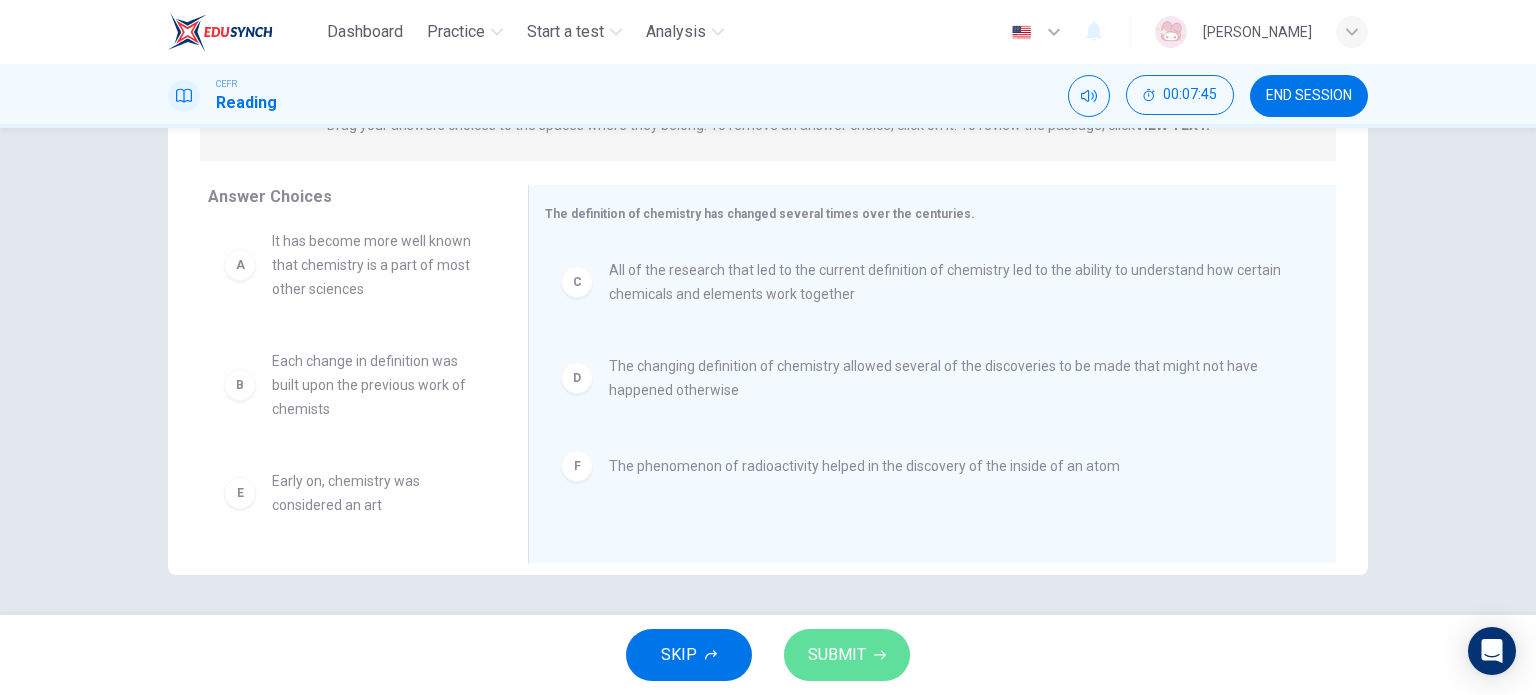 click on "SUBMIT" at bounding box center [847, 655] 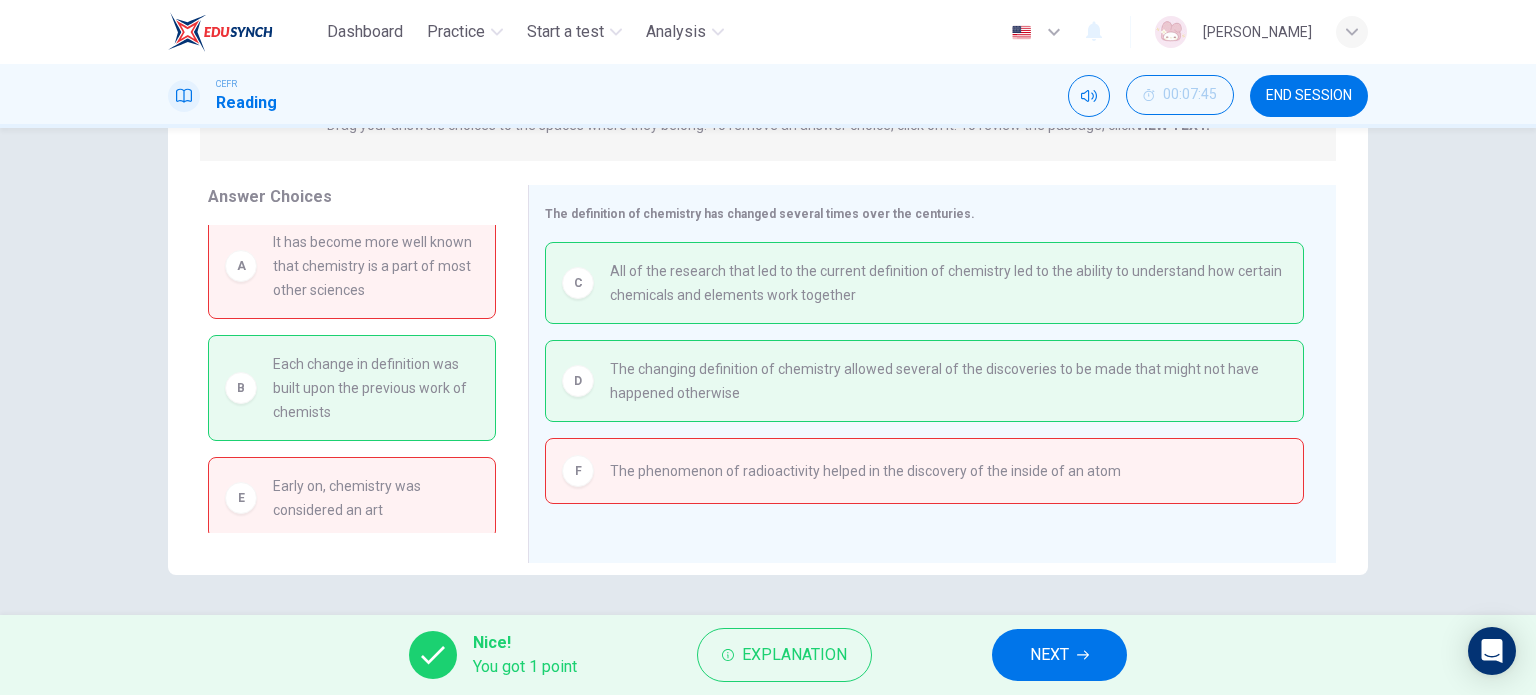 scroll, scrollTop: 16, scrollLeft: 0, axis: vertical 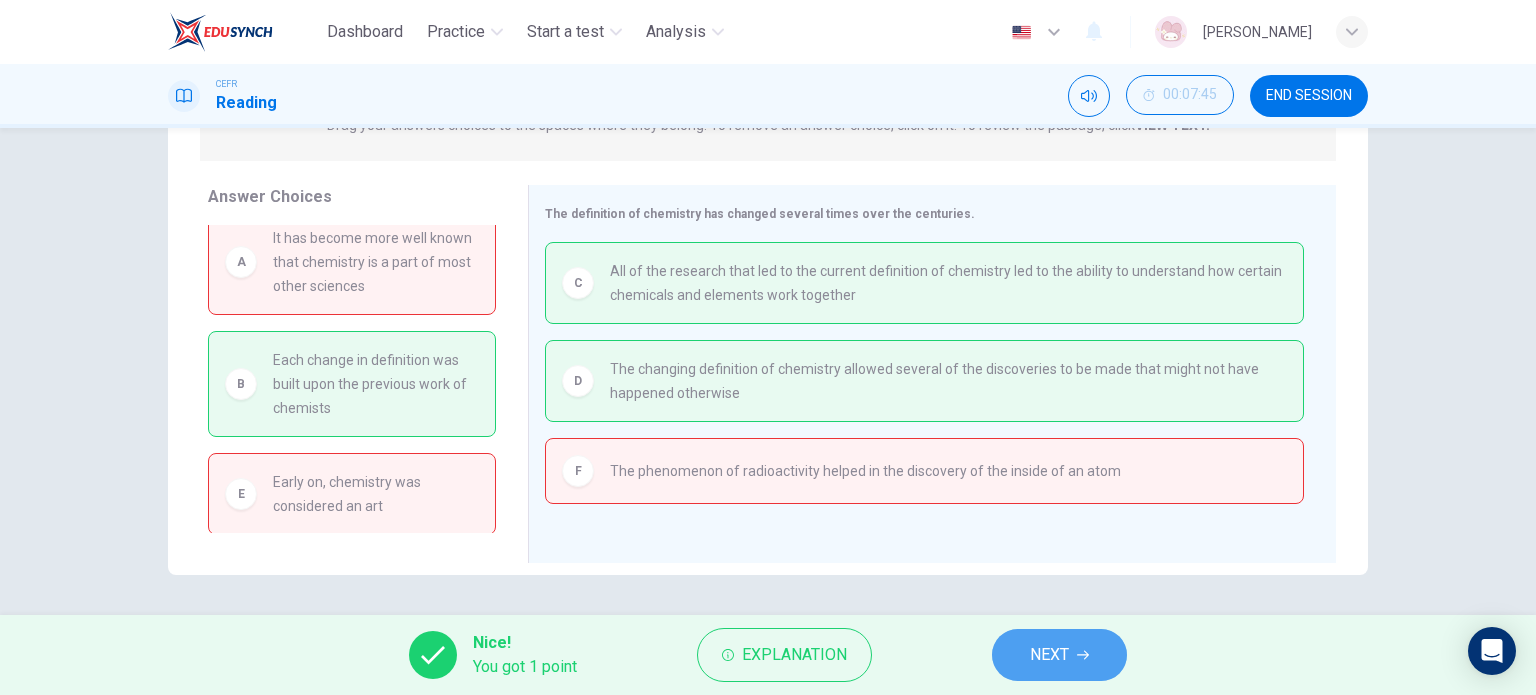 click on "NEXT" at bounding box center (1059, 655) 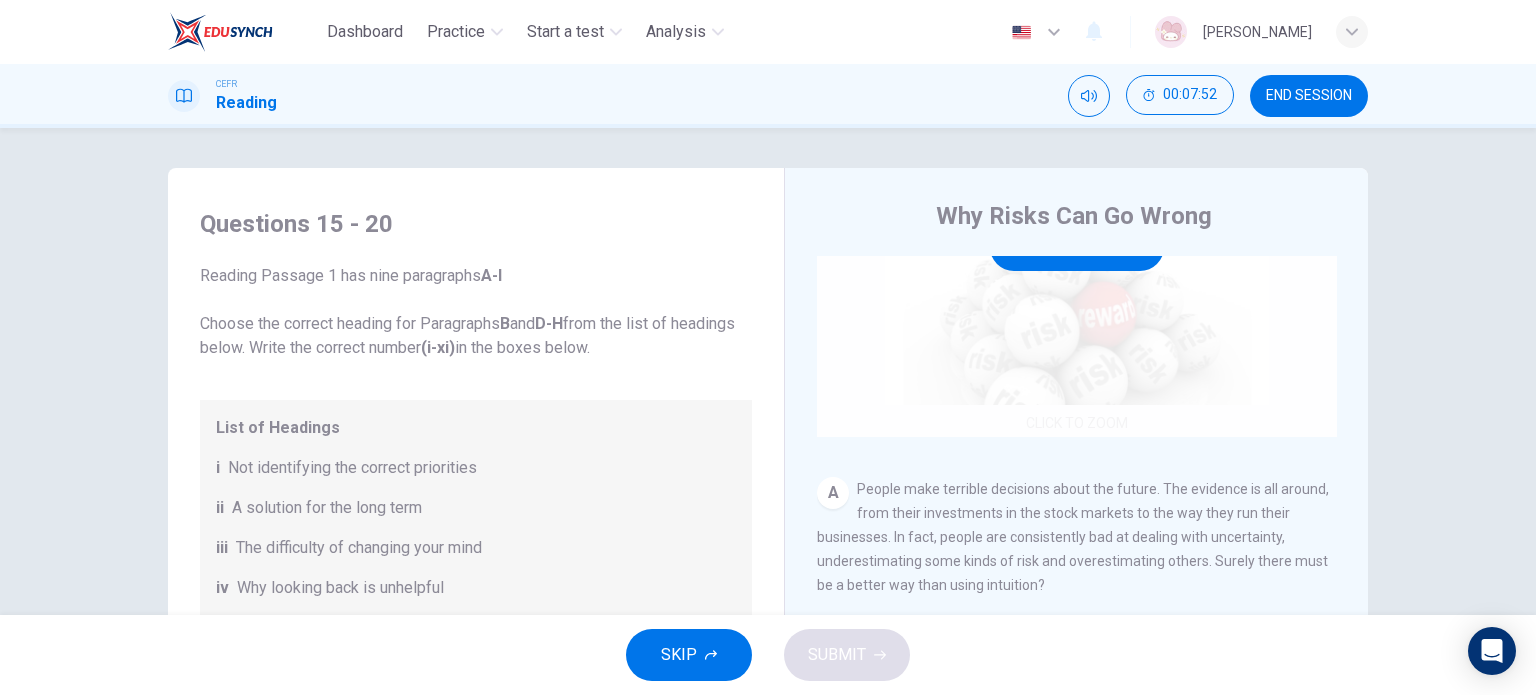 scroll, scrollTop: 400, scrollLeft: 0, axis: vertical 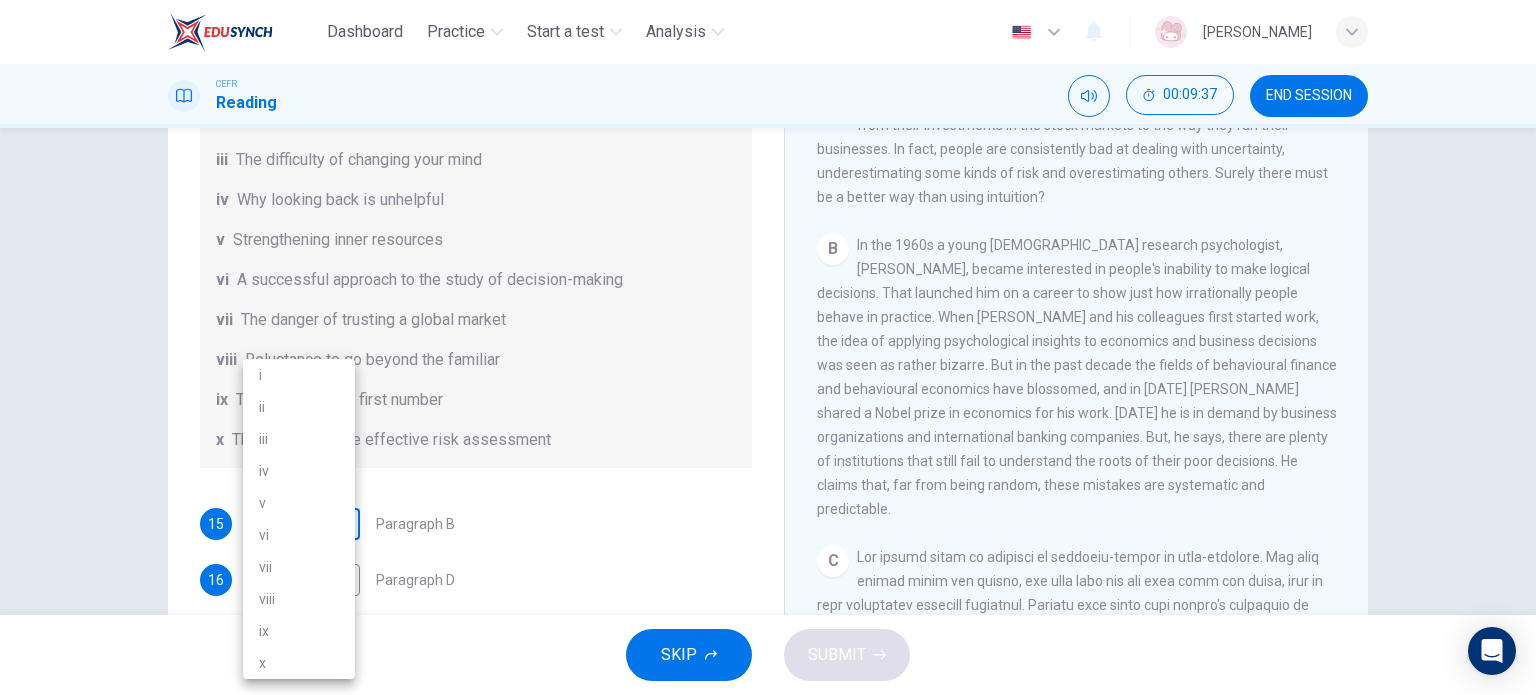 click on "Dashboard Practice Start a test Analysis English en ​ [PERSON_NAME] CEFR Reading 00:09:37 END SESSION Questions 15 - 20 Reading Passage 1 has nine paragraphs  A-I
Choose the correct heading for Paragraphs  B  and  D-H  from the list of headings below.
Write the correct number  (i-xi)  in the boxes below. List of Headings i Not identifying the correct priorities ii A solution for the long term iii The difficulty of changing your mind iv Why looking back is unhelpful v Strengthening inner resources vi A successful approach to the study of decision-making vii The danger of trusting a global market viii Reluctance to go beyond the familiar ix The power of the first number x The need for more effective risk assessment 15 ​ ​ Paragraph B 16 ​ ​ Paragraph D 17 ​ ​ Paragraph E 18 ​ ​ Paragraph F 19 ​ ​ Paragraph G 20 ​ ​ Paragraph H Why Risks Can Go Wrong CLICK TO ZOOM Click to Zoom A B C D E F G H I SKIP SUBMIT EduSynch - Online Language Proficiency Testing
Dashboard 2025 i" at bounding box center (768, 347) 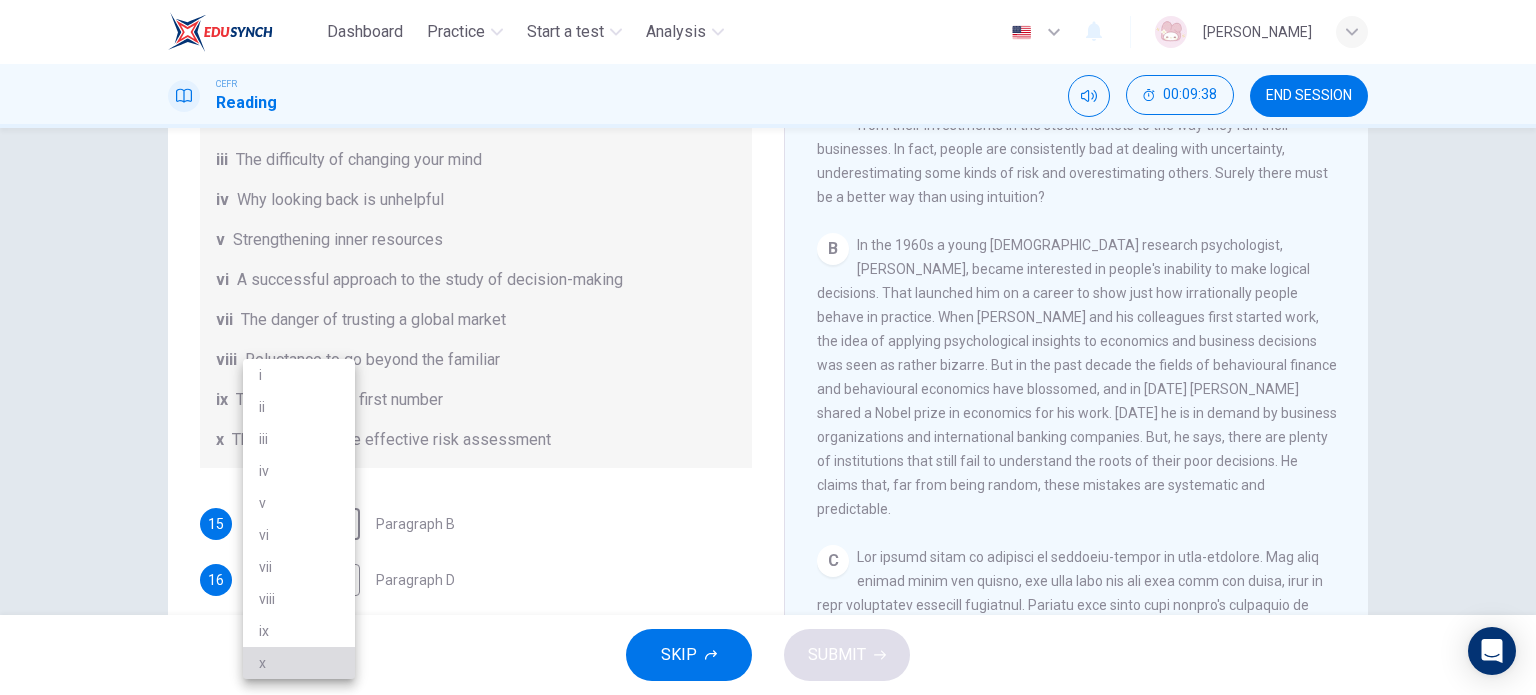 click on "x" at bounding box center (299, 663) 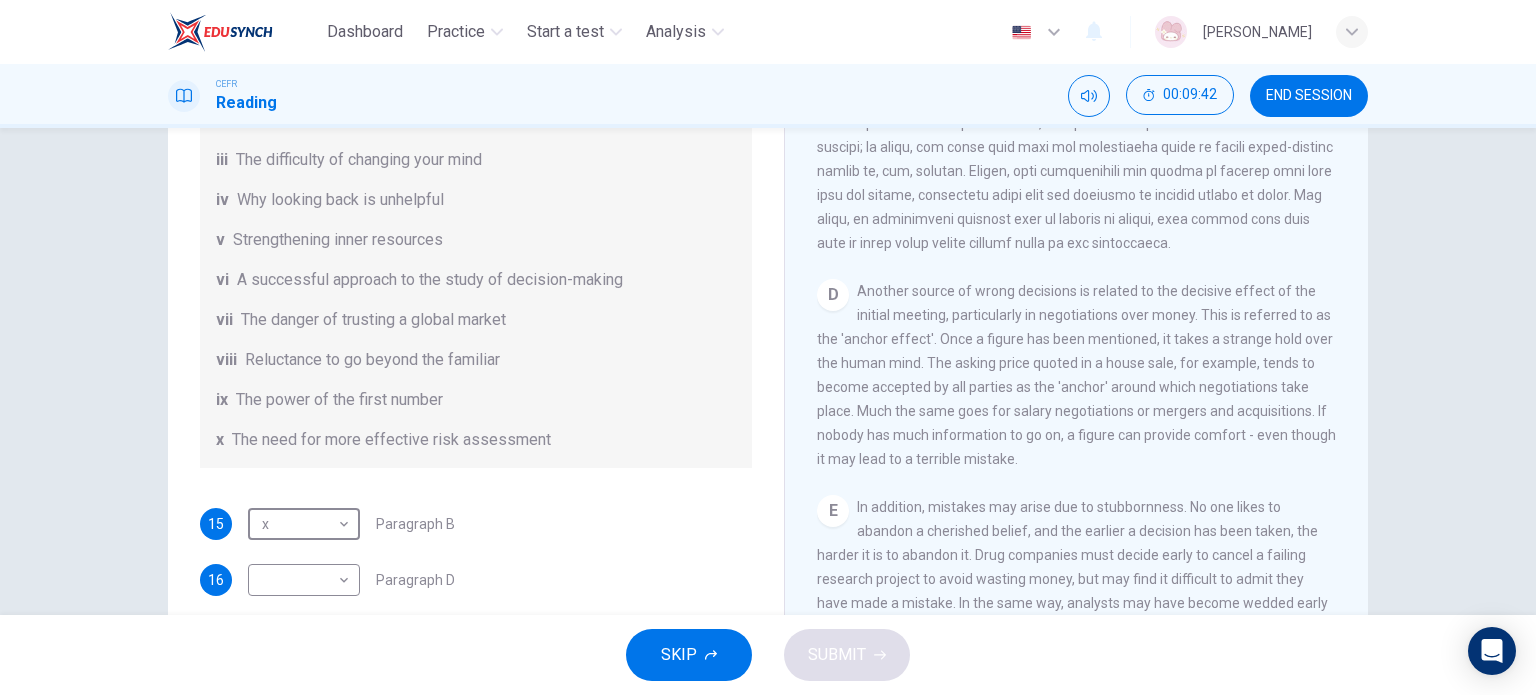 scroll, scrollTop: 1100, scrollLeft: 0, axis: vertical 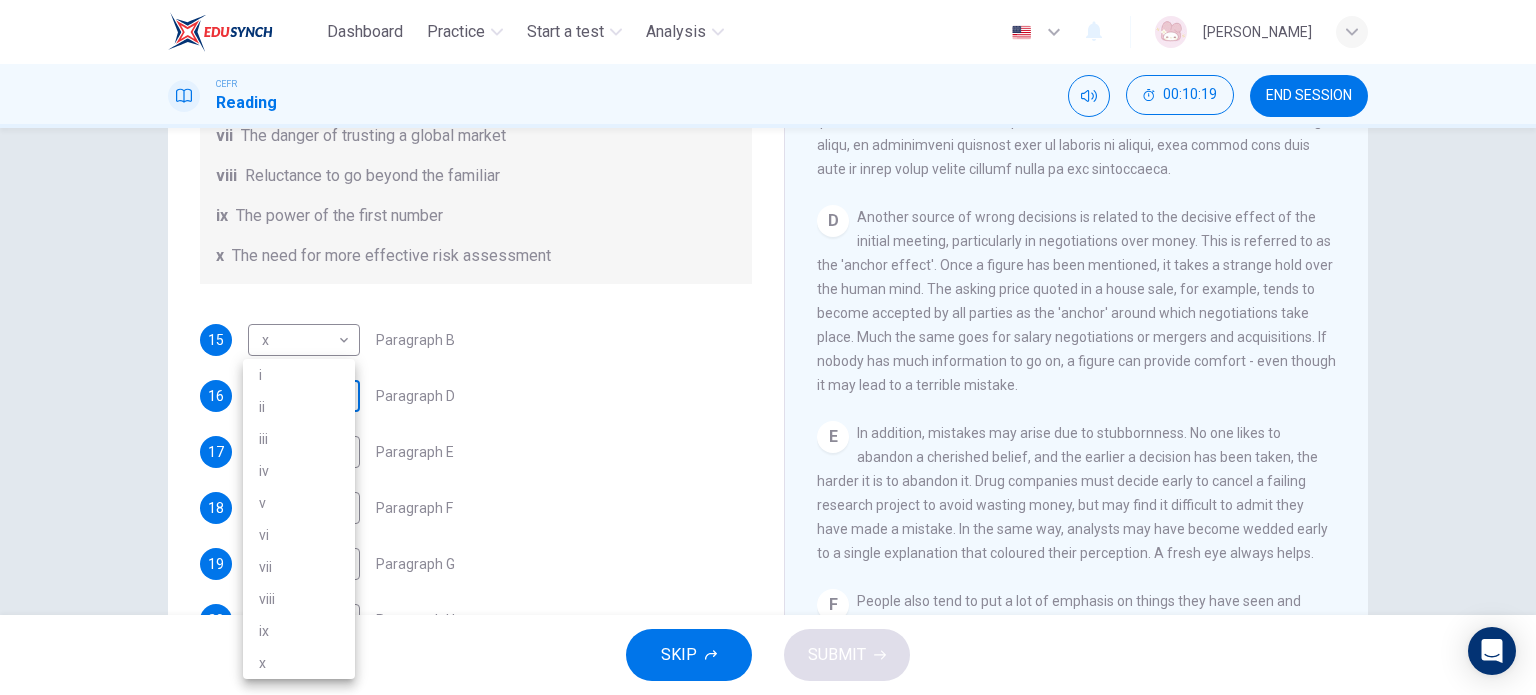 click on "Dashboard Practice Start a test Analysis English en ​ [PERSON_NAME] CEFR Reading 00:10:19 END SESSION Questions 15 - 20 Reading Passage 1 has nine paragraphs  A-I
Choose the correct heading for Paragraphs  B  and  D-H  from the list of headings below.
Write the correct number  (i-xi)  in the boxes below. List of Headings i Not identifying the correct priorities ii A solution for the long term iii The difficulty of changing your mind iv Why looking back is unhelpful v Strengthening inner resources vi A successful approach to the study of decision-making vii The danger of trusting a global market viii Reluctance to go beyond the familiar ix The power of the first number x The need for more effective risk assessment 15 x x ​ Paragraph B 16 ​ ​ Paragraph D 17 ​ ​ Paragraph E 18 ​ ​ Paragraph F 19 ​ ​ Paragraph G 20 ​ ​ Paragraph H Why Risks Can Go Wrong CLICK TO ZOOM Click to Zoom A B C D E F G H I SKIP SUBMIT EduSynch - Online Language Proficiency Testing
Dashboard 2025 i" at bounding box center [768, 347] 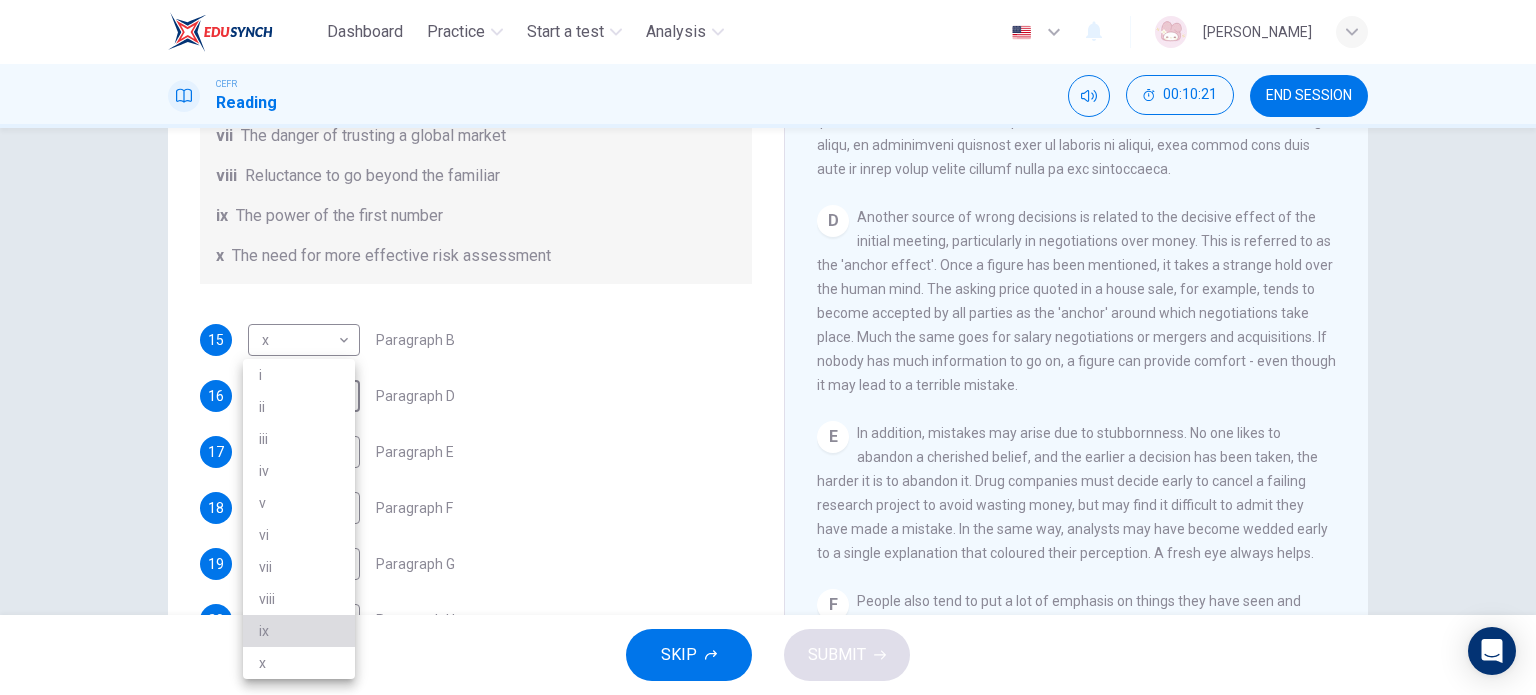drag, startPoint x: 309, startPoint y: 623, endPoint x: 396, endPoint y: 543, distance: 118.19052 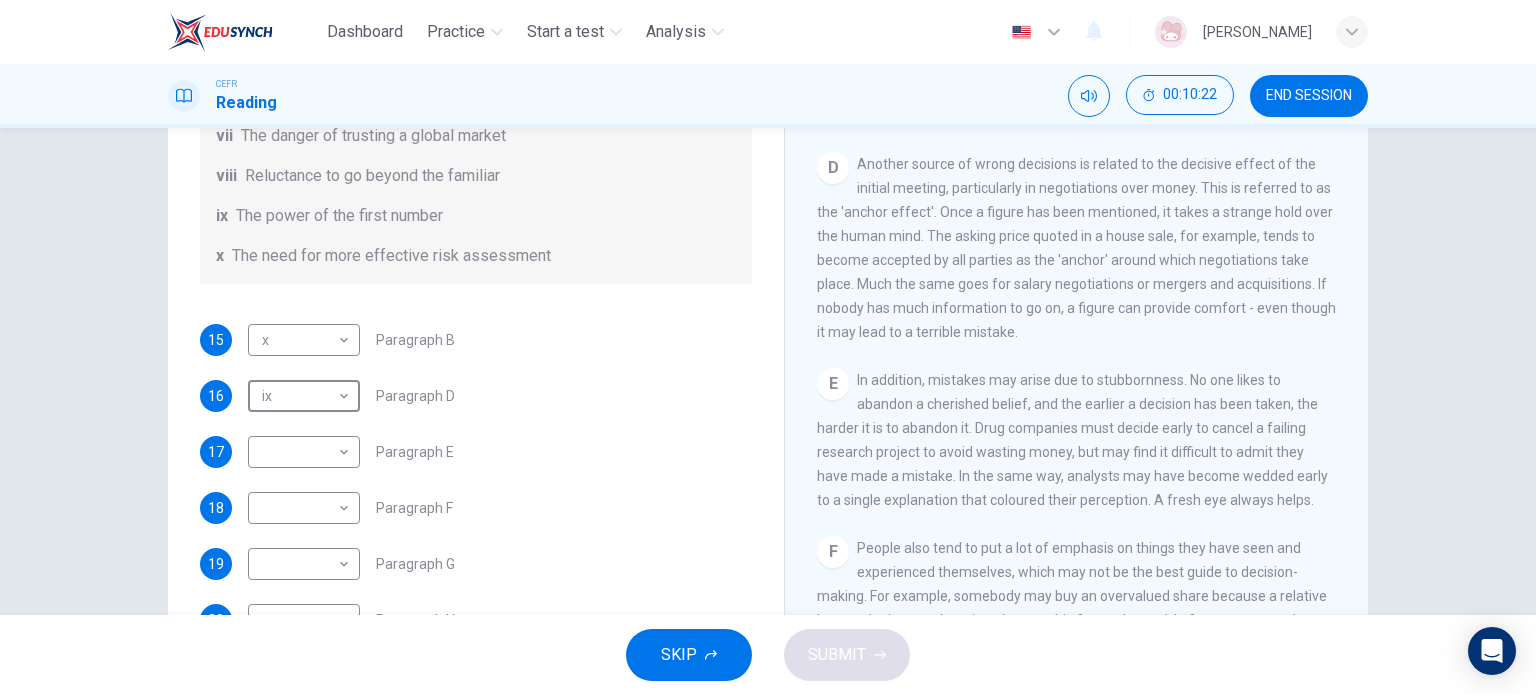 scroll, scrollTop: 1200, scrollLeft: 0, axis: vertical 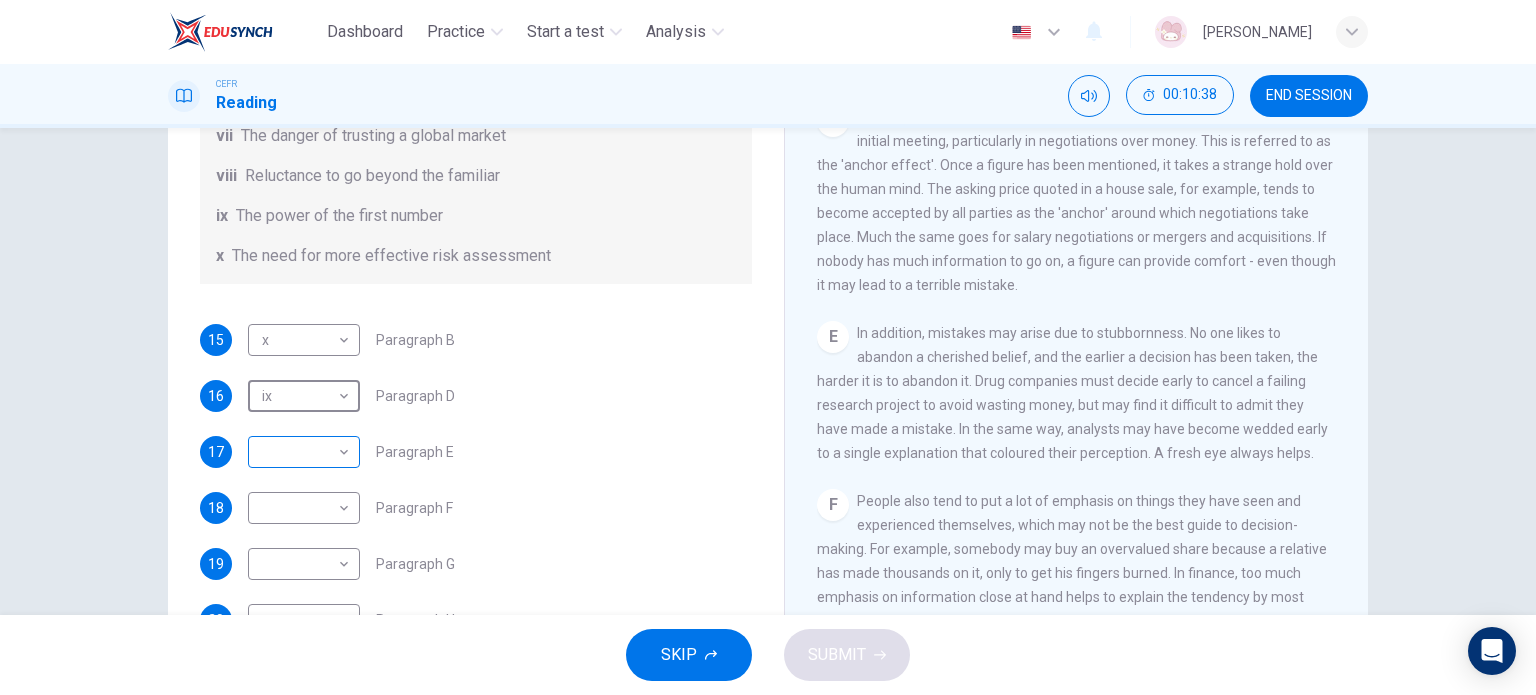 click on "Dashboard Practice Start a test Analysis English en ​ [PERSON_NAME] CEFR Reading 00:10:38 END SESSION Questions 15 - 20 Reading Passage 1 has nine paragraphs  A-I
Choose the correct heading for Paragraphs  B  and  D-H  from the list of headings below.
Write the correct number  (i-xi)  in the boxes below. List of Headings i Not identifying the correct priorities ii A solution for the long term iii The difficulty of changing your mind iv Why looking back is unhelpful v Strengthening inner resources vi A successful approach to the study of decision-making vii The danger of trusting a global market viii Reluctance to go beyond the familiar ix The power of the first number x The need for more effective risk assessment 15 x x ​ Paragraph B 16 ix ix ​ Paragraph D 17 ​ ​ Paragraph E 18 ​ ​ Paragraph F 19 ​ ​ Paragraph G 20 ​ ​ Paragraph H Why Risks Can Go Wrong CLICK TO ZOOM Click to Zoom A B C D E F G H I SKIP SUBMIT EduSynch - Online Language Proficiency Testing
Dashboard 2025" at bounding box center (768, 347) 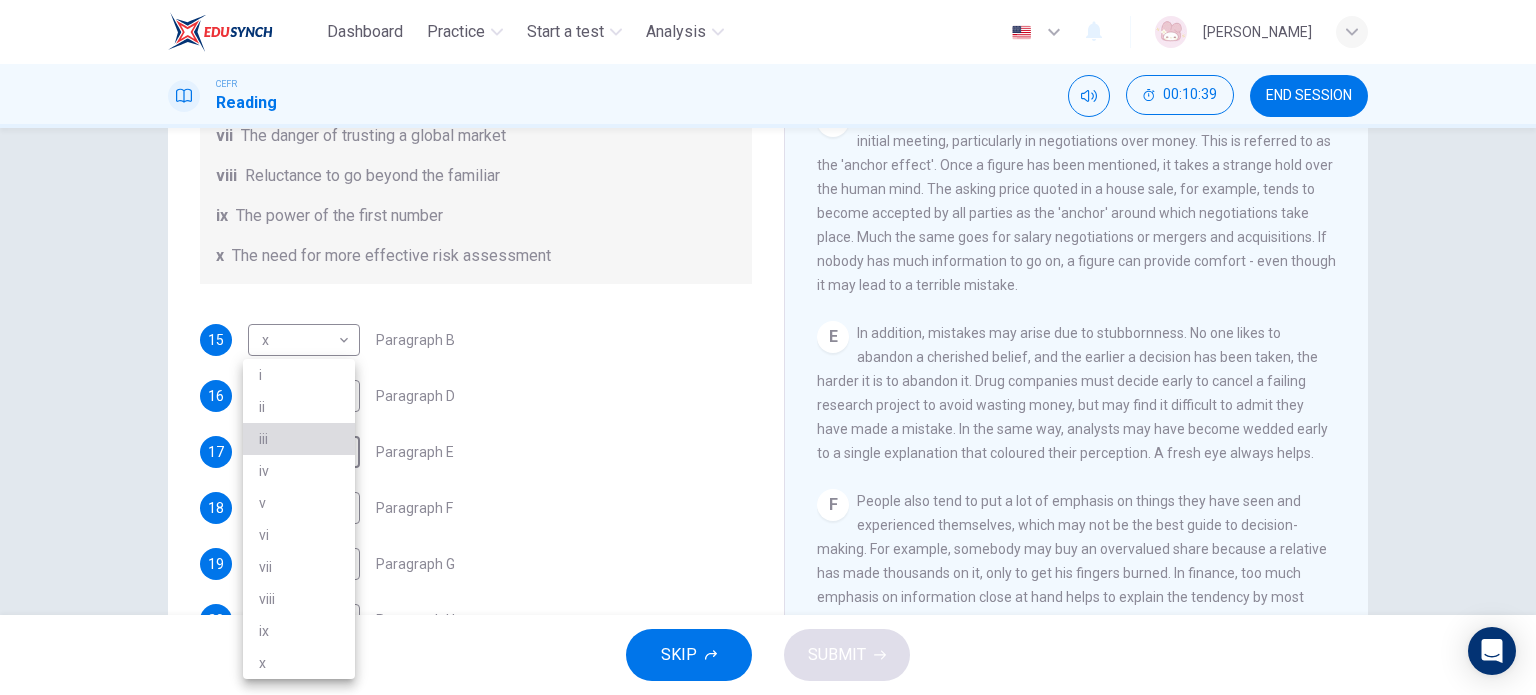 click on "iii" at bounding box center (299, 439) 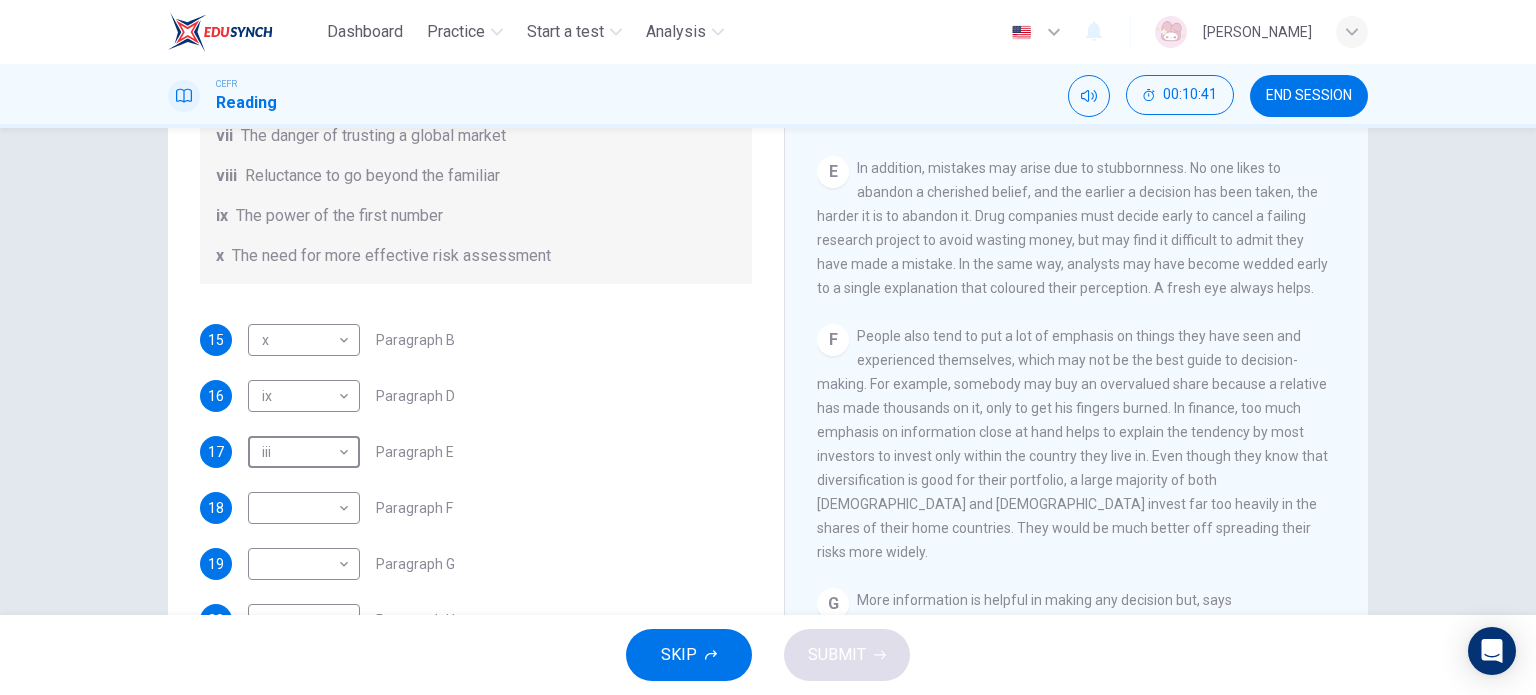 scroll, scrollTop: 1400, scrollLeft: 0, axis: vertical 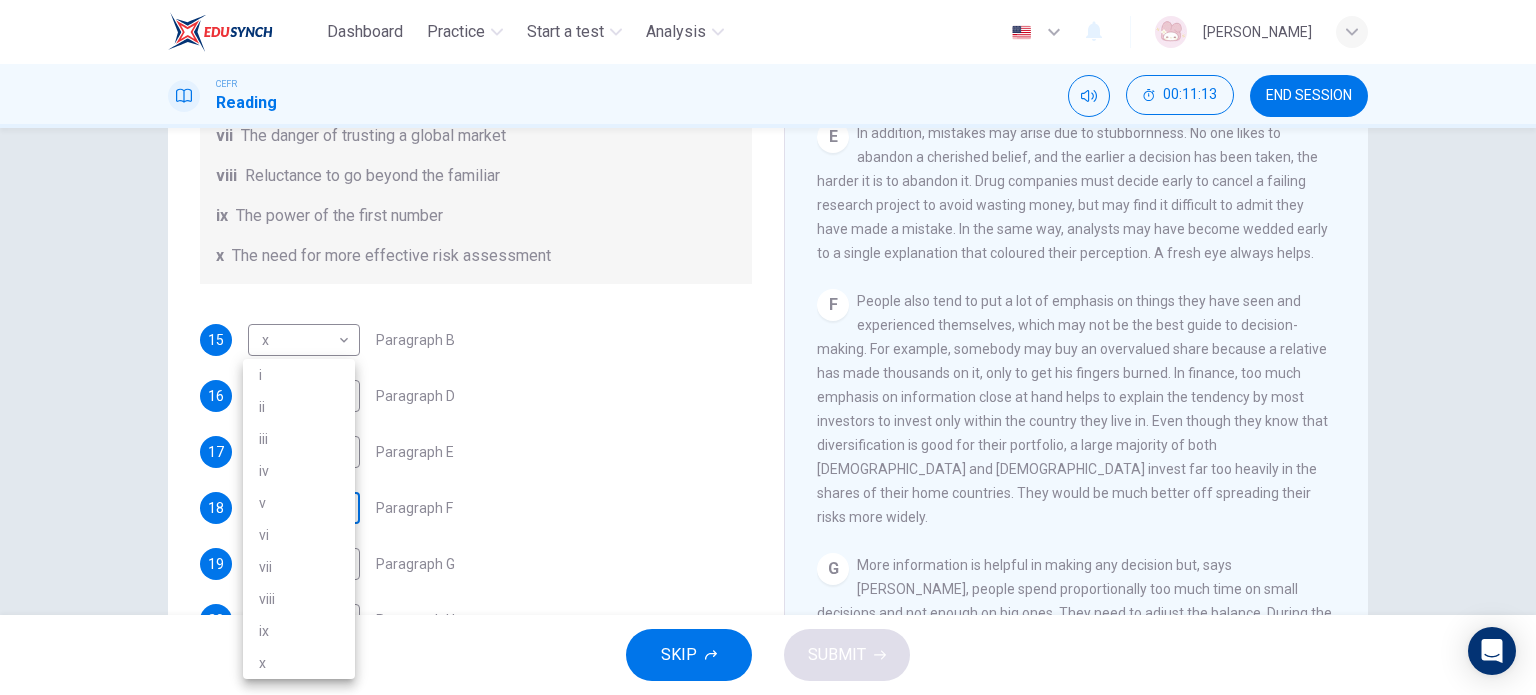 click on "Dashboard Practice Start a test Analysis English en ​ [PERSON_NAME] CEFR Reading 00:11:13 END SESSION Questions 15 - 20 Reading Passage 1 has nine paragraphs  A-I
Choose the correct heading for Paragraphs  B  and  D-H  from the list of headings below.
Write the correct number  (i-xi)  in the boxes below. List of Headings i Not identifying the correct priorities ii A solution for the long term iii The difficulty of changing your mind iv Why looking back is unhelpful v Strengthening inner resources vi A successful approach to the study of decision-making vii The danger of trusting a global market viii Reluctance to go beyond the familiar ix The power of the first number x The need for more effective risk assessment 15 x x ​ Paragraph B 16 ix ix ​ Paragraph D 17 iii iii ​ Paragraph E 18 ​ ​ Paragraph F 19 ​ ​ Paragraph G 20 ​ ​ Paragraph H Why Risks Can Go Wrong CLICK TO ZOOM Click to Zoom A B C D E F G H I SKIP SUBMIT EduSynch - Online Language Proficiency Testing
Dashboard" at bounding box center (768, 347) 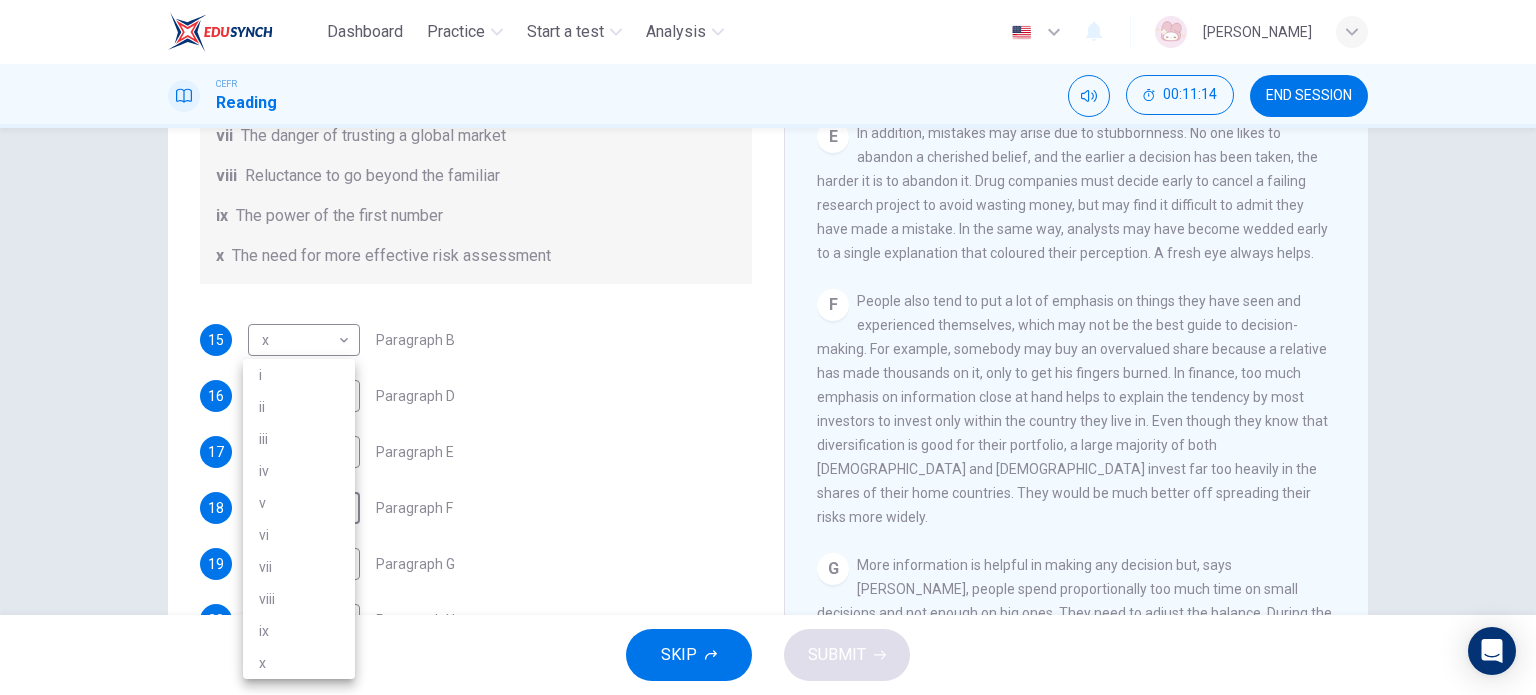 click on "vii" at bounding box center (299, 567) 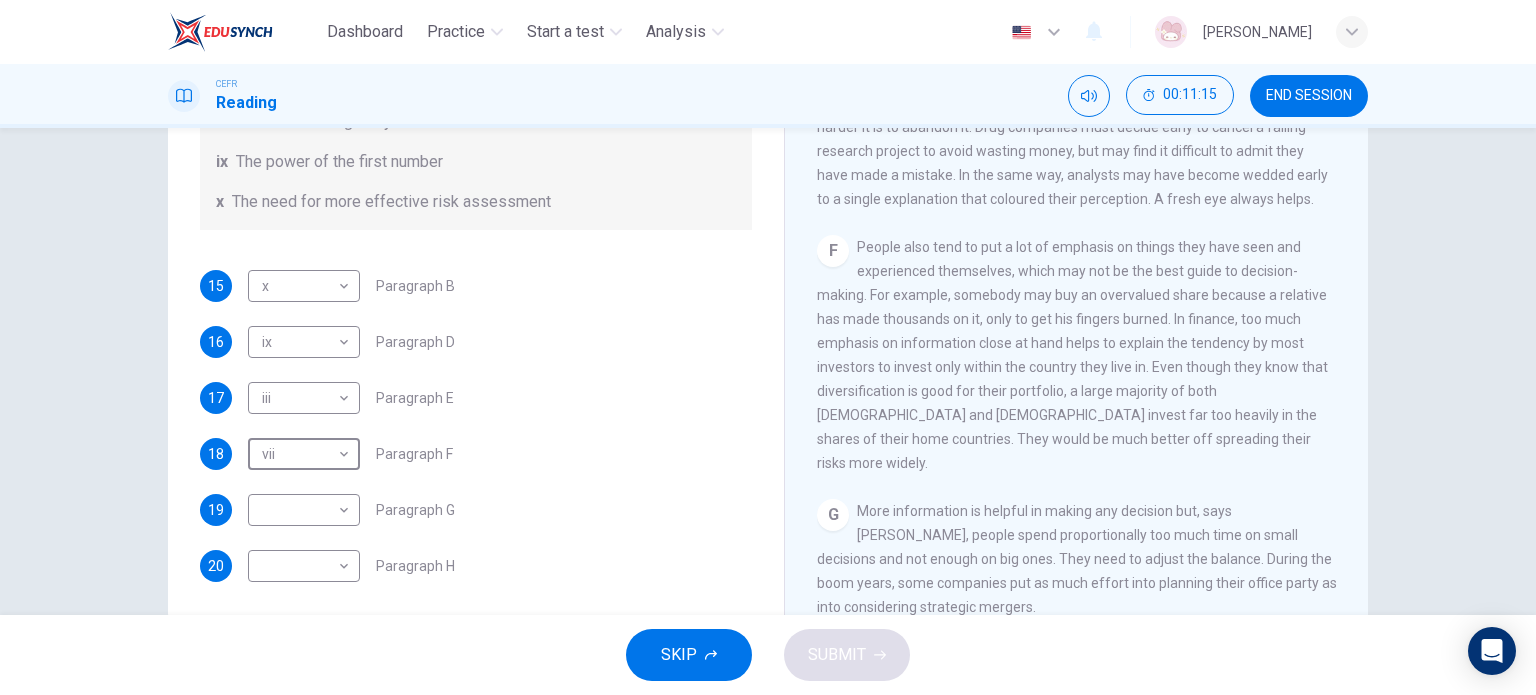 scroll, scrollTop: 288, scrollLeft: 0, axis: vertical 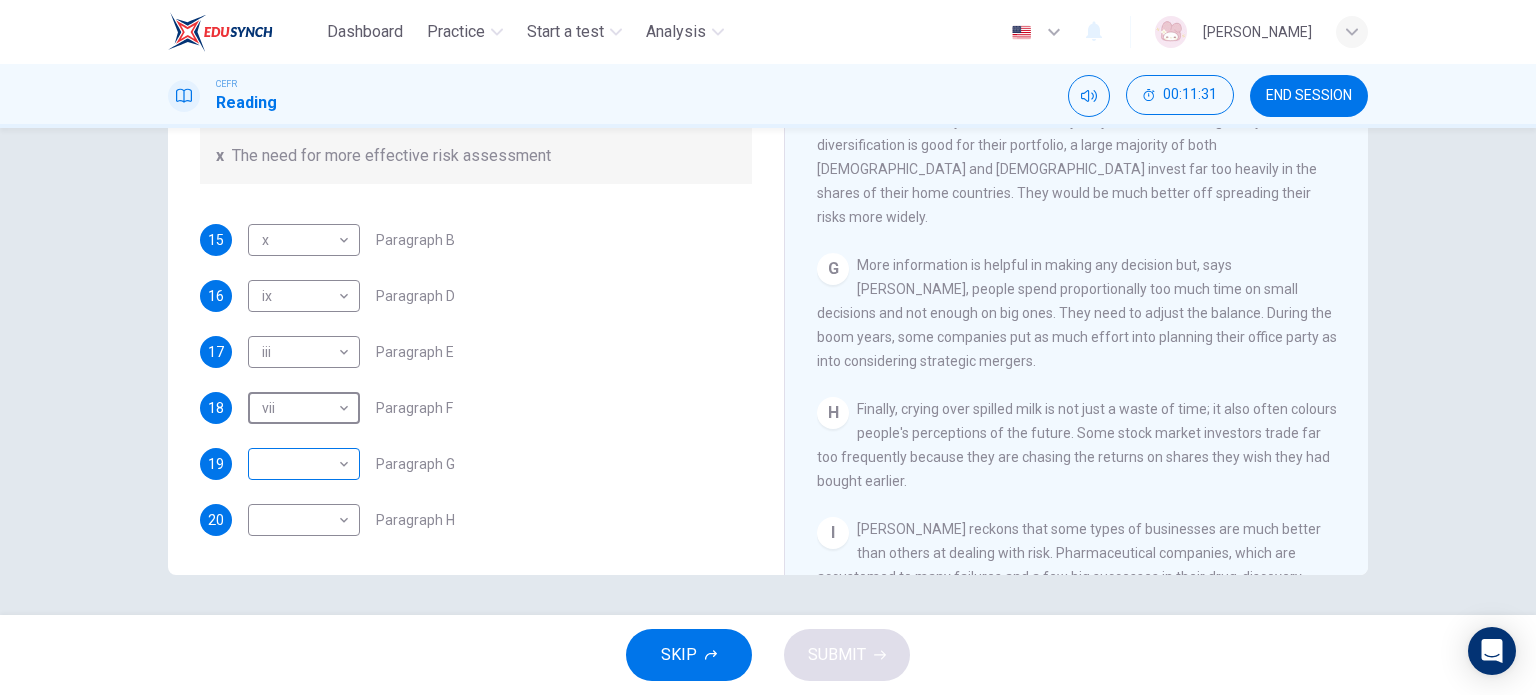click on "Dashboard Practice Start a test Analysis English en ​ [PERSON_NAME] CEFR Reading 00:11:31 END SESSION Questions 15 - 20 Reading Passage 1 has nine paragraphs  A-I
Choose the correct heading for Paragraphs  B  and  D-H  from the list of headings below.
Write the correct number  (i-xi)  in the boxes below. List of Headings i Not identifying the correct priorities ii A solution for the long term iii The difficulty of changing your mind iv Why looking back is unhelpful v Strengthening inner resources vi A successful approach to the study of decision-making vii The danger of trusting a global market viii Reluctance to go beyond the familiar ix The power of the first number x The need for more effective risk assessment 15 x x ​ Paragraph B 16 ix ix ​ Paragraph D 17 iii iii ​ Paragraph E 18 vii vii ​ Paragraph F 19 ​ ​ Paragraph G 20 ​ ​ Paragraph H Why Risks Can Go Wrong CLICK TO ZOOM Click to Zoom A B C D E F G H I SKIP SUBMIT EduSynch - Online Language Proficiency Testing
2025" at bounding box center [768, 347] 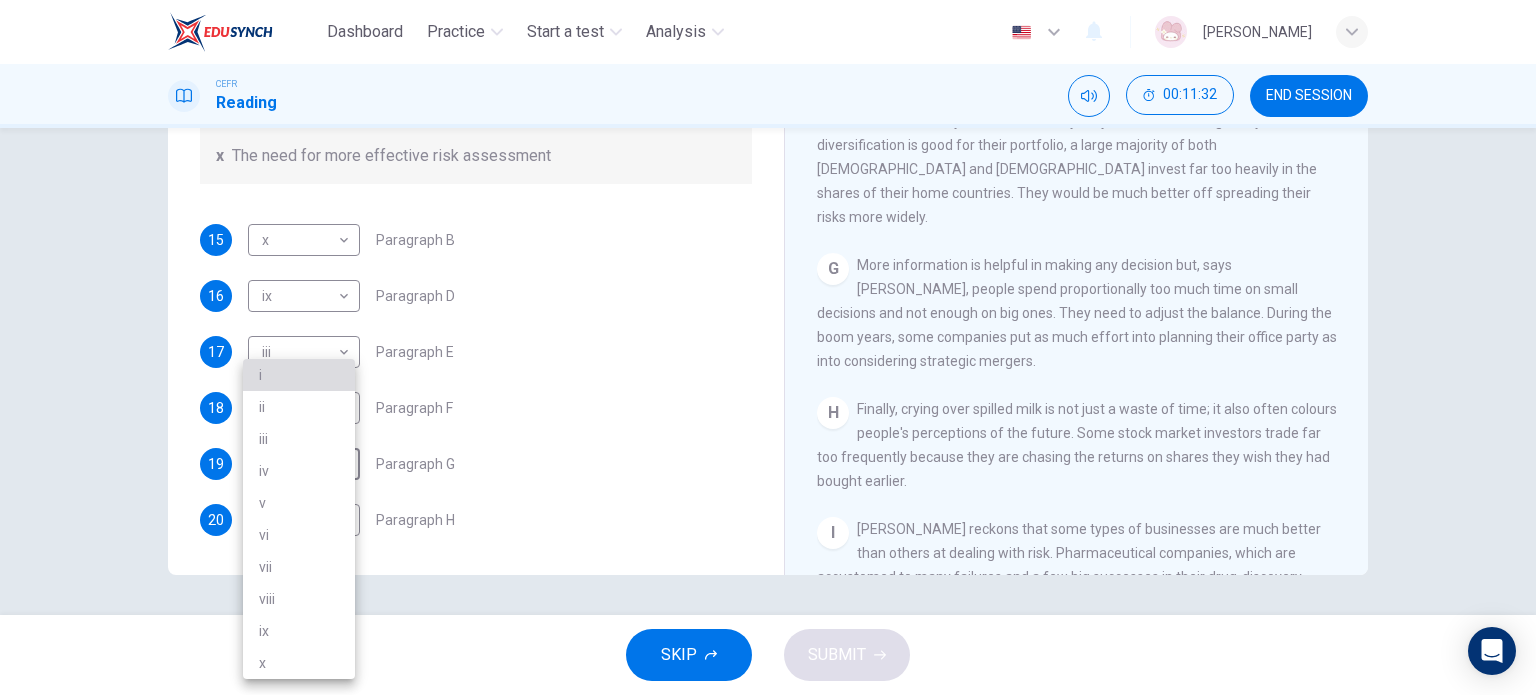 click on "i" at bounding box center [299, 375] 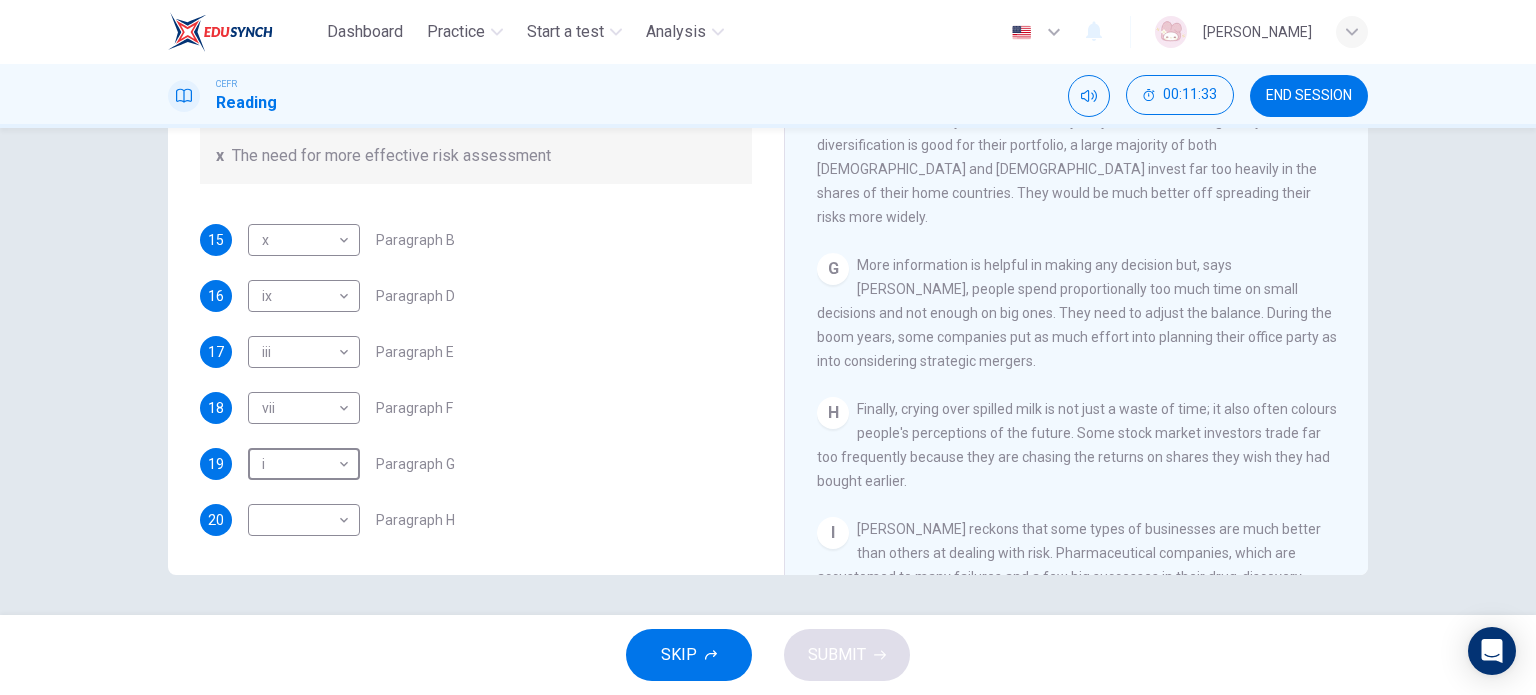scroll, scrollTop: 1700, scrollLeft: 0, axis: vertical 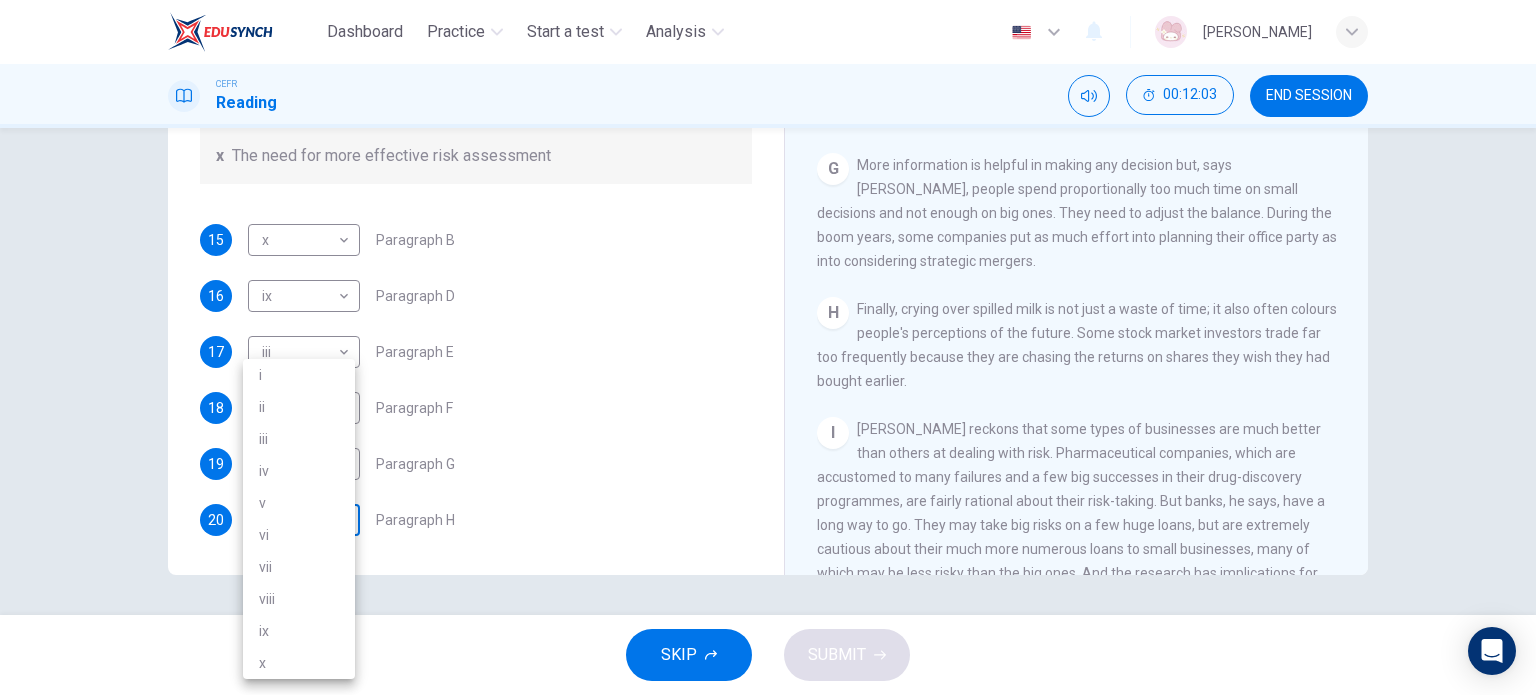 click on "Dashboard Practice Start a test Analysis English en ​ [PERSON_NAME] CEFR Reading 00:12:03 END SESSION Questions 15 - 20 Reading Passage 1 has nine paragraphs  A-I
Choose the correct heading for Paragraphs  B  and  D-H  from the list of headings below.
Write the correct number  (i-xi)  in the boxes below. List of Headings i Not identifying the correct priorities ii A solution for the long term iii The difficulty of changing your mind iv Why looking back is unhelpful v Strengthening inner resources vi A successful approach to the study of decision-making vii The danger of trusting a global market viii Reluctance to go beyond the familiar ix The power of the first number x The need for more effective risk assessment 15 x x ​ Paragraph B 16 ix ix ​ Paragraph D 17 iii iii ​ Paragraph E 18 vii vii ​ Paragraph F 19 i i ​ Paragraph G 20 ​ ​ Paragraph H Why Risks Can Go Wrong CLICK TO ZOOM Click to Zoom A B C D E F G H I SKIP SUBMIT EduSynch - Online Language Proficiency Testing
2025 i" at bounding box center [768, 347] 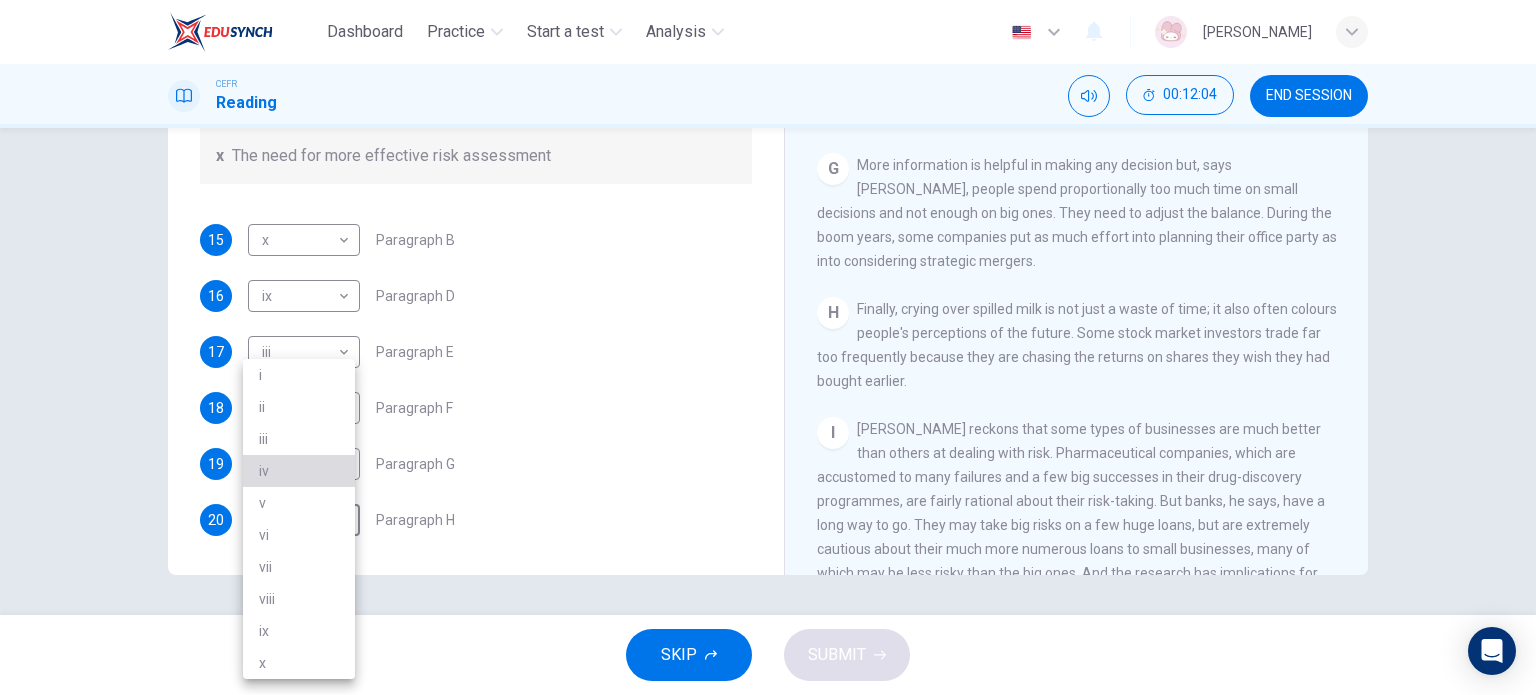 click on "iv" at bounding box center [299, 471] 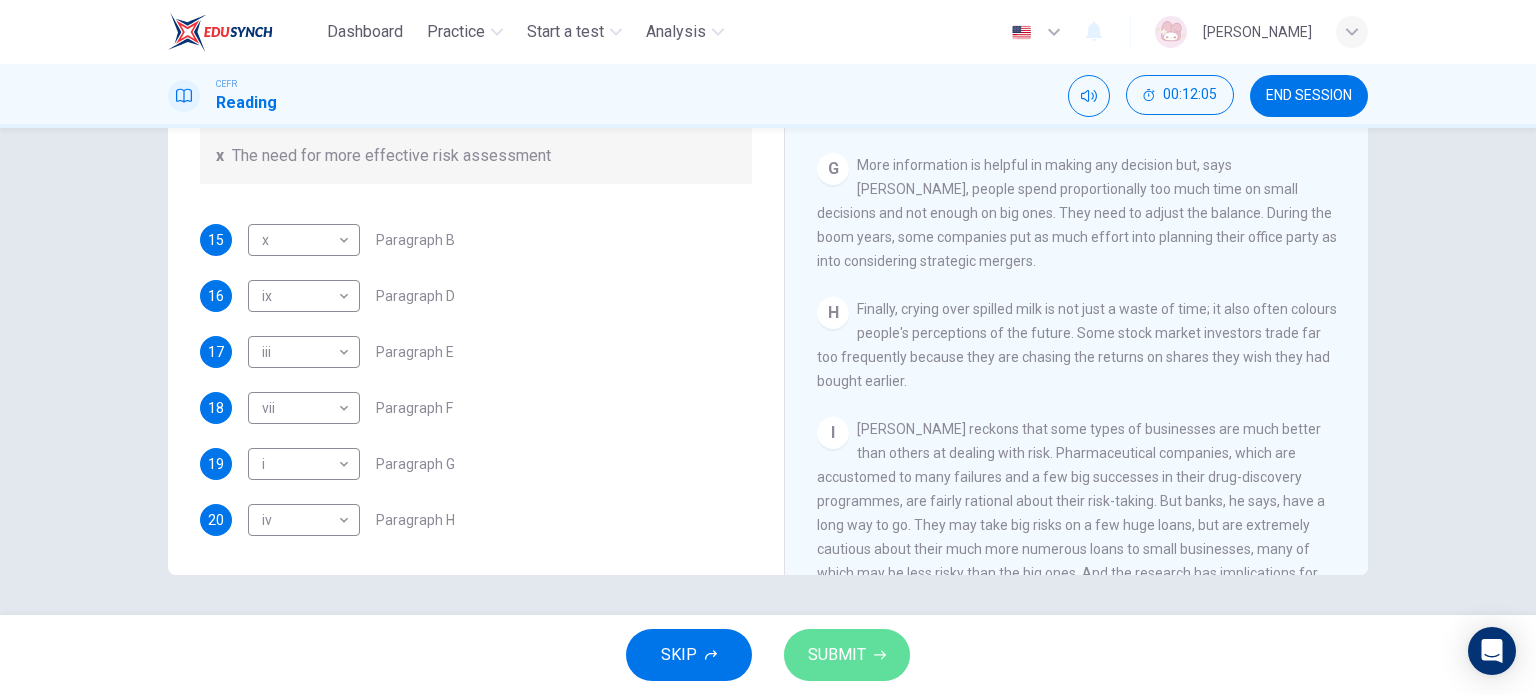 click on "SUBMIT" at bounding box center [837, 655] 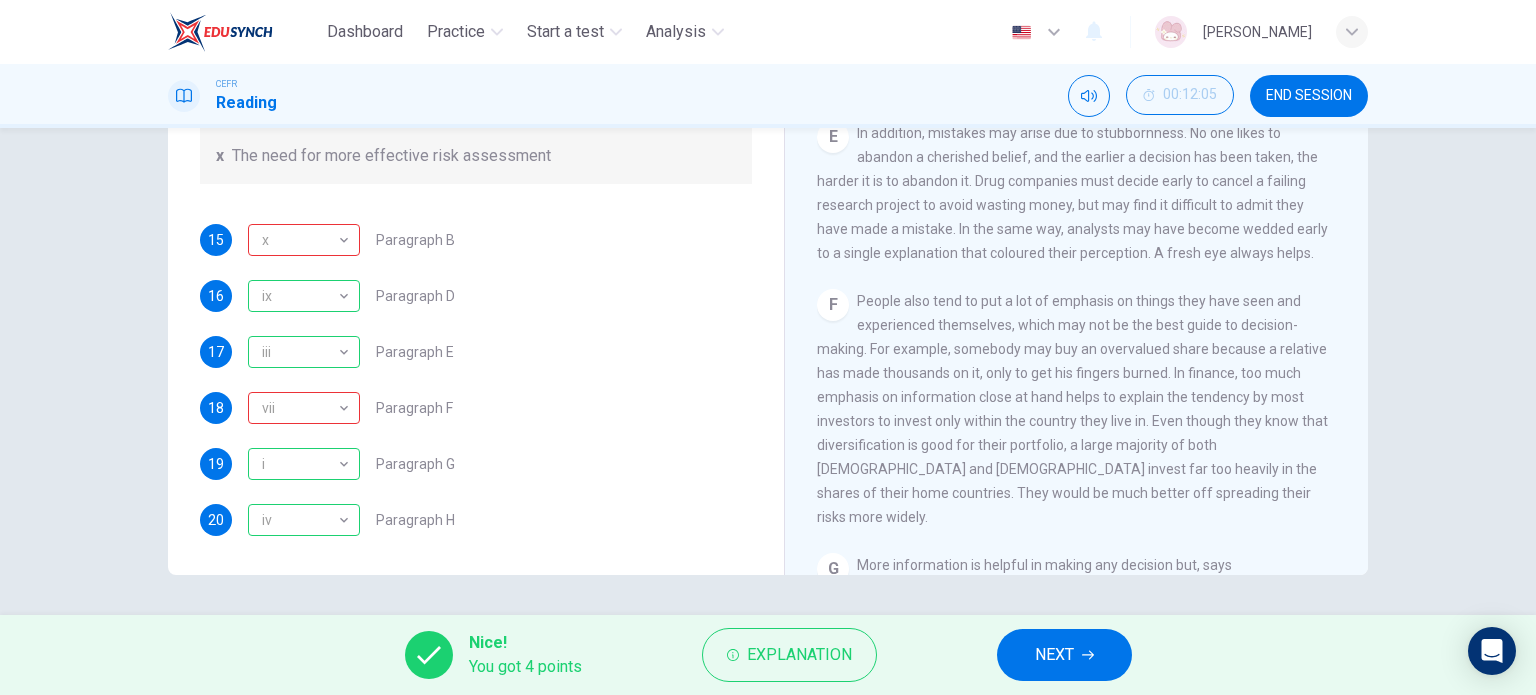 scroll, scrollTop: 1100, scrollLeft: 0, axis: vertical 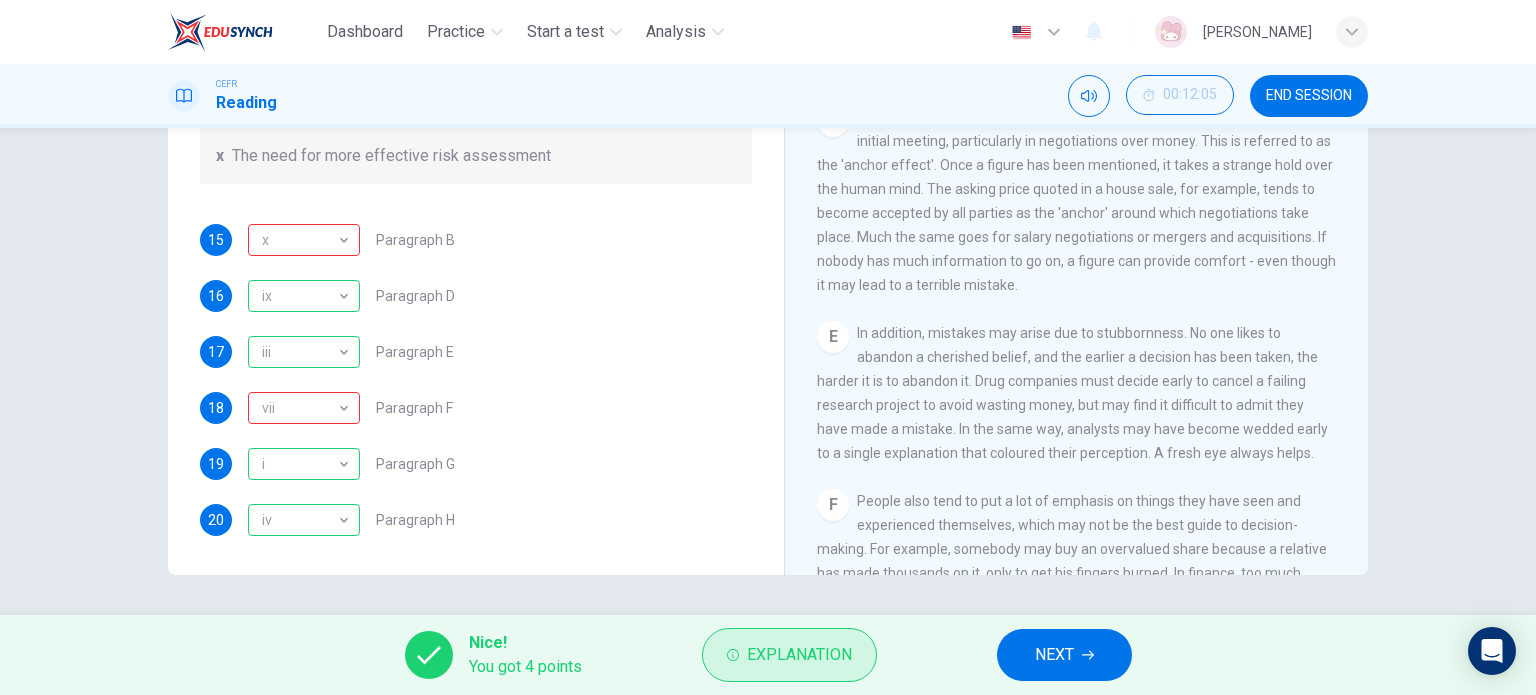 click on "Explanation" at bounding box center (789, 655) 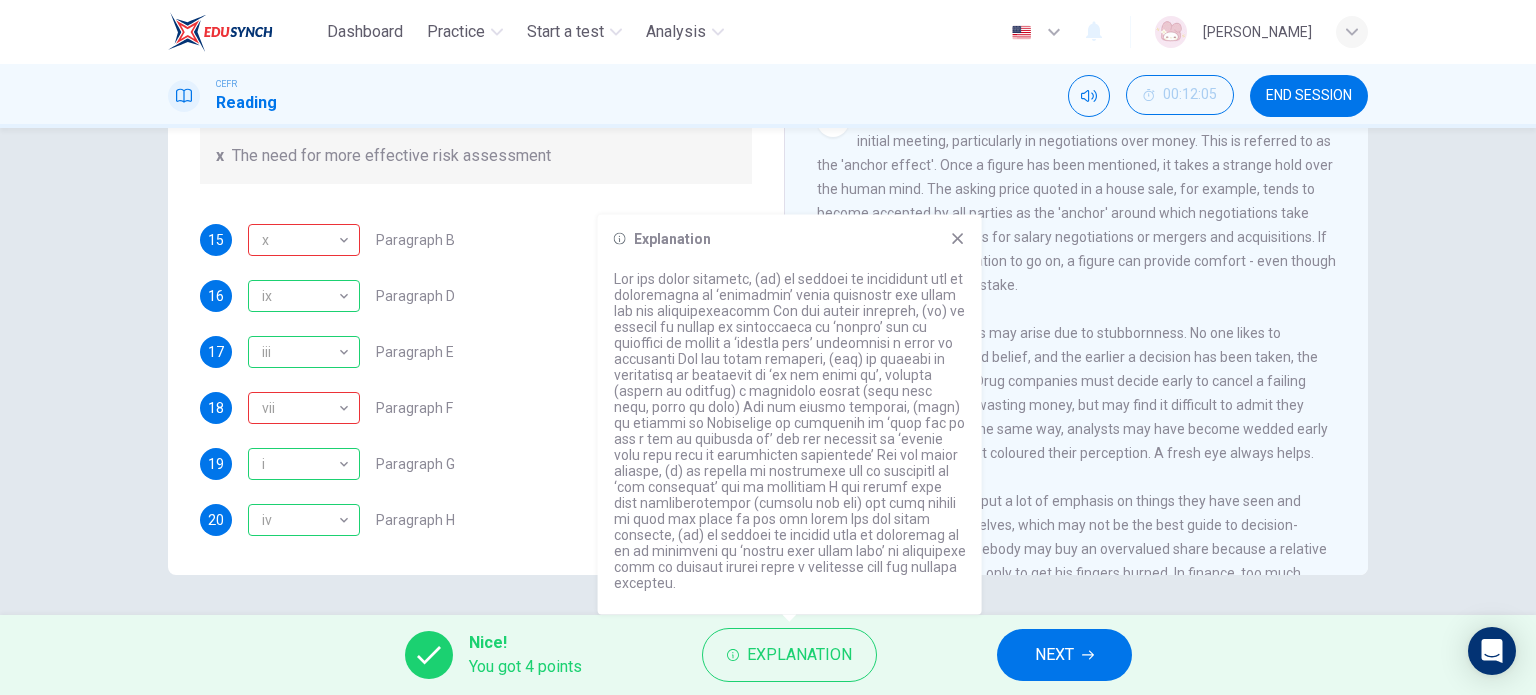drag, startPoint x: 965, startPoint y: 258, endPoint x: 858, endPoint y: 255, distance: 107.042046 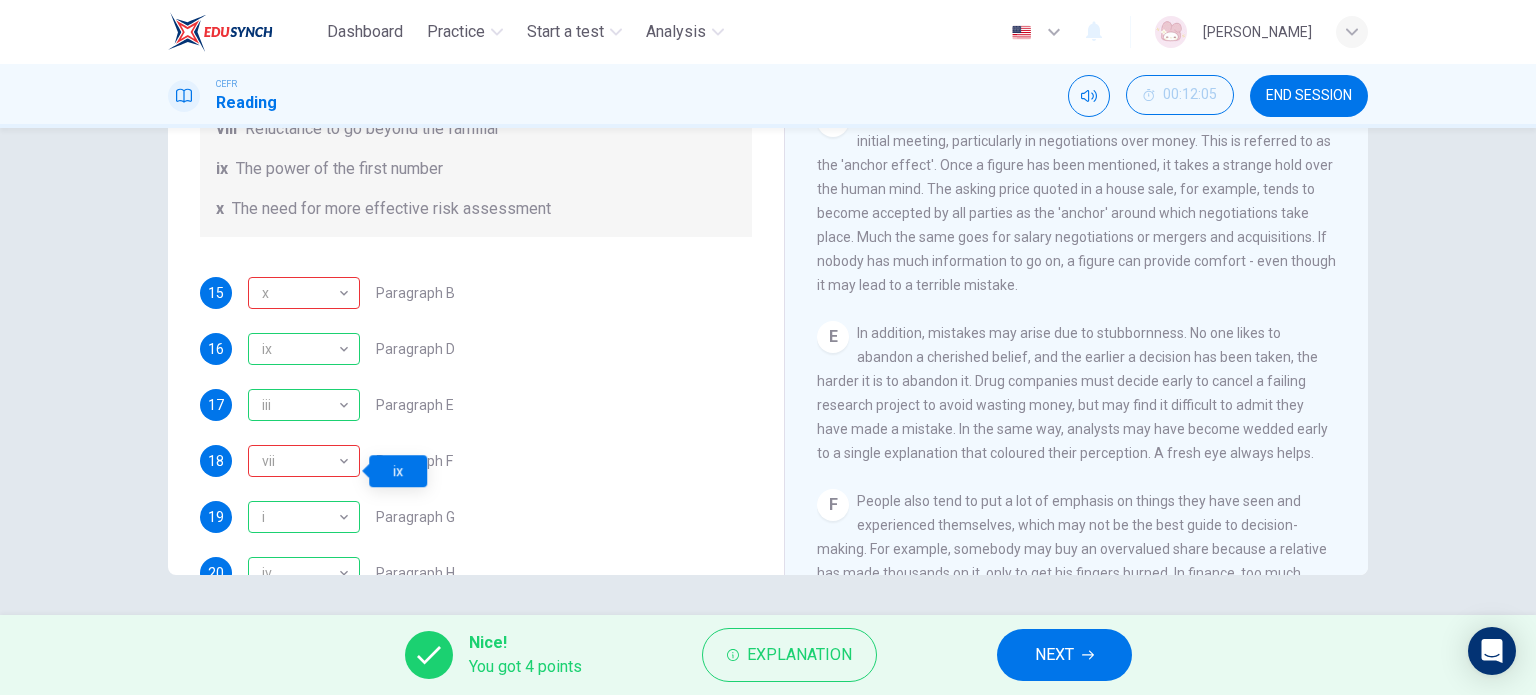 scroll, scrollTop: 184, scrollLeft: 0, axis: vertical 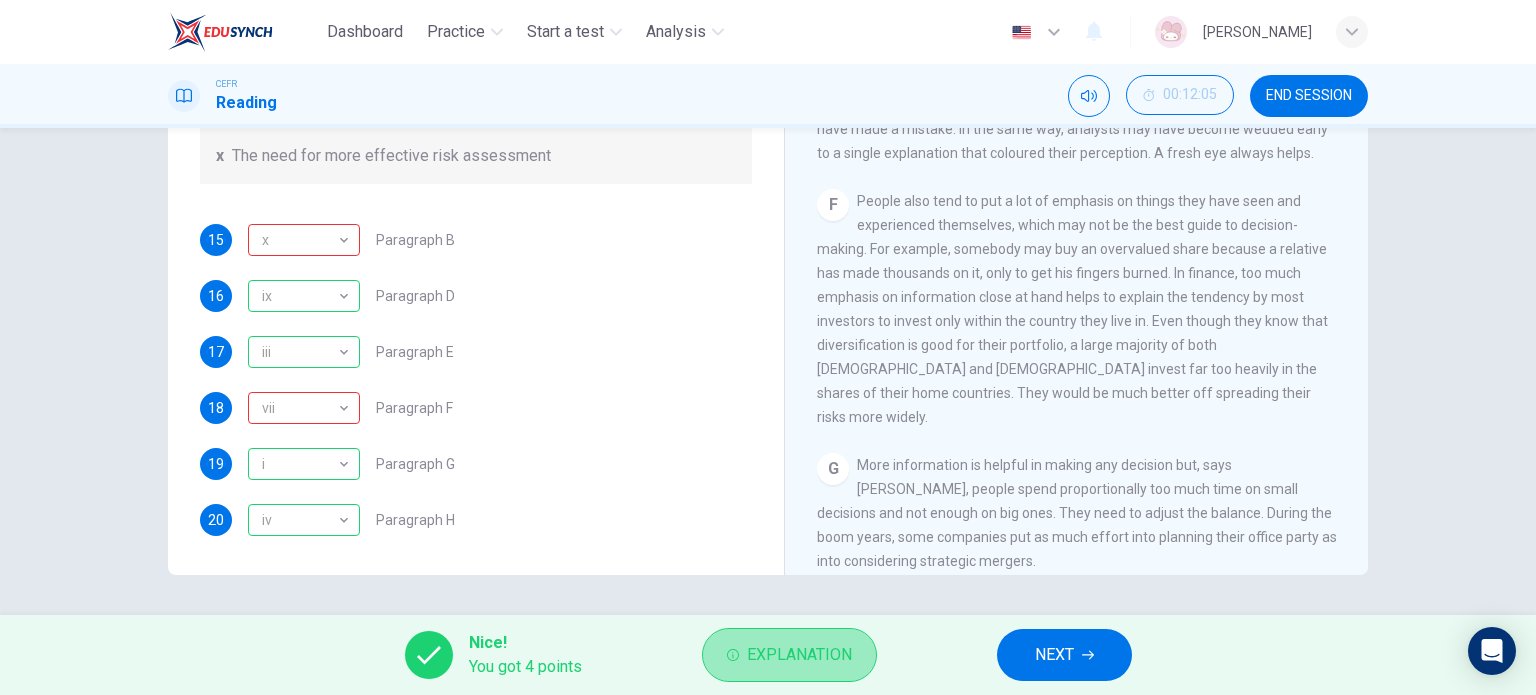click on "Explanation" at bounding box center [799, 655] 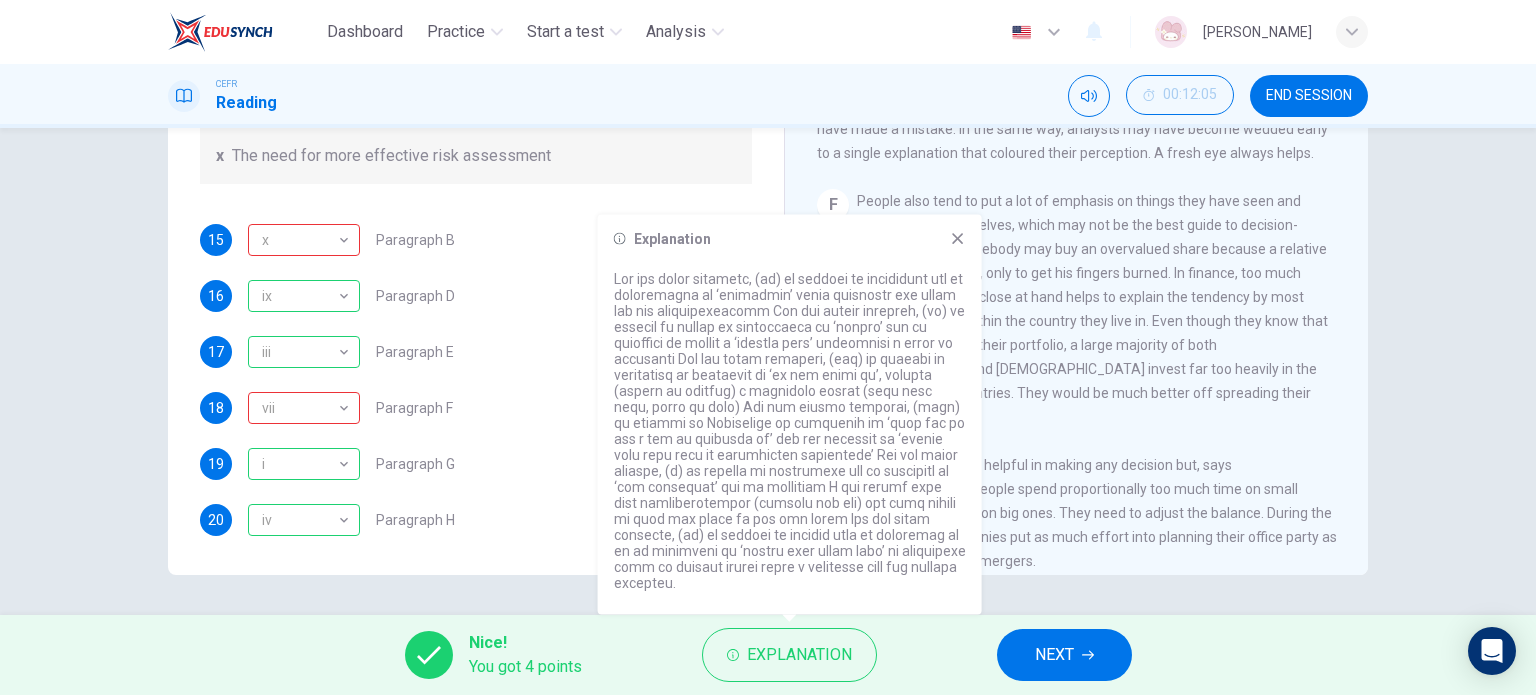 click on "Explanation" at bounding box center (790, 415) 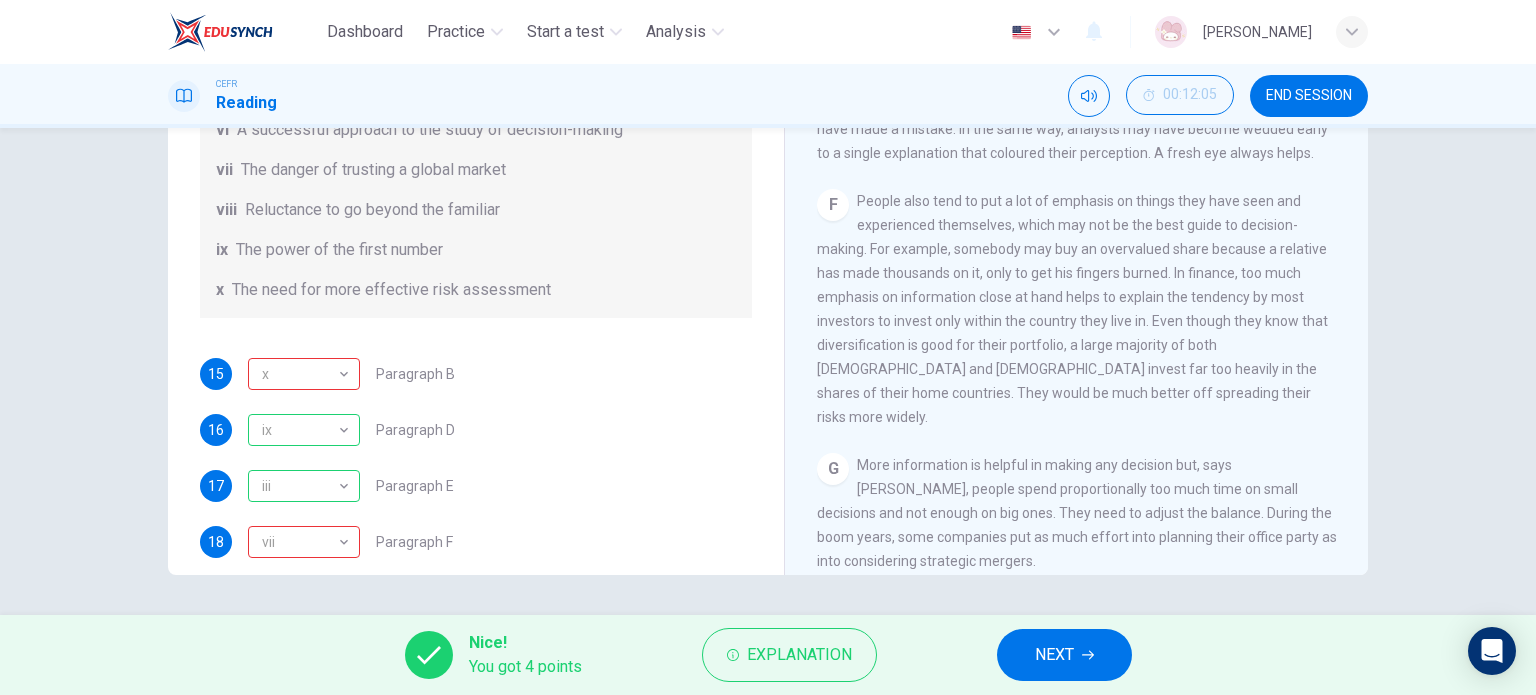 scroll, scrollTop: 284, scrollLeft: 0, axis: vertical 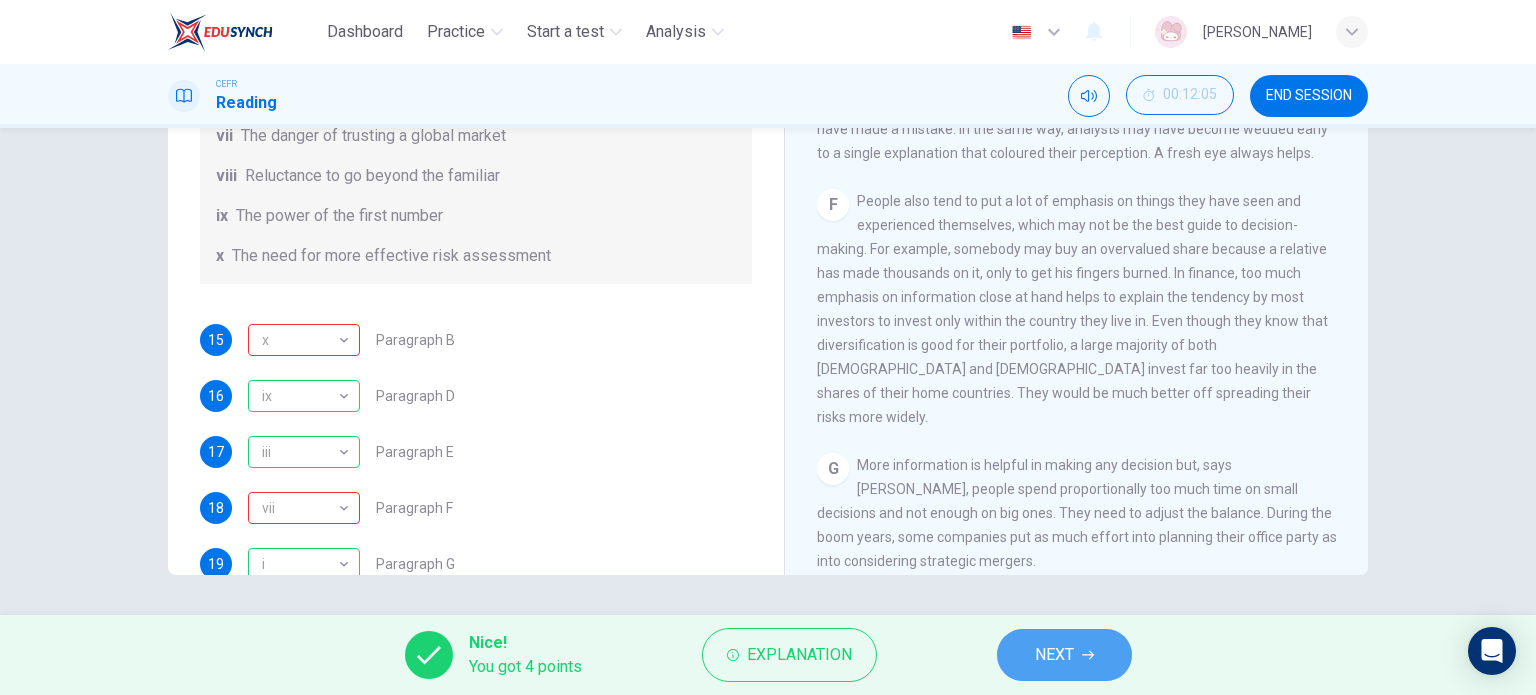 click on "NEXT" at bounding box center [1064, 655] 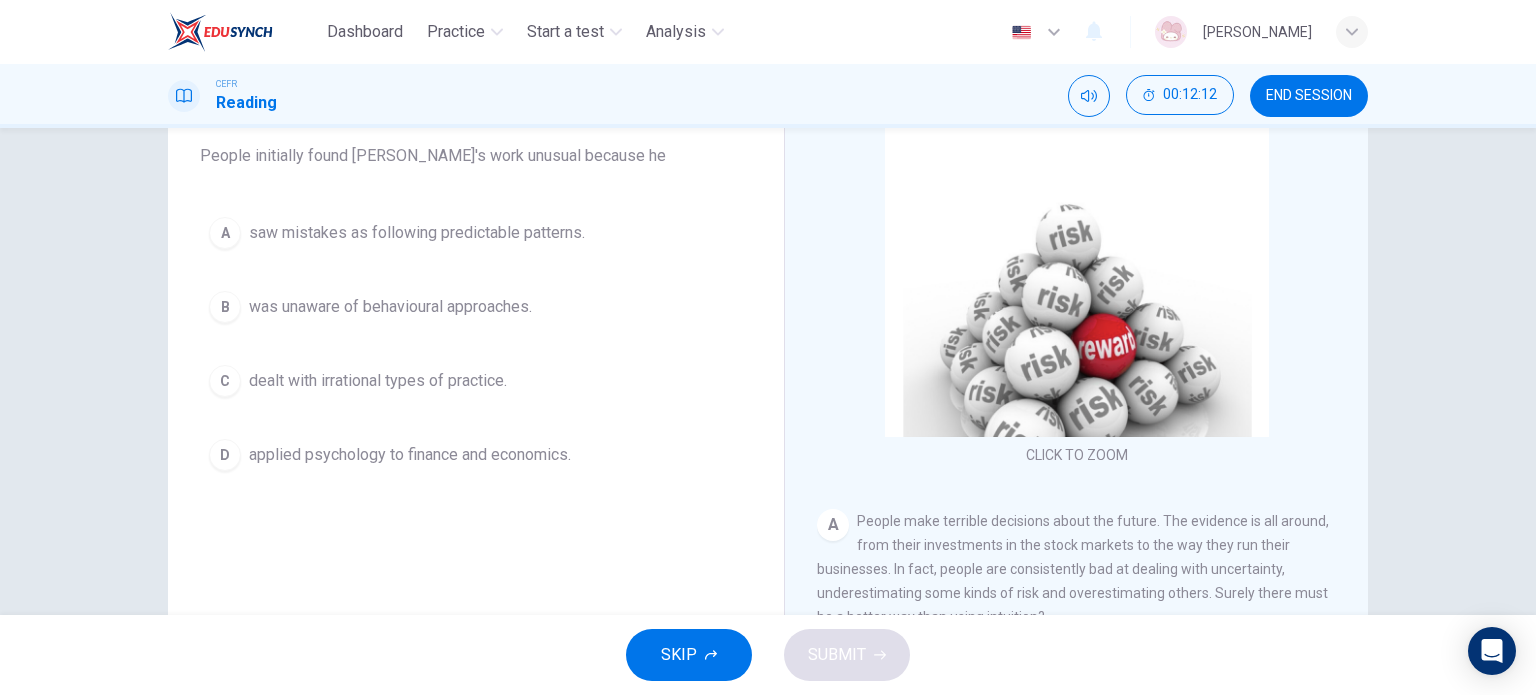 scroll, scrollTop: 200, scrollLeft: 0, axis: vertical 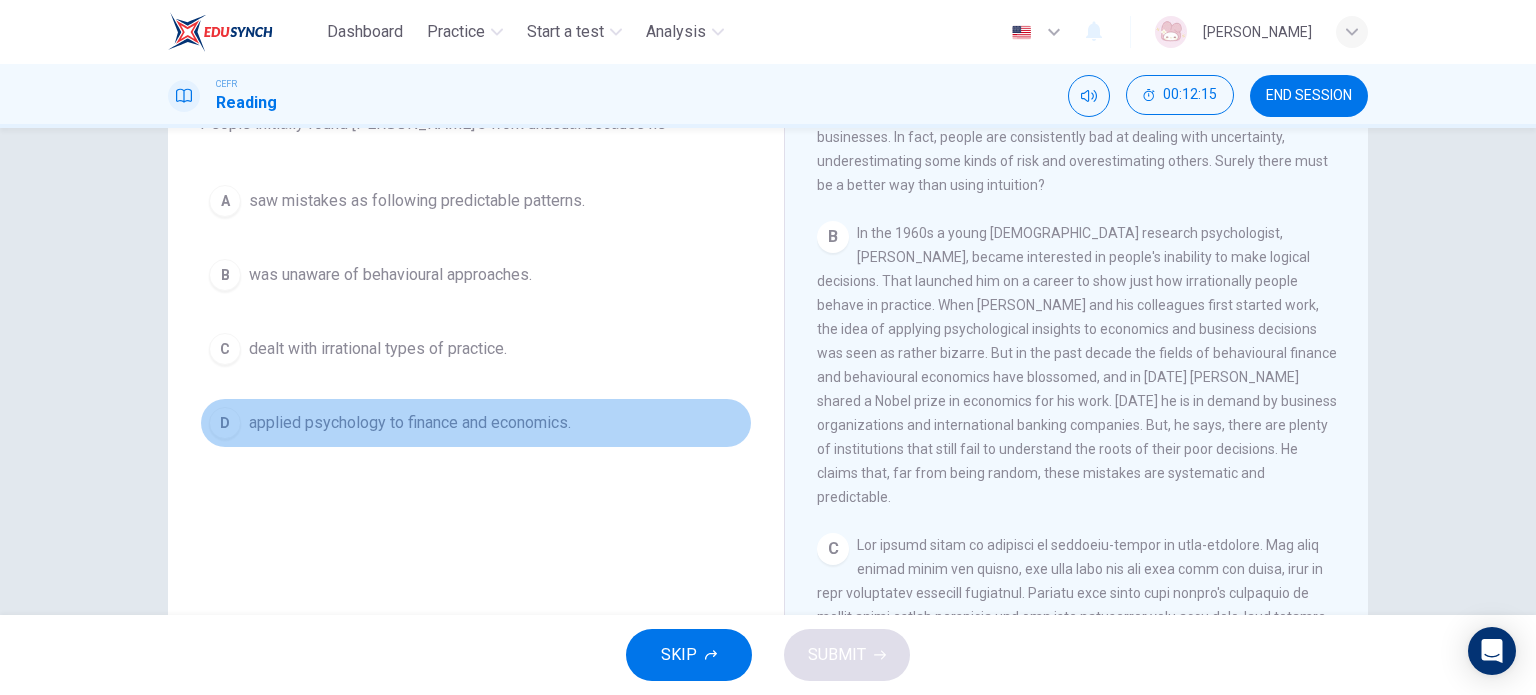 click on "applied psychology to finance and economics." at bounding box center [410, 423] 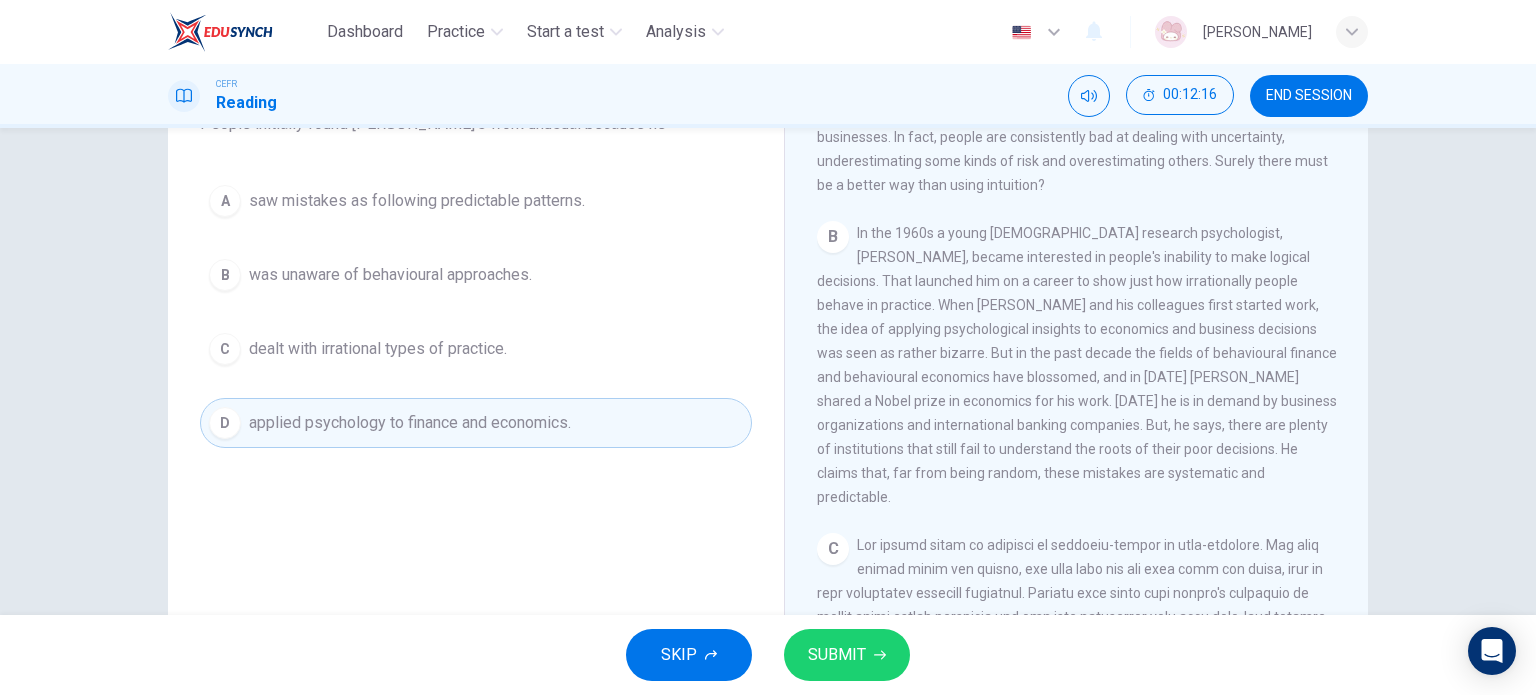 click on "SUBMIT" at bounding box center (847, 655) 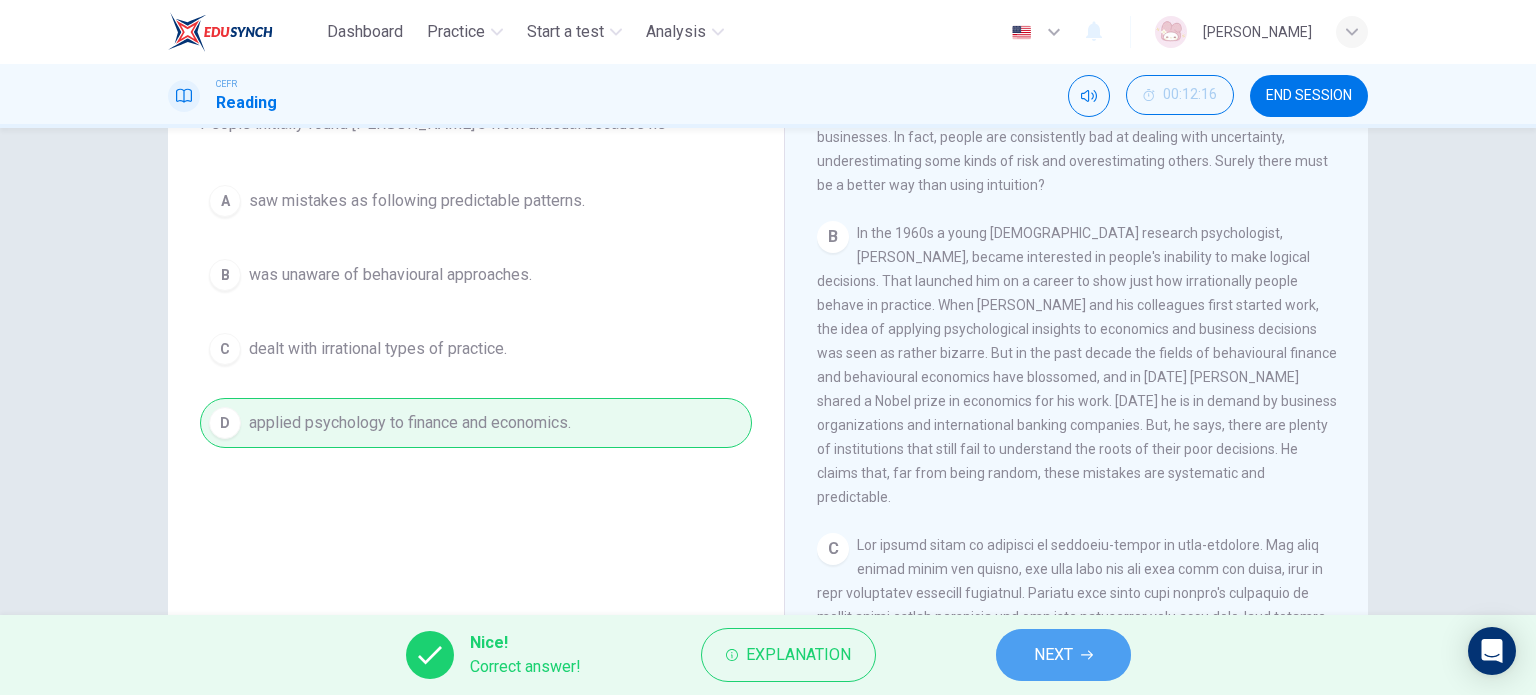 click on "NEXT" at bounding box center [1053, 655] 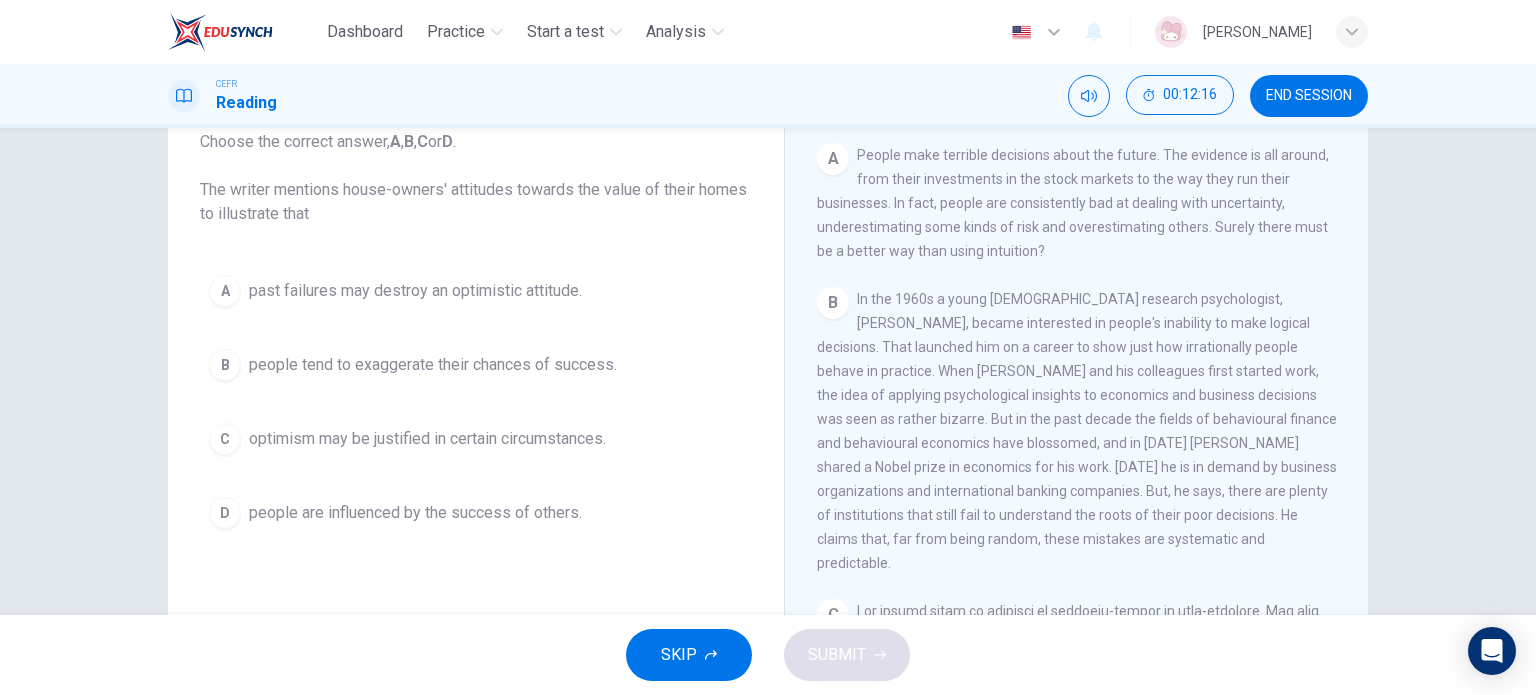 scroll, scrollTop: 100, scrollLeft: 0, axis: vertical 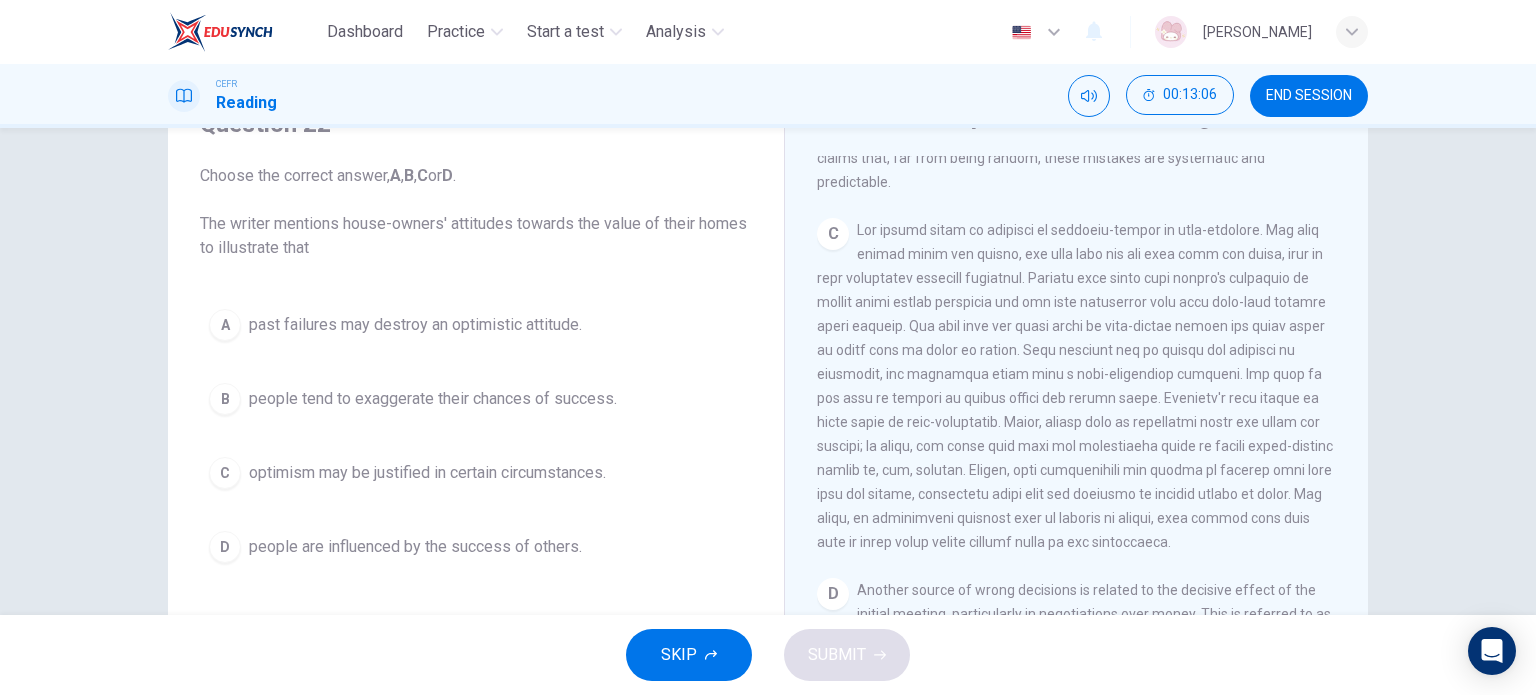click on "people tend to exaggerate their chances of success." at bounding box center [433, 399] 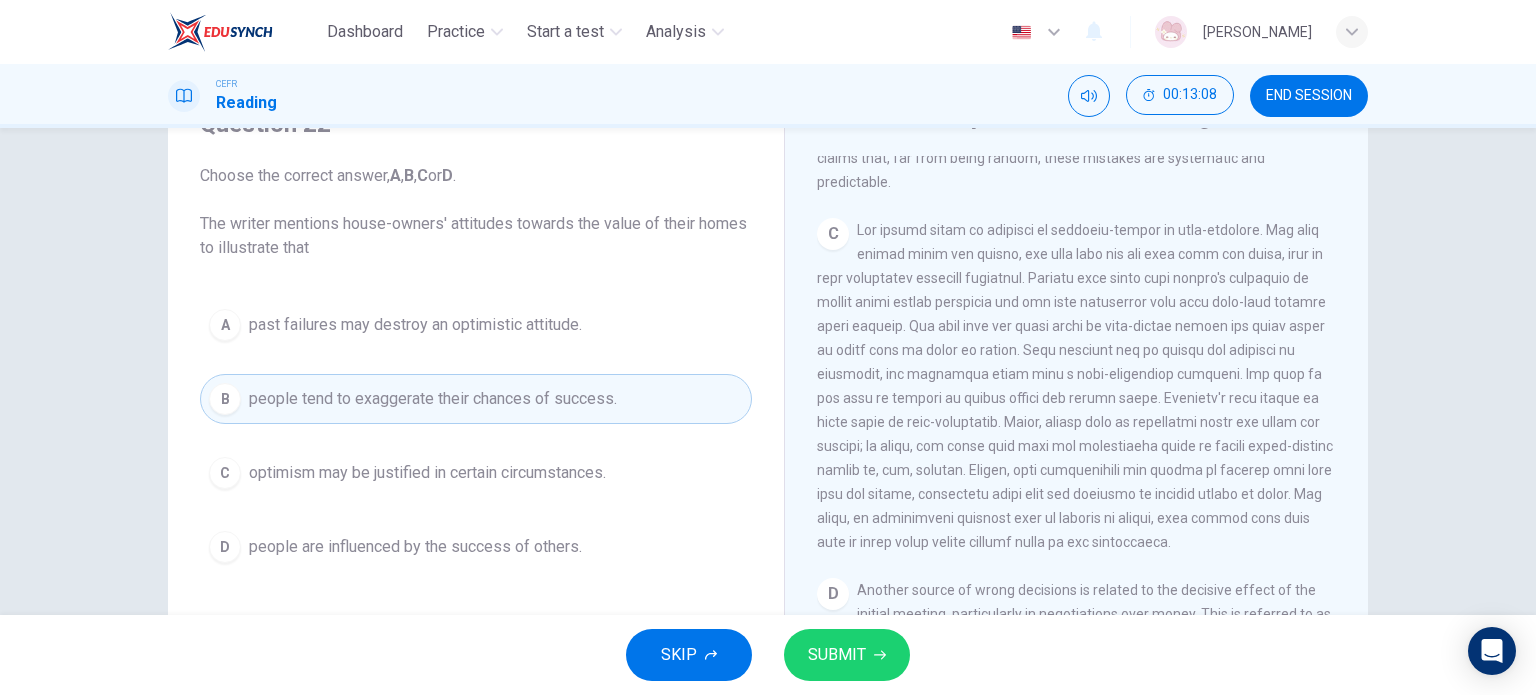 click on "SUBMIT" at bounding box center [847, 655] 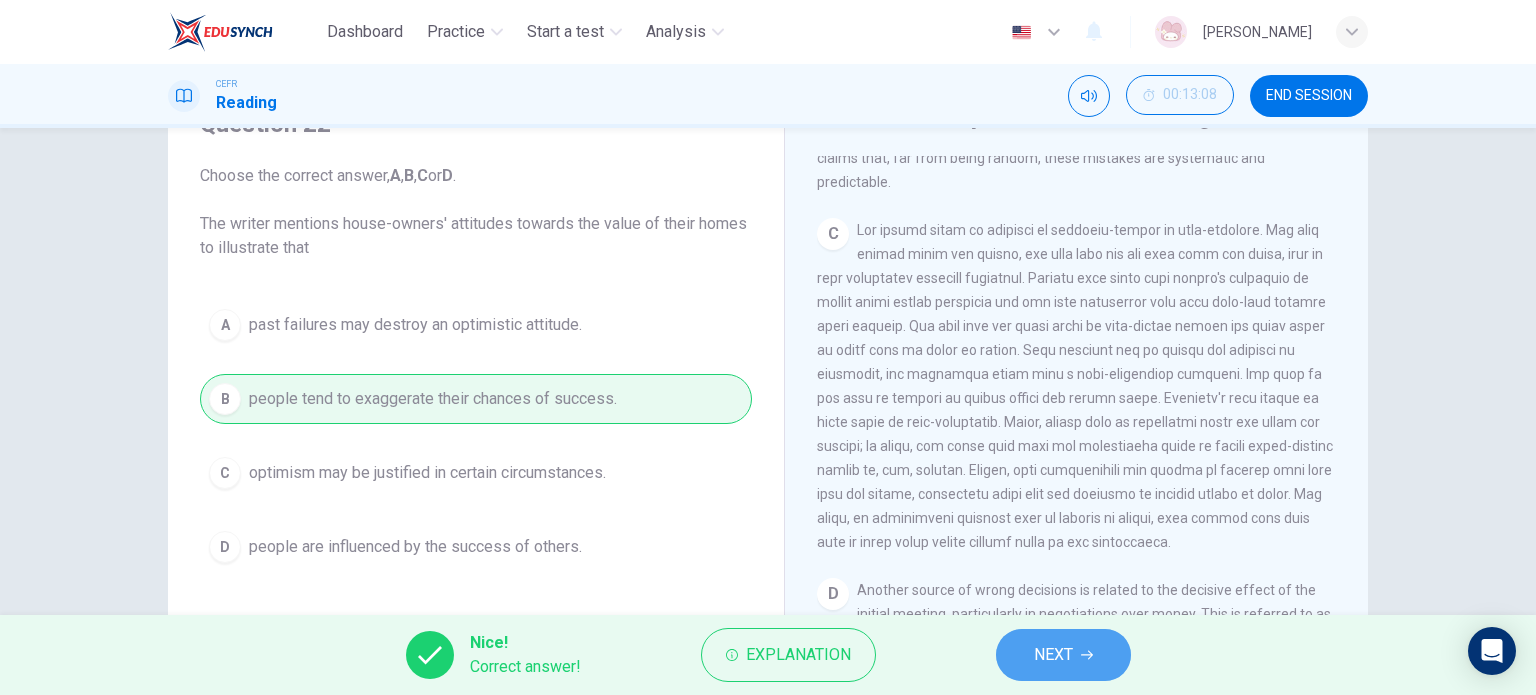 click on "NEXT" at bounding box center (1063, 655) 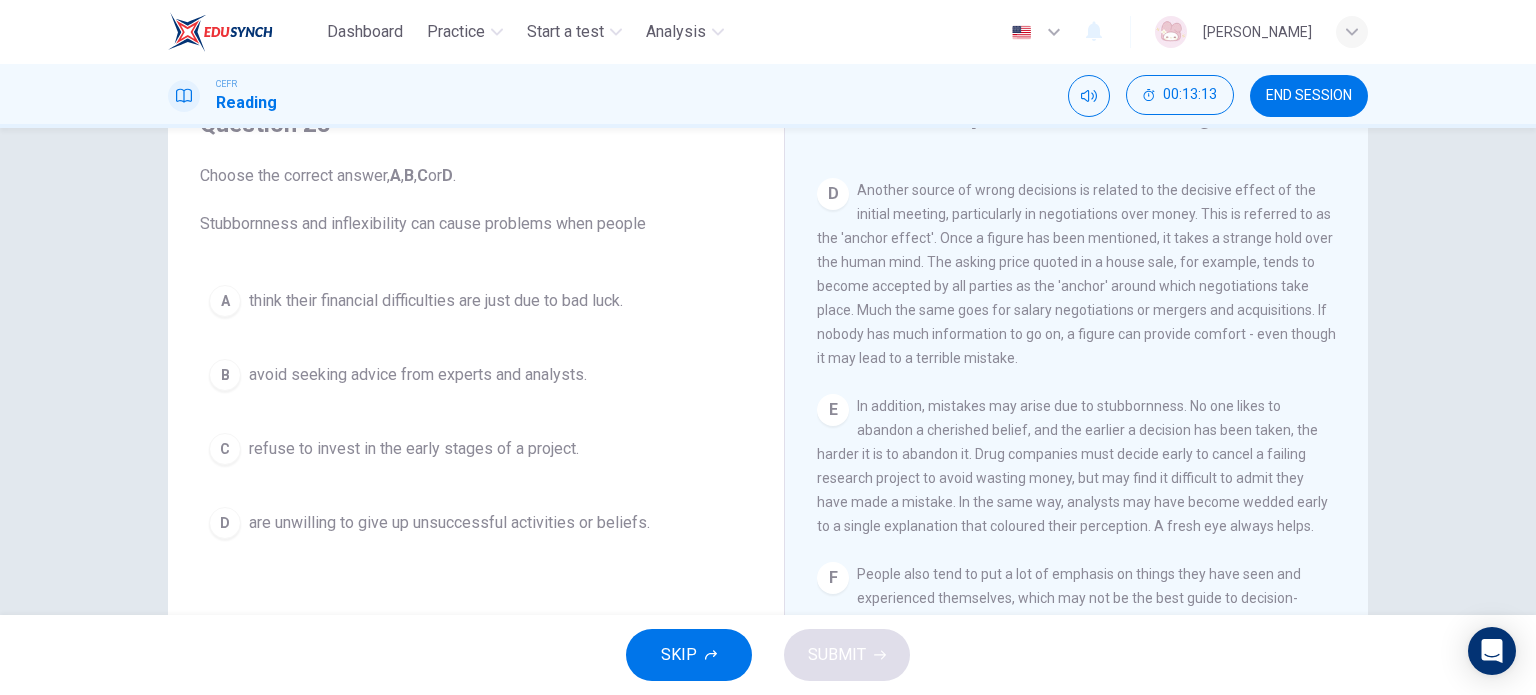 scroll, scrollTop: 1315, scrollLeft: 0, axis: vertical 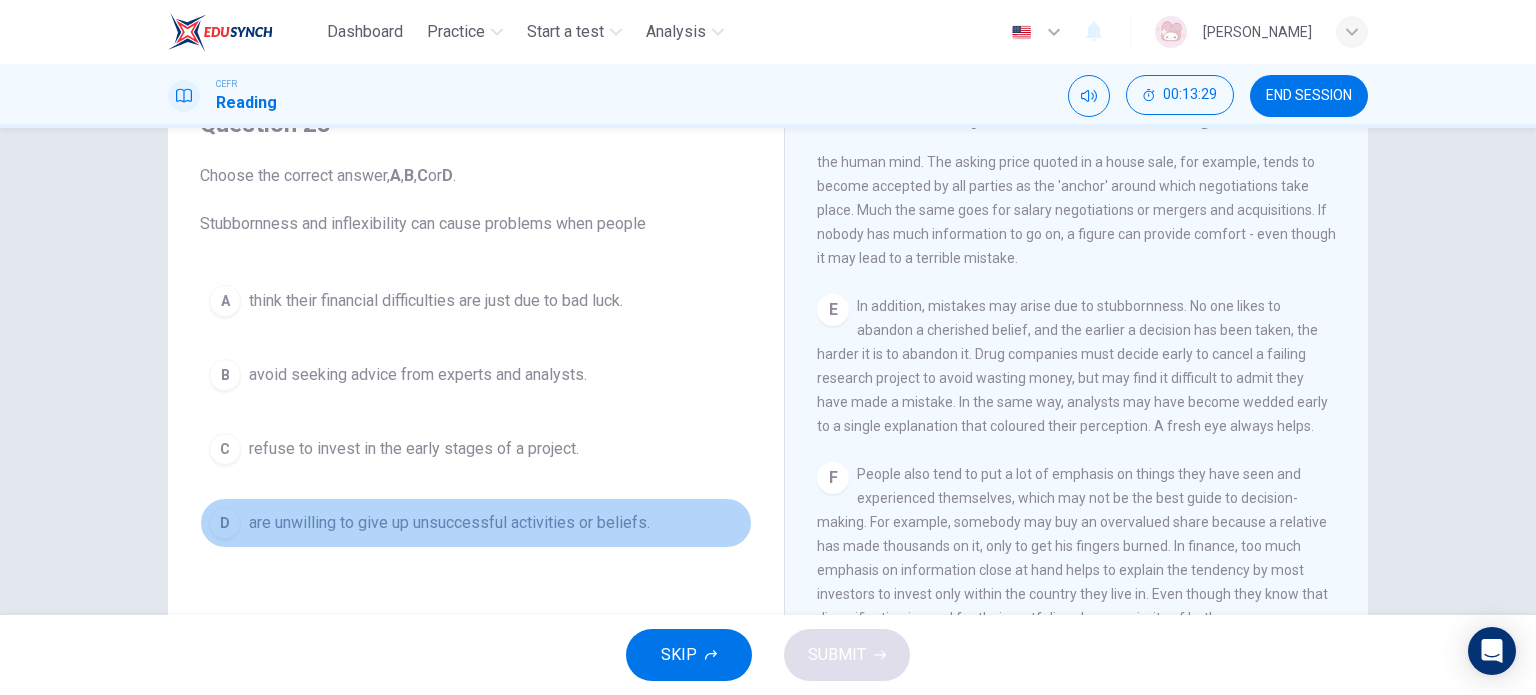click on "are unwilling to give up unsuccessful activities or beliefs." at bounding box center (449, 523) 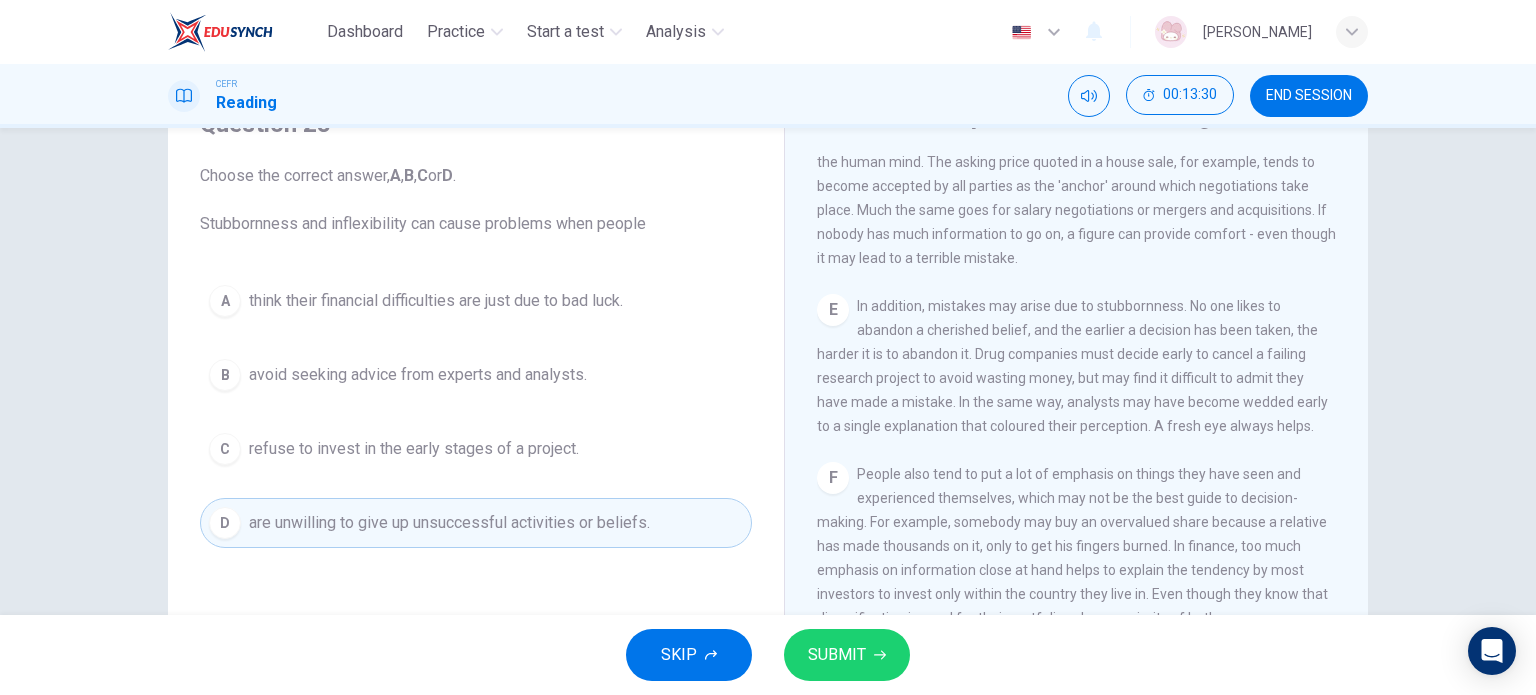 scroll, scrollTop: 200, scrollLeft: 0, axis: vertical 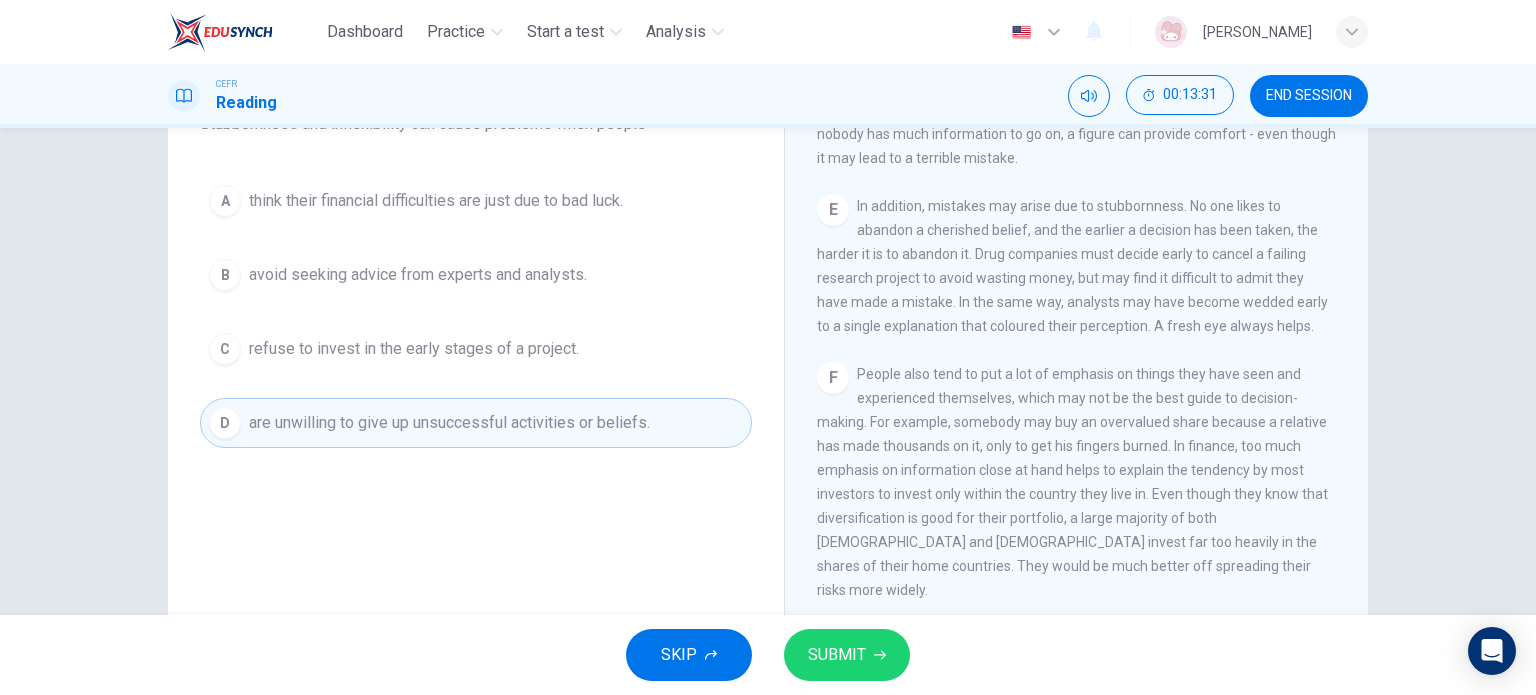 click on "SUBMIT" at bounding box center (837, 655) 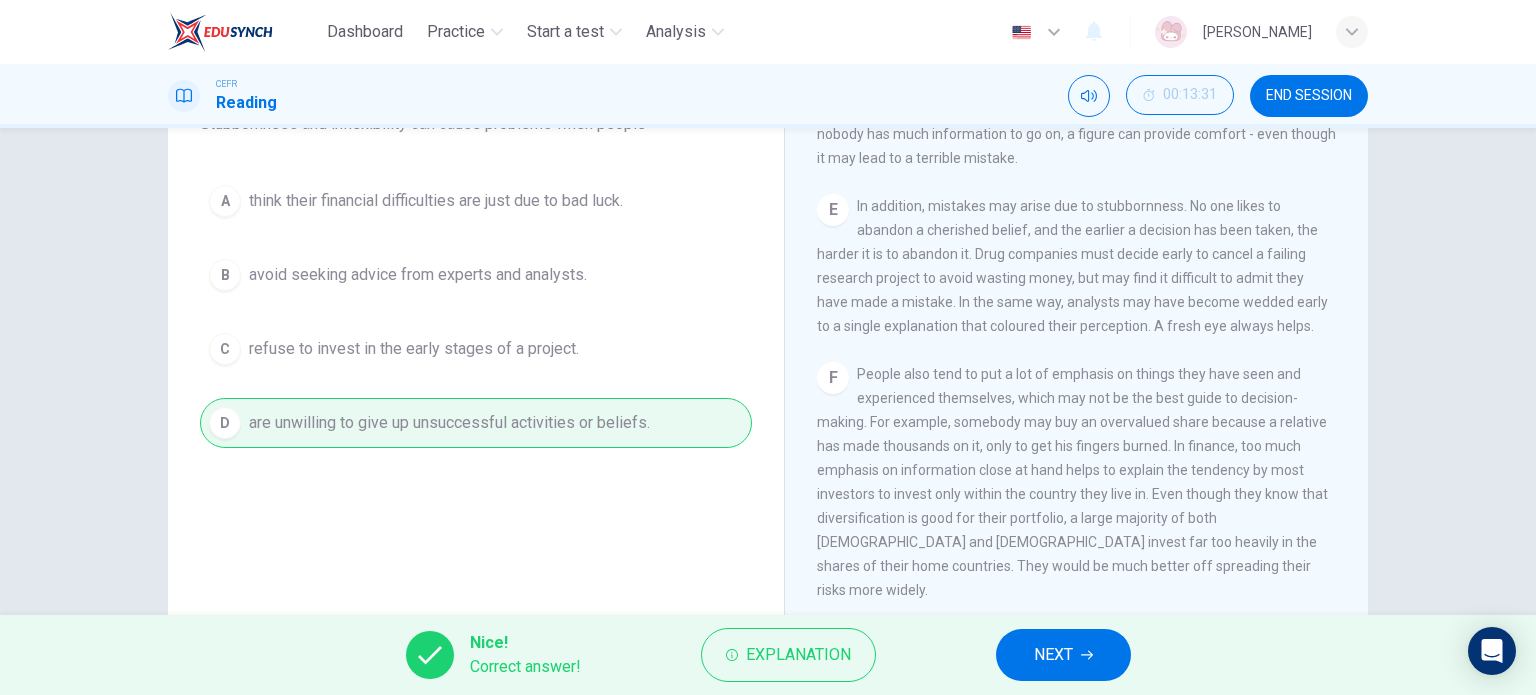 click on "NEXT" at bounding box center (1063, 655) 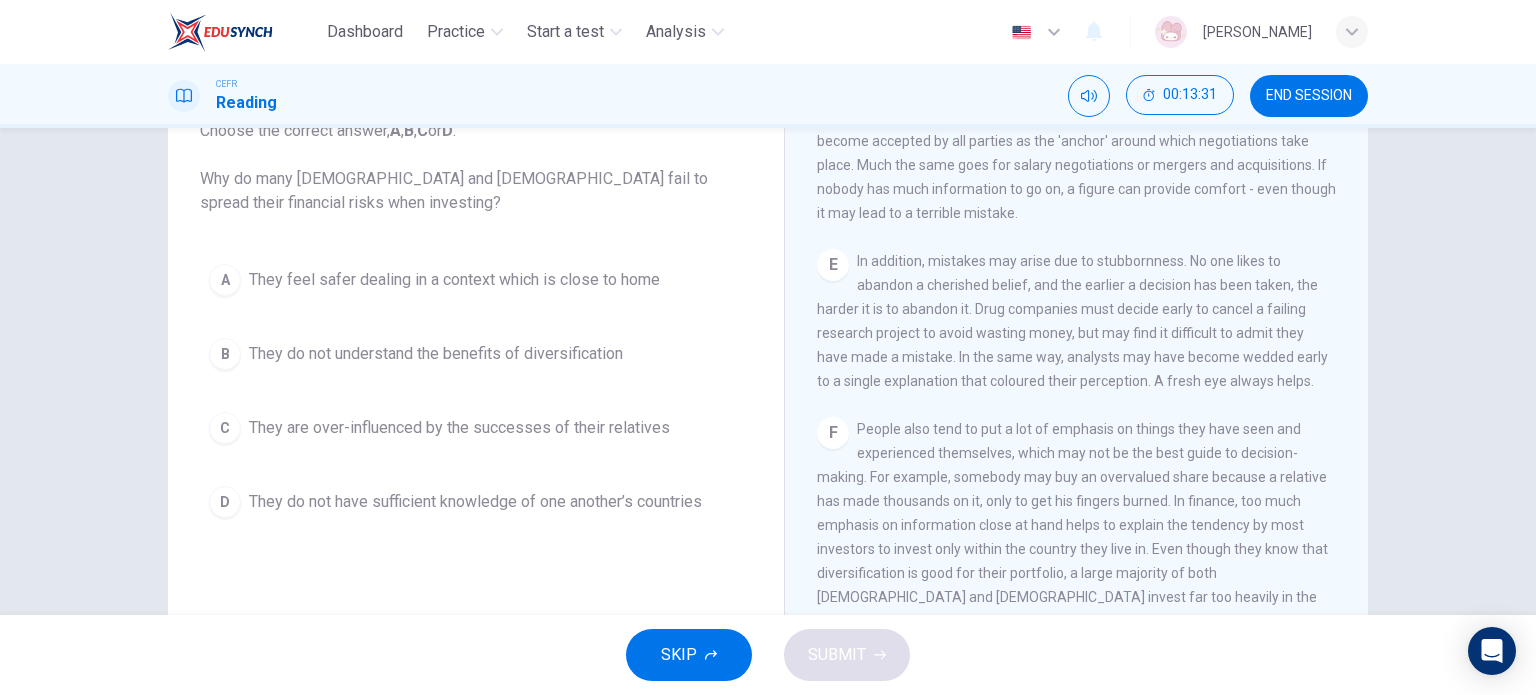 scroll, scrollTop: 100, scrollLeft: 0, axis: vertical 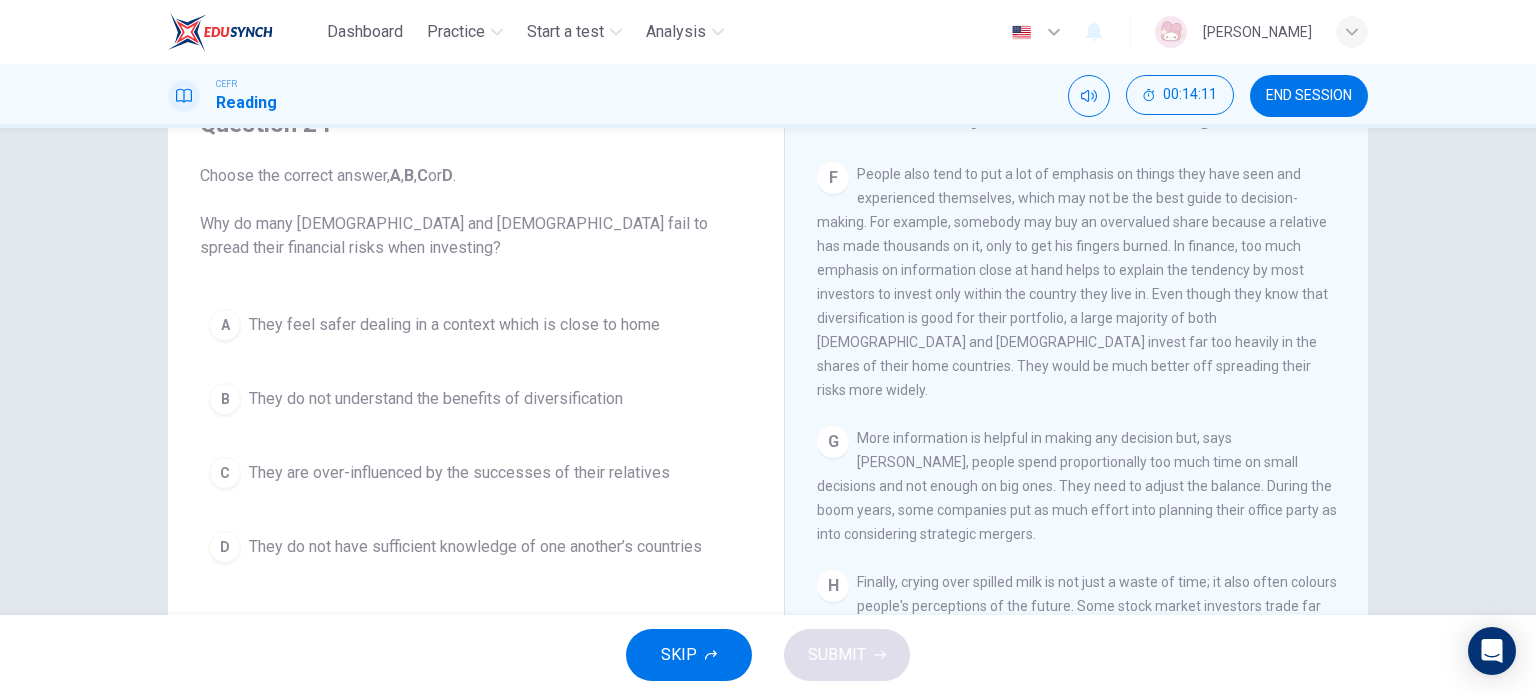 click on "They feel safer dealing in a context which is close to home" at bounding box center (454, 325) 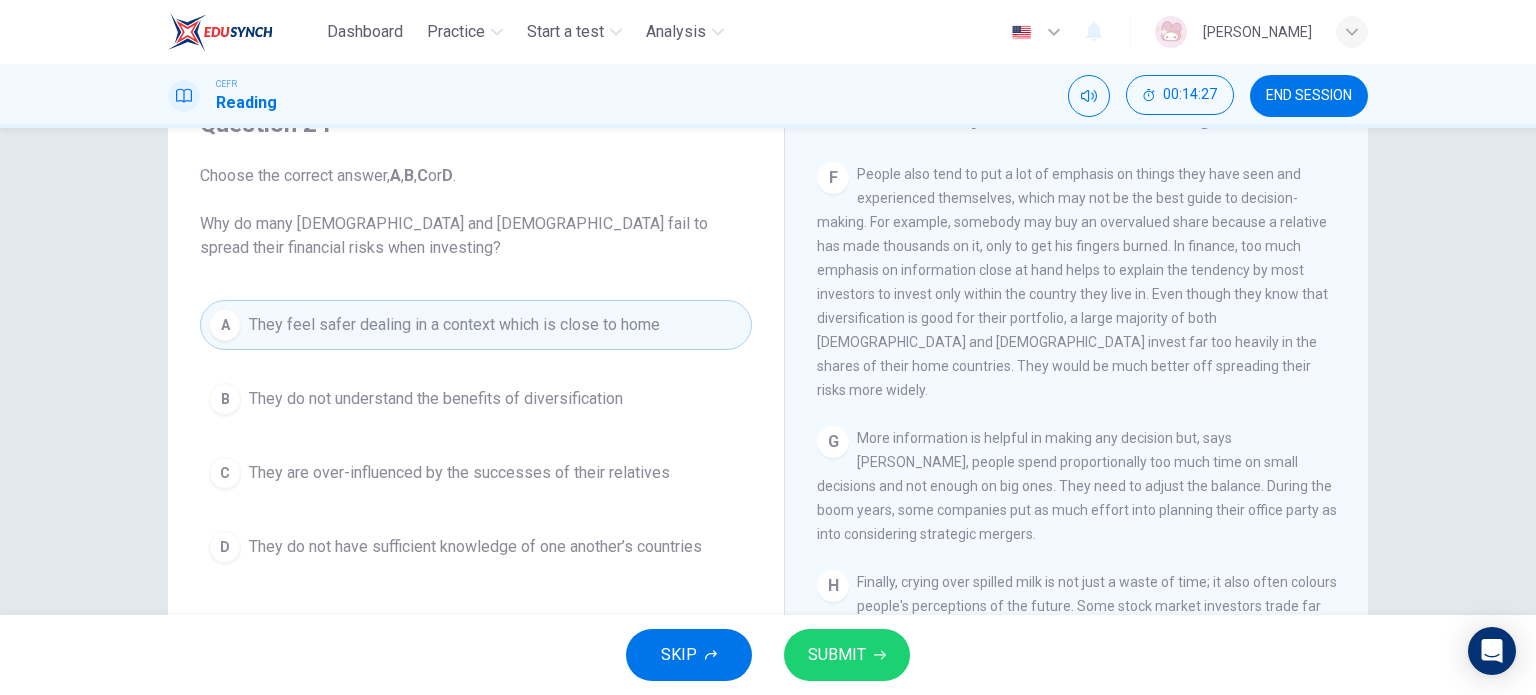 click on "SUBMIT" at bounding box center [847, 655] 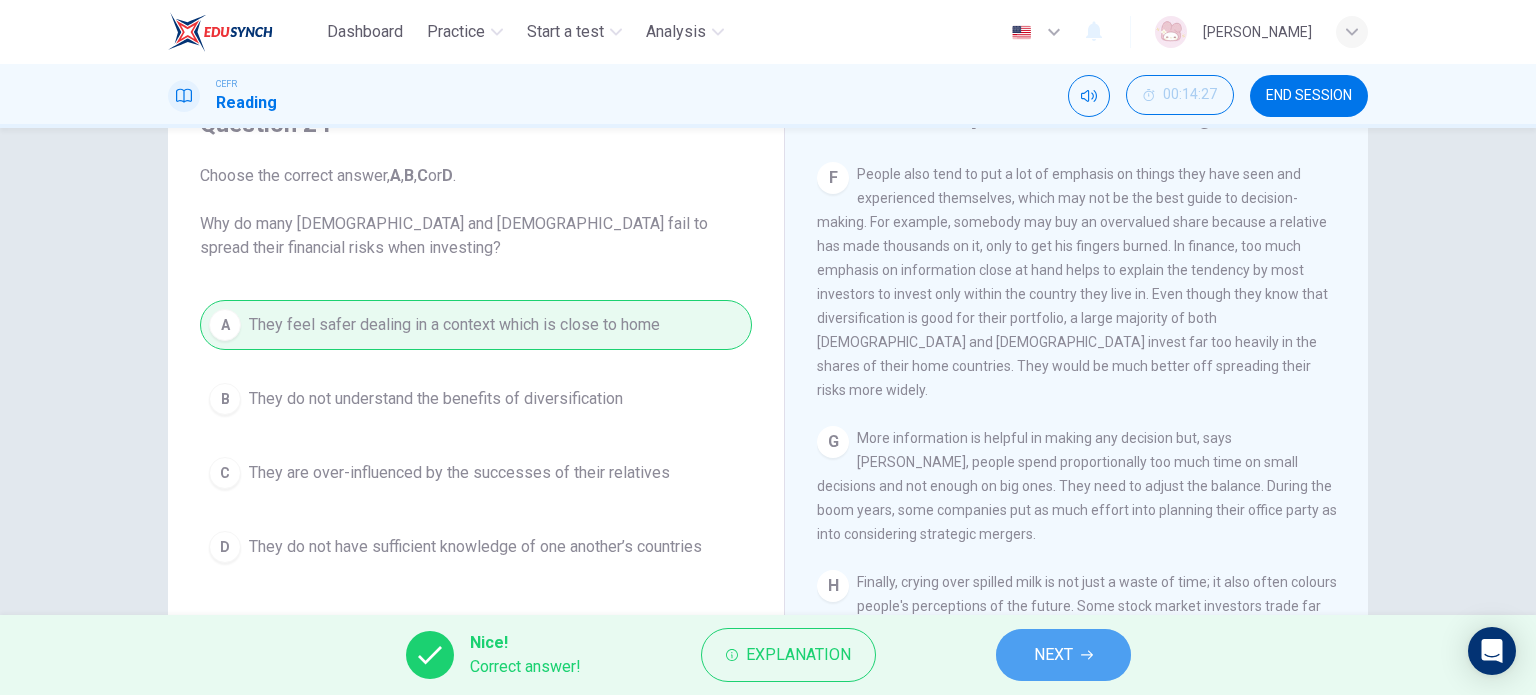 click on "NEXT" at bounding box center (1053, 655) 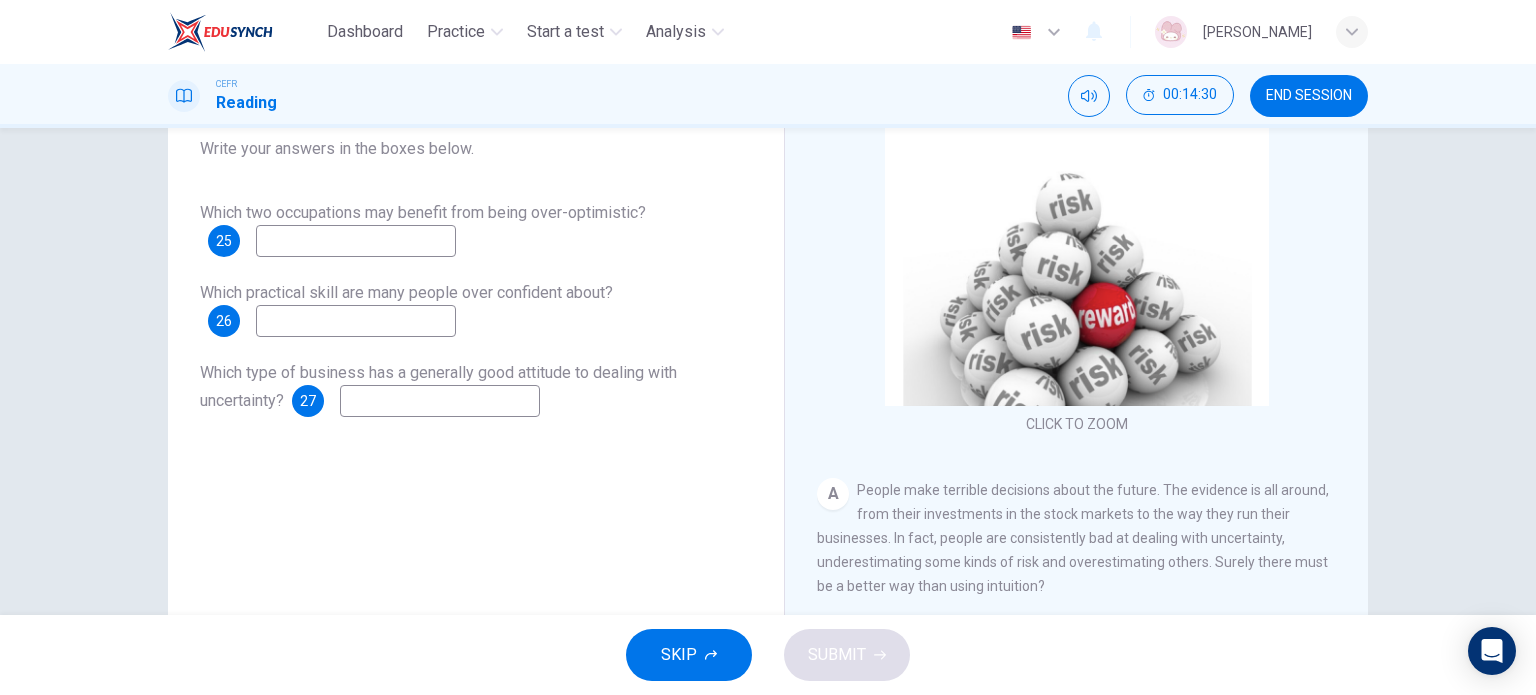 scroll, scrollTop: 200, scrollLeft: 0, axis: vertical 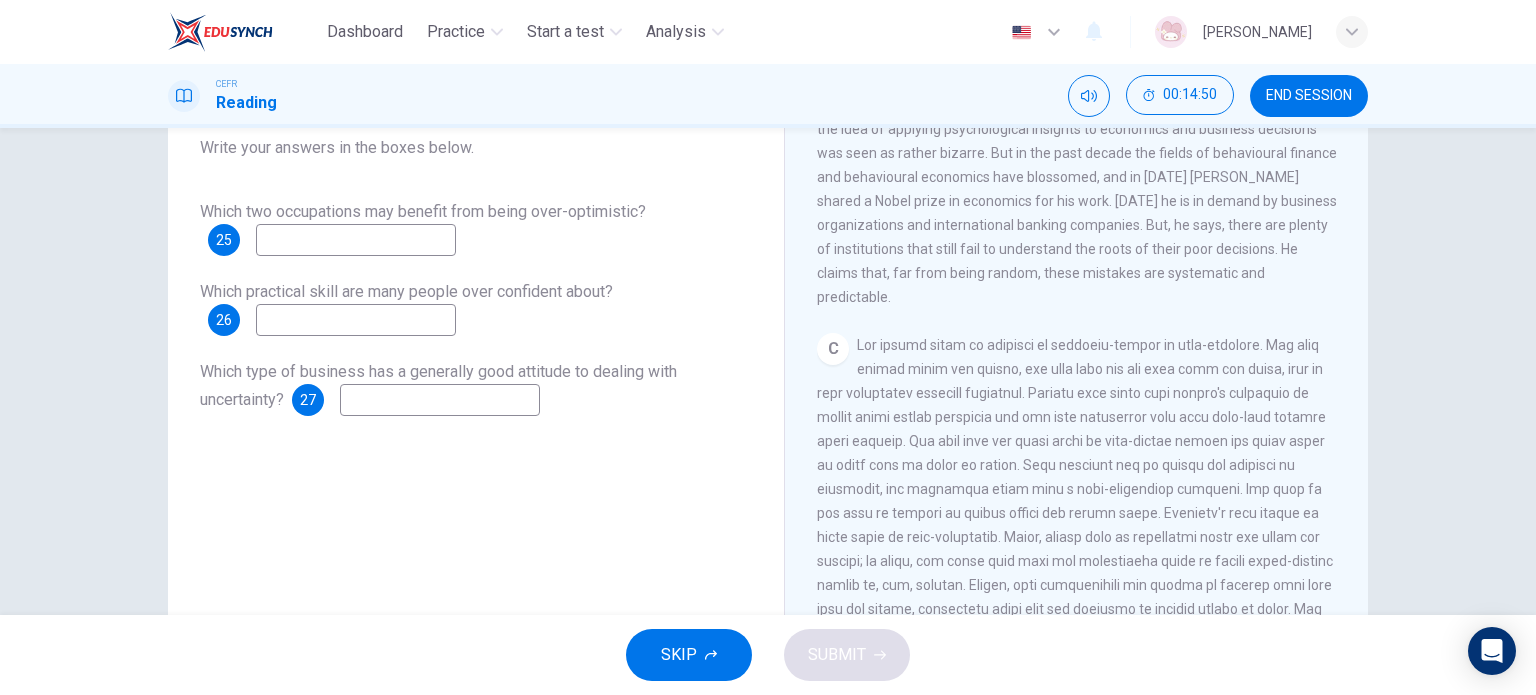 click at bounding box center (356, 240) 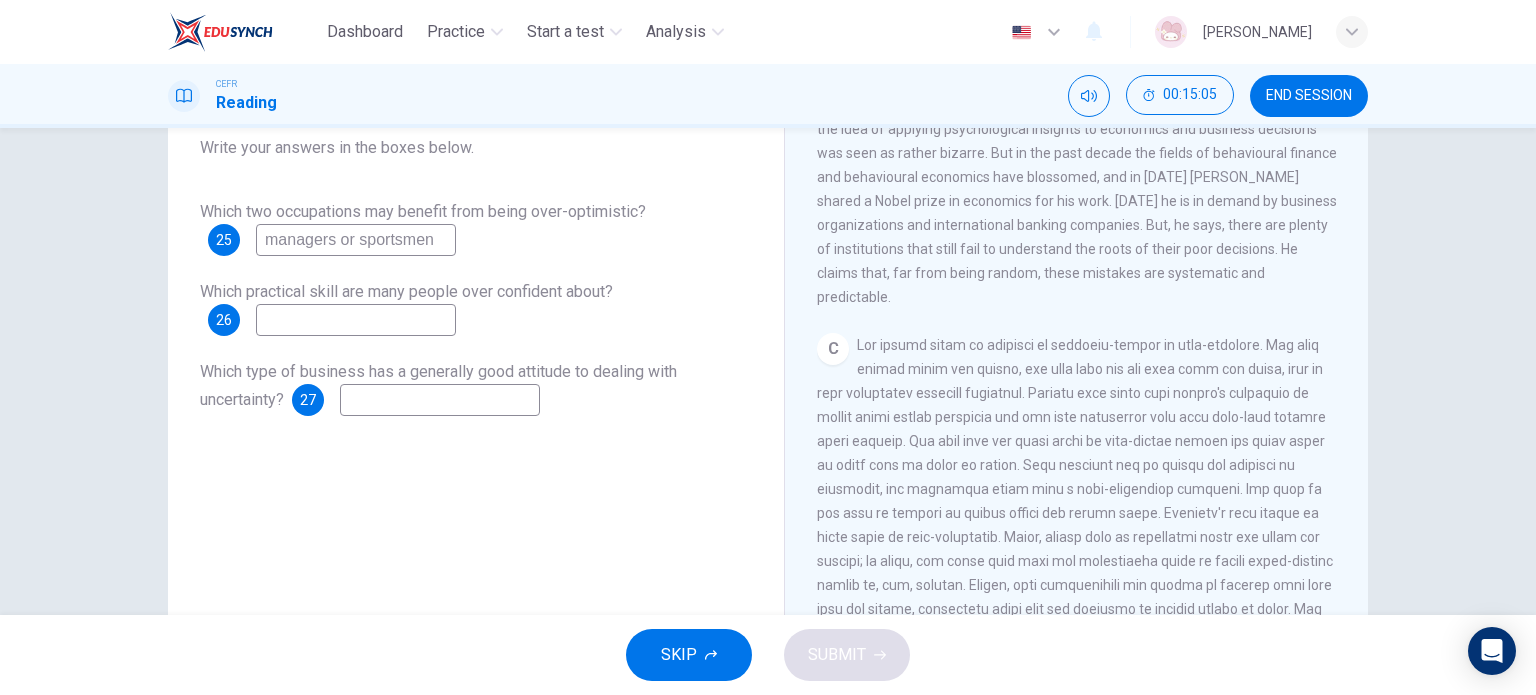 scroll, scrollTop: 700, scrollLeft: 0, axis: vertical 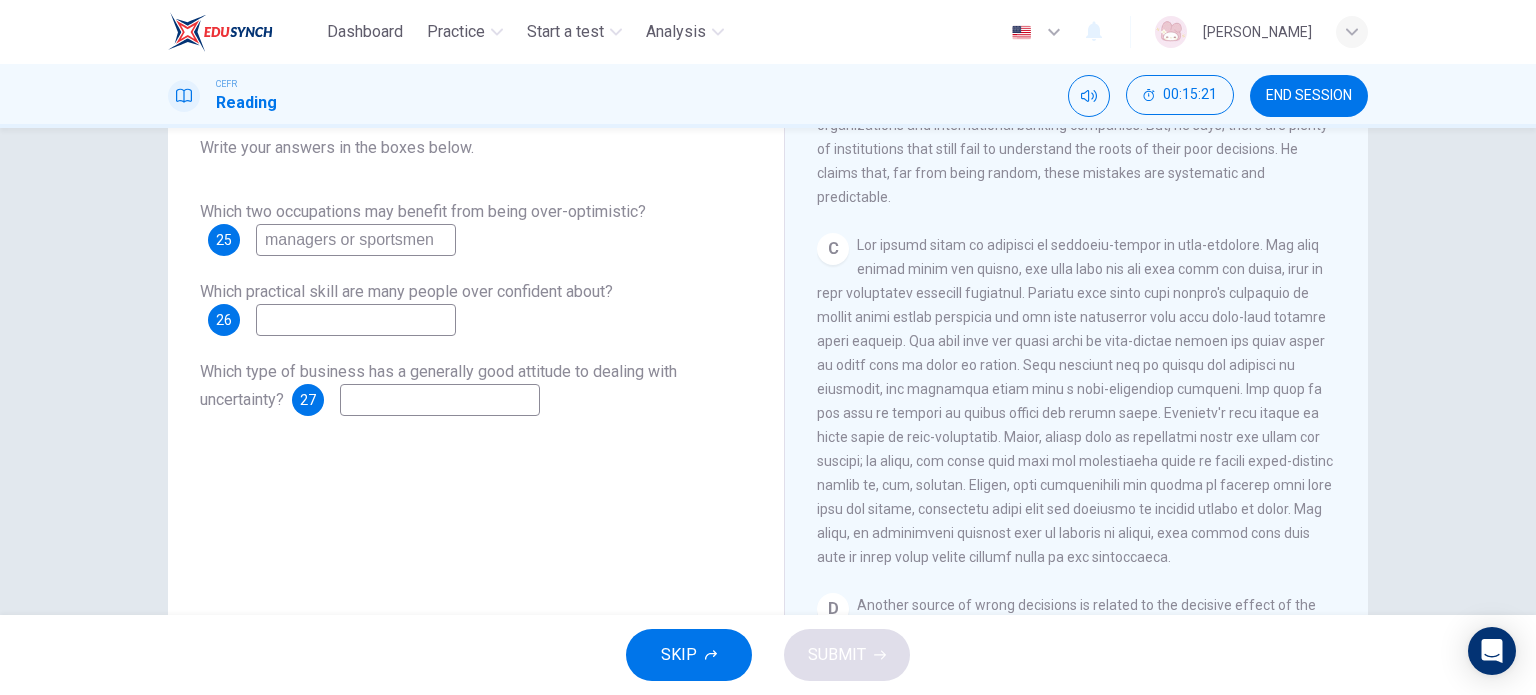 type on "managers or sportsmen" 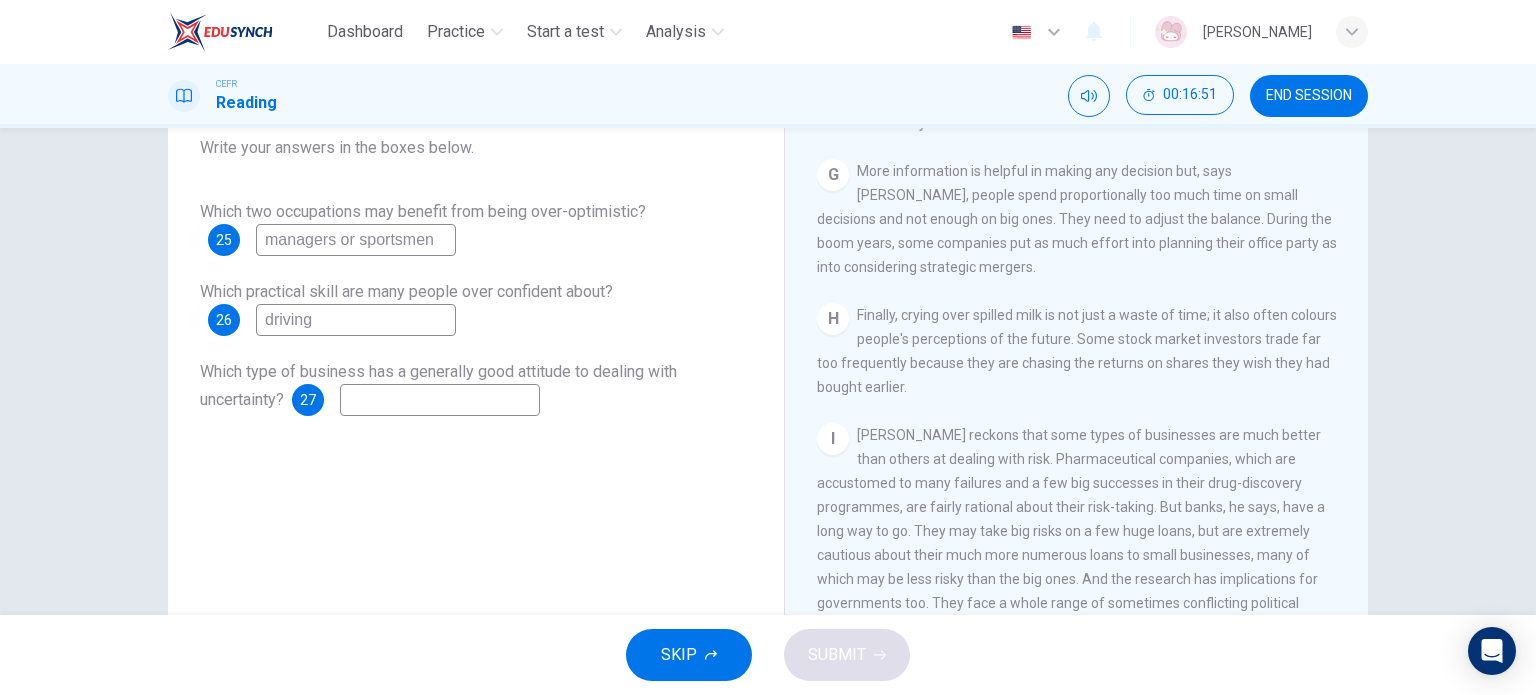 scroll, scrollTop: 1815, scrollLeft: 0, axis: vertical 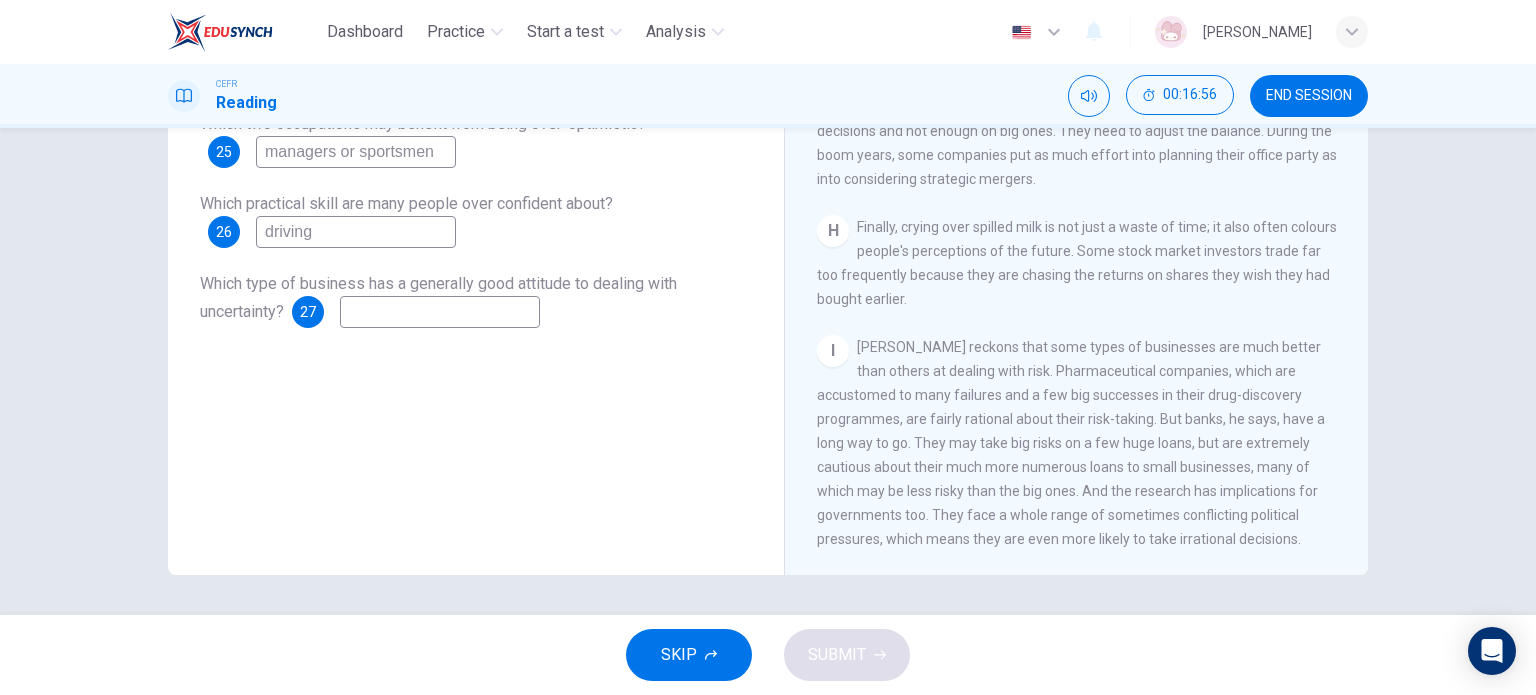 type on "driving" 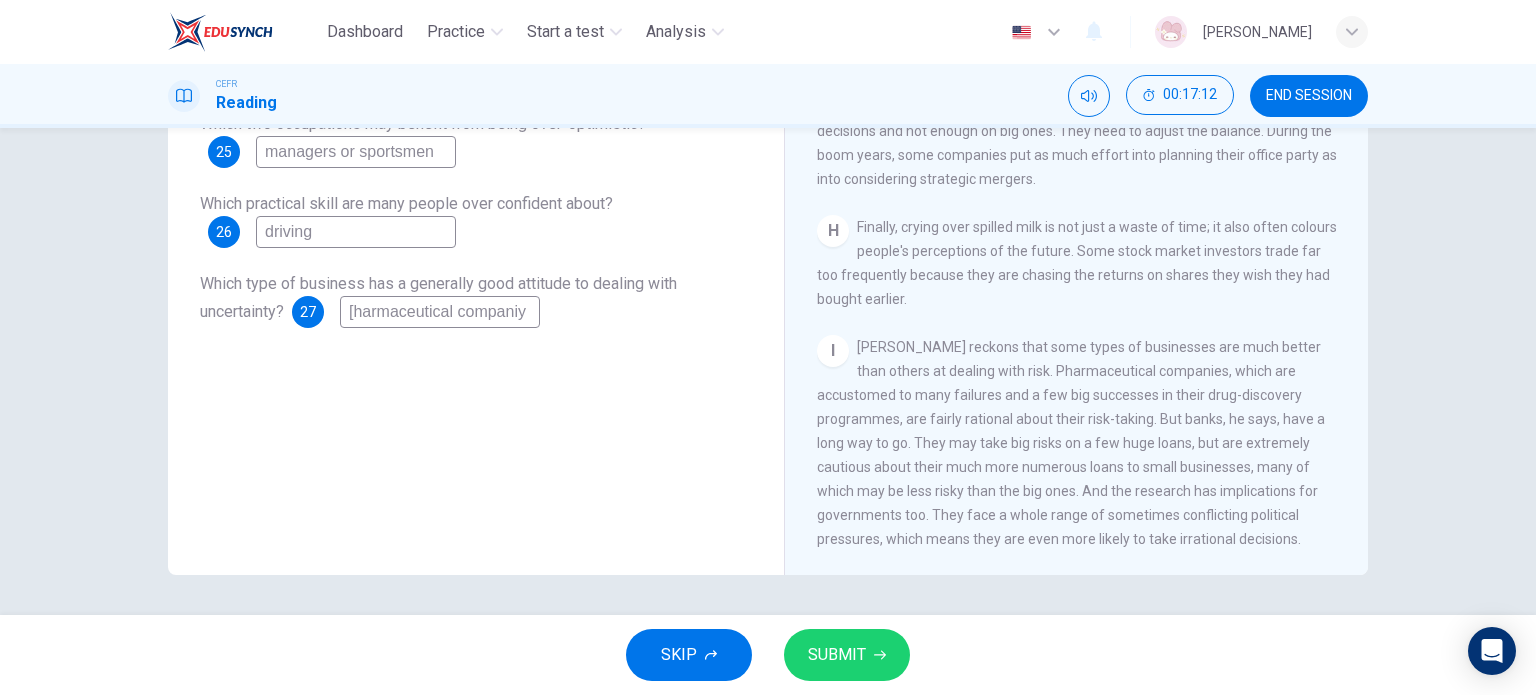 click on "[harmaceutical companiy" at bounding box center (440, 312) 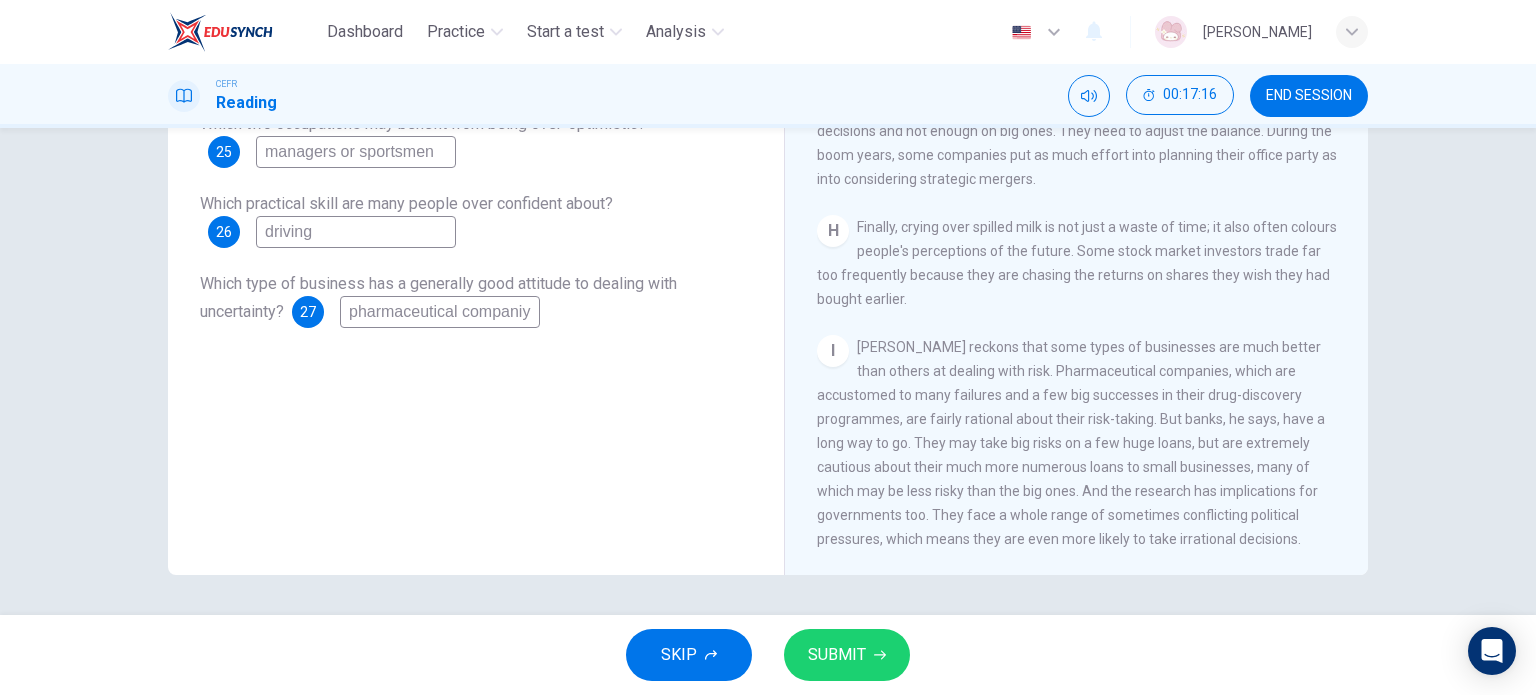 click on "pharmaceutical companiy" at bounding box center [440, 312] 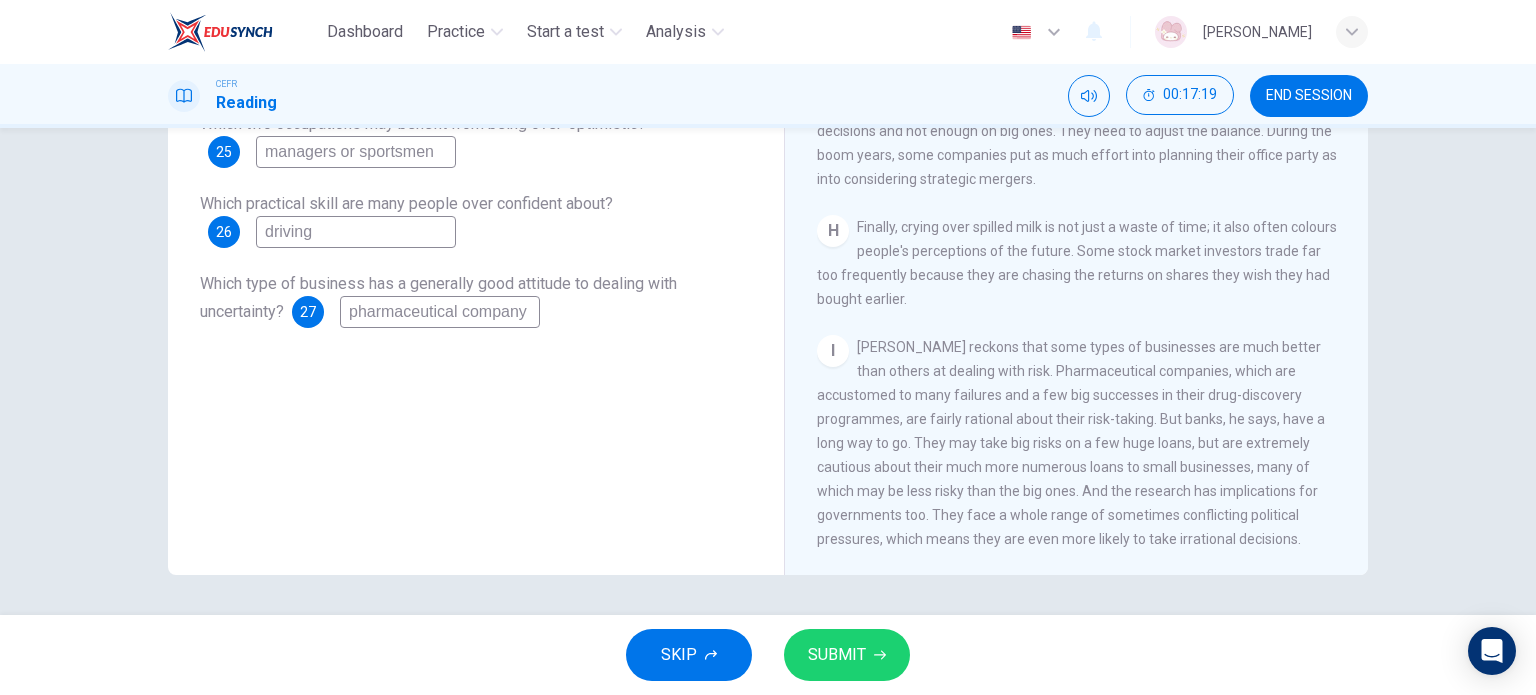 type on "pharmaceutical company" 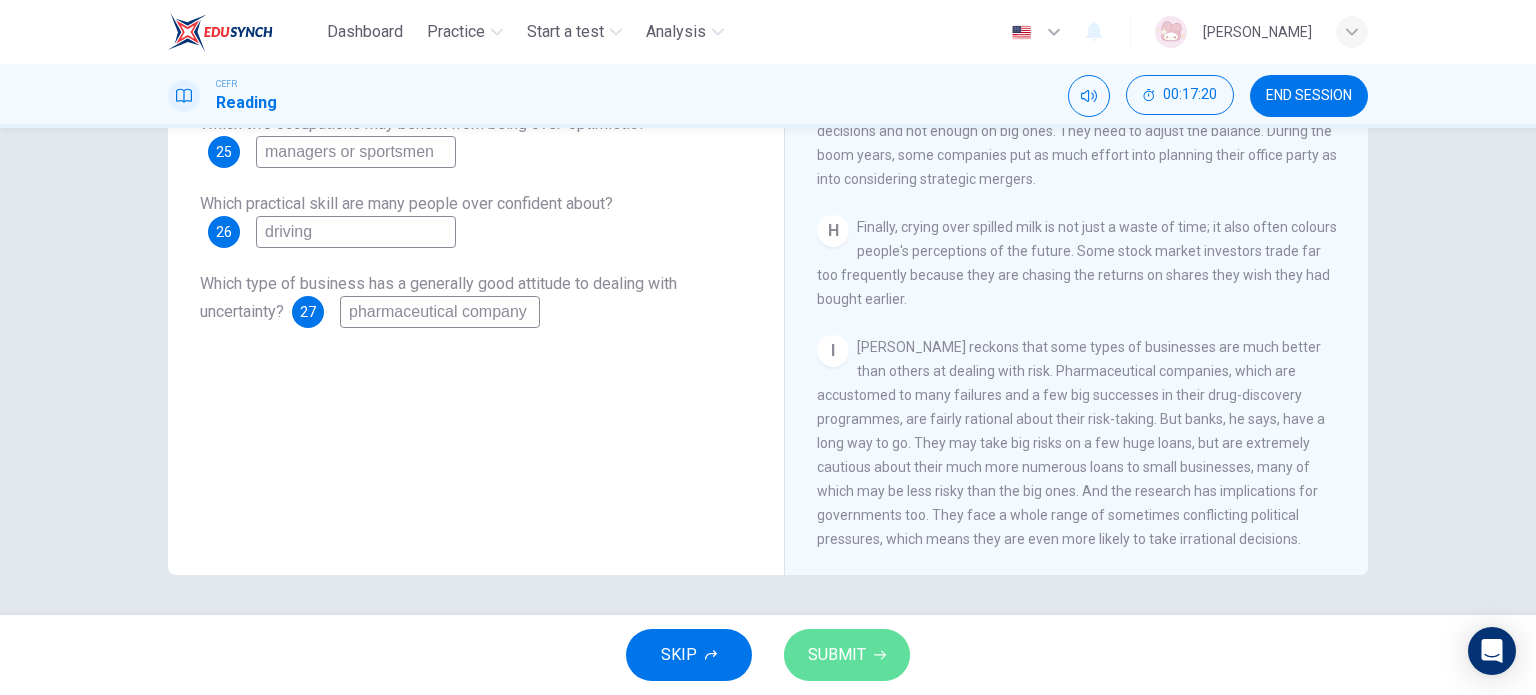 click on "SUBMIT" at bounding box center (847, 655) 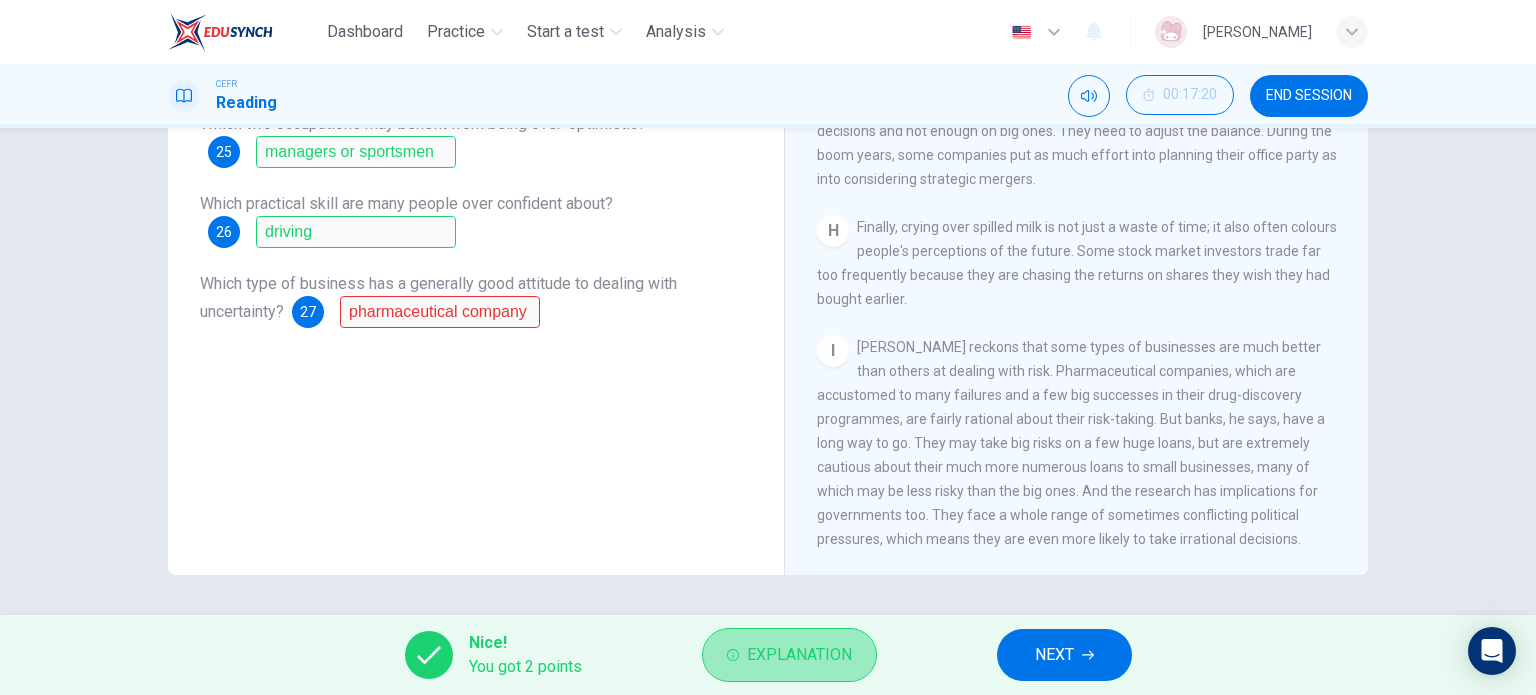 click on "Explanation" at bounding box center (799, 655) 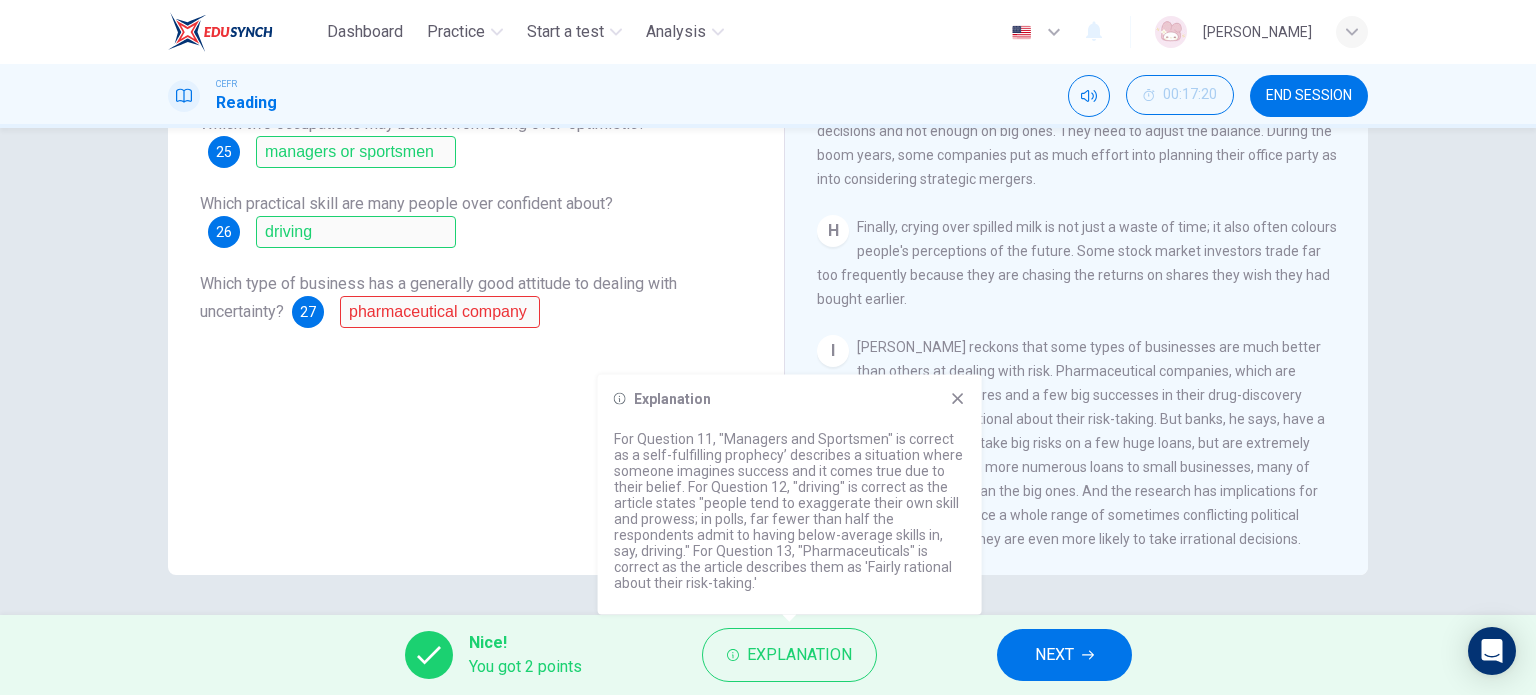 click on "Explanation For Question 11, "Managers and Sportsmen" is correct as a self-fulfilling prophecy’ describes a situation where someone imagines success and it comes true due to their belief.
For Question 12, "driving" is correct as the article states "people tend to exaggerate their own skill and prowess; in polls, far fewer than half the respondents admit to having below-average skills in, say, driving."
For Question 13, "Pharmaceuticals" is correct as the article describes them as 'Fairly rational about their risk-taking.'" at bounding box center (790, 495) 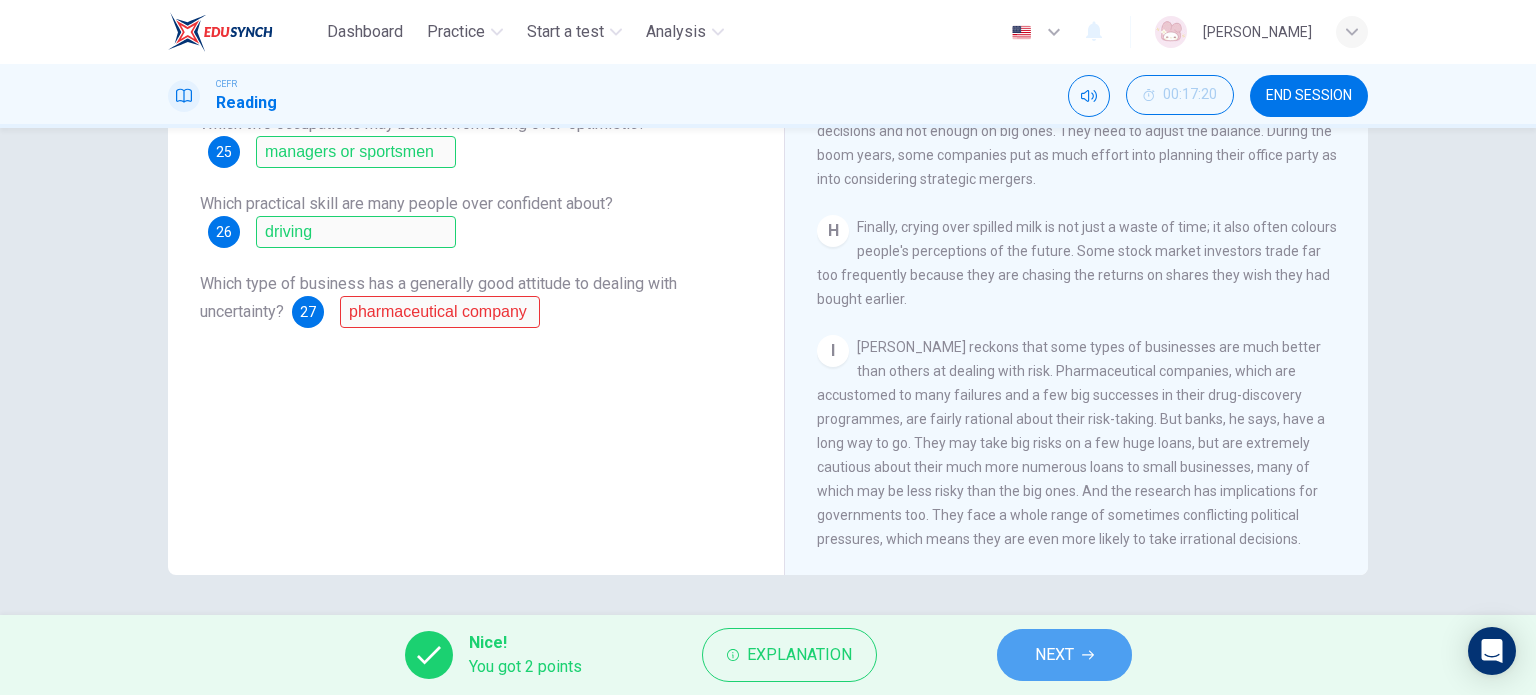click on "NEXT" at bounding box center (1064, 655) 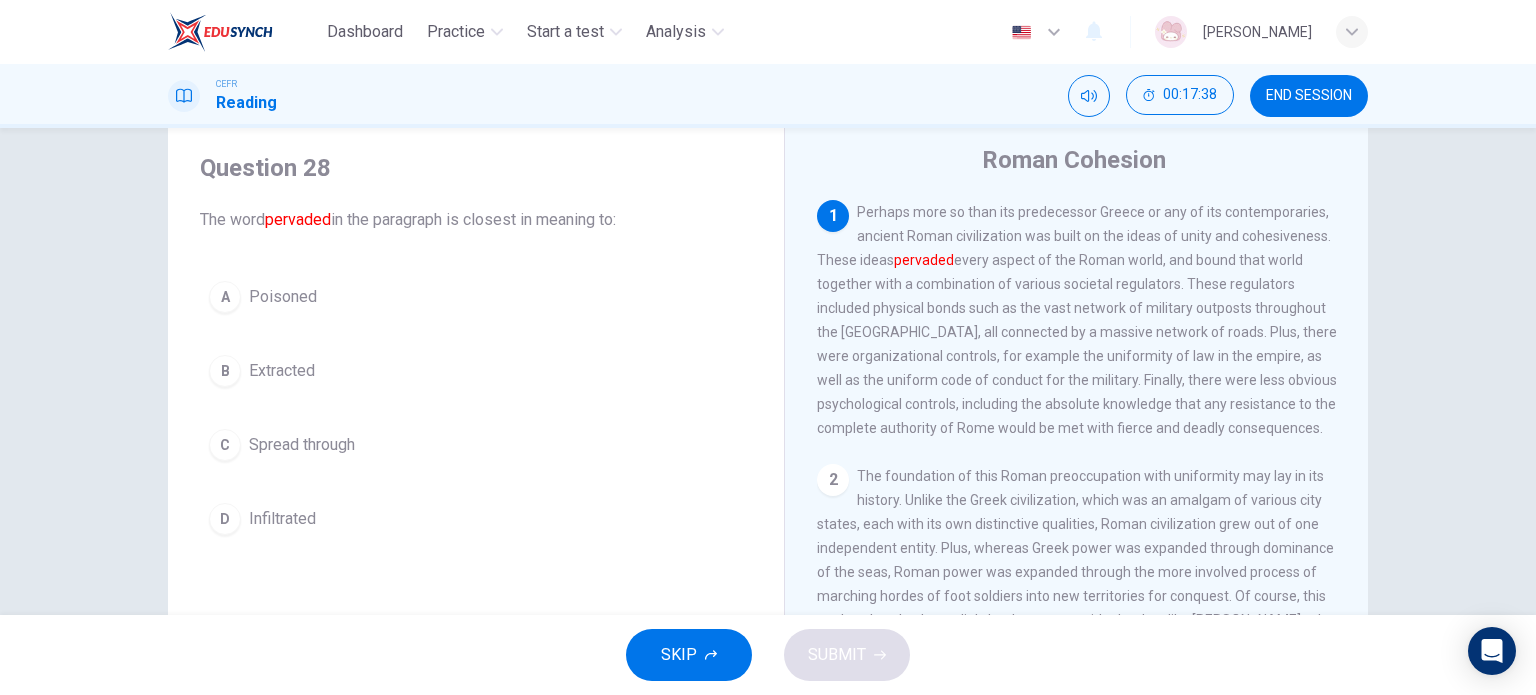 scroll, scrollTop: 100, scrollLeft: 0, axis: vertical 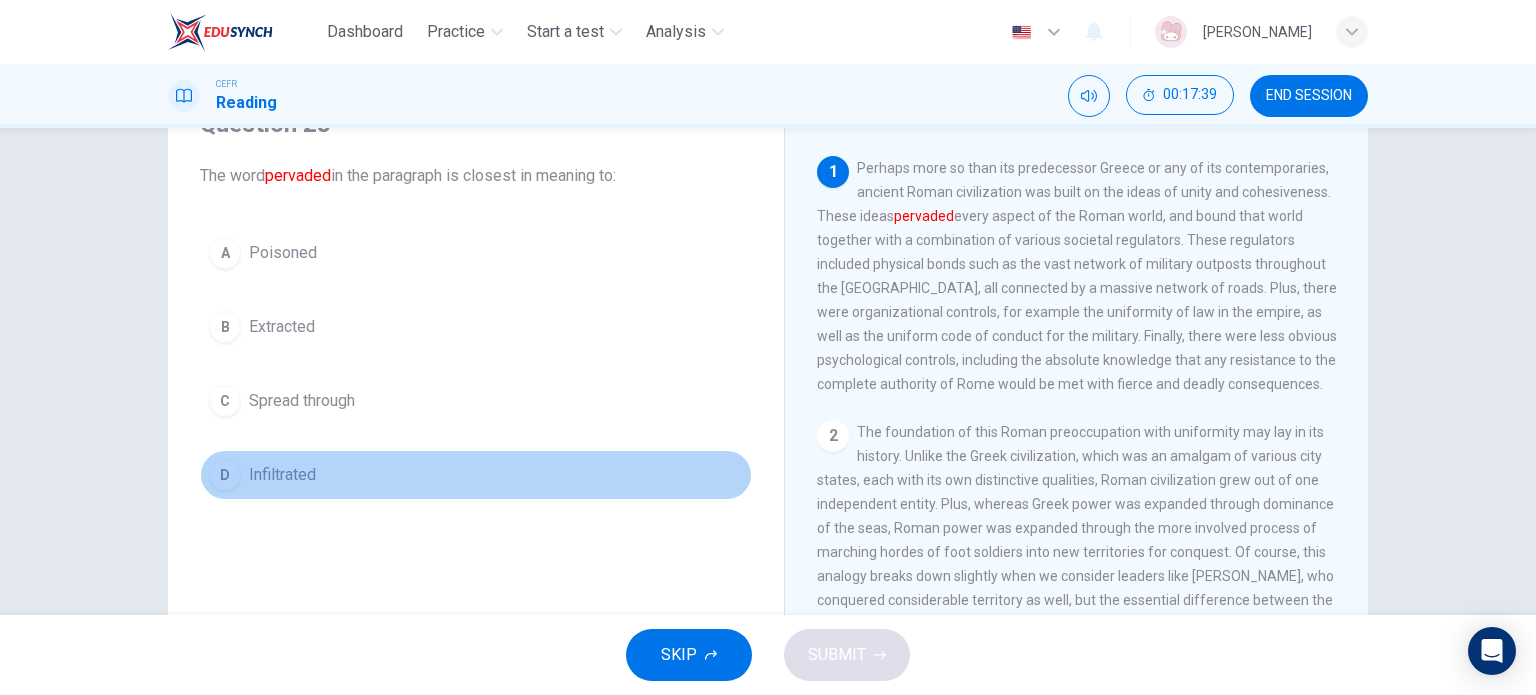 click on "D Infiltrated" at bounding box center (476, 475) 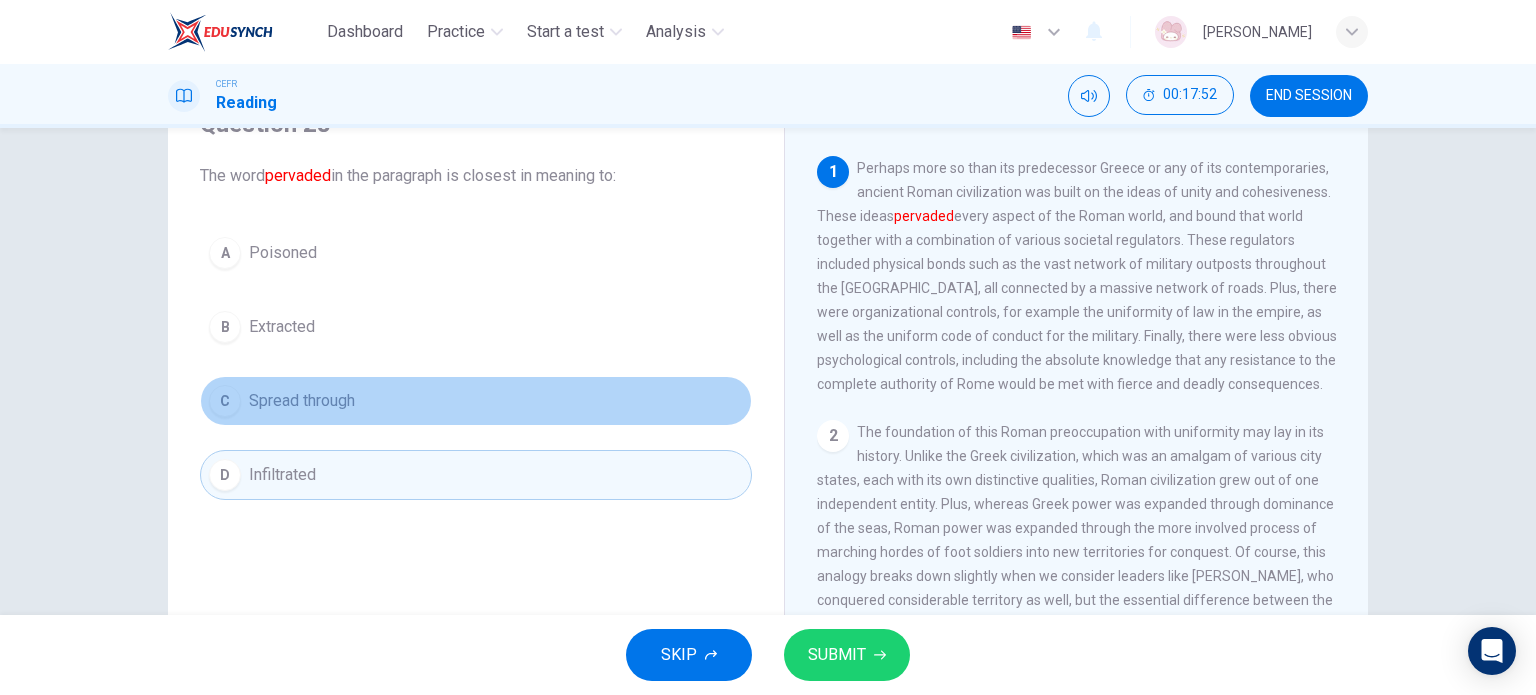click on "Spread through" at bounding box center [302, 401] 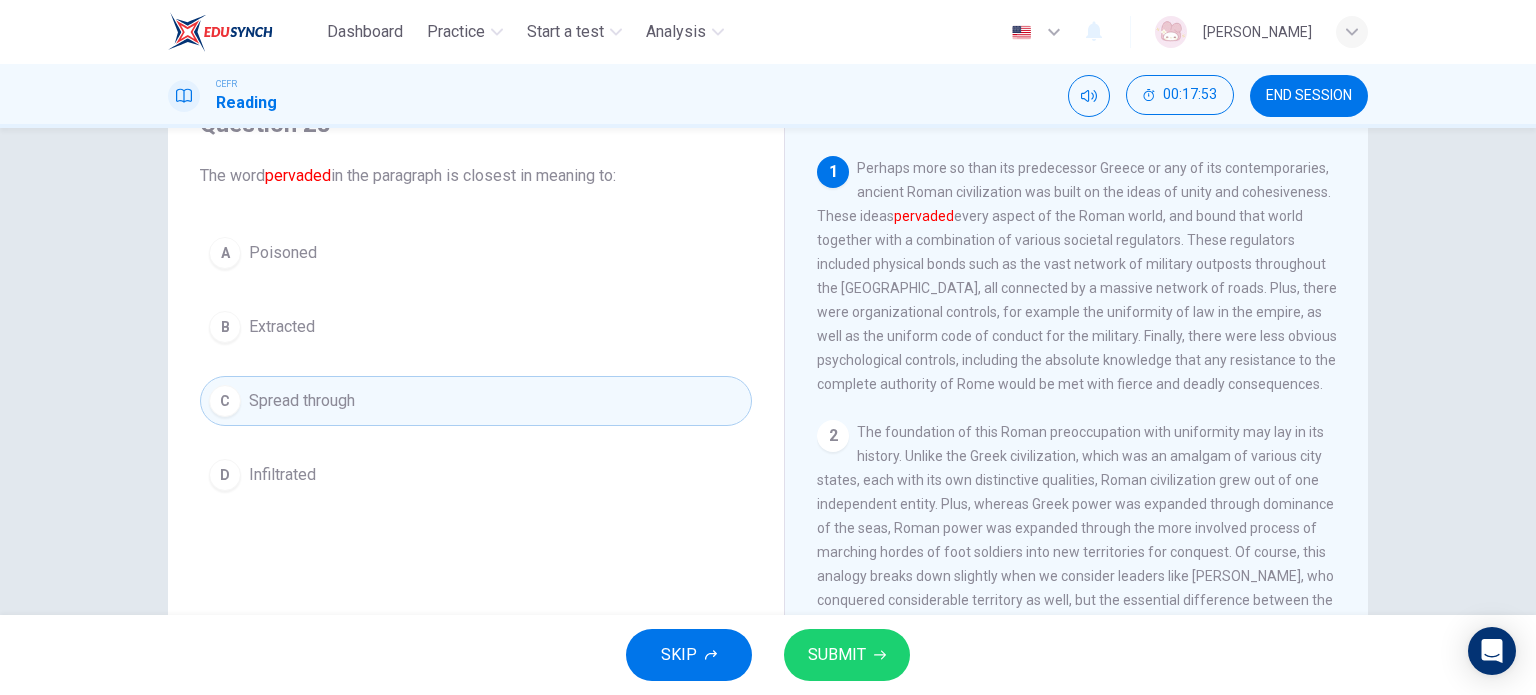 click on "SUBMIT" at bounding box center (837, 655) 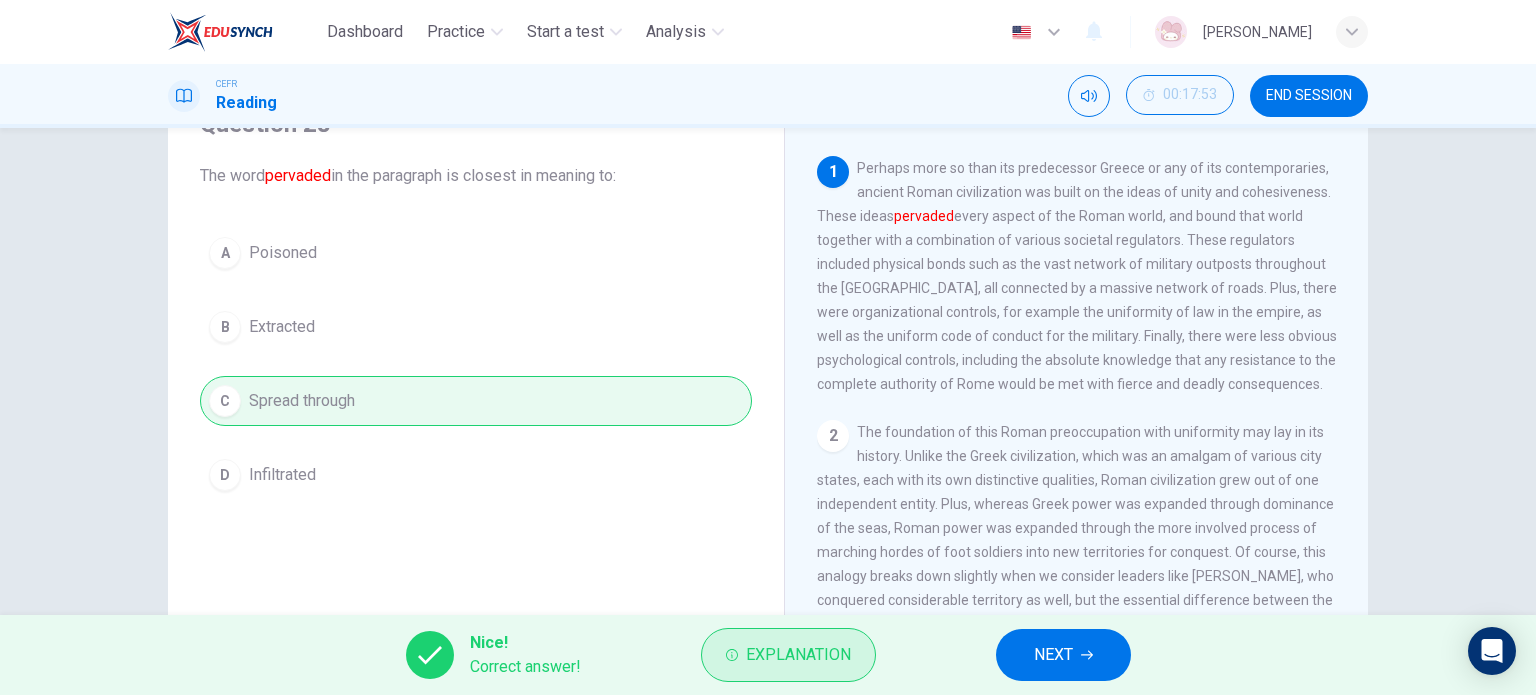 click on "Explanation" at bounding box center [798, 655] 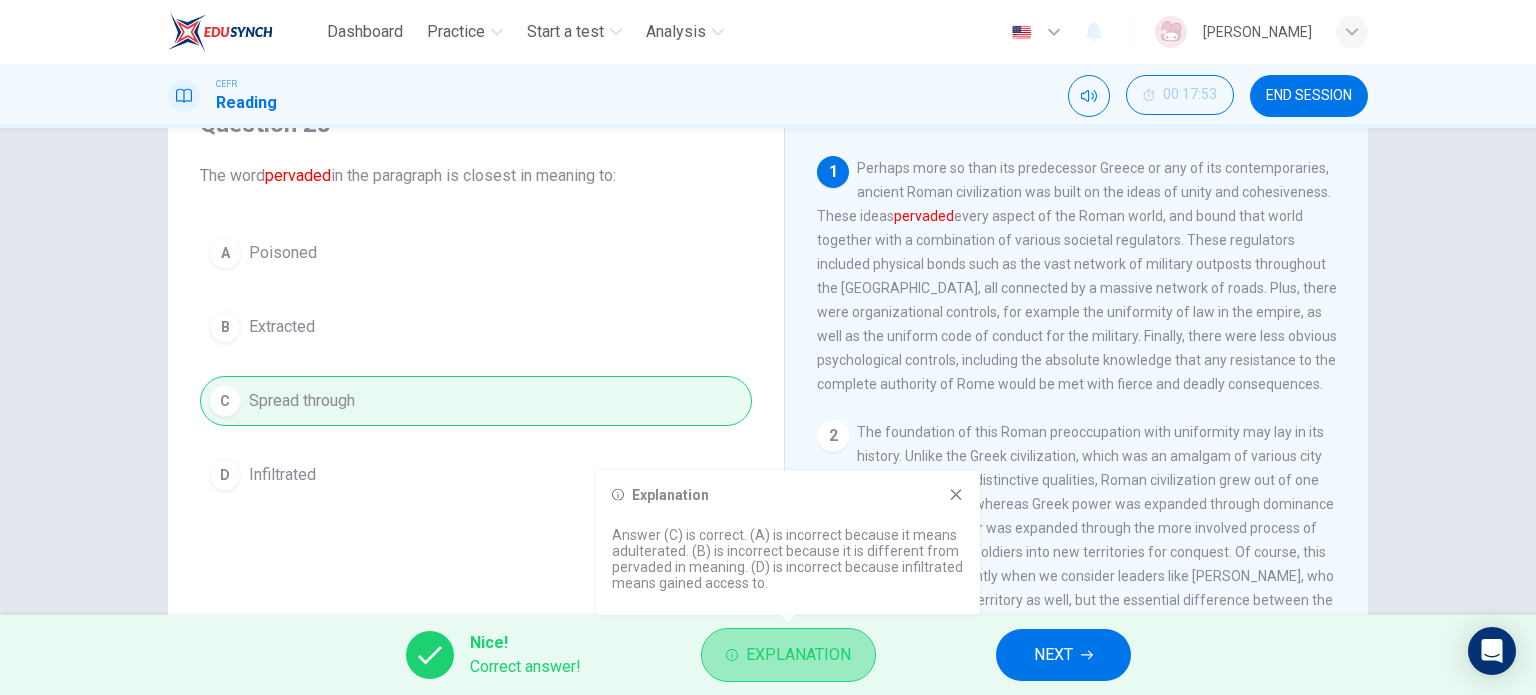 click on "Explanation" at bounding box center [798, 655] 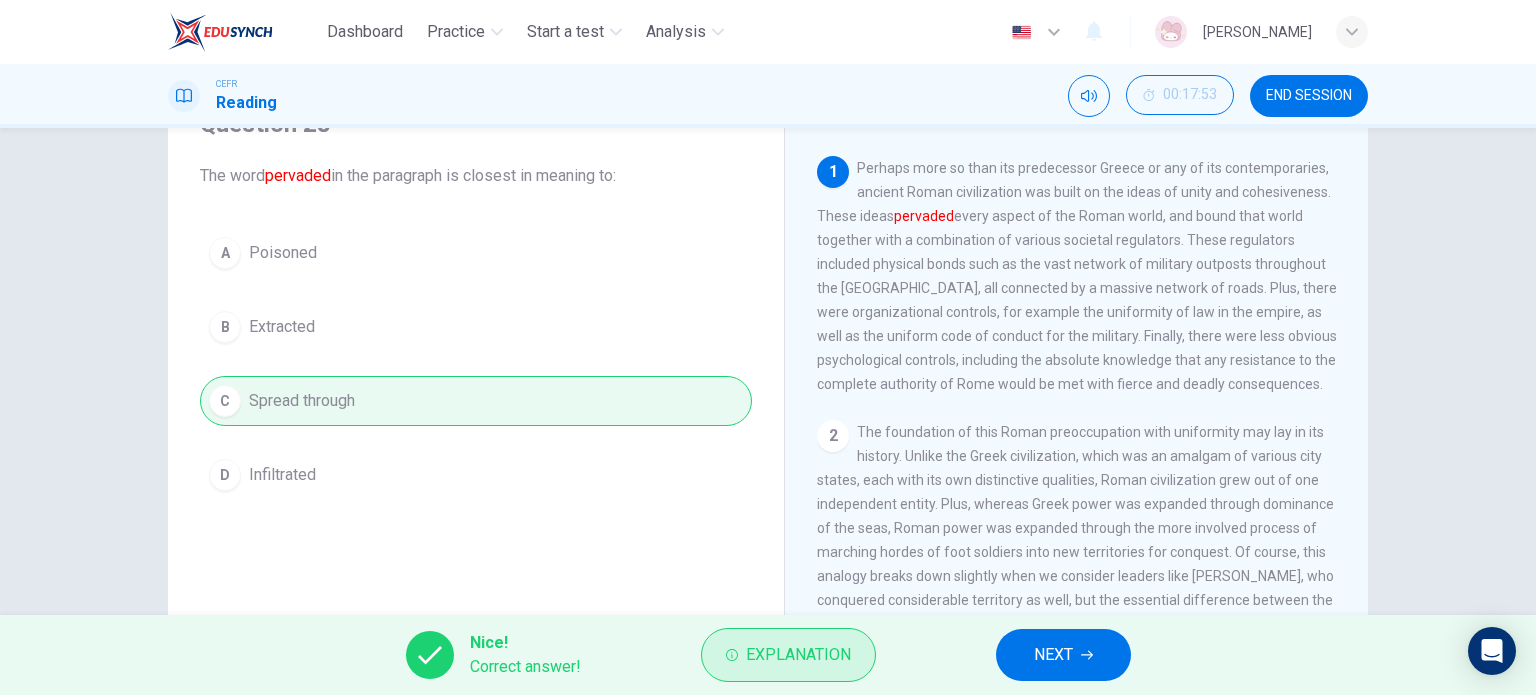 click on "Explanation" at bounding box center (798, 655) 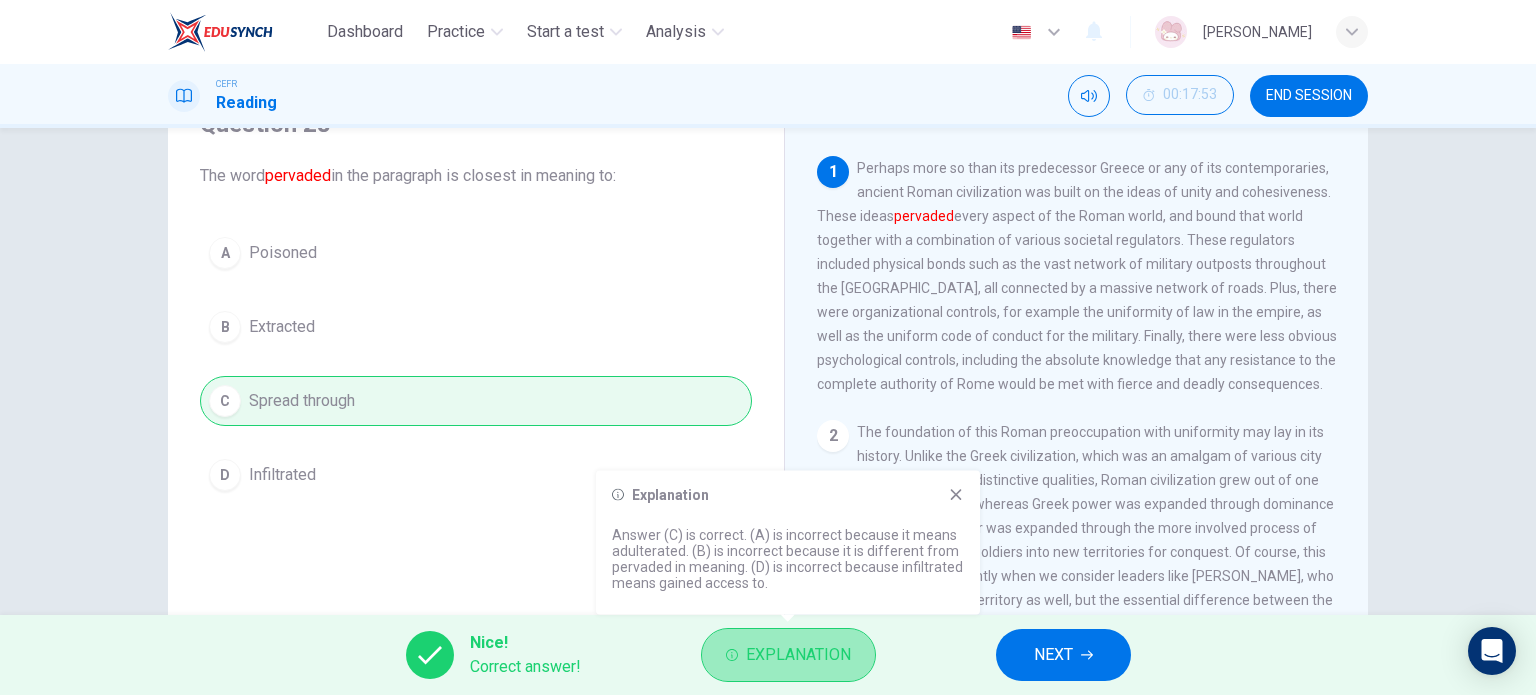 click on "Explanation" at bounding box center [798, 655] 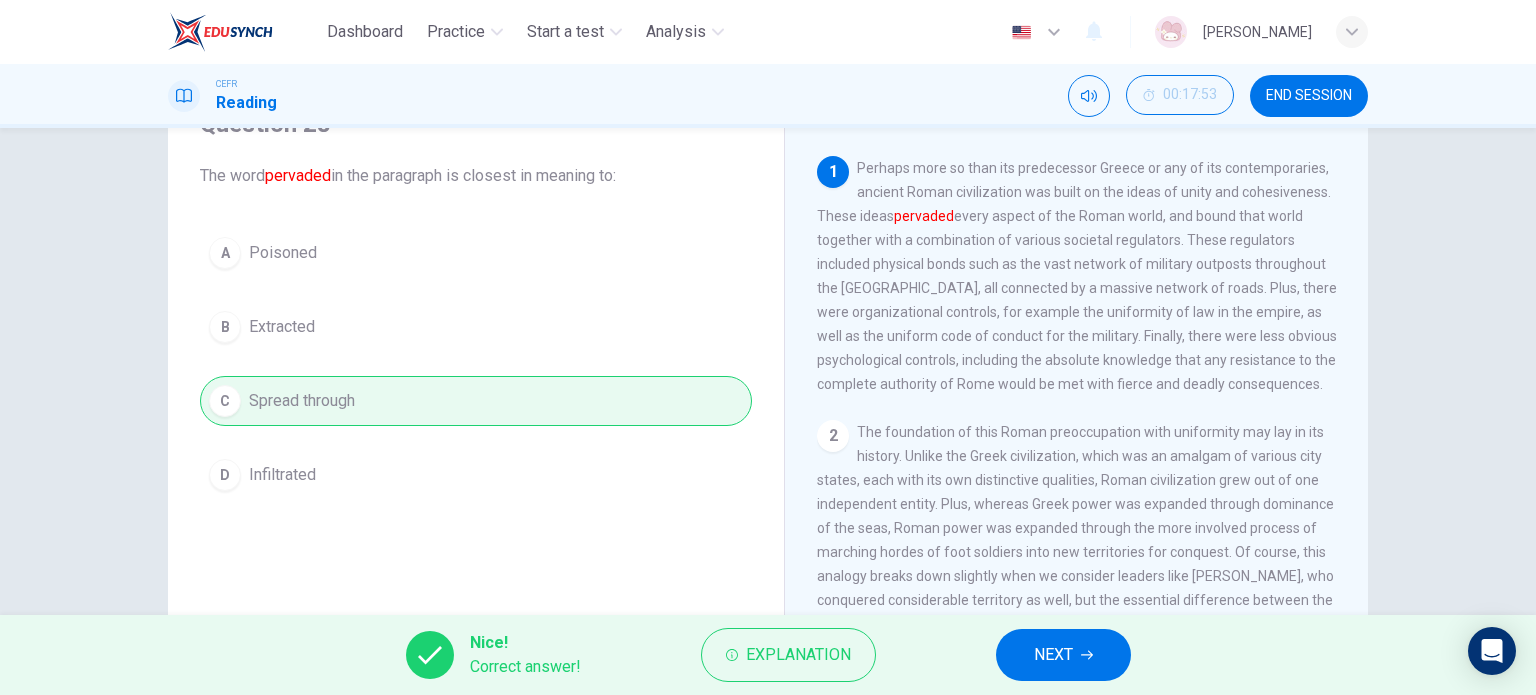 click on "NEXT" at bounding box center [1063, 655] 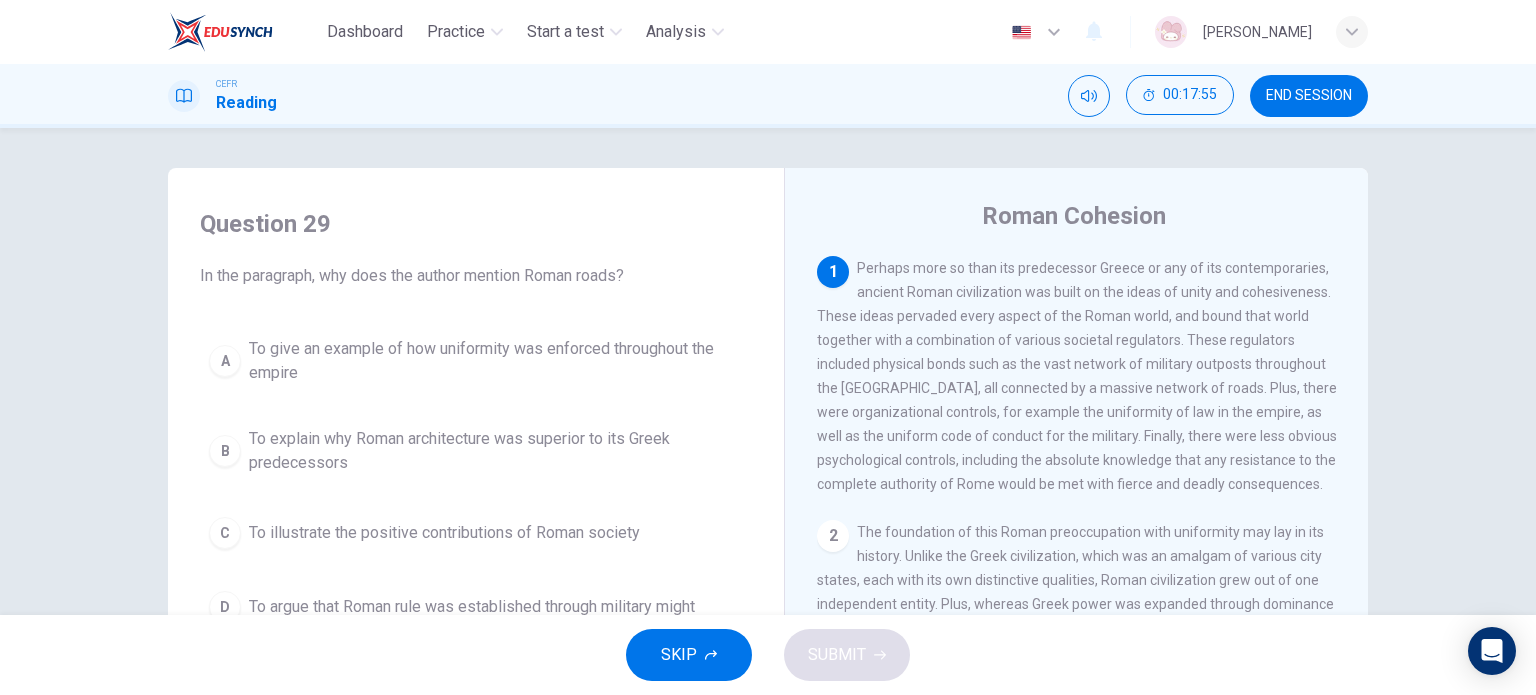 scroll, scrollTop: 0, scrollLeft: 0, axis: both 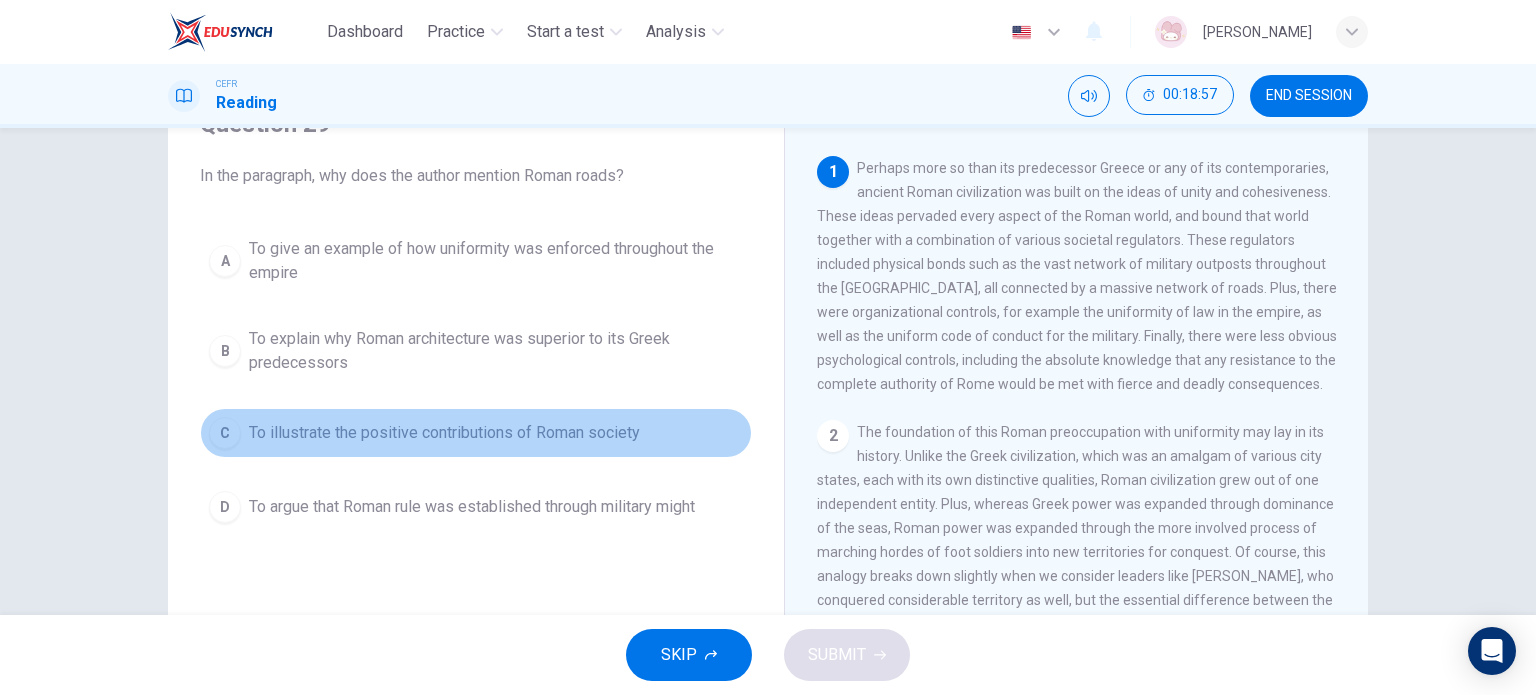 click on "To illustrate the positive contributions of Roman society" at bounding box center (444, 433) 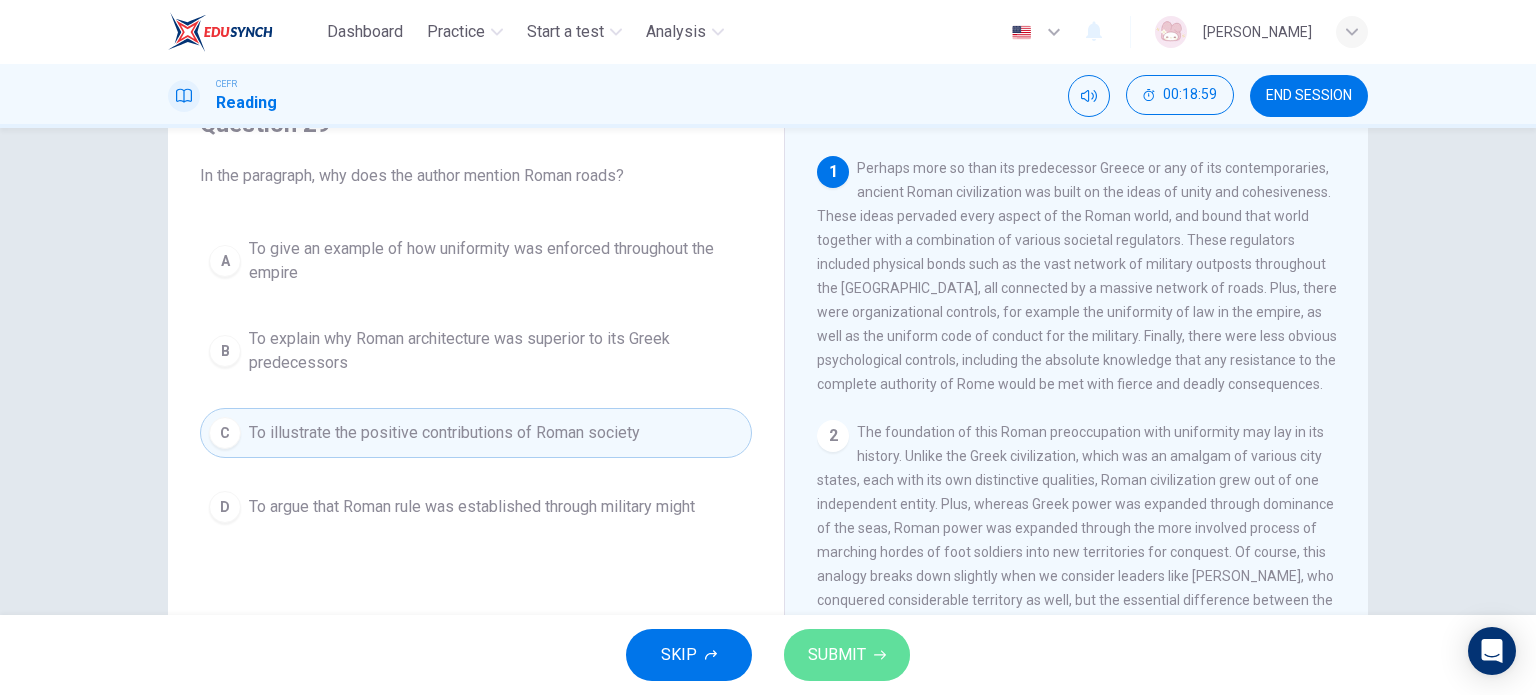 click on "SUBMIT" at bounding box center (837, 655) 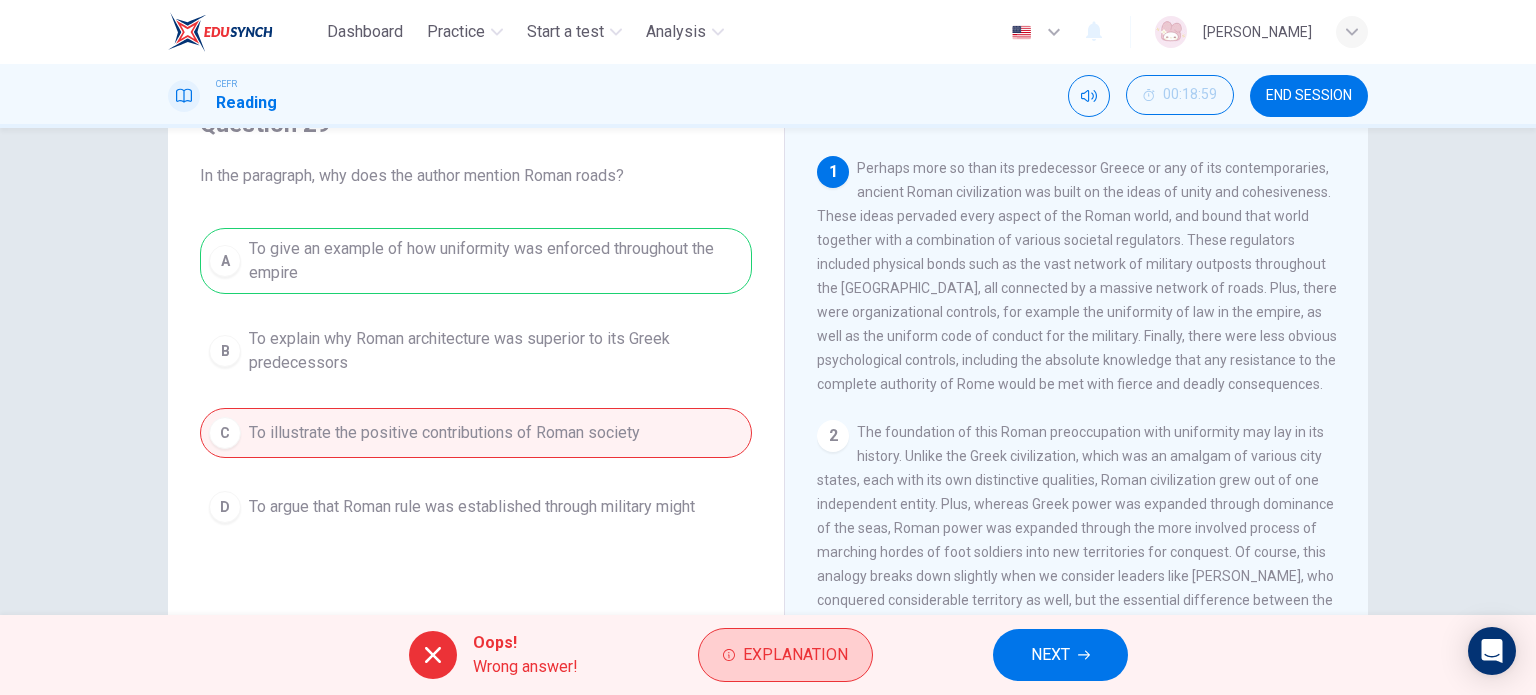 click on "Explanation" at bounding box center (785, 655) 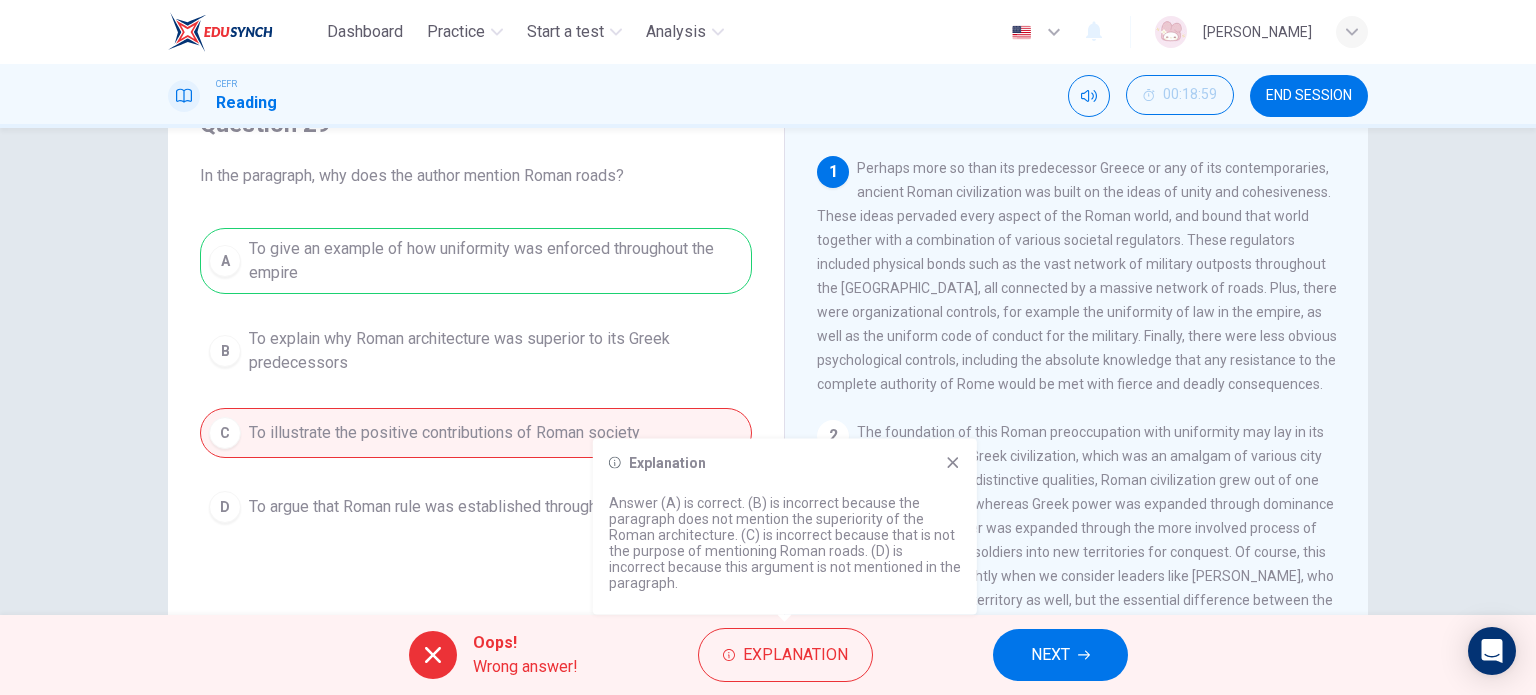click 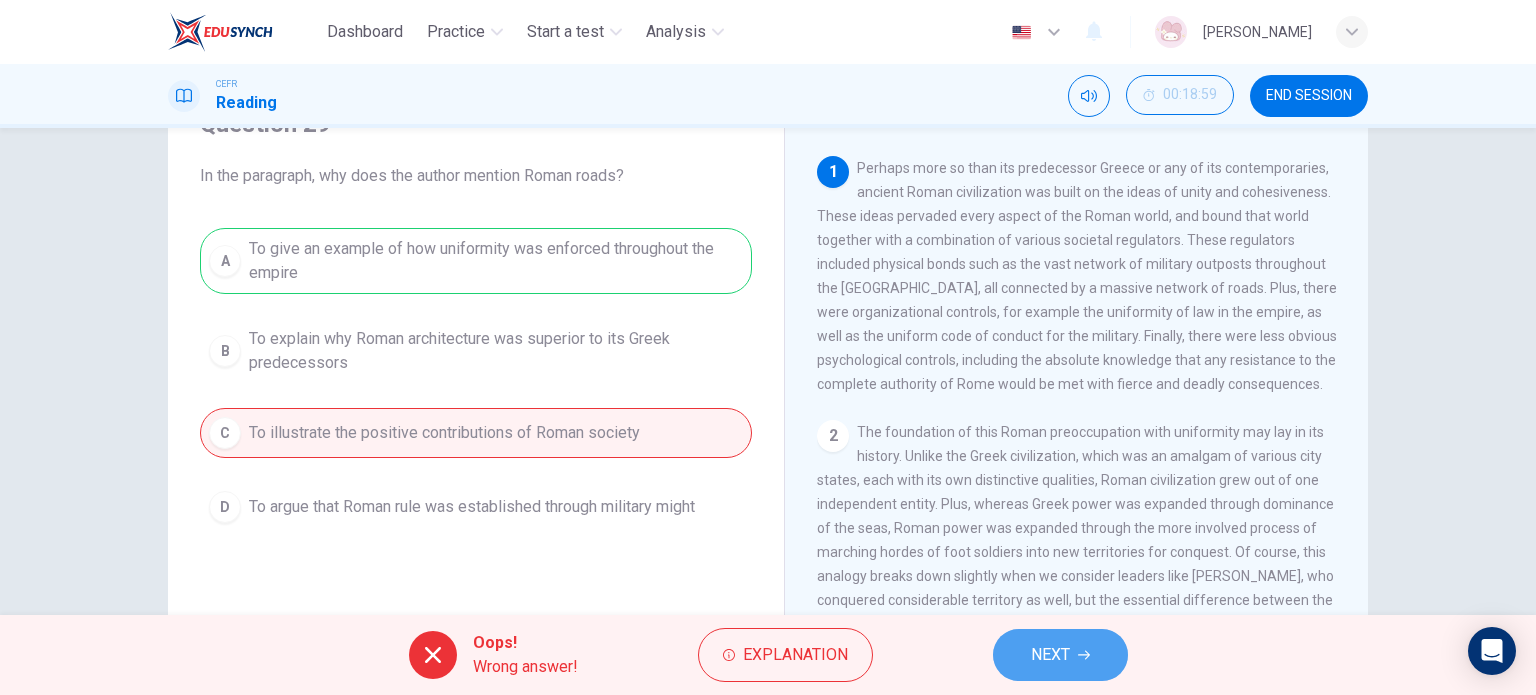 click on "NEXT" at bounding box center [1050, 655] 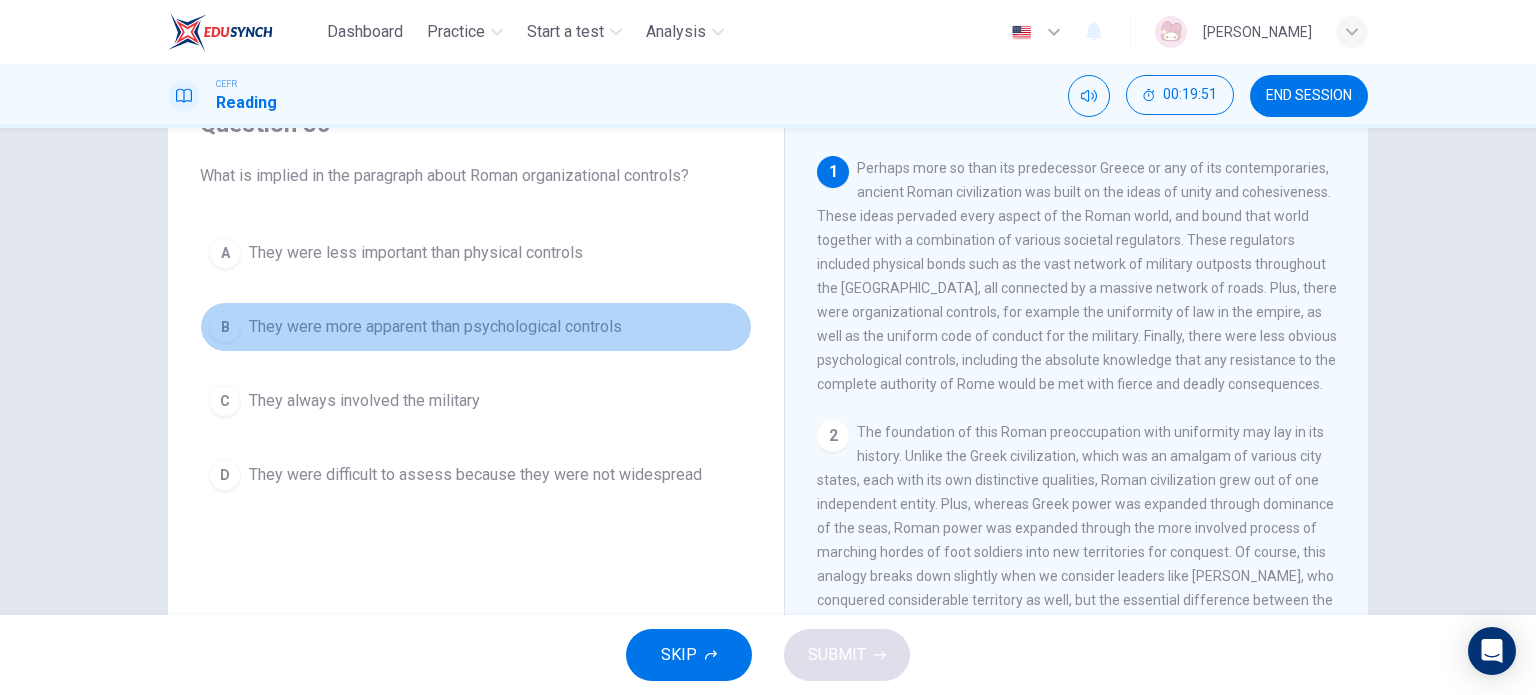 click on "They were more apparent than psychological controls" at bounding box center [435, 327] 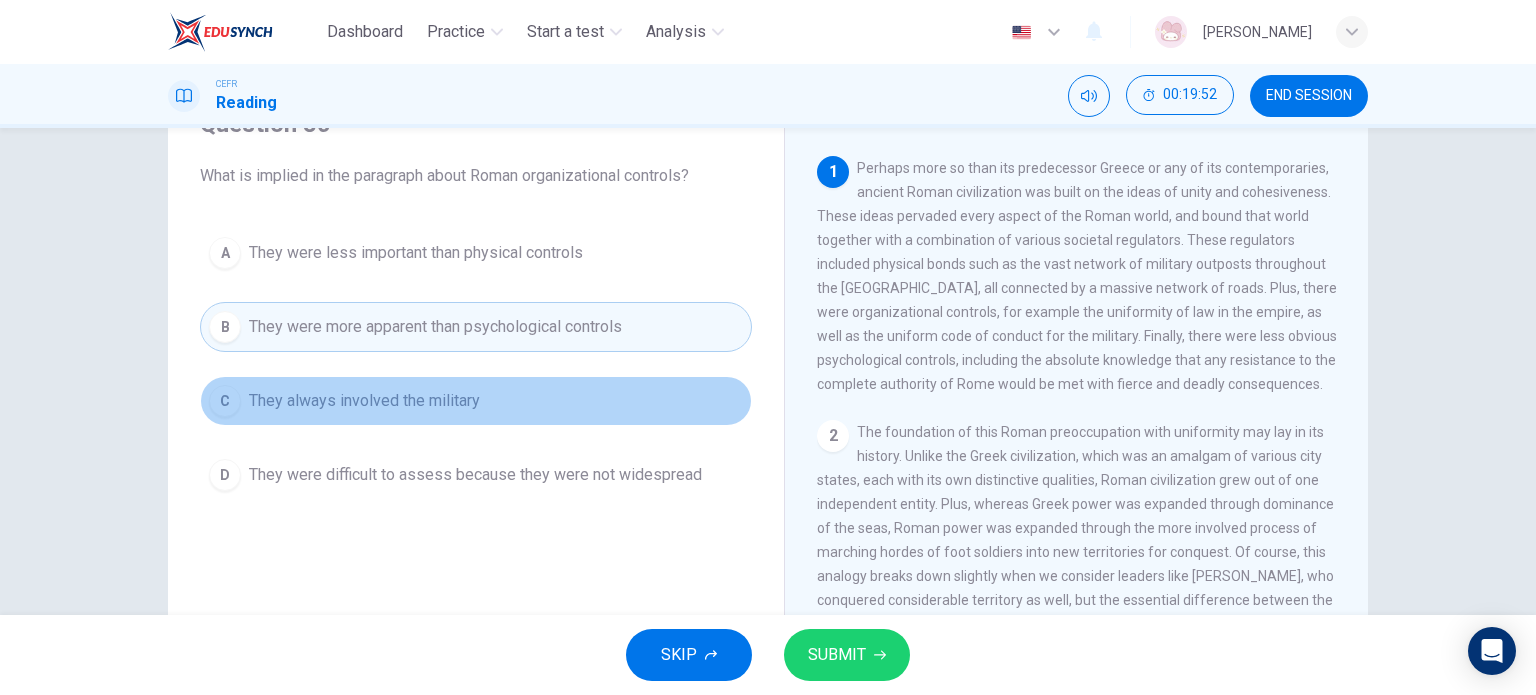 click on "They always involved the military" at bounding box center [364, 401] 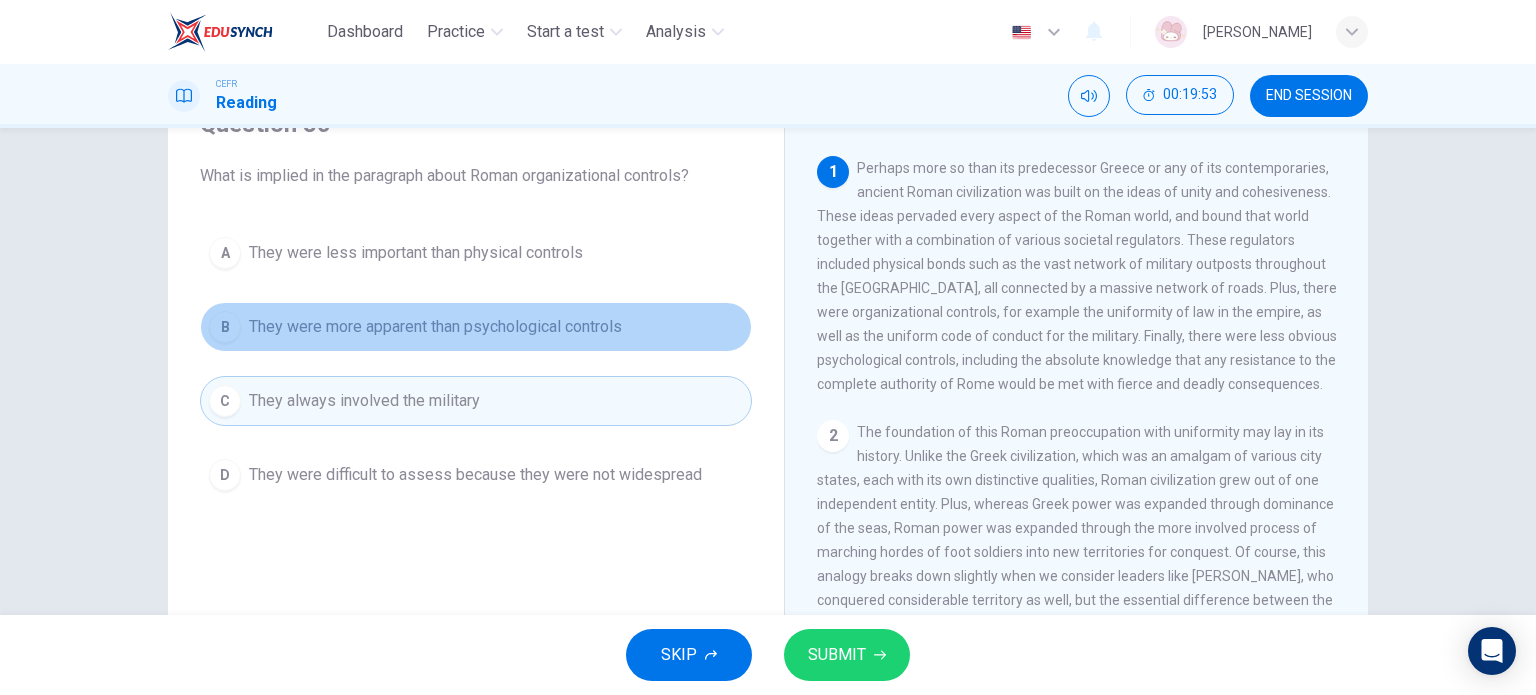 click on "They were more apparent than psychological controls" at bounding box center [435, 327] 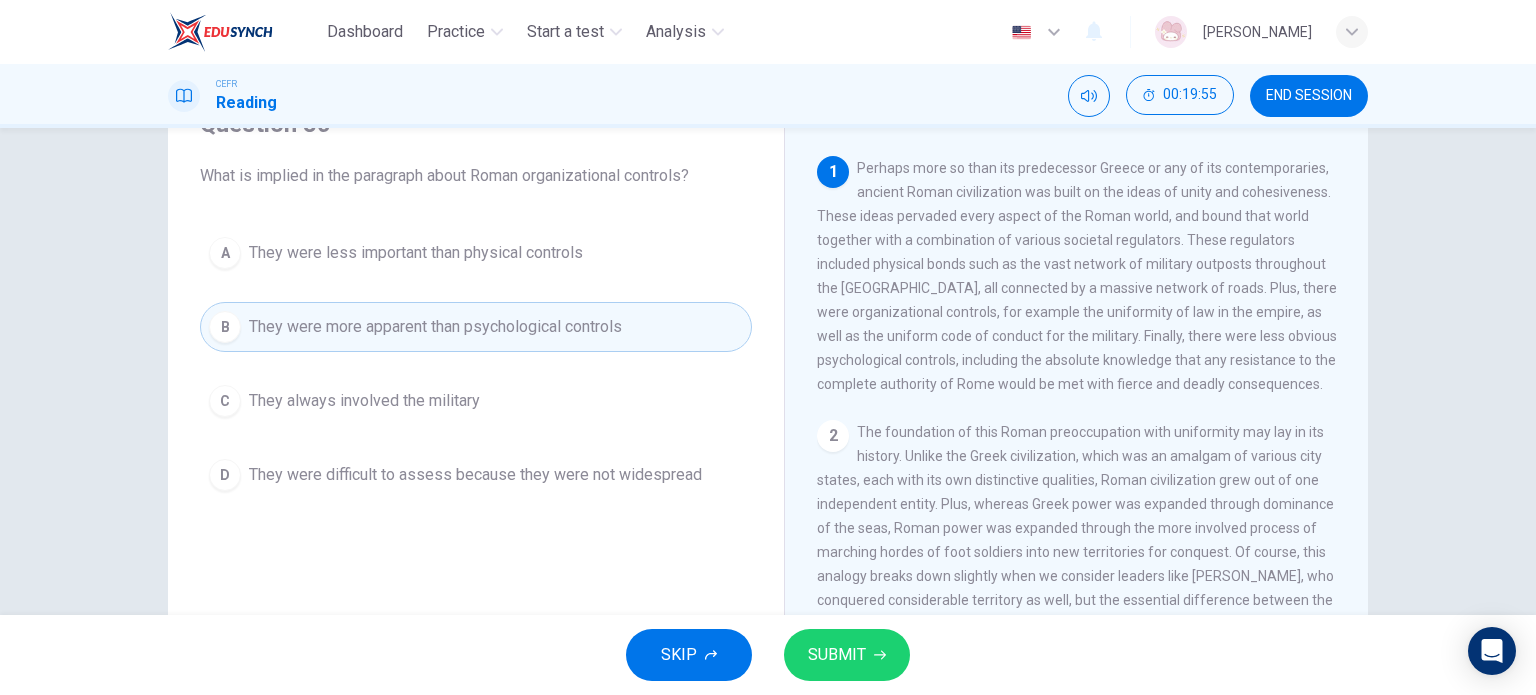 click on "SUBMIT" at bounding box center [847, 655] 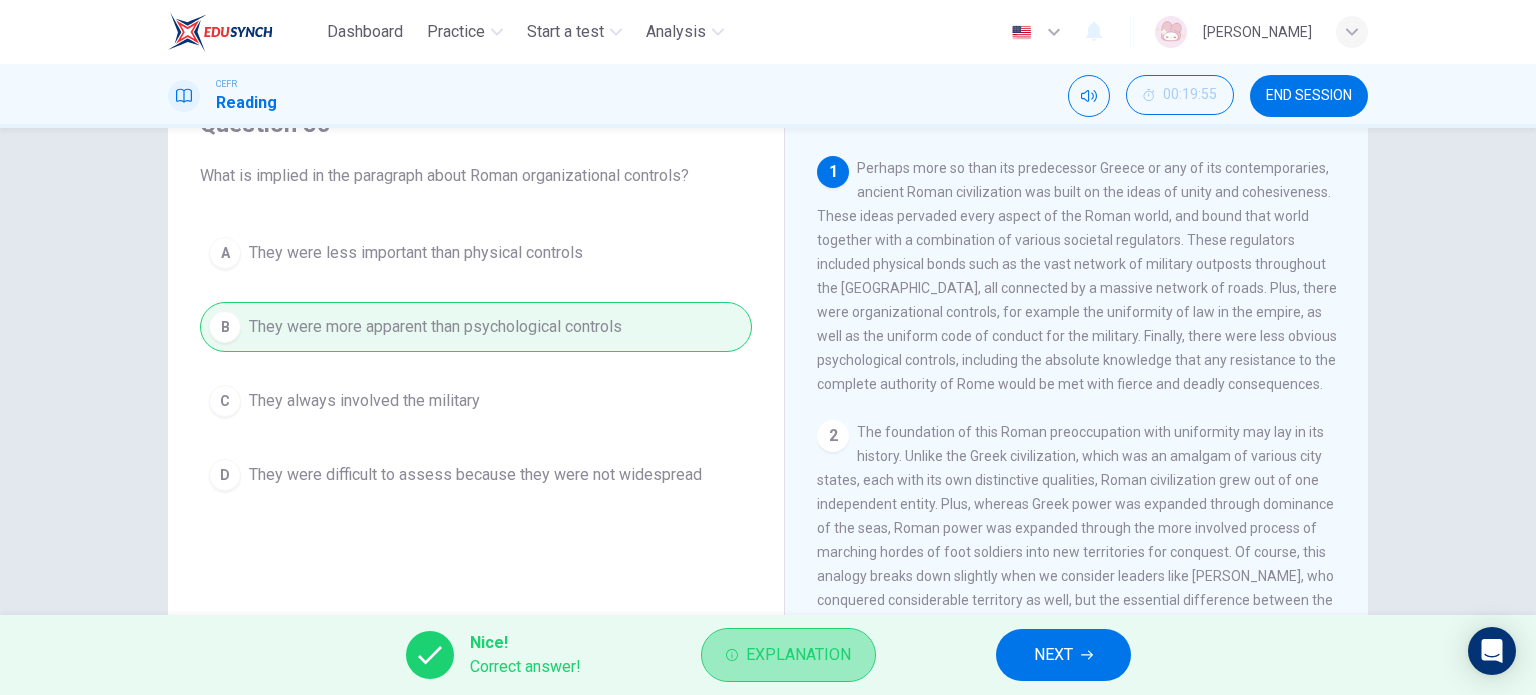 click on "Explanation" at bounding box center (798, 655) 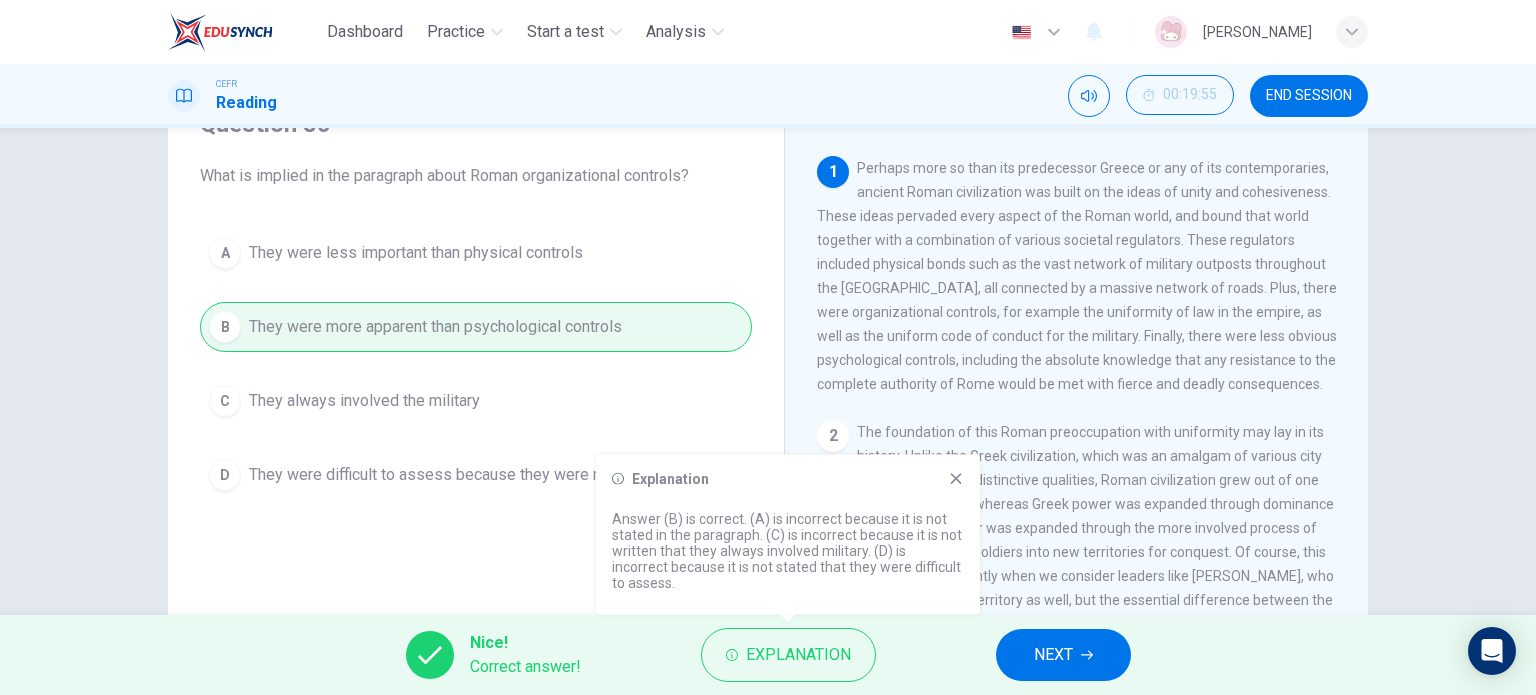 drag, startPoint x: 964, startPoint y: 471, endPoint x: 892, endPoint y: 494, distance: 75.58439 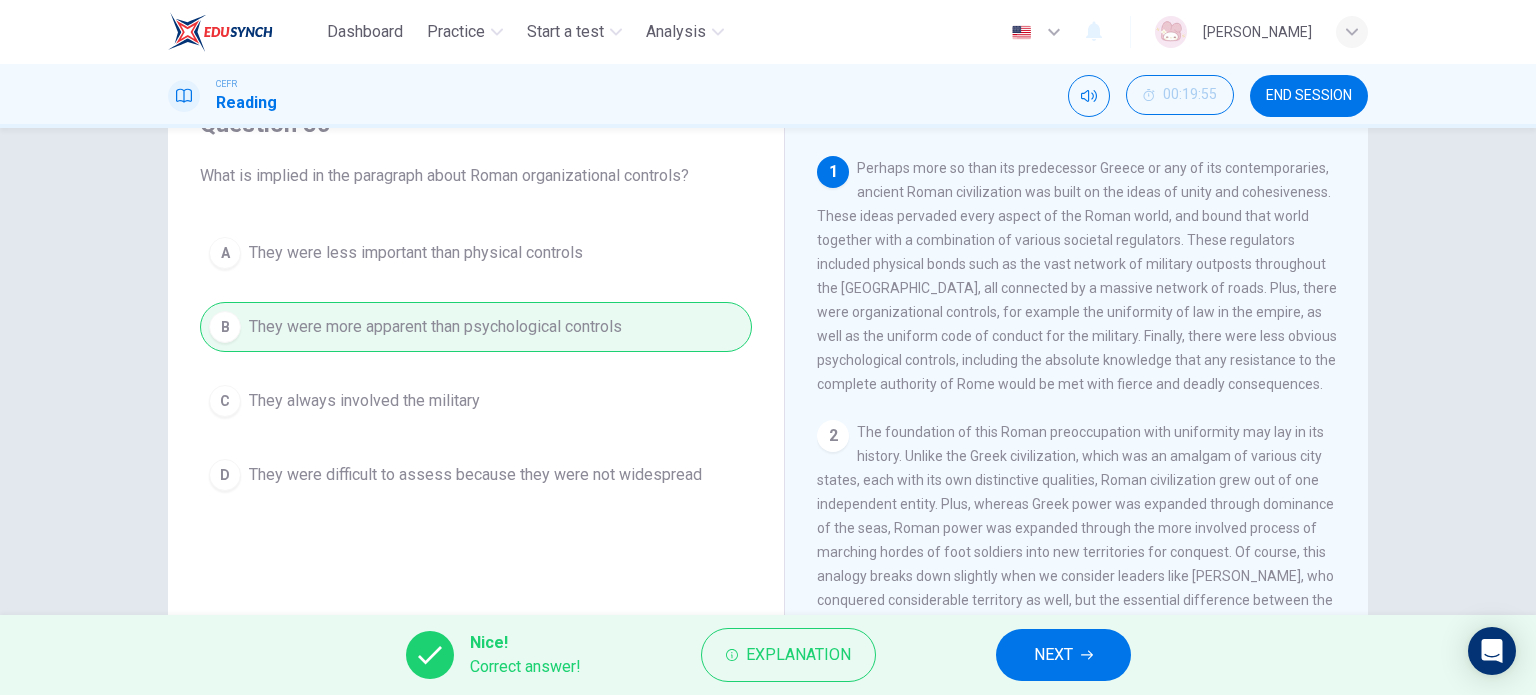 click on "NEXT" at bounding box center [1053, 655] 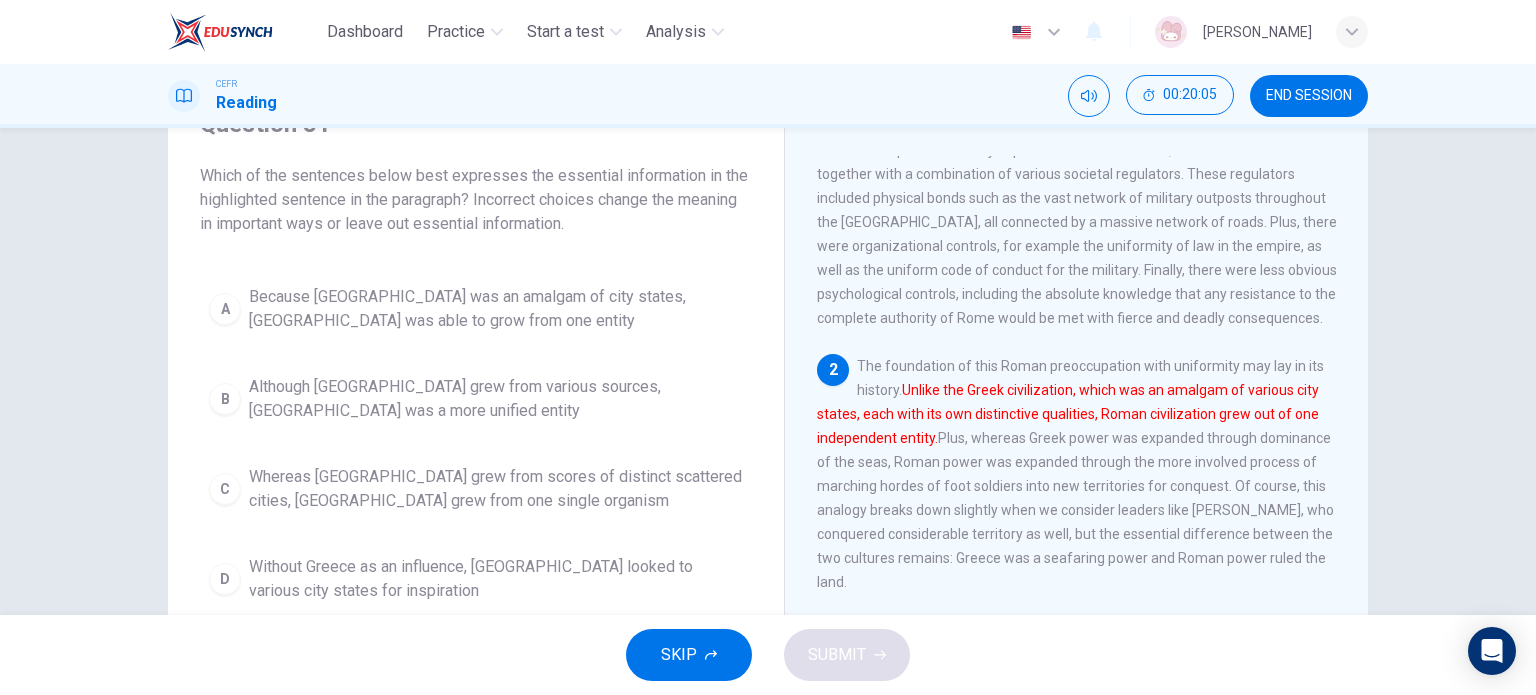 scroll, scrollTop: 100, scrollLeft: 0, axis: vertical 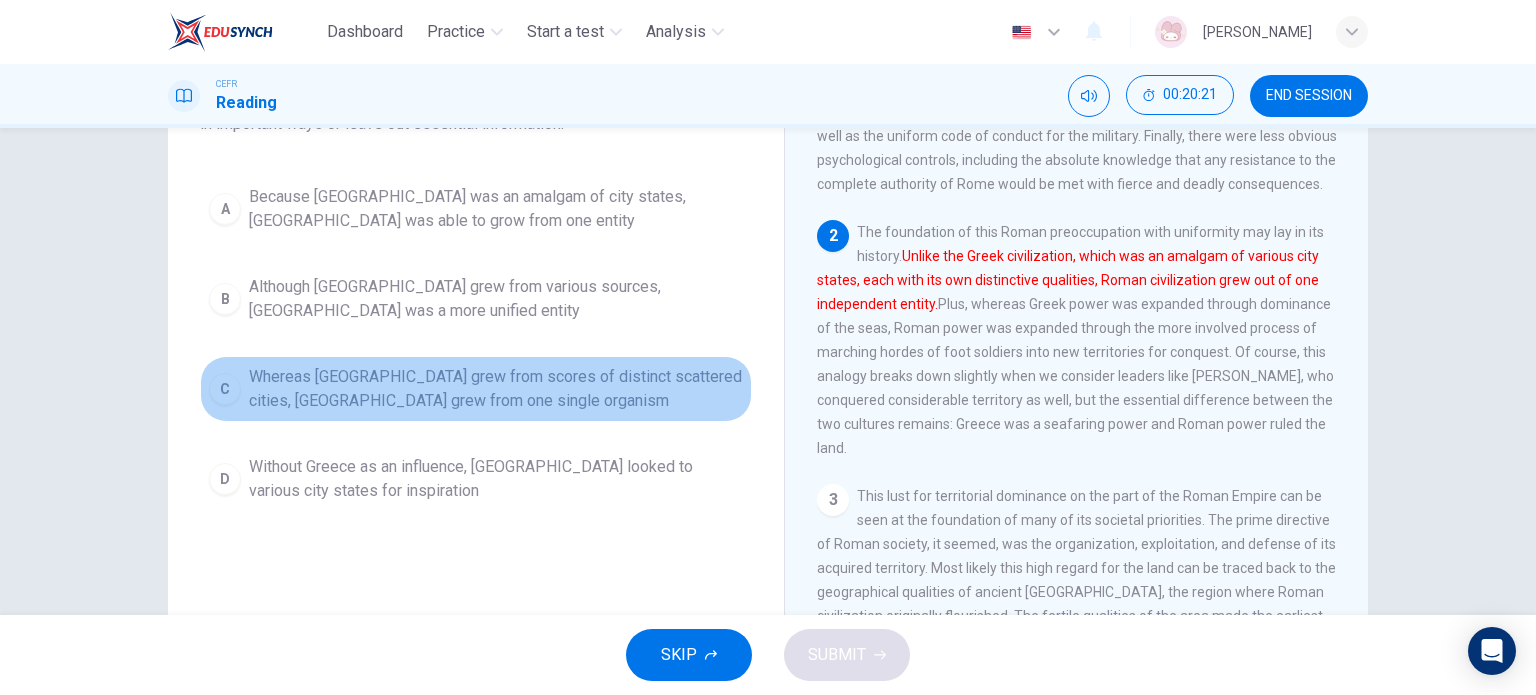 click on "Whereas [GEOGRAPHIC_DATA] grew from scores of distinct scattered cities, [GEOGRAPHIC_DATA] grew from one
single organism" at bounding box center (496, 389) 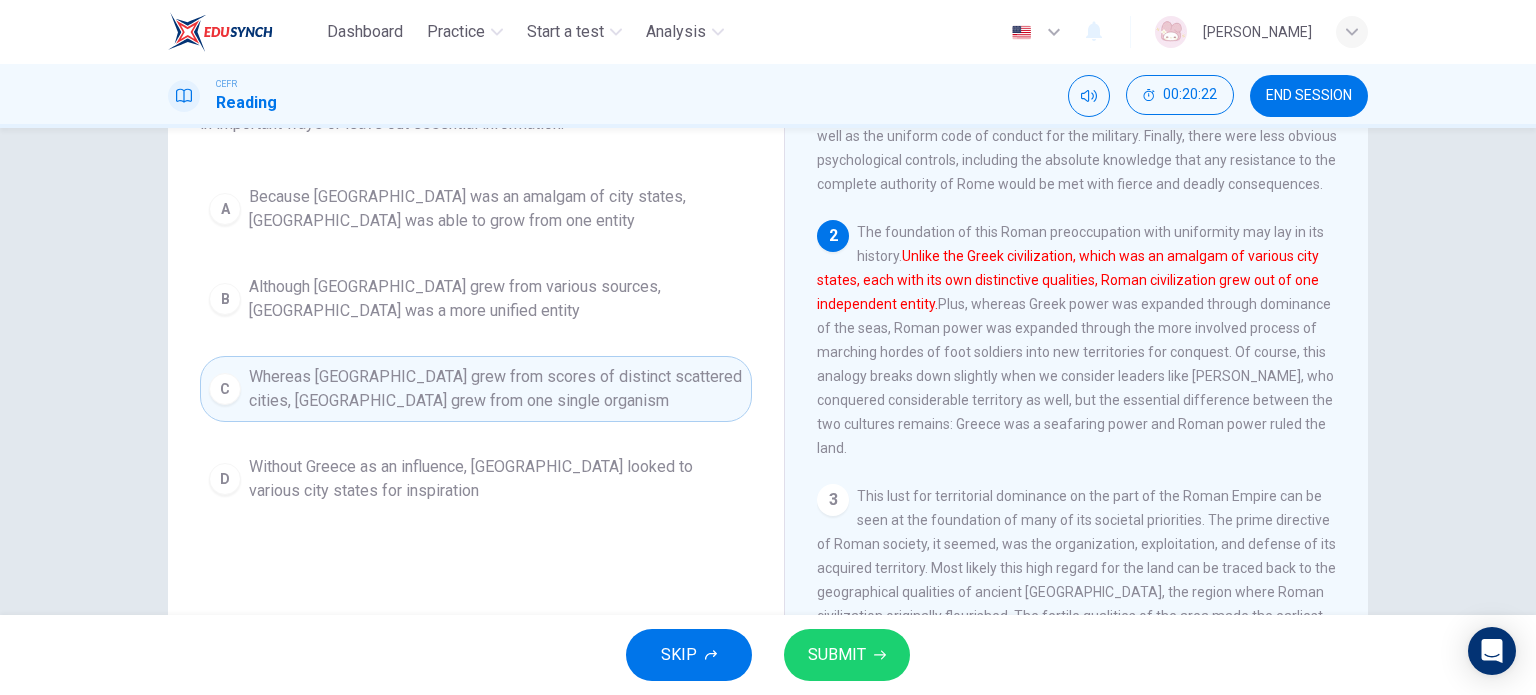 click on "SUBMIT" at bounding box center [837, 655] 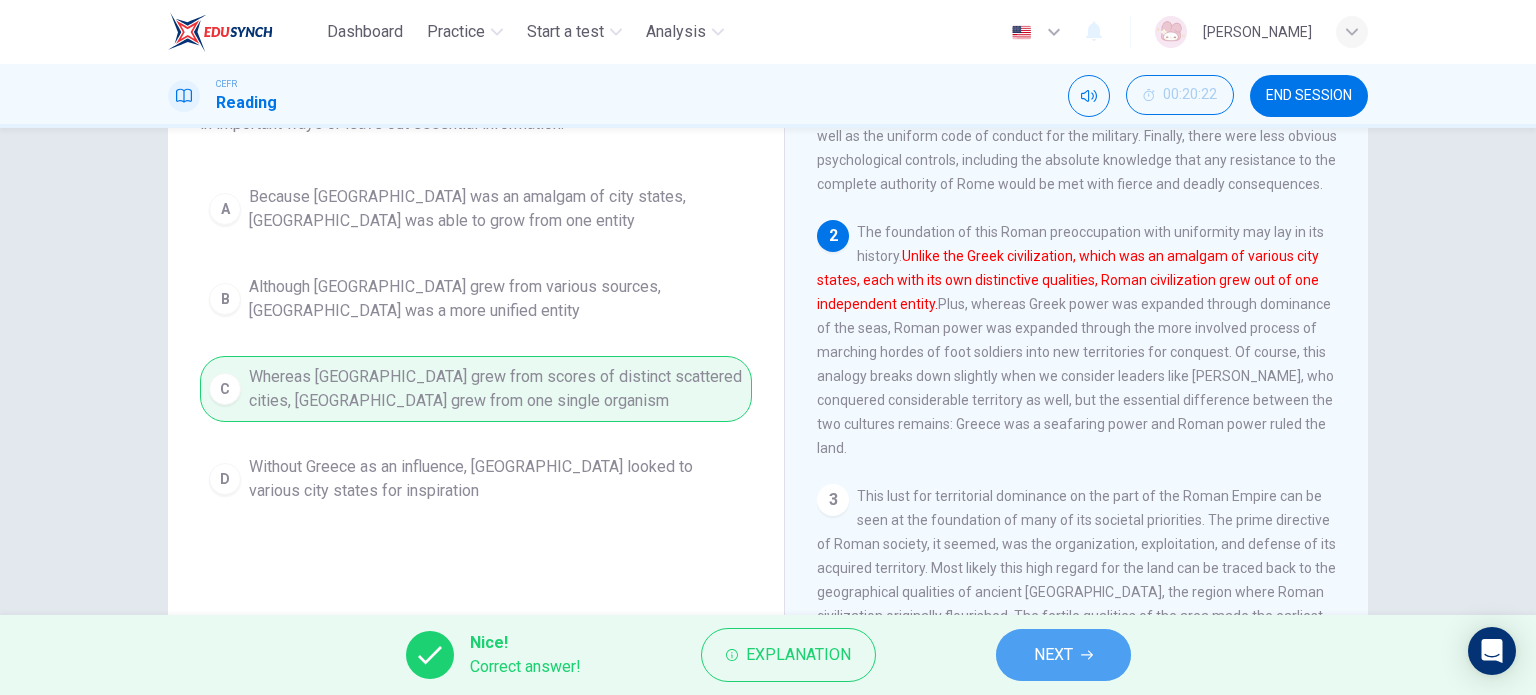 click 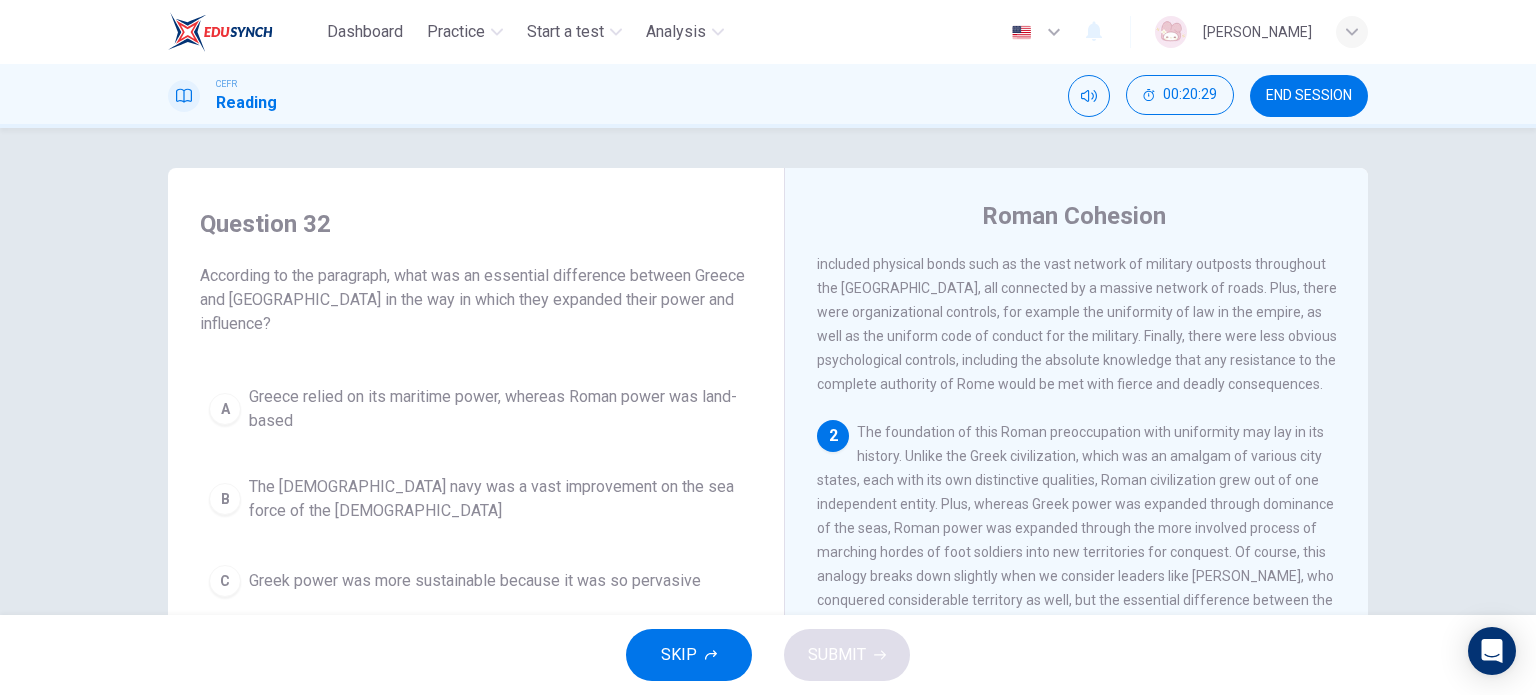 scroll, scrollTop: 100, scrollLeft: 0, axis: vertical 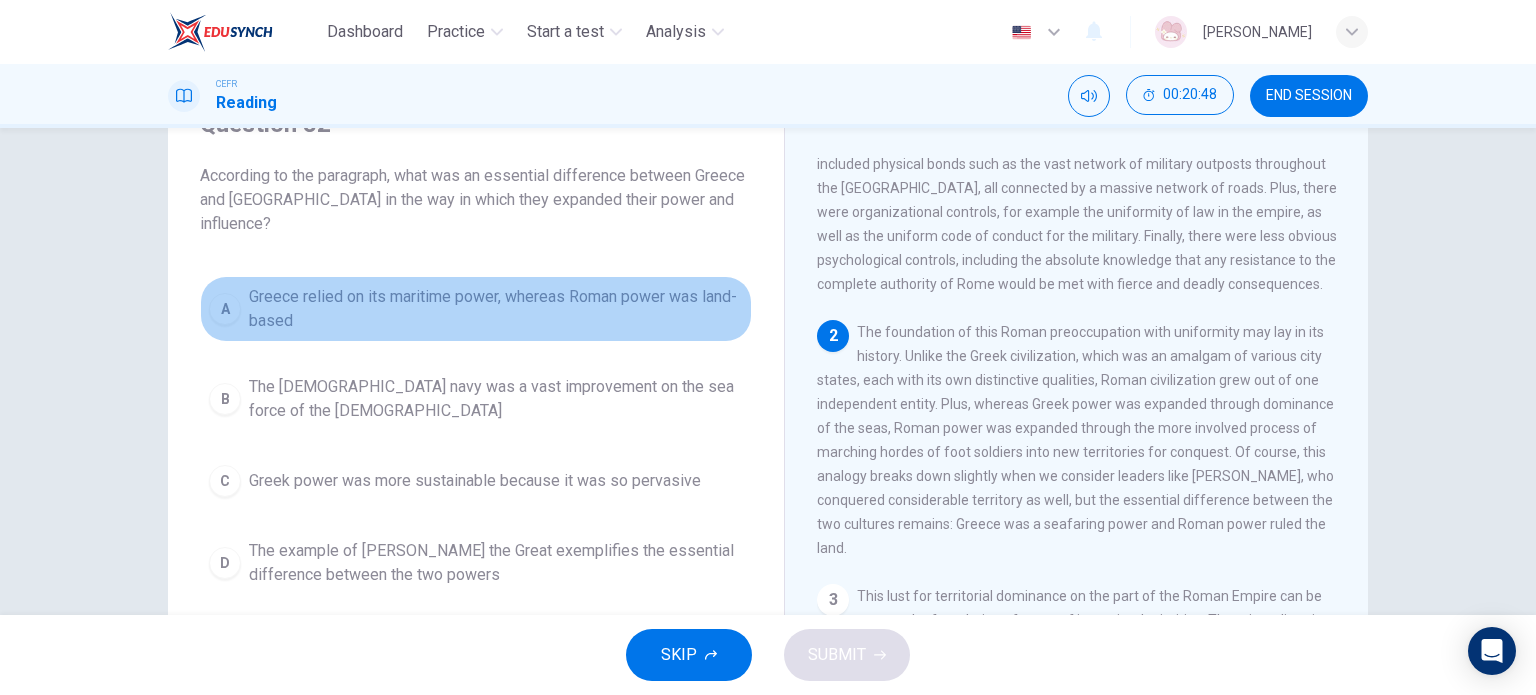 click on "Greece relied on its maritime power, whereas Roman power was land-based" at bounding box center (496, 309) 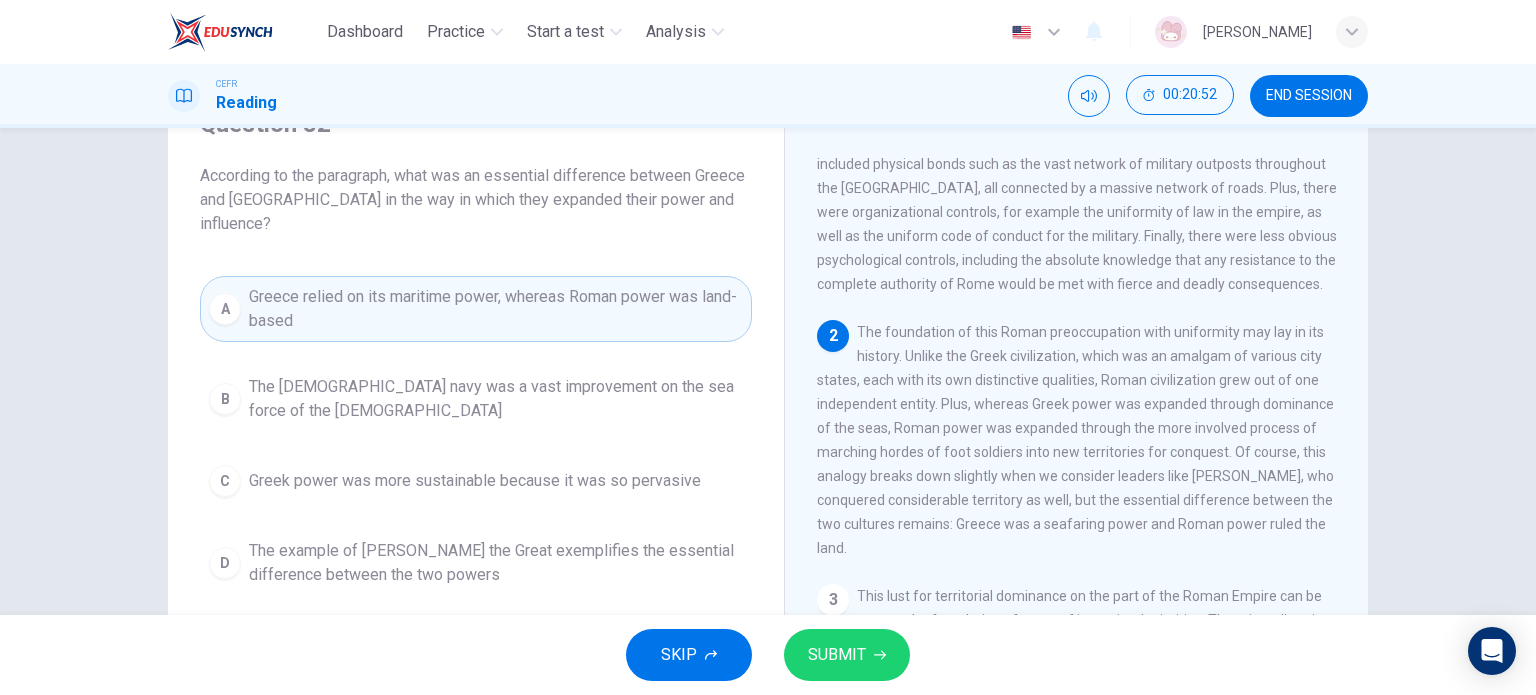 click on "SUBMIT" at bounding box center (837, 655) 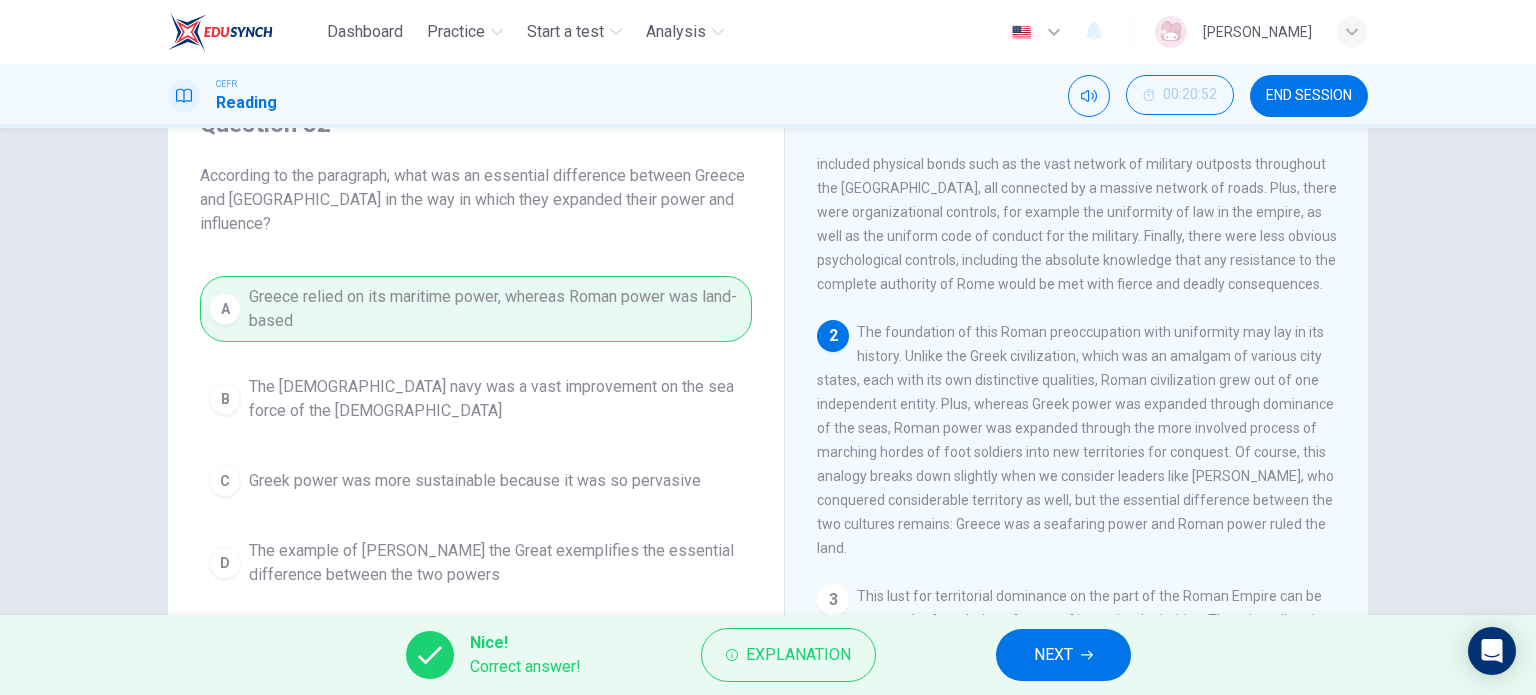 click on "NEXT" at bounding box center (1053, 655) 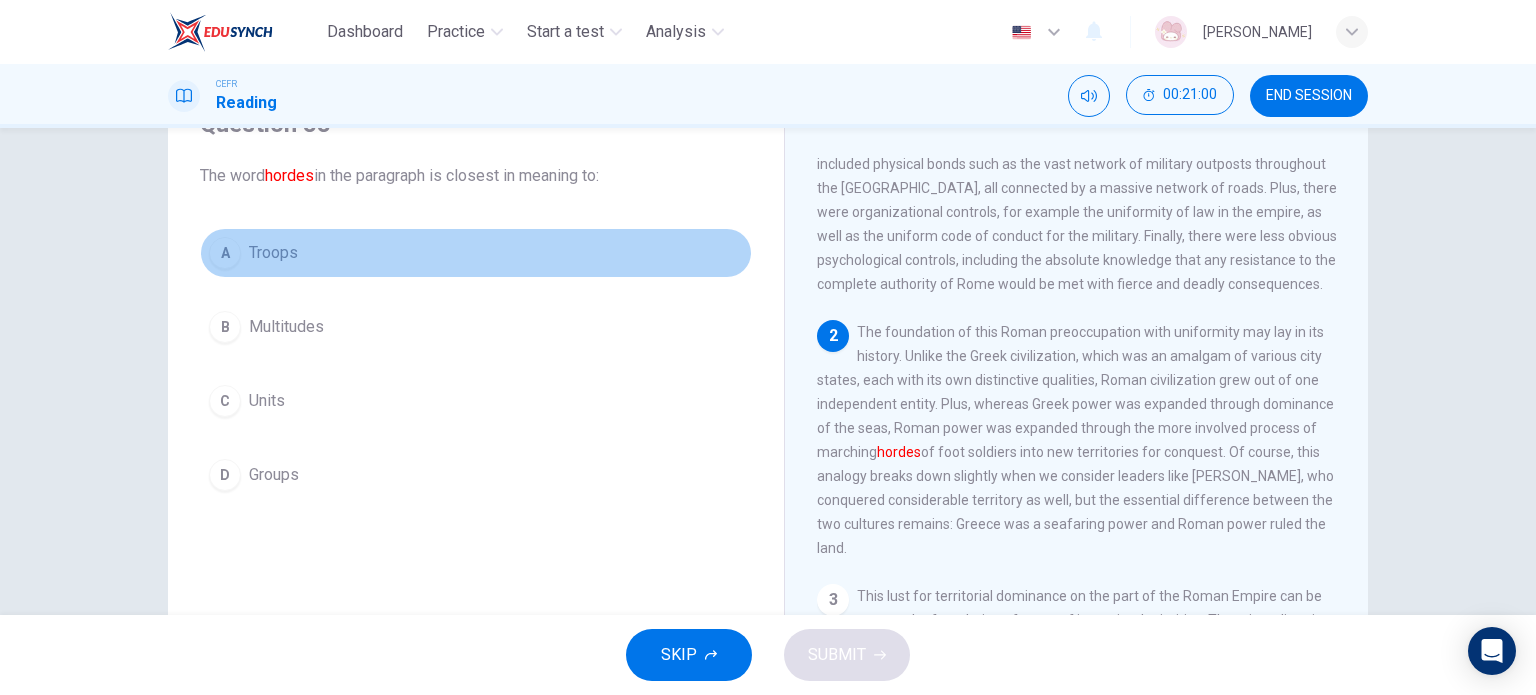 click on "A Troops" at bounding box center (476, 253) 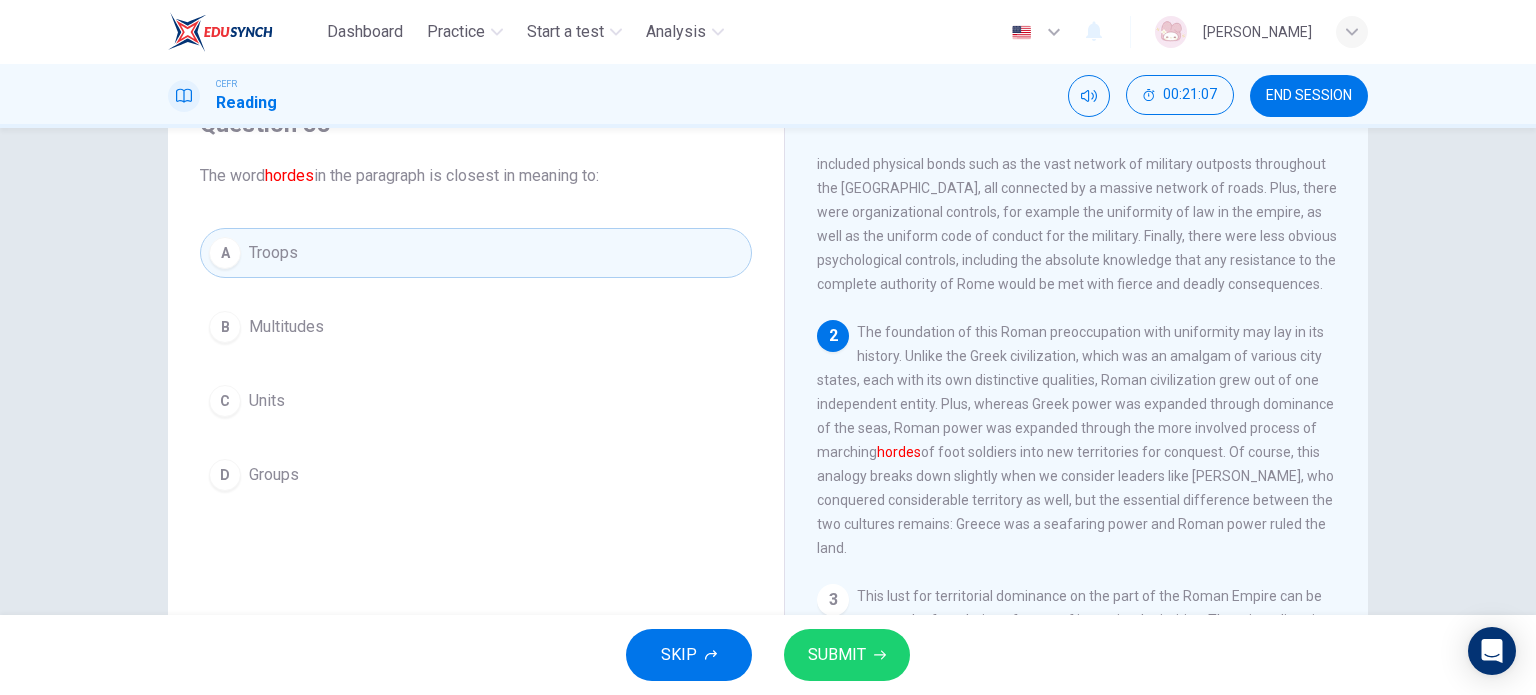 click on "SUBMIT" at bounding box center (837, 655) 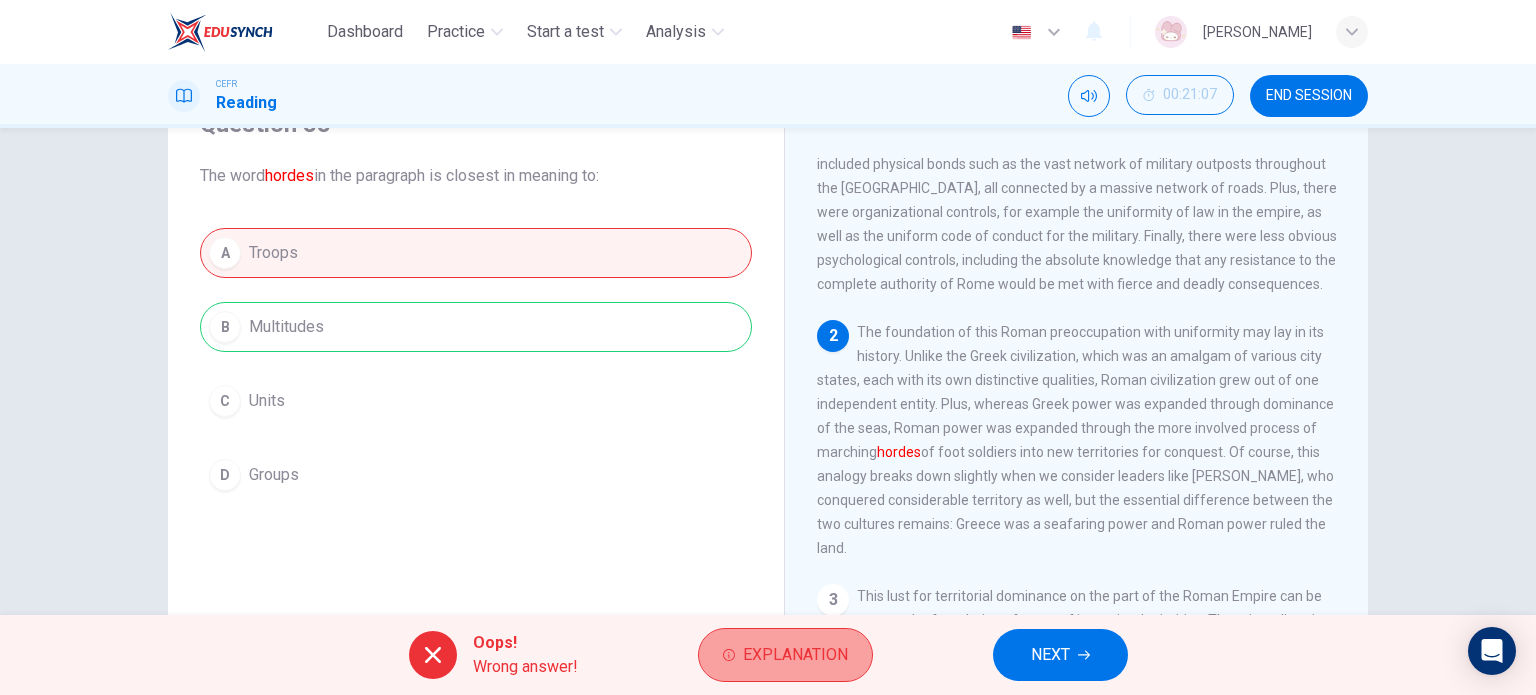 click on "Explanation" at bounding box center (785, 655) 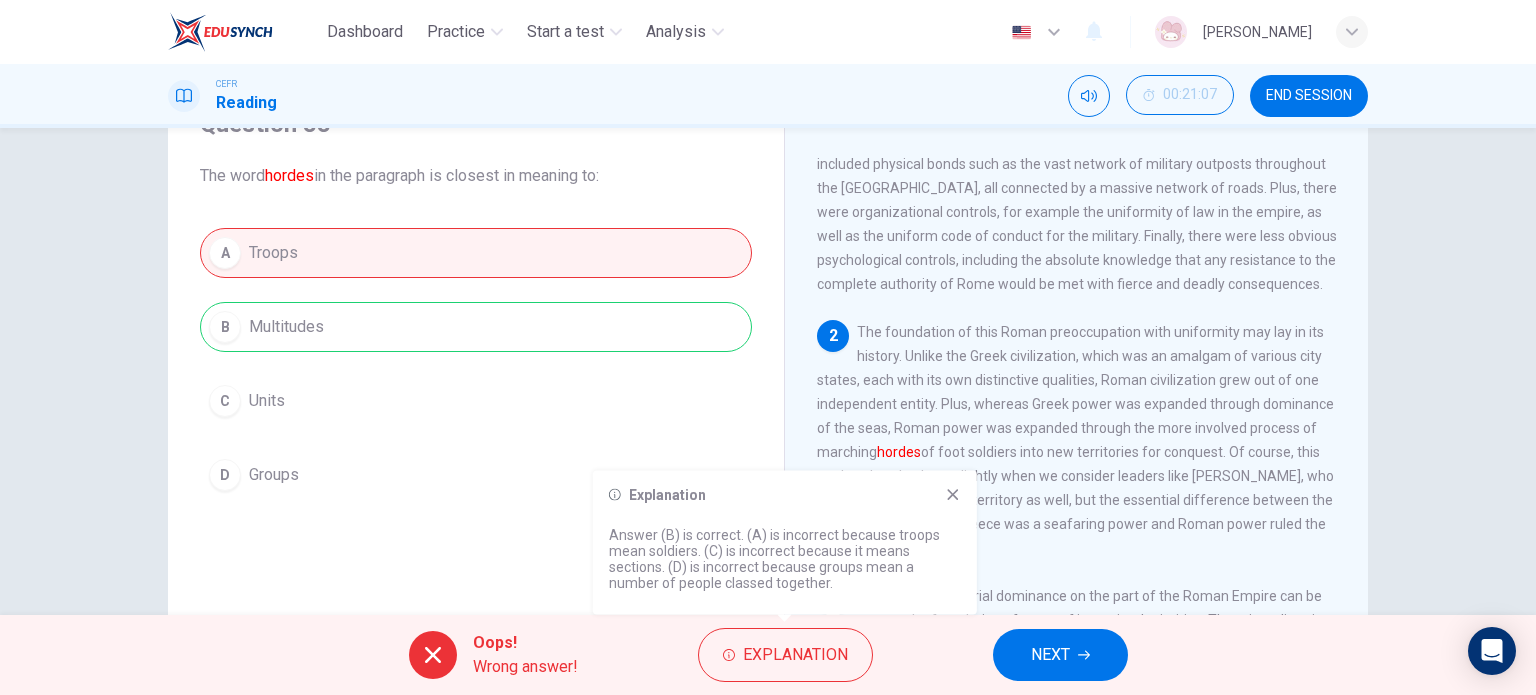 click 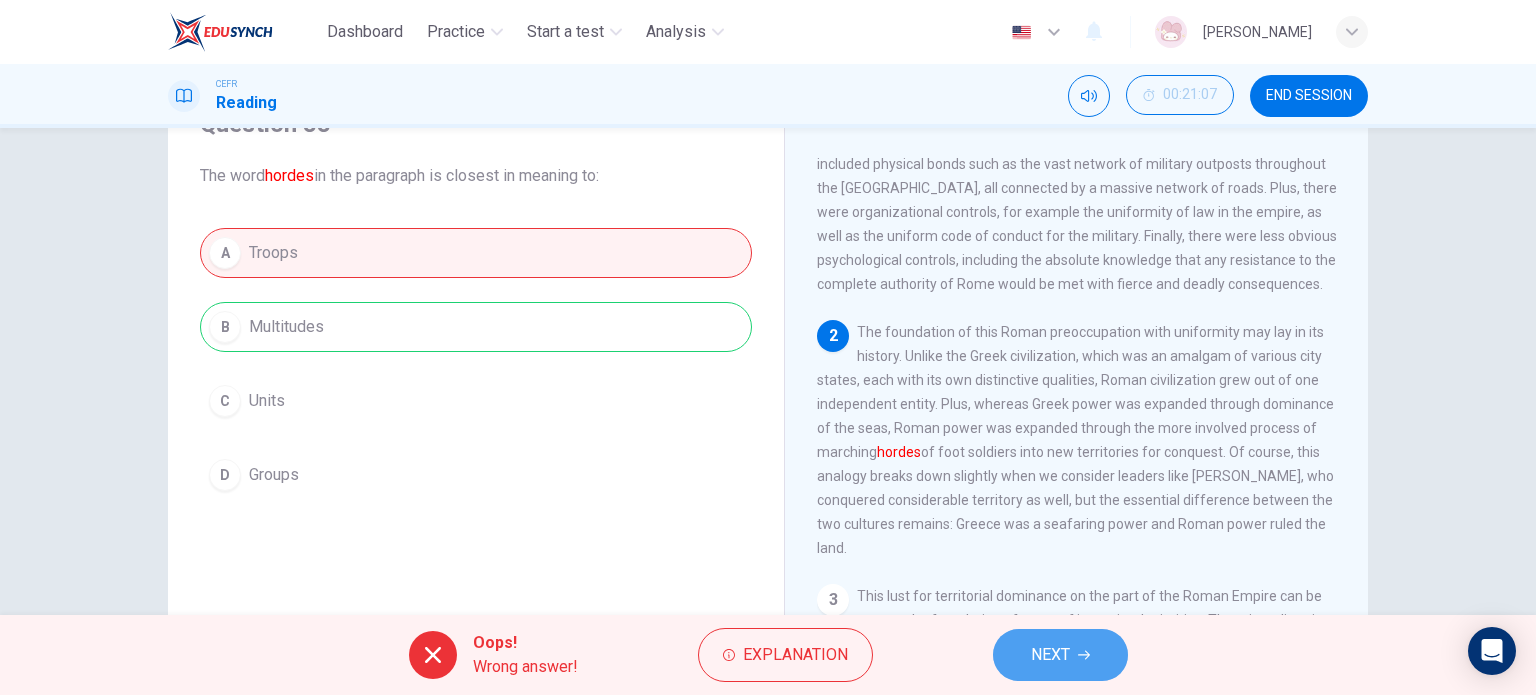 click on "NEXT" at bounding box center (1060, 655) 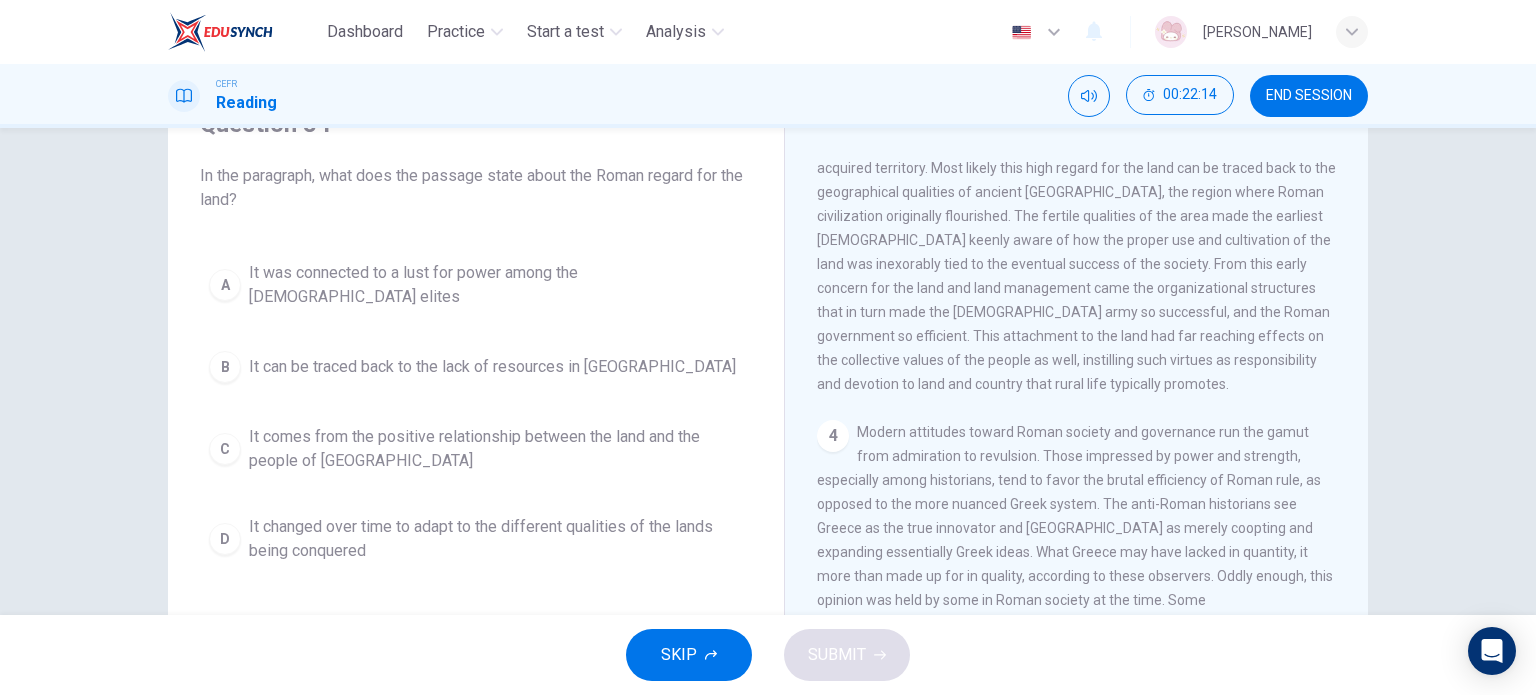 scroll, scrollTop: 800, scrollLeft: 0, axis: vertical 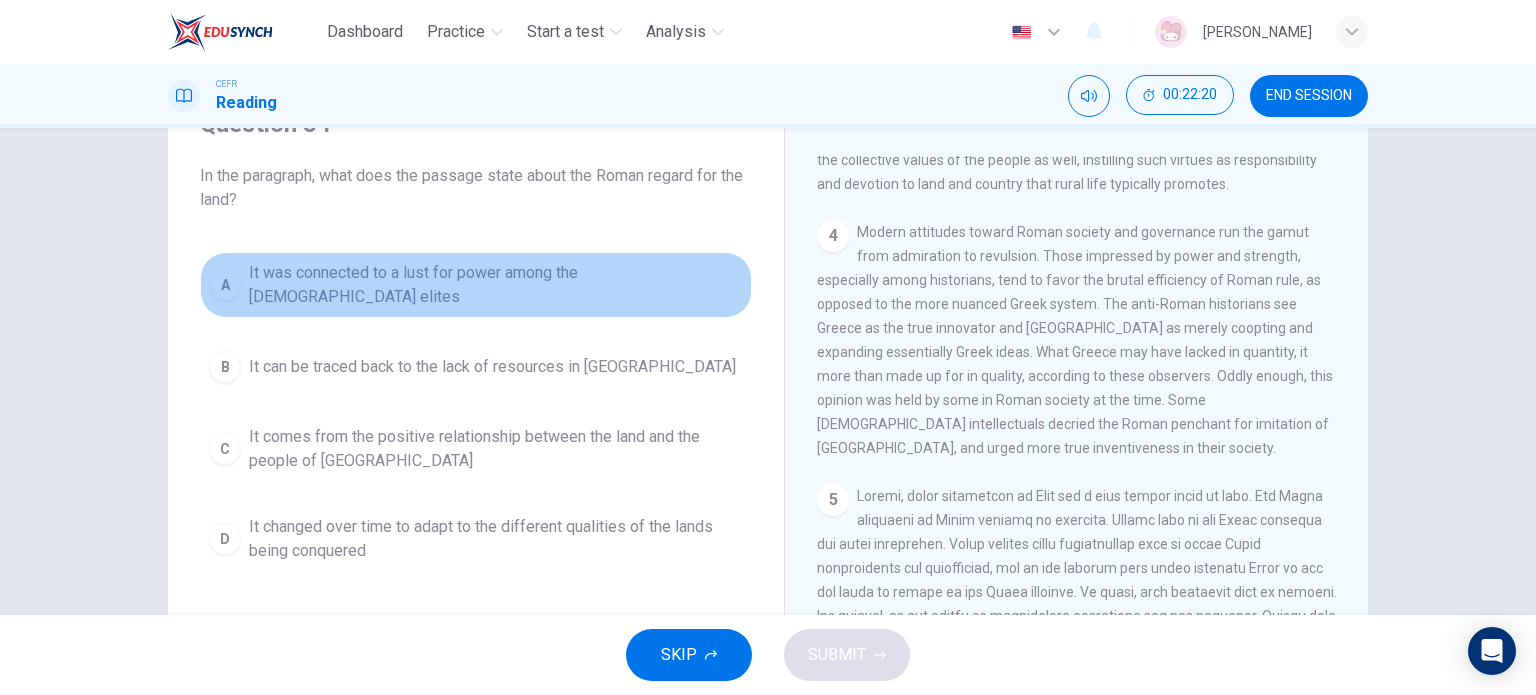 click on "It was connected to a lust for power among the [DEMOGRAPHIC_DATA] elites" at bounding box center (496, 285) 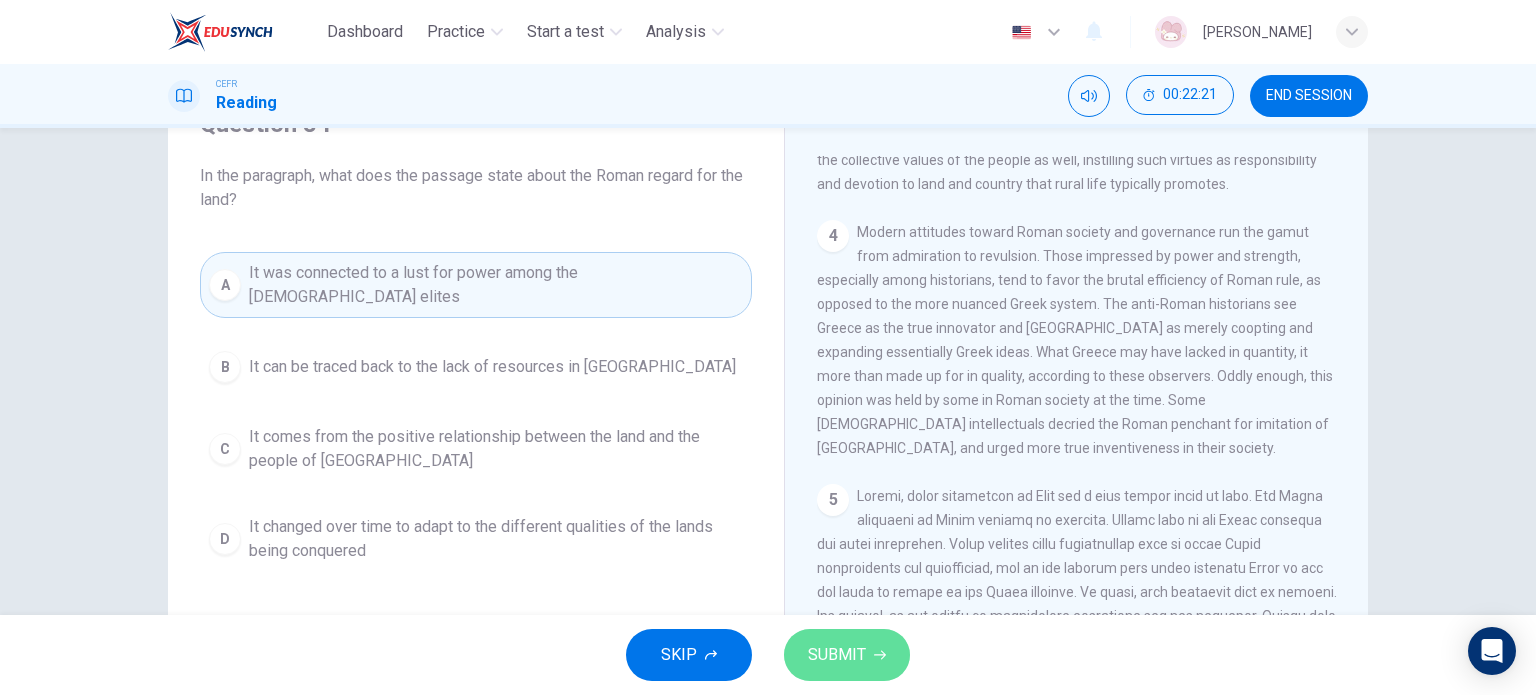 click on "SUBMIT" at bounding box center [847, 655] 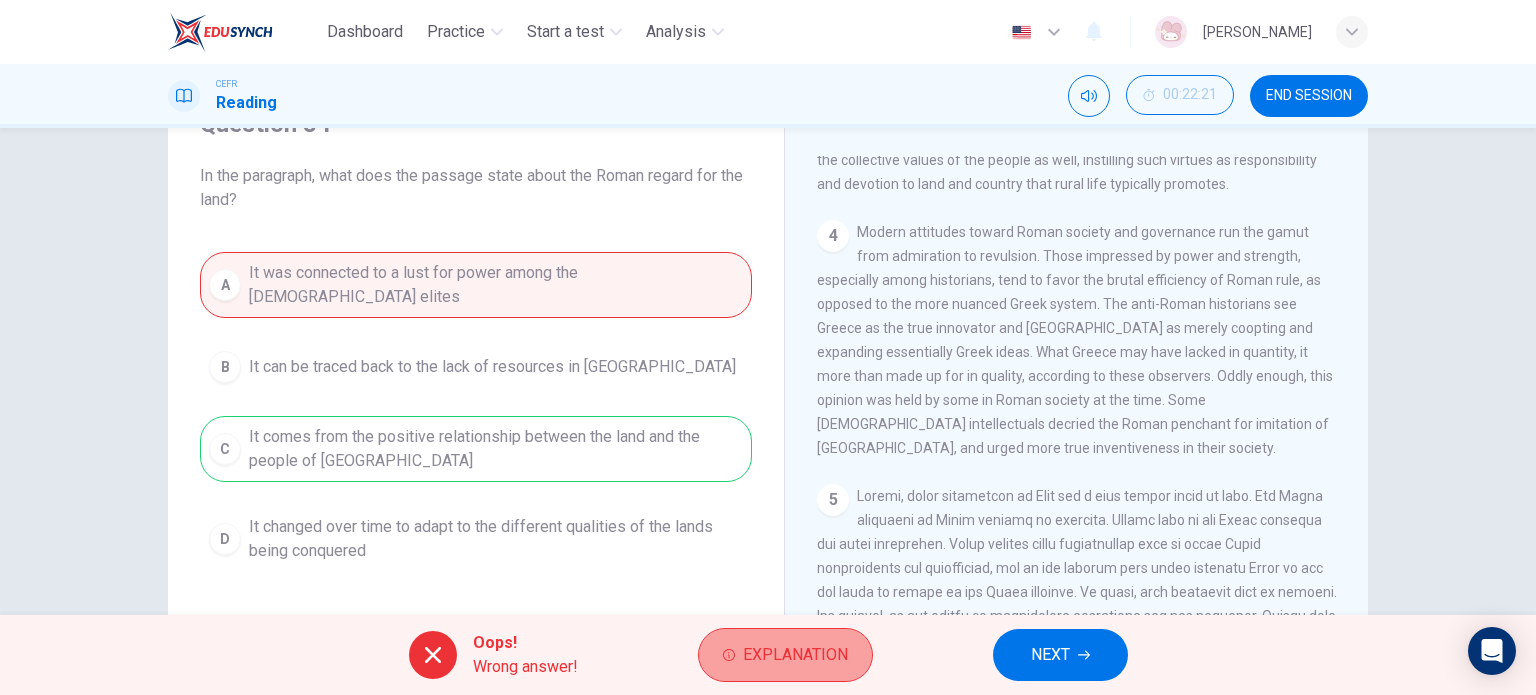 click on "Explanation" at bounding box center (795, 655) 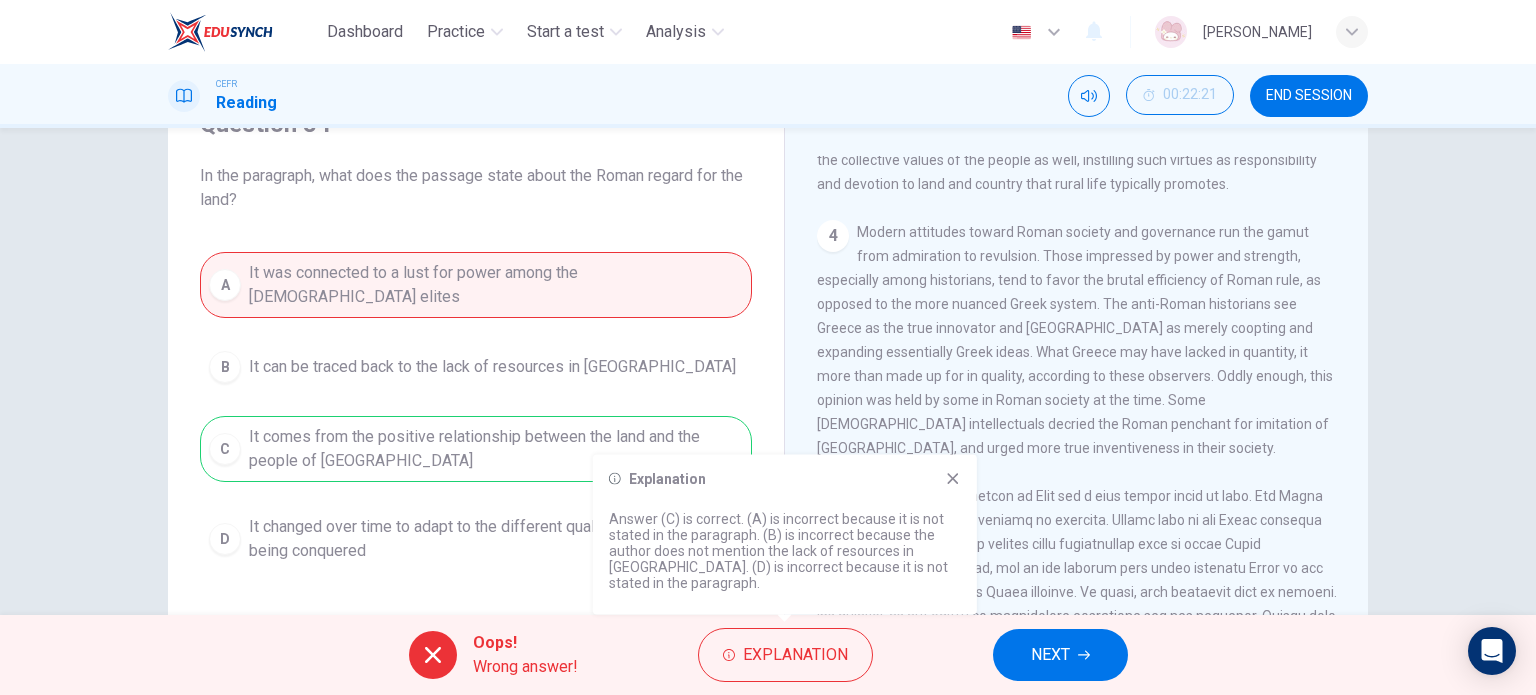 click 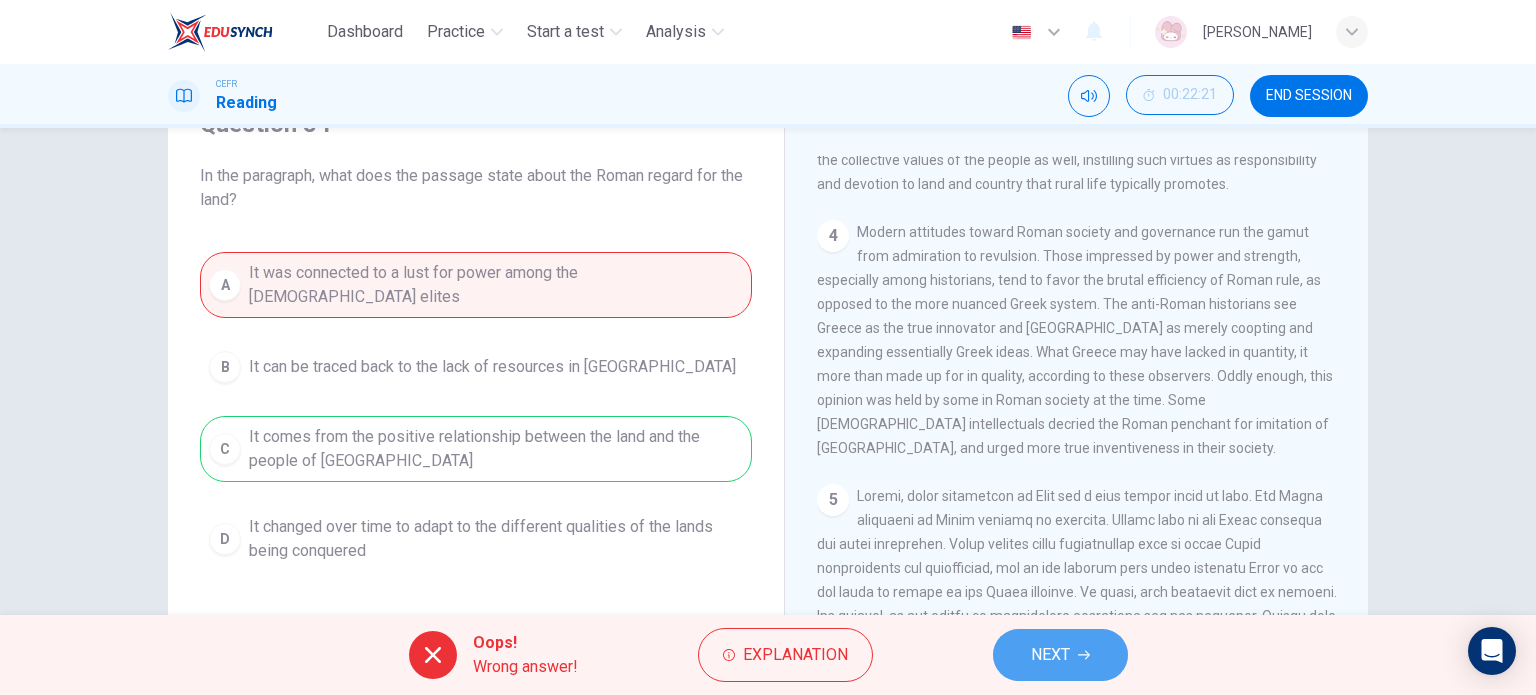 click on "NEXT" at bounding box center (1060, 655) 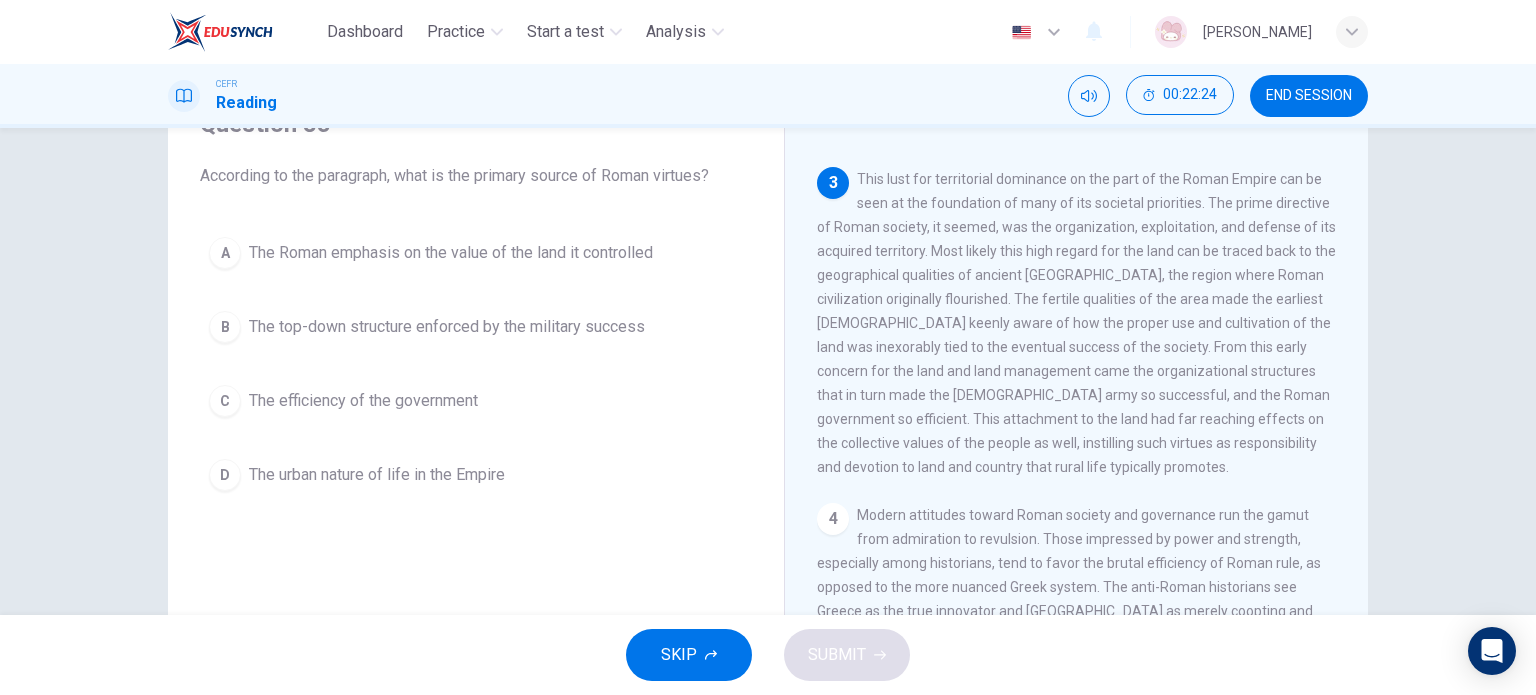 scroll, scrollTop: 500, scrollLeft: 0, axis: vertical 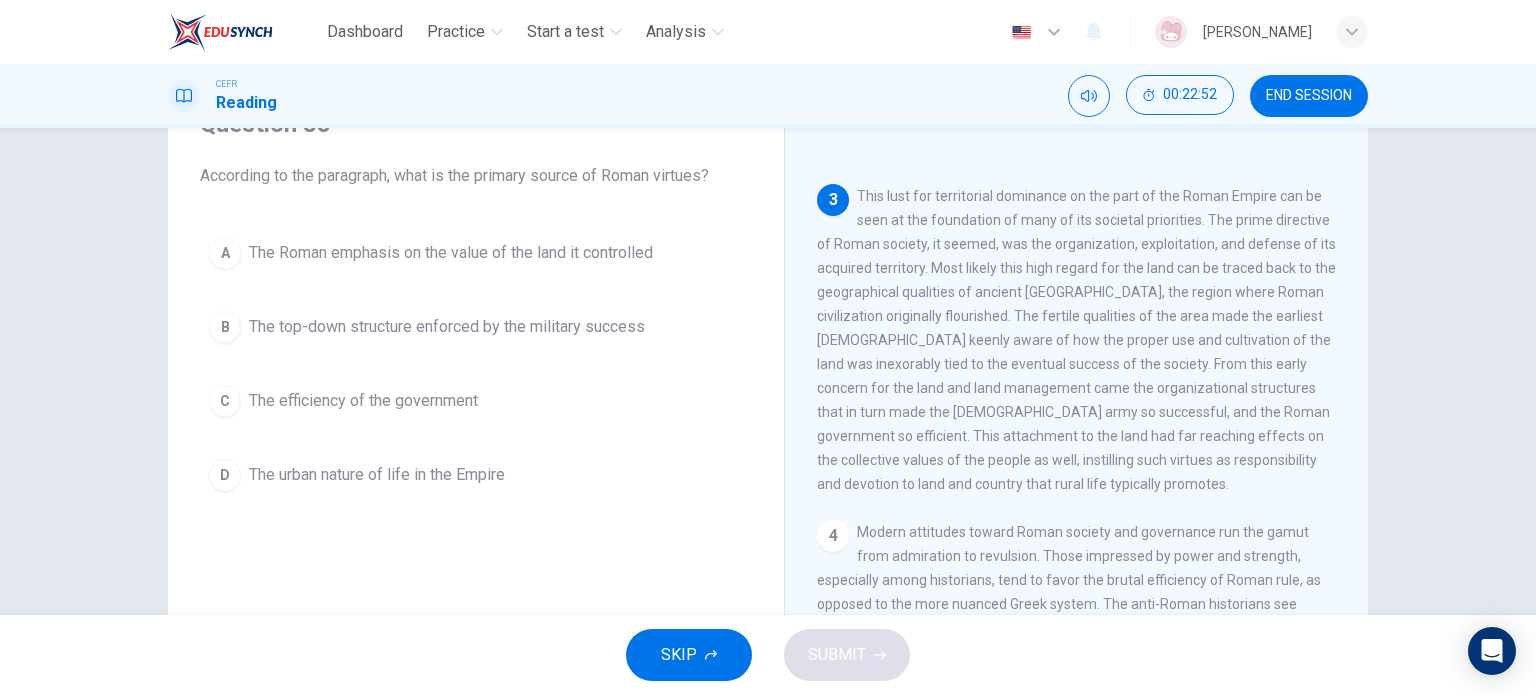 click on "Question 35 According to the paragraph, what is the primary source of Roman virtues? A The Roman emphasis on the value of the land it controlled B The top-down structure enforced by the military success C The efficiency of the government D The urban nature of life in the Empire" at bounding box center [476, 304] 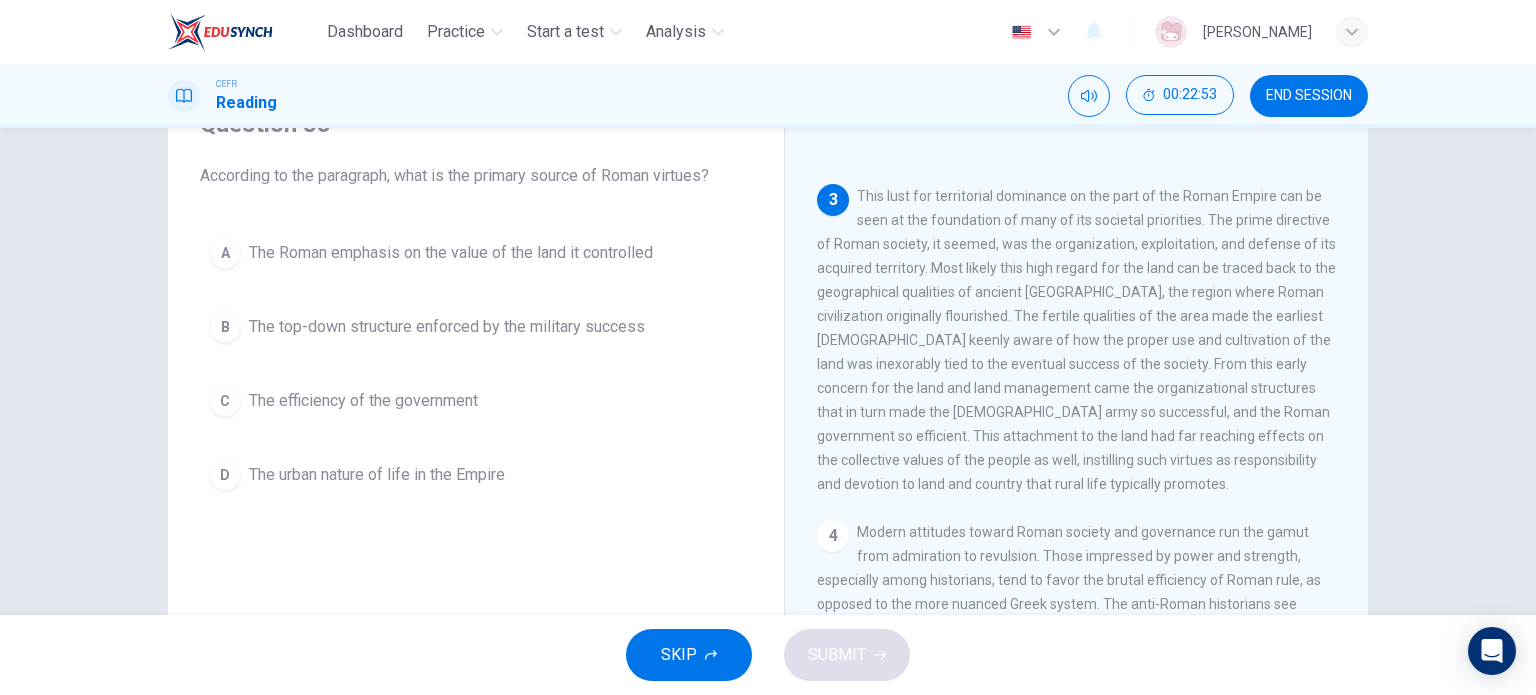 click on "The Roman emphasis on the value of the land it controlled" at bounding box center [451, 253] 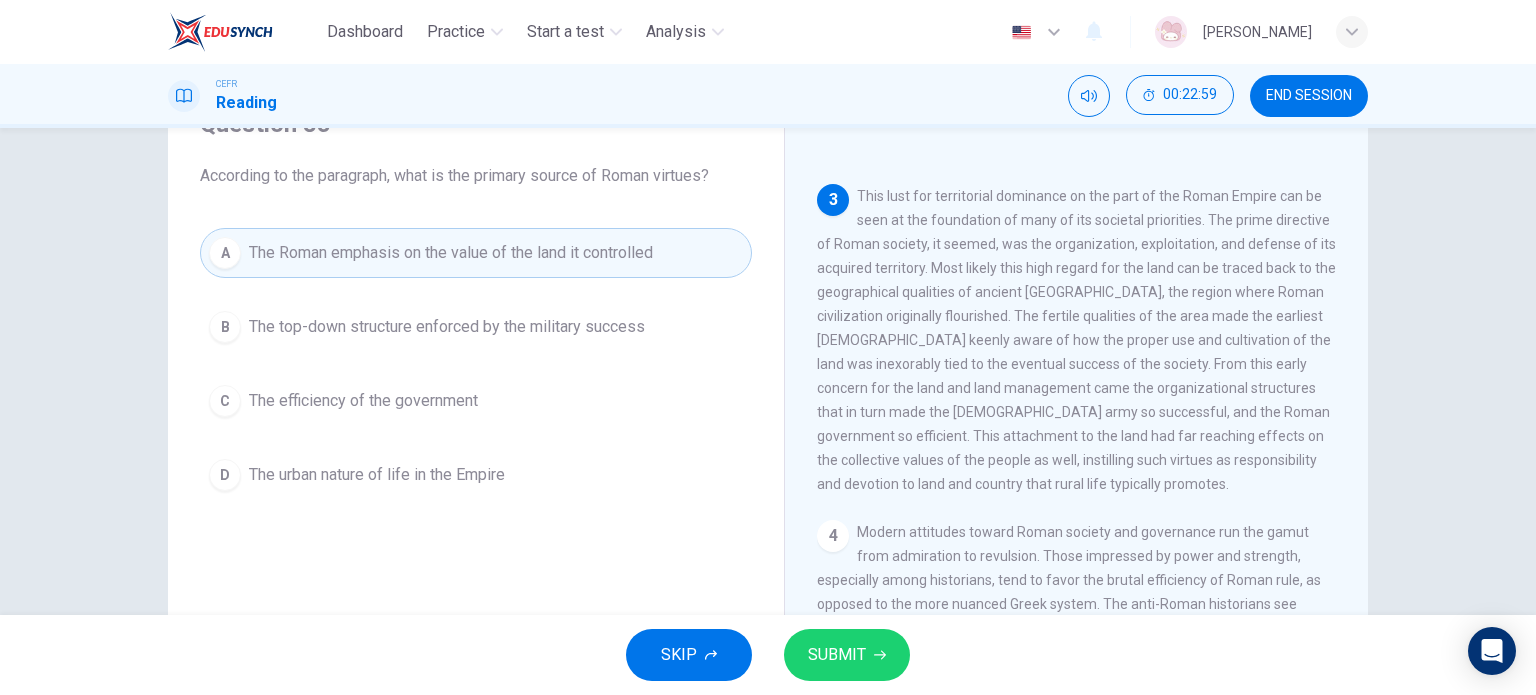 click on "SUBMIT" at bounding box center (847, 655) 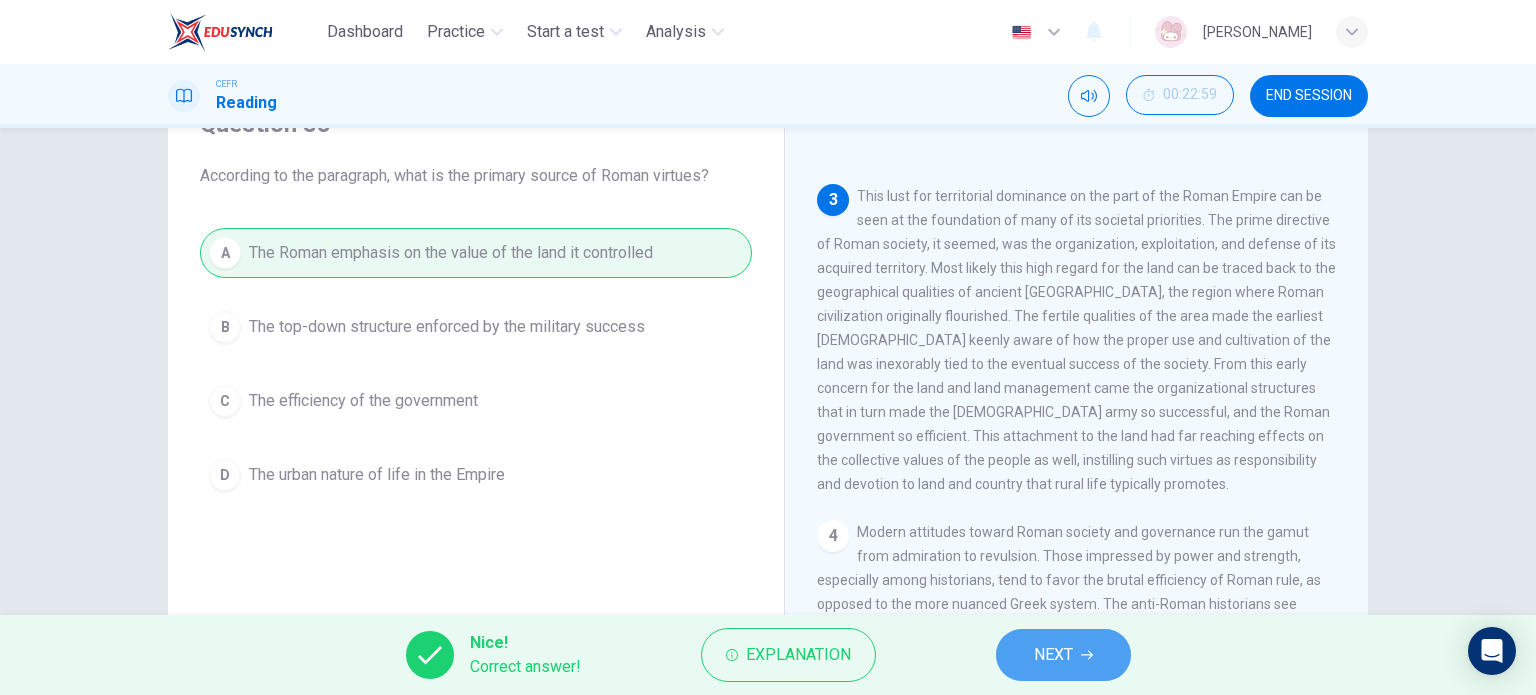 click on "NEXT" at bounding box center [1053, 655] 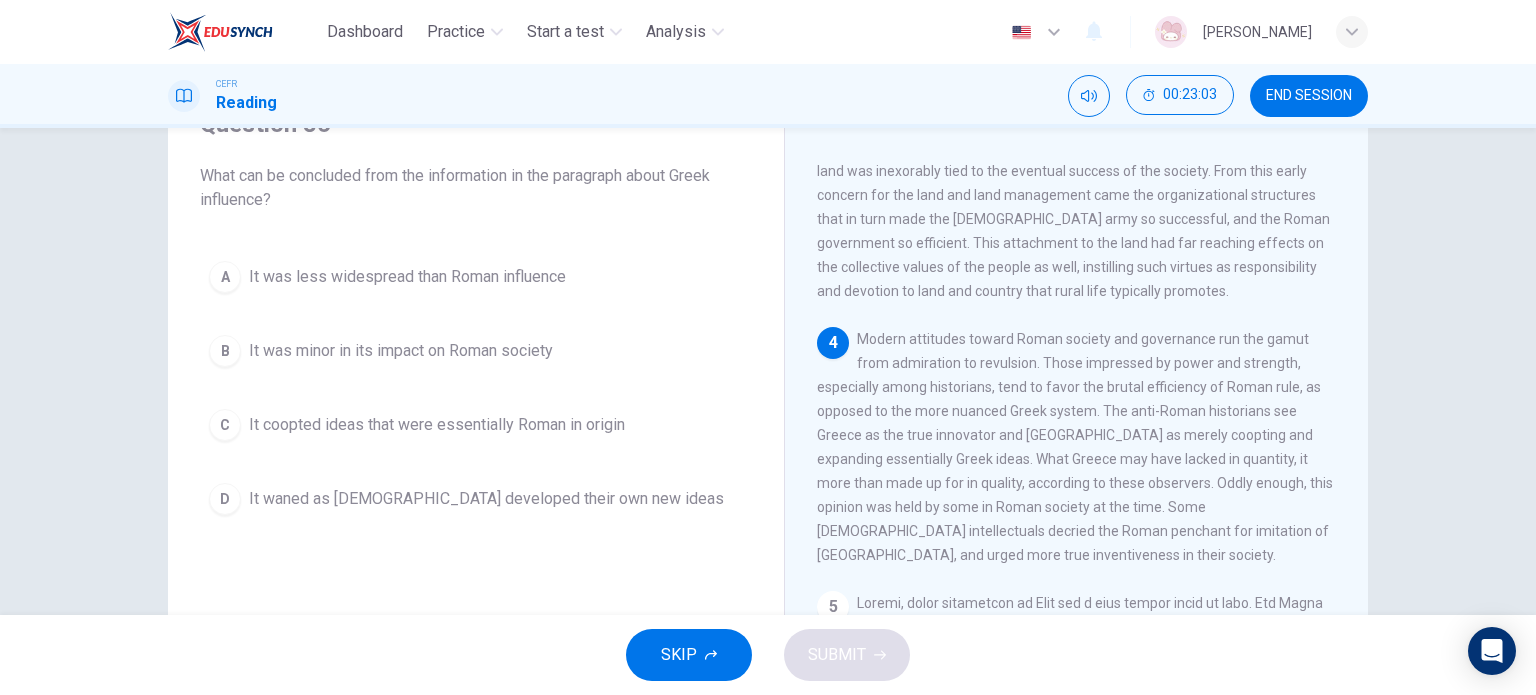 scroll, scrollTop: 800, scrollLeft: 0, axis: vertical 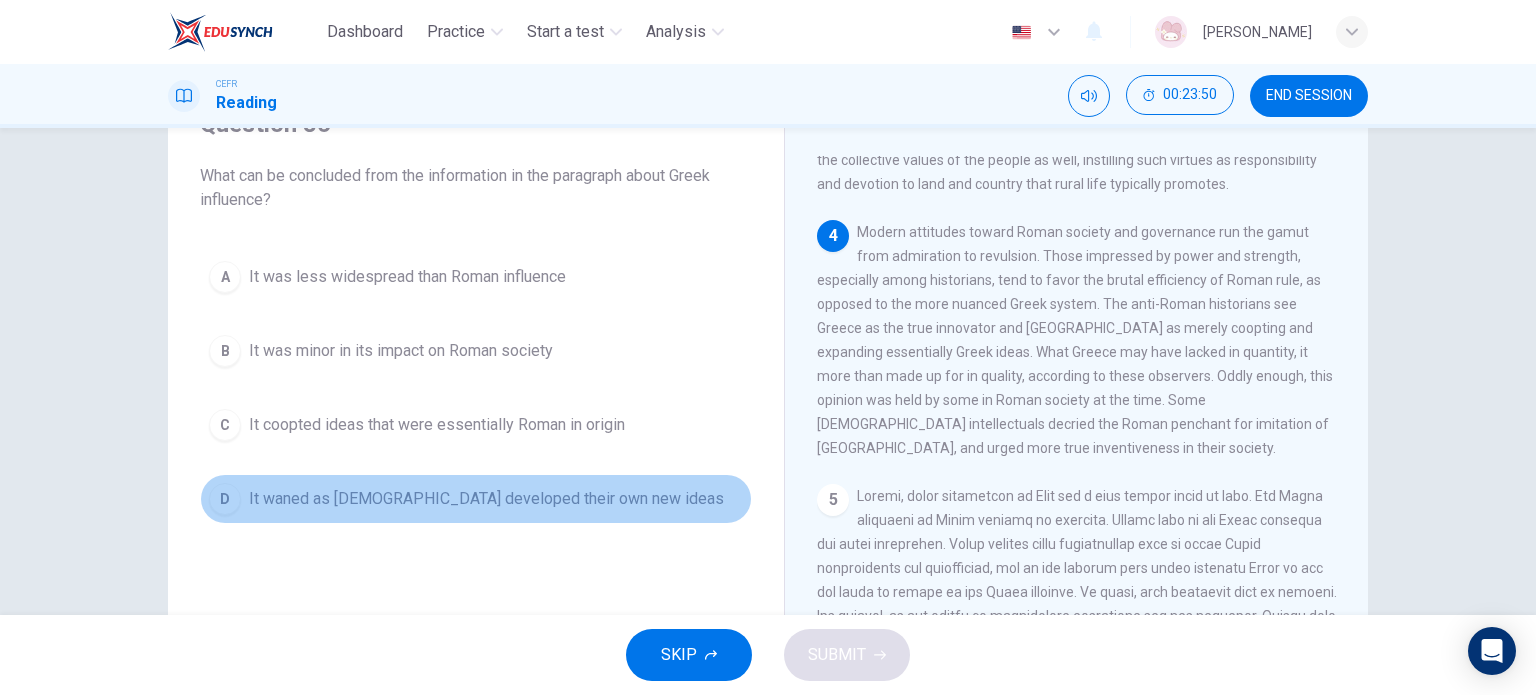 click on "It waned as [DEMOGRAPHIC_DATA] developed their own new ideas" at bounding box center [486, 499] 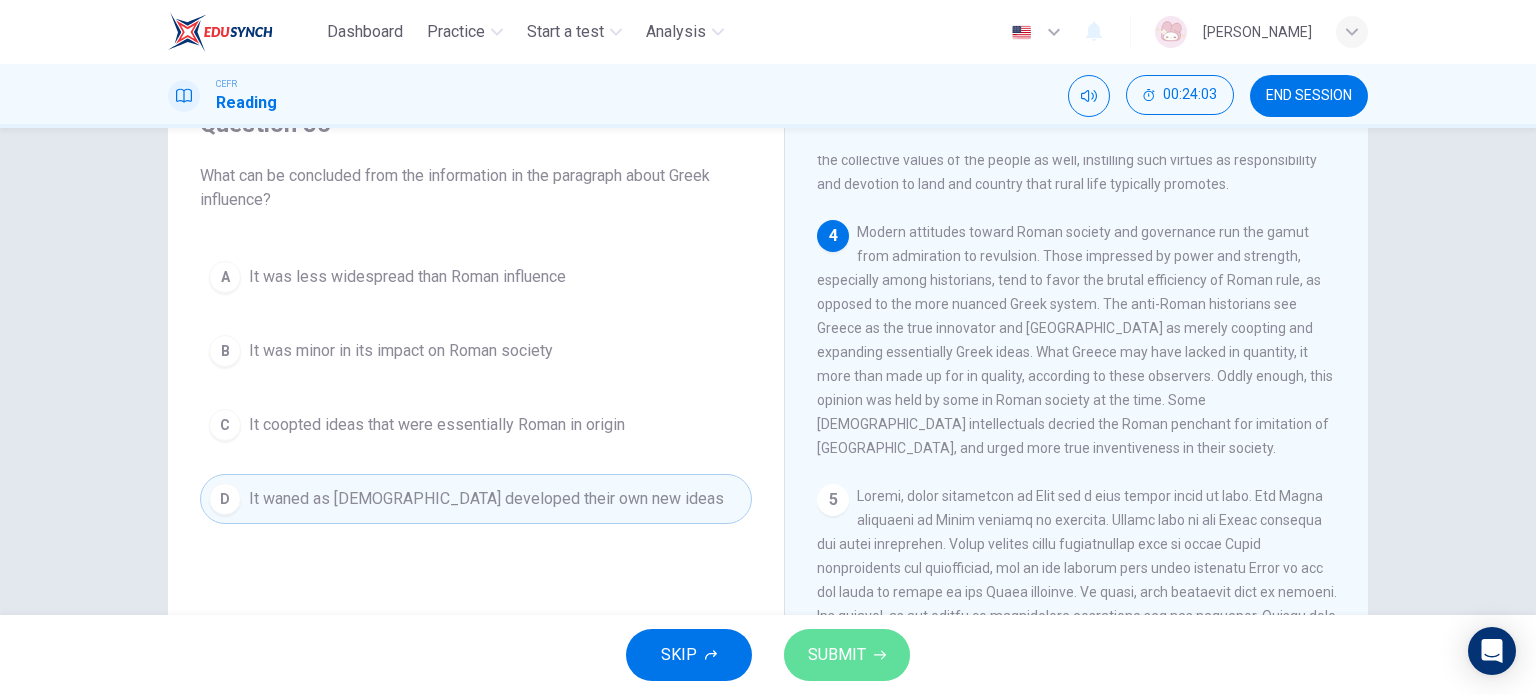 click on "SUBMIT" at bounding box center (837, 655) 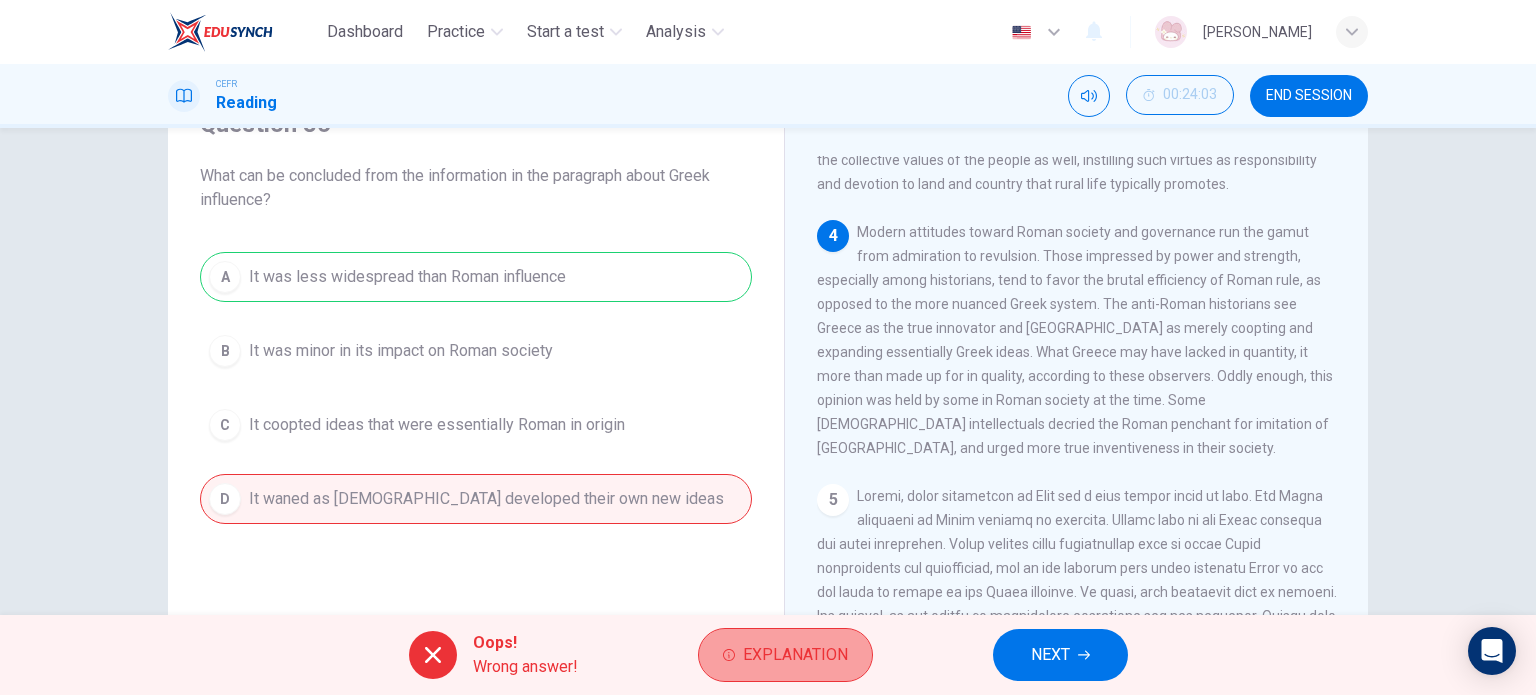 click on "Explanation" at bounding box center [785, 655] 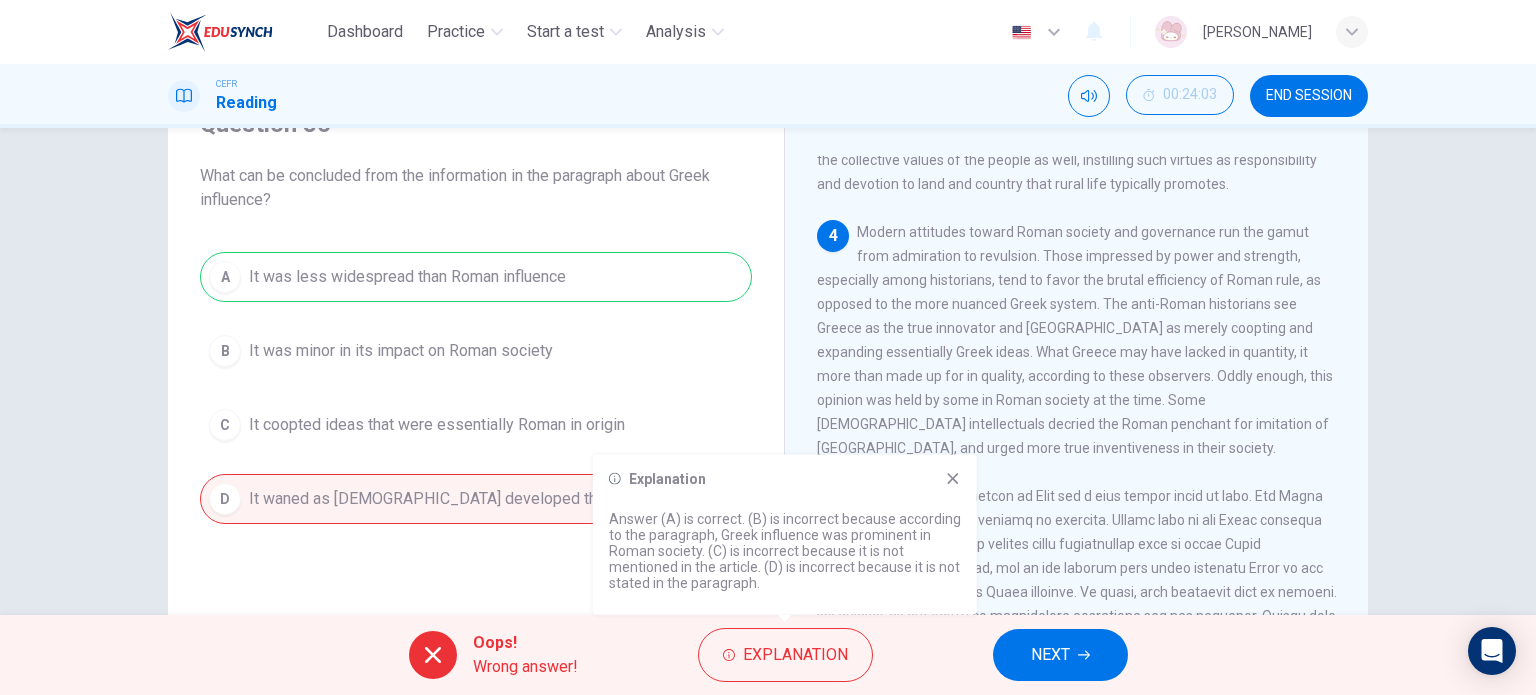 click on "Explanation Answer (A) is correct. (B) is incorrect because according to the paragraph, Greek influence was prominent in Roman society. (C) is incorrect because it is not mentioned in the article. (D) is incorrect because it is not stated in the paragraph." at bounding box center (785, 535) 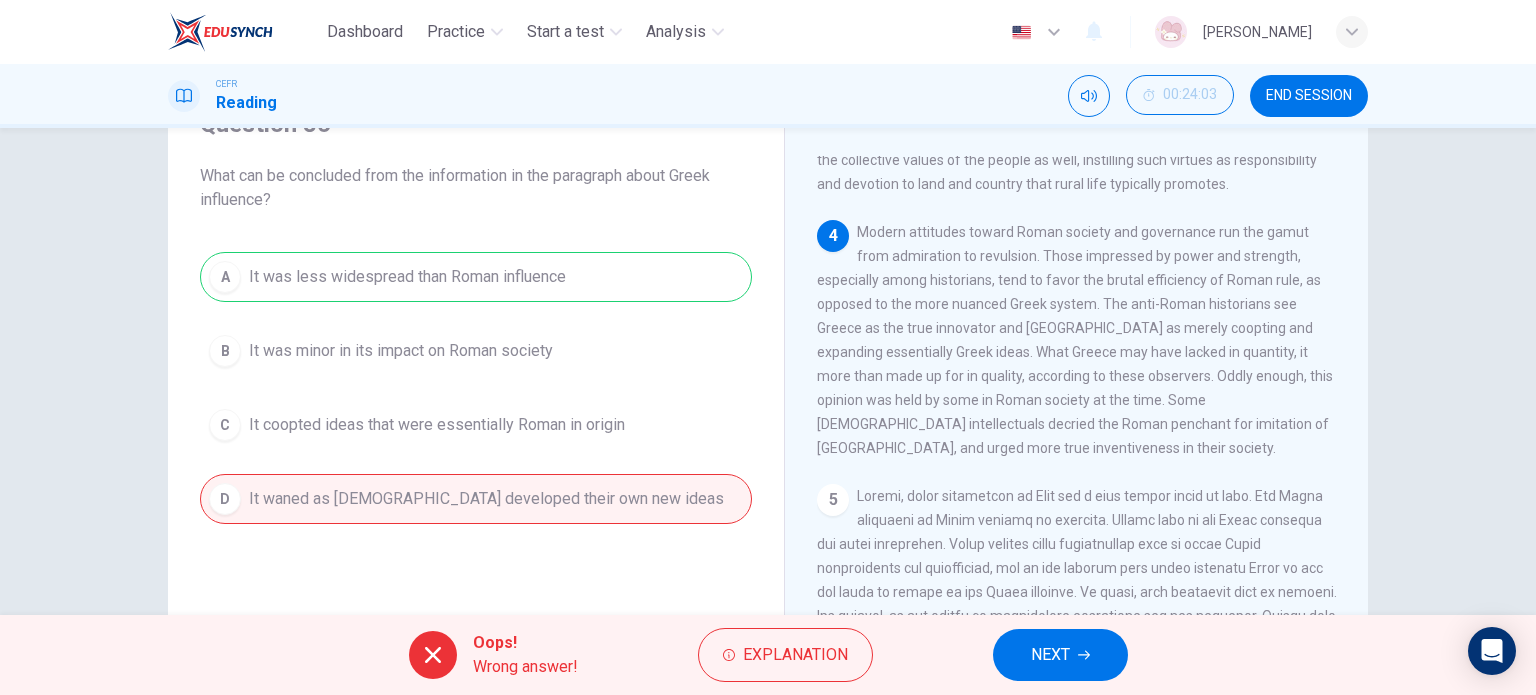 click on "NEXT" at bounding box center [1060, 655] 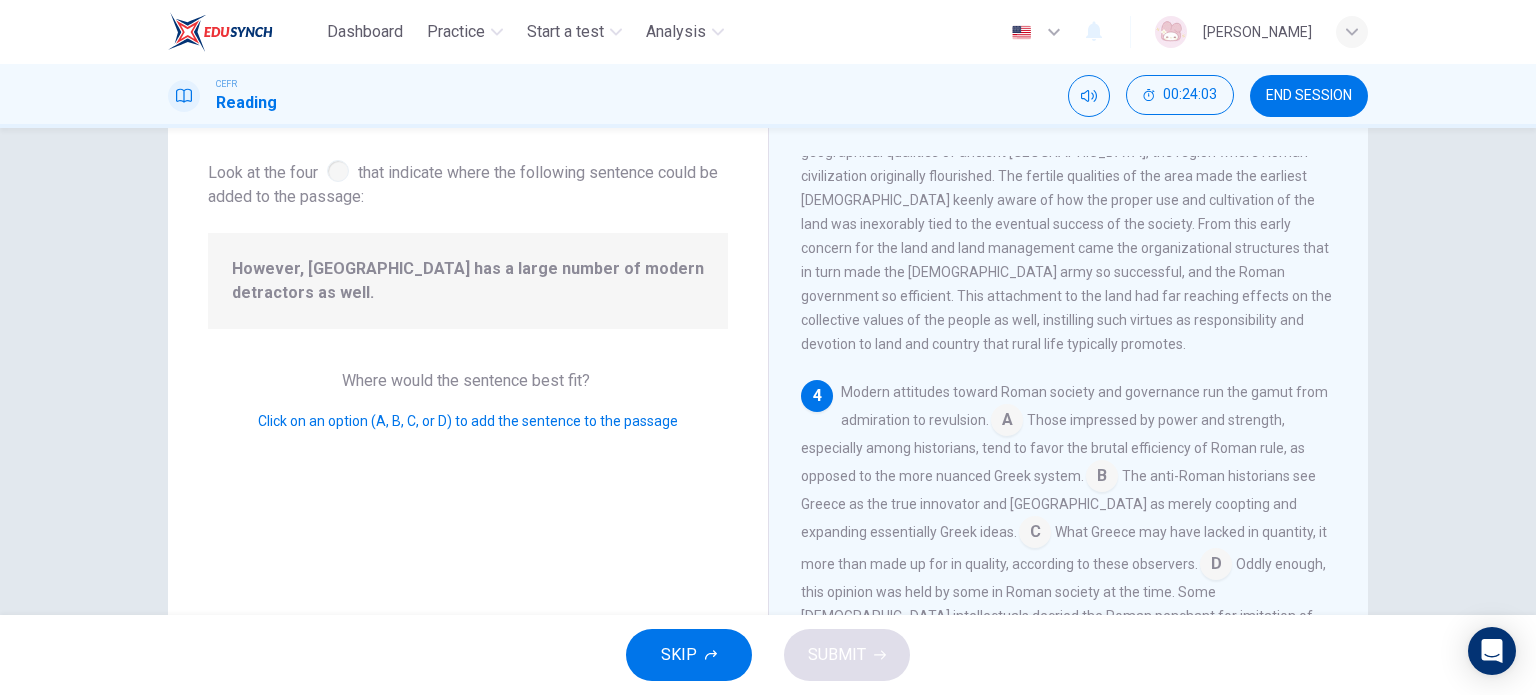 scroll, scrollTop: 787, scrollLeft: 0, axis: vertical 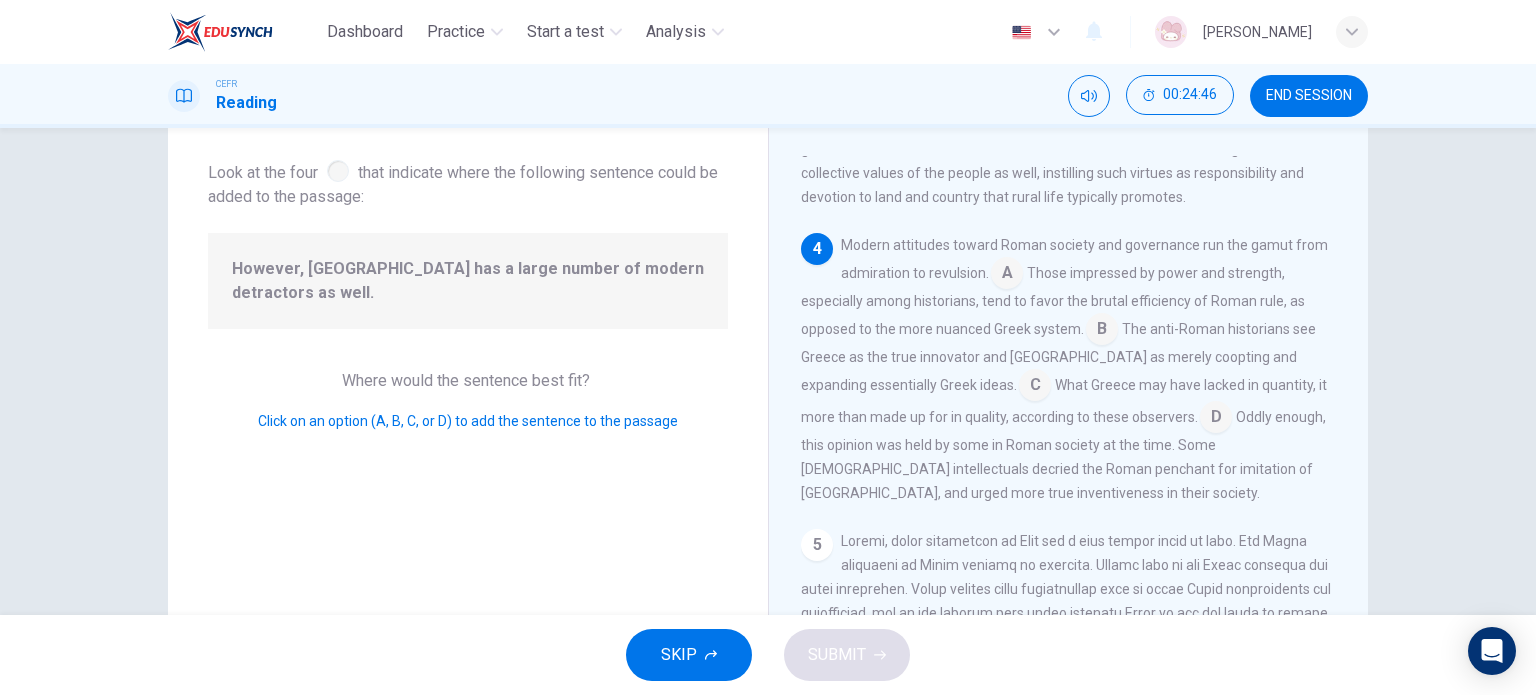 click at bounding box center [1007, 275] 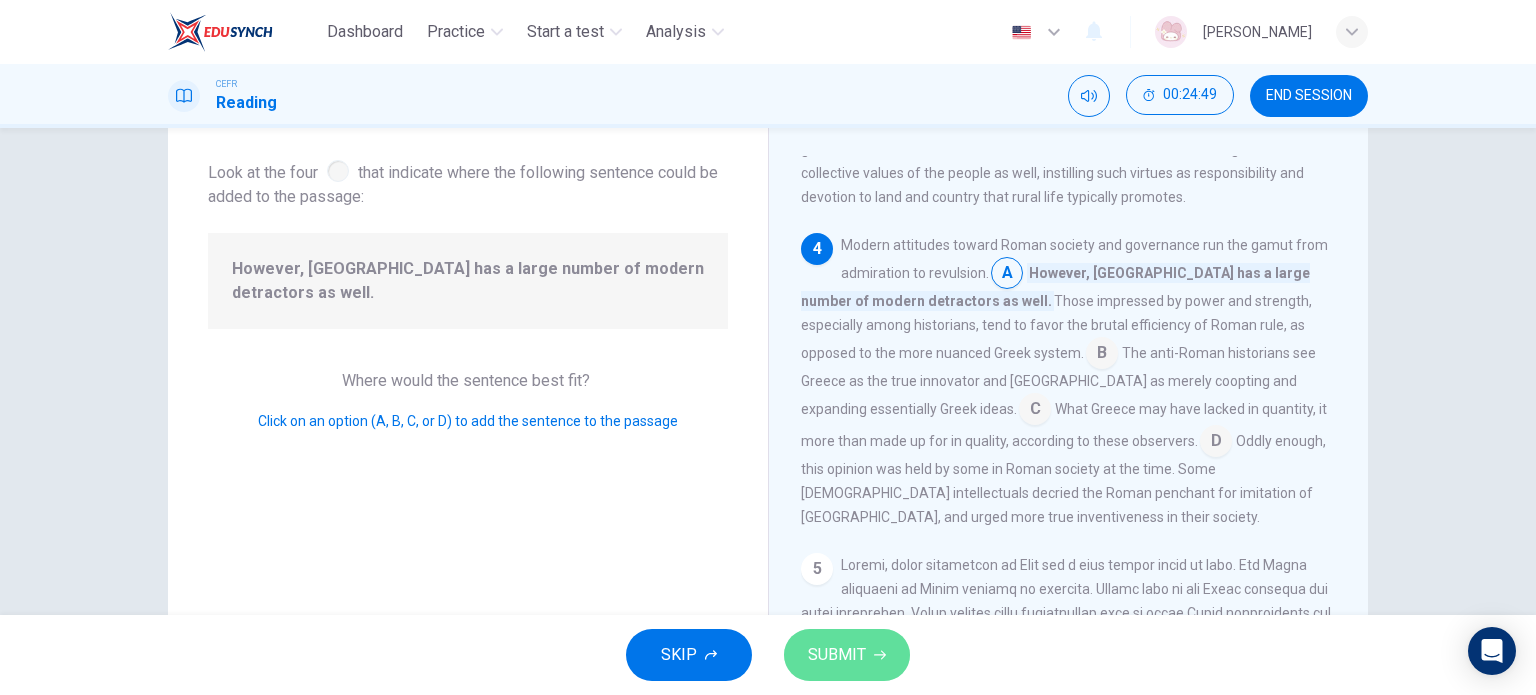 drag, startPoint x: 865, startPoint y: 655, endPoint x: 923, endPoint y: 551, distance: 119.0798 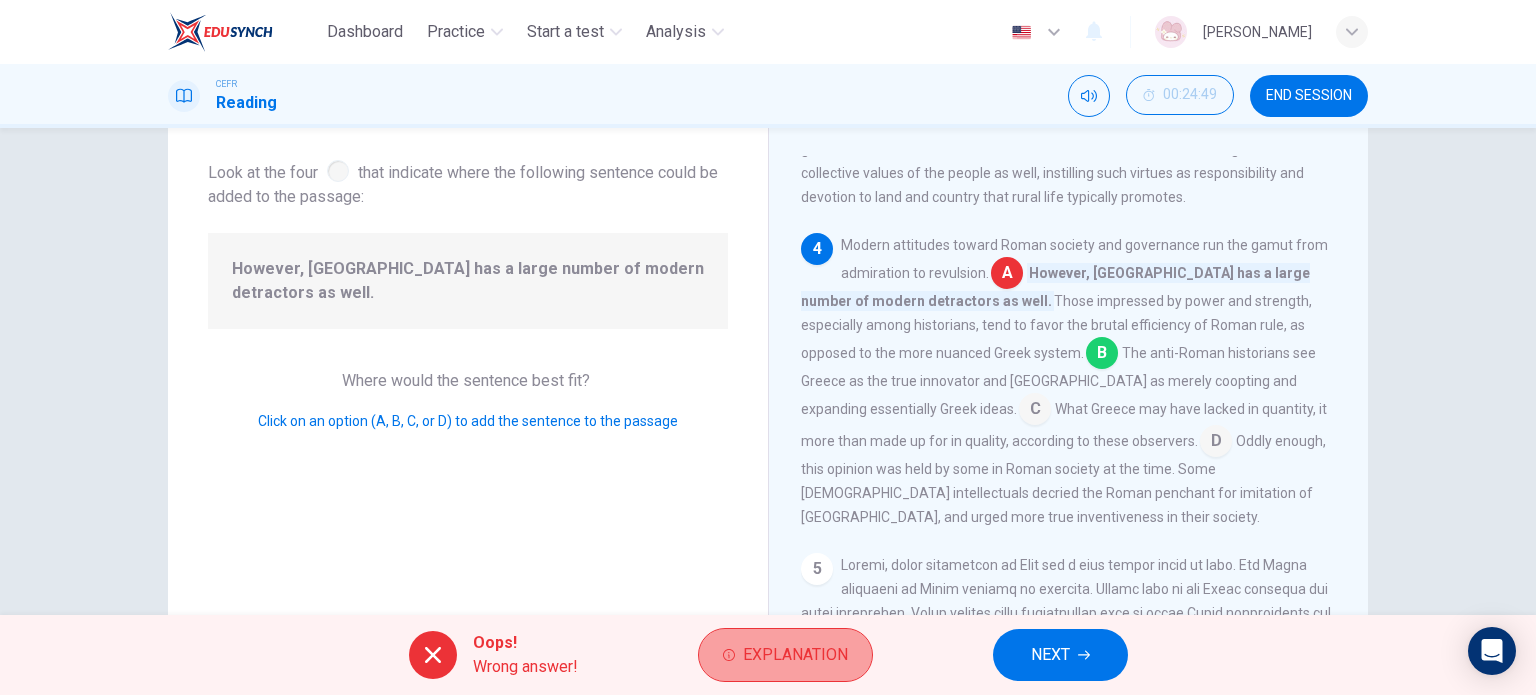 click on "Explanation" at bounding box center [795, 655] 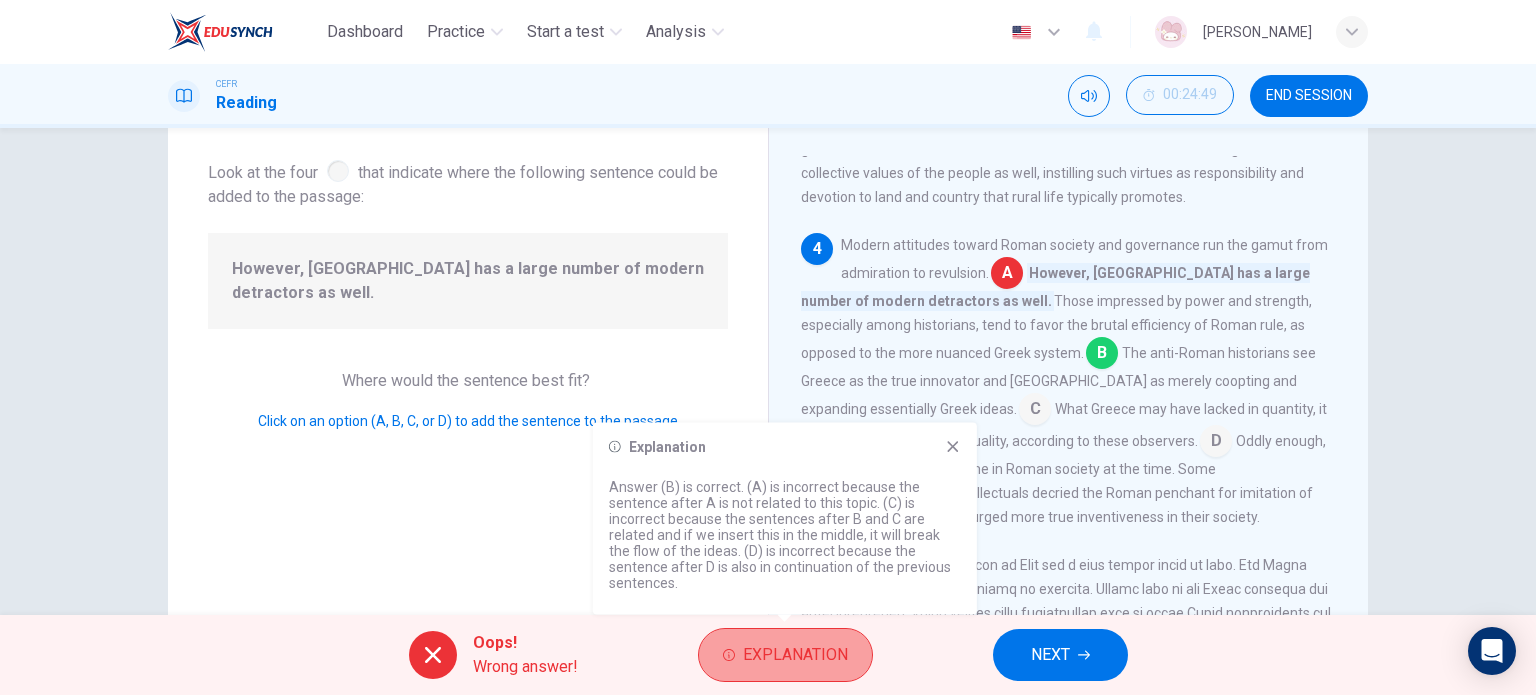 click on "Explanation" at bounding box center [795, 655] 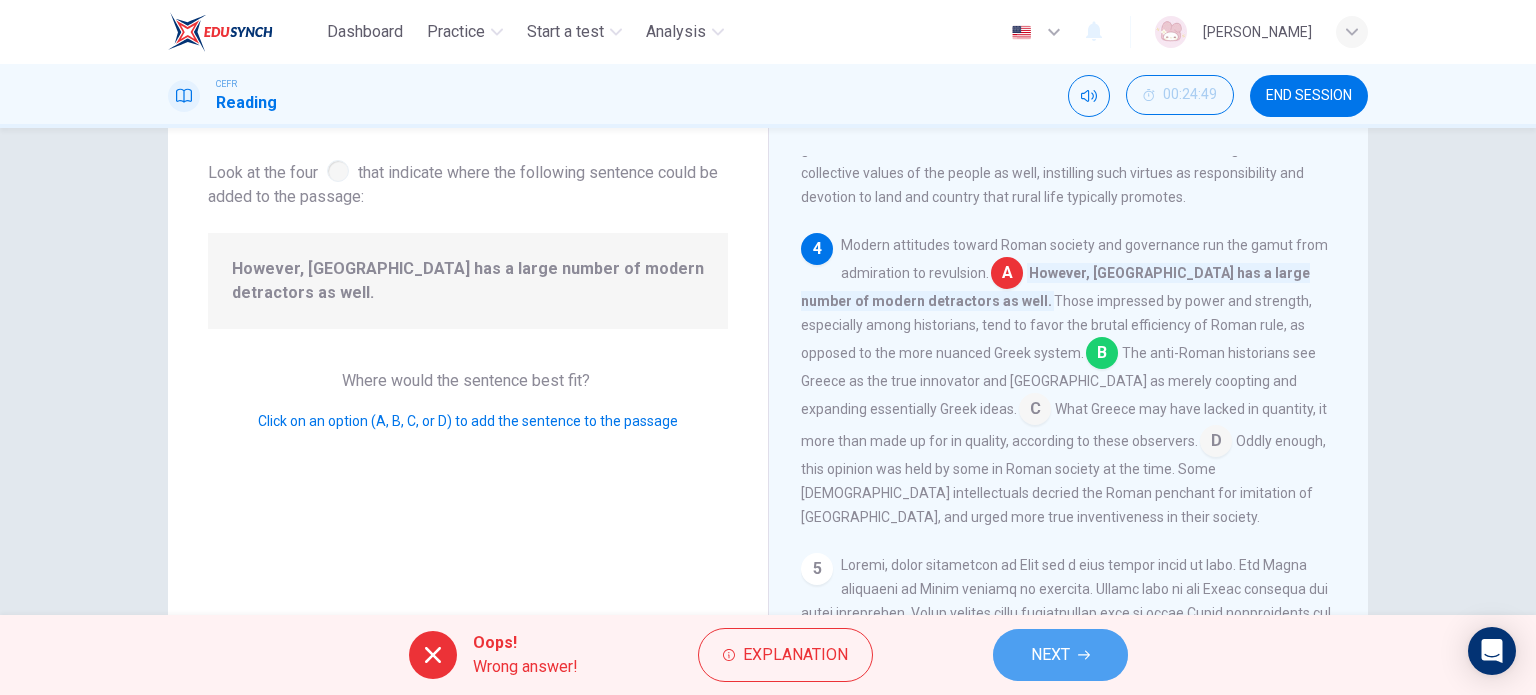 click on "NEXT" at bounding box center (1050, 655) 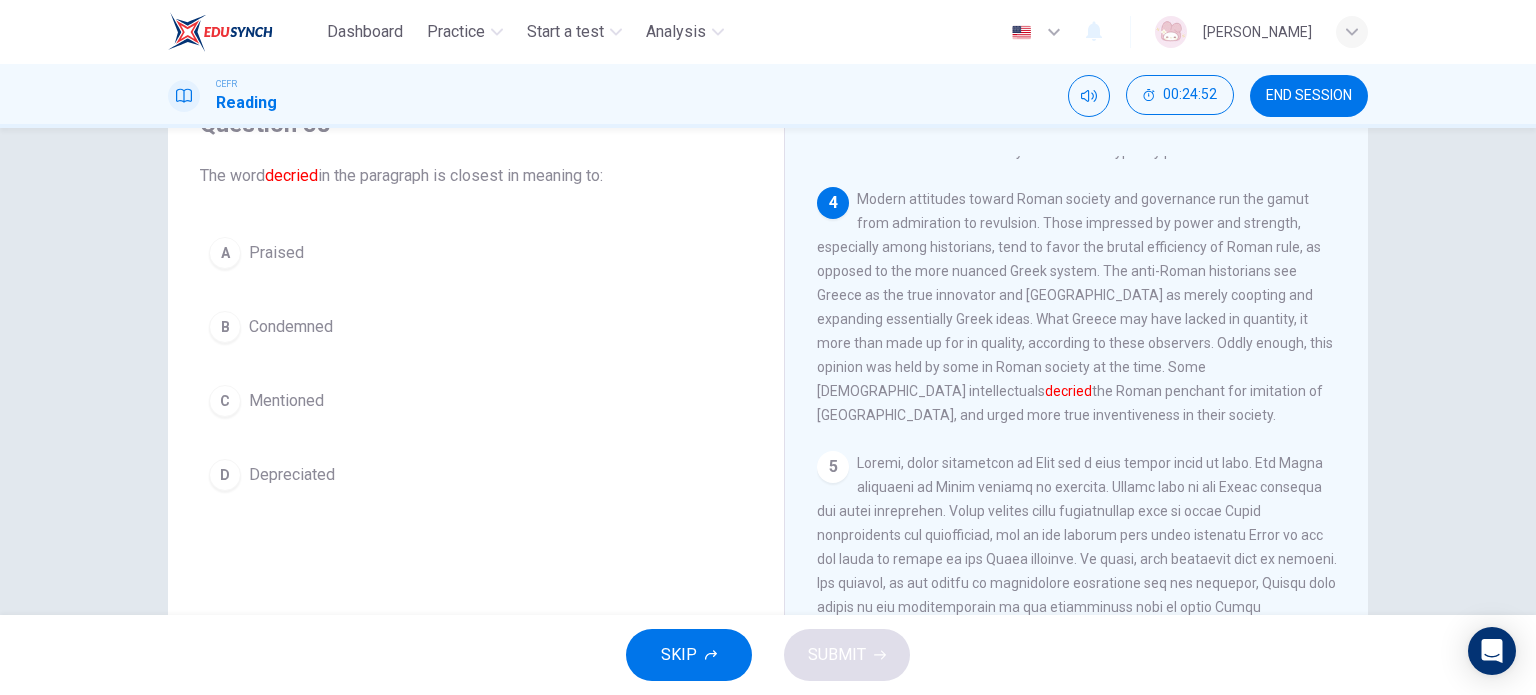 scroll, scrollTop: 776, scrollLeft: 0, axis: vertical 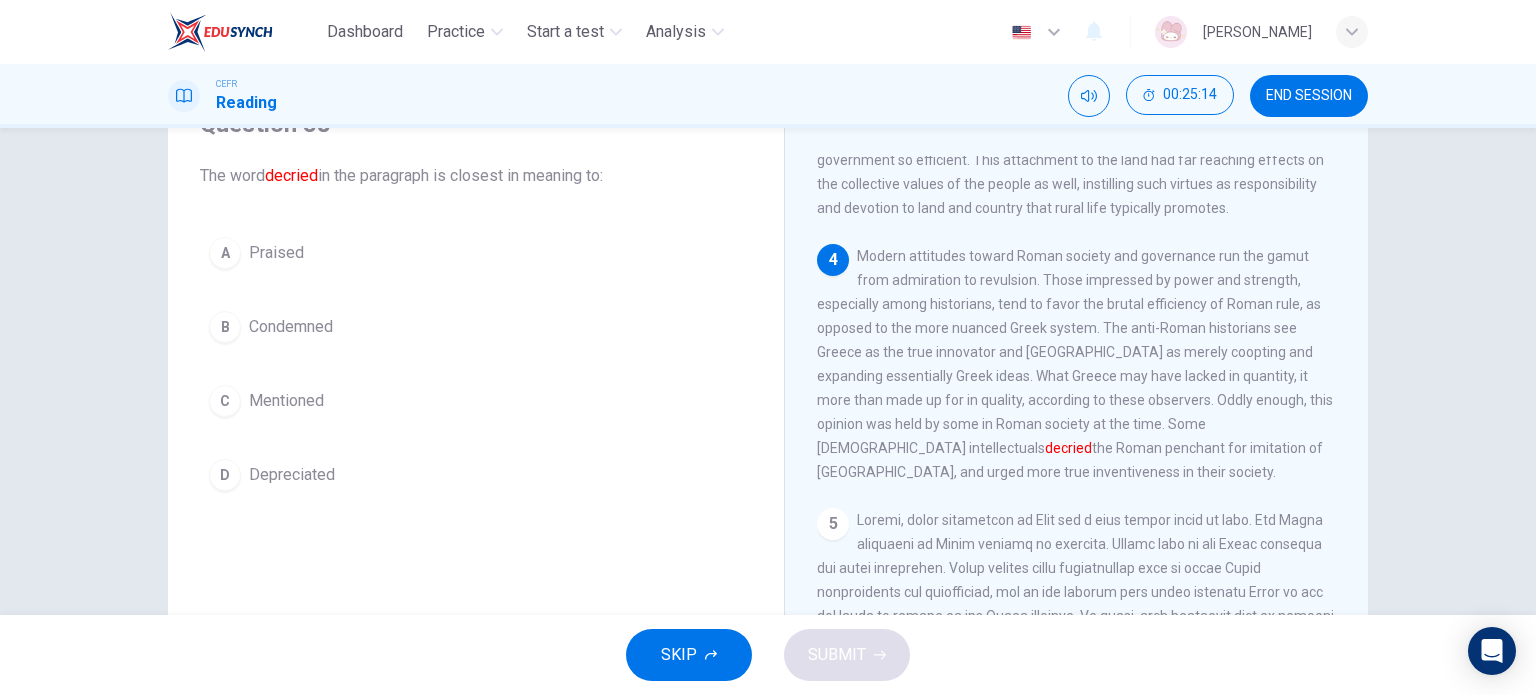 click on "B Condemned" at bounding box center (476, 327) 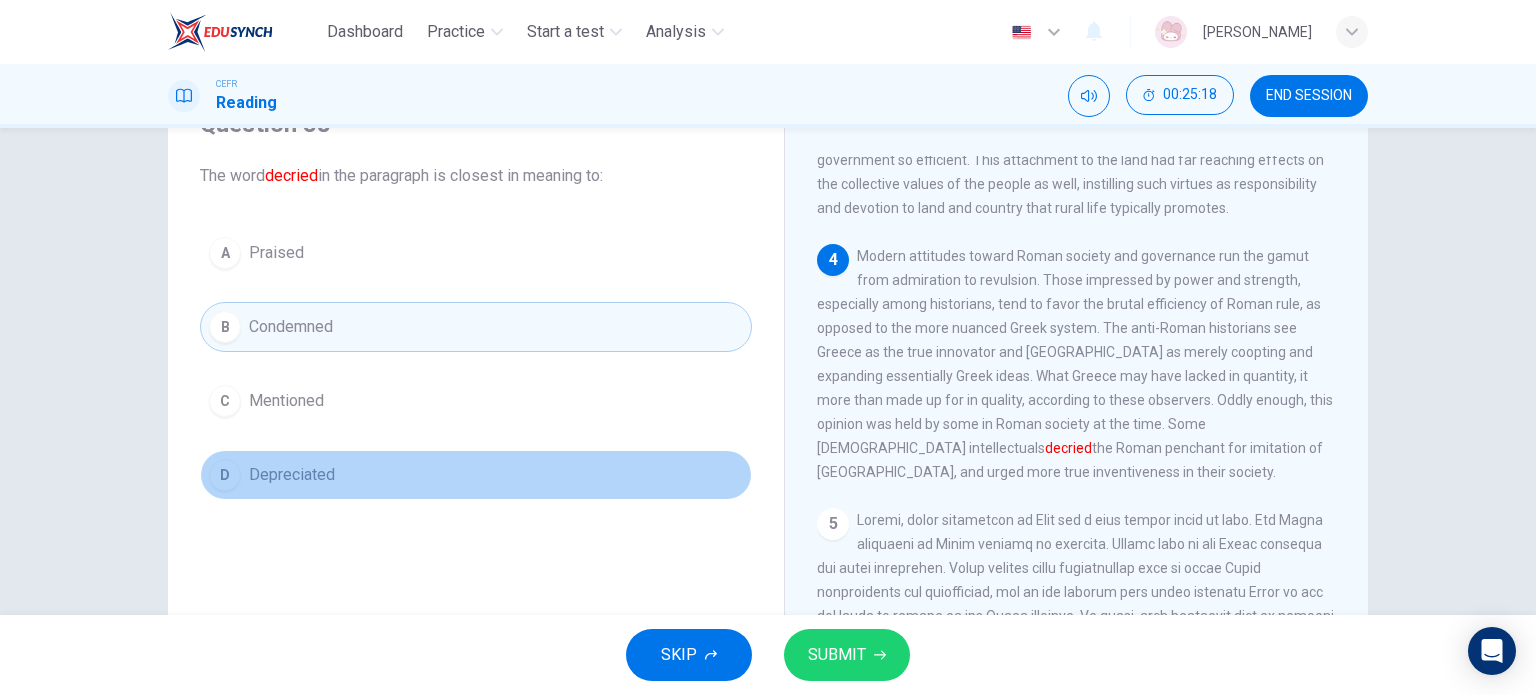 click on "D Depreciated" at bounding box center (476, 475) 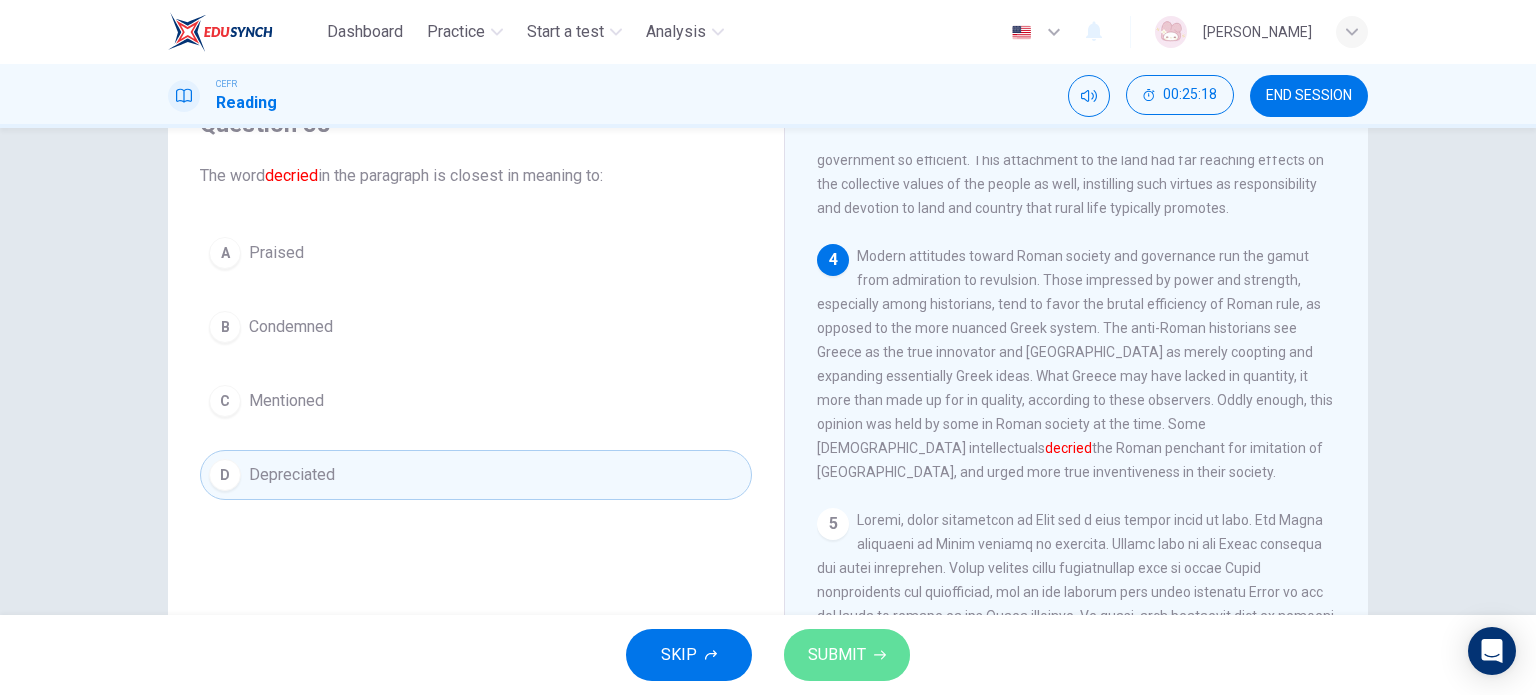 click on "SUBMIT" at bounding box center [847, 655] 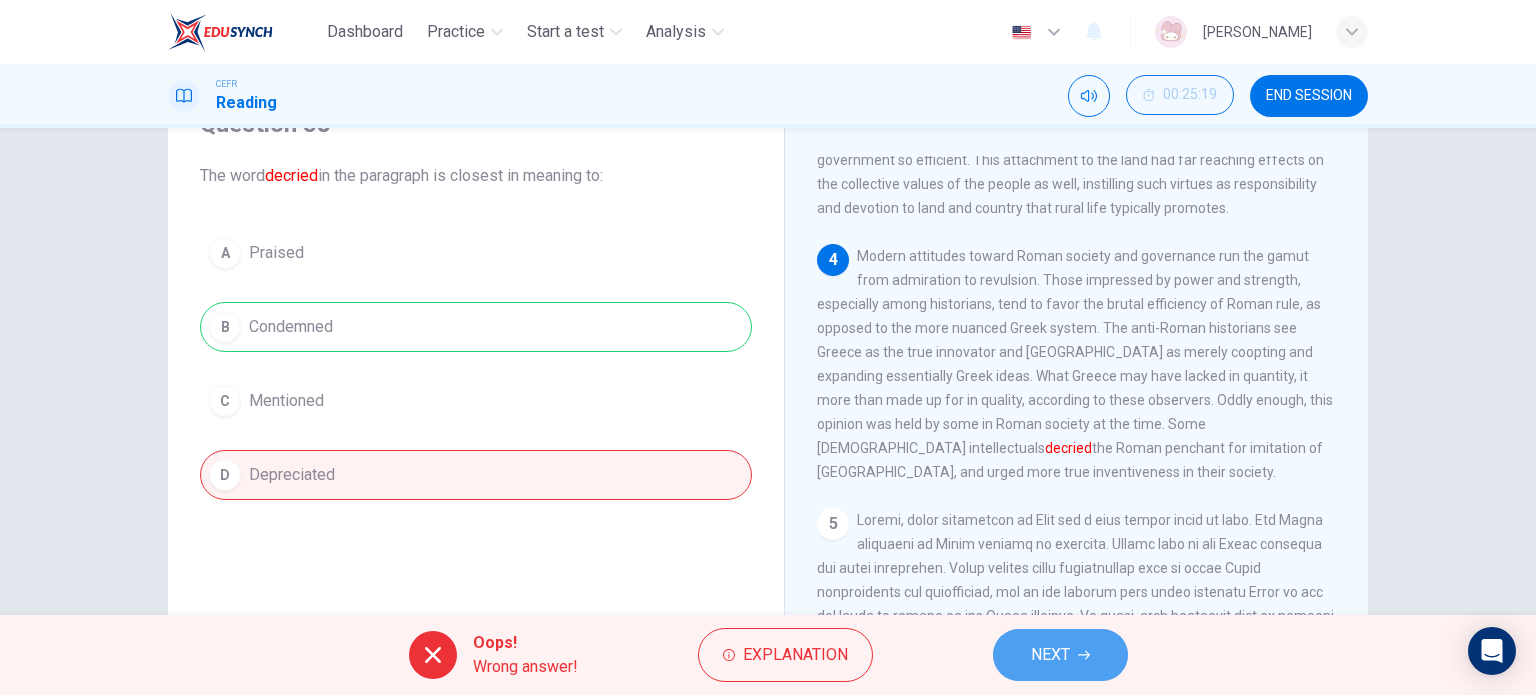 click on "NEXT" at bounding box center (1050, 655) 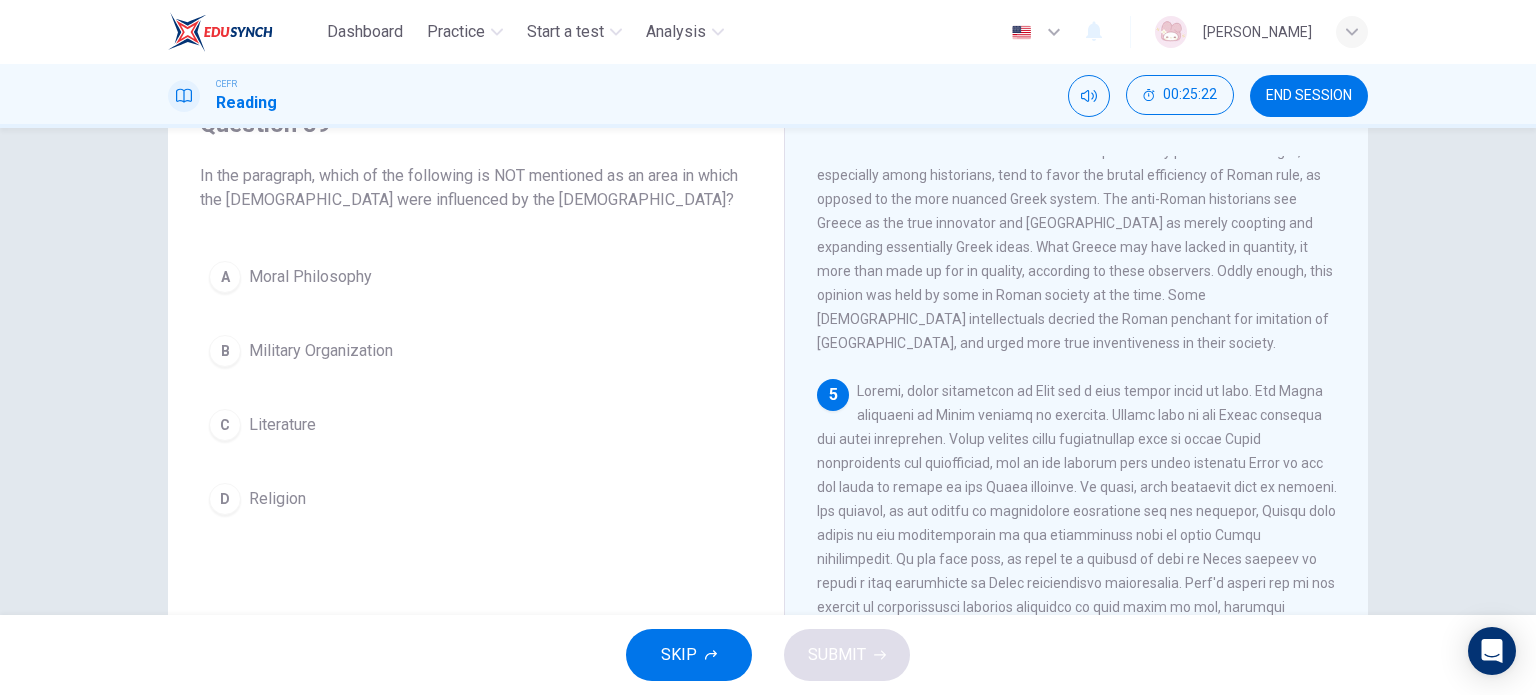scroll, scrollTop: 976, scrollLeft: 0, axis: vertical 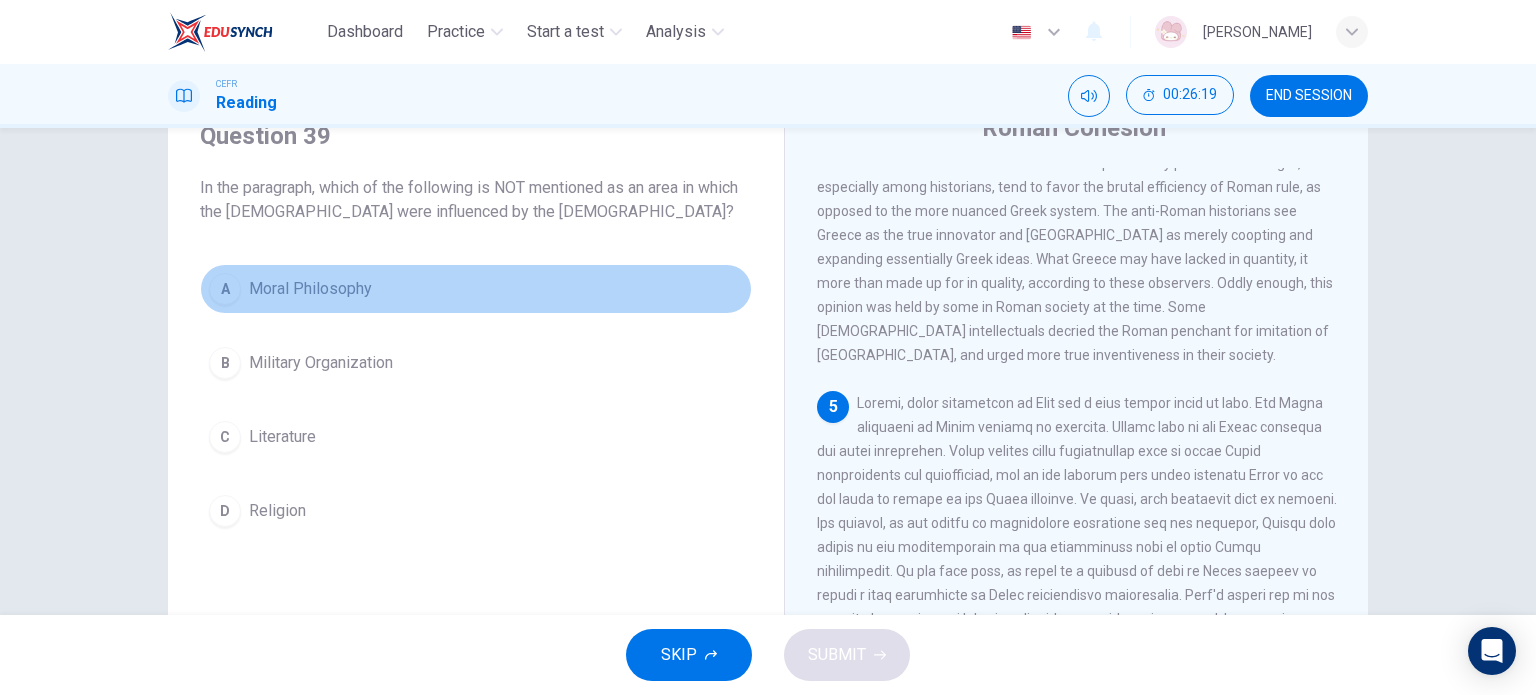 click on "Moral Philosophy" at bounding box center (310, 289) 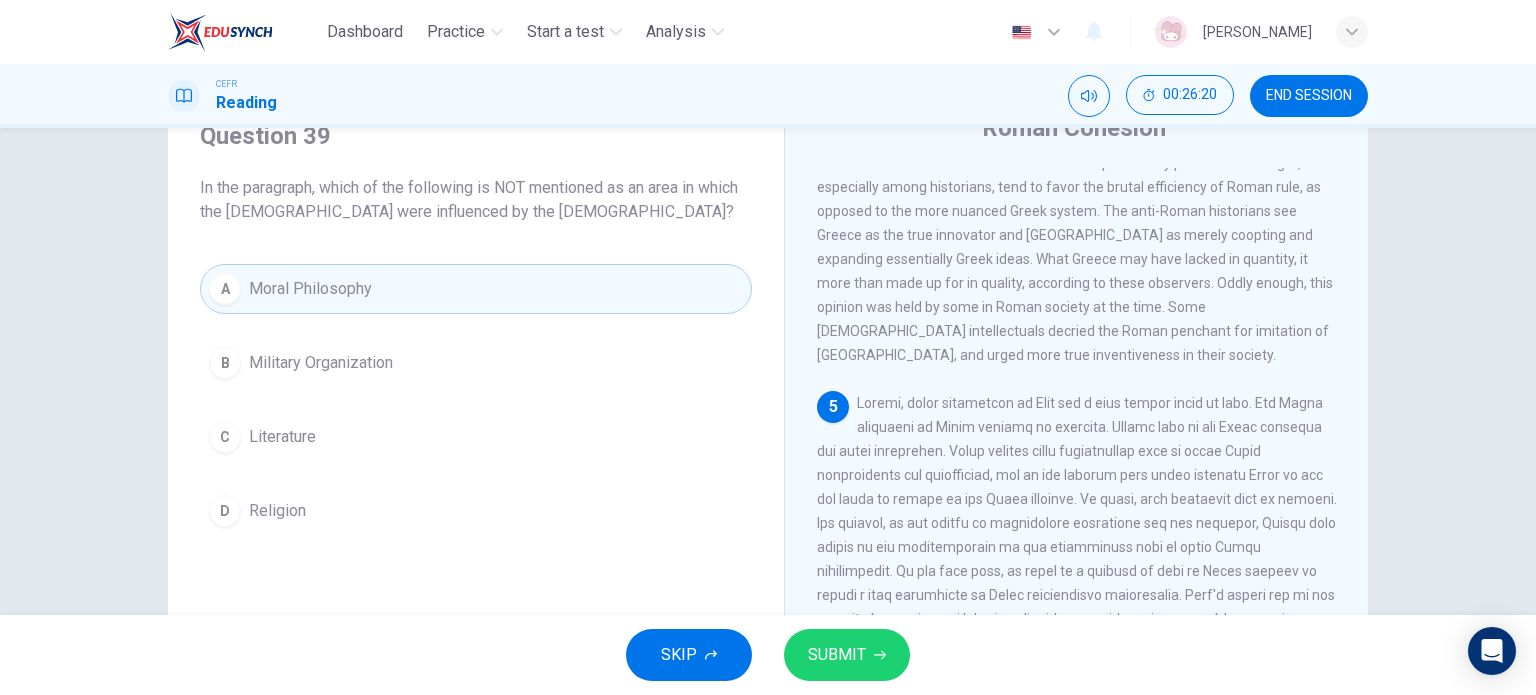 click on "SUBMIT" at bounding box center (847, 655) 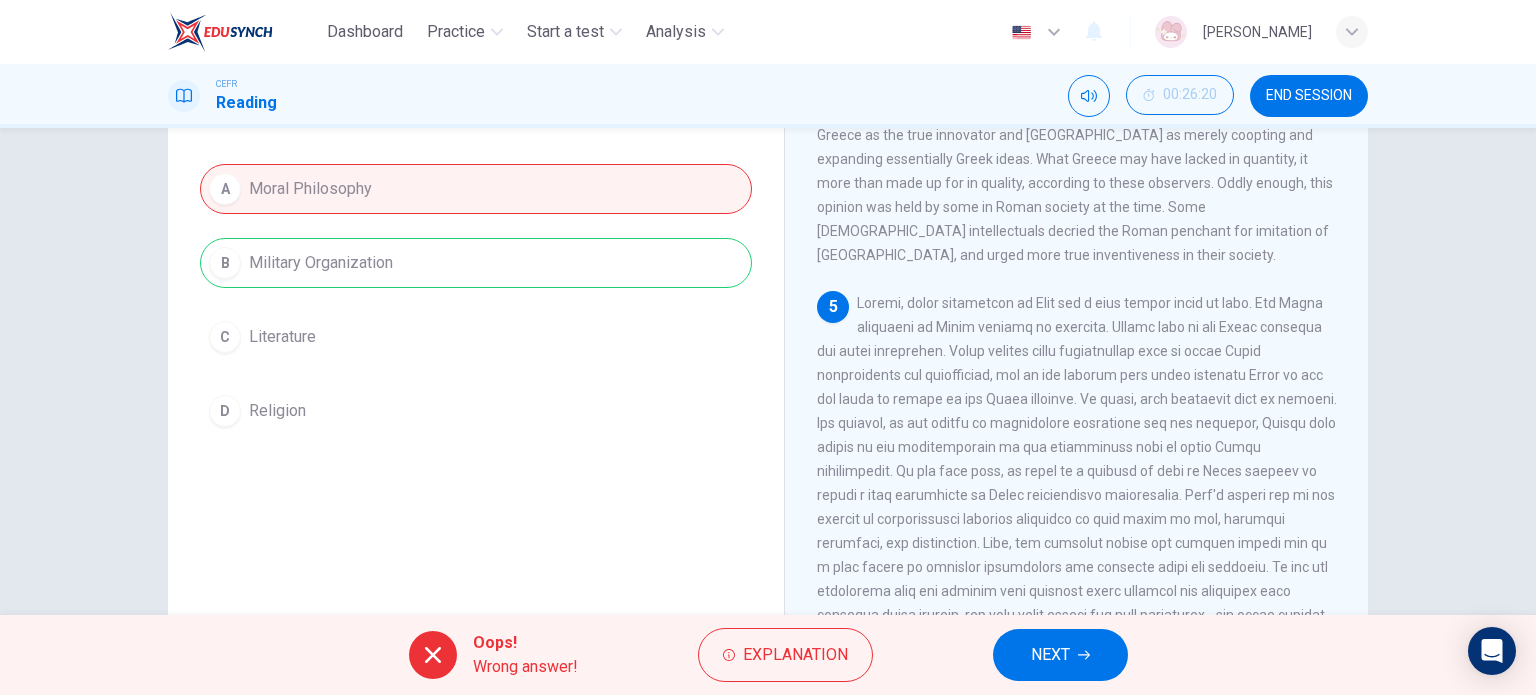 scroll, scrollTop: 288, scrollLeft: 0, axis: vertical 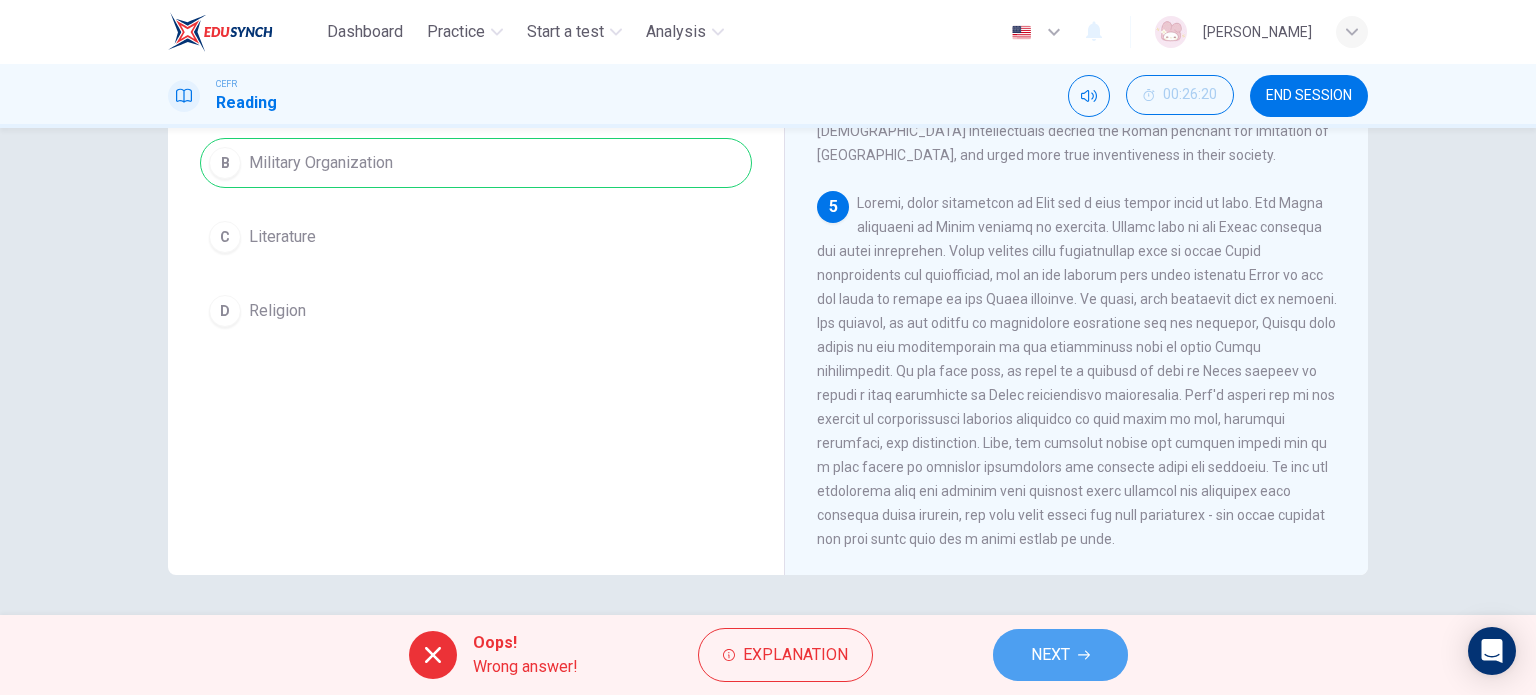 click on "NEXT" at bounding box center (1050, 655) 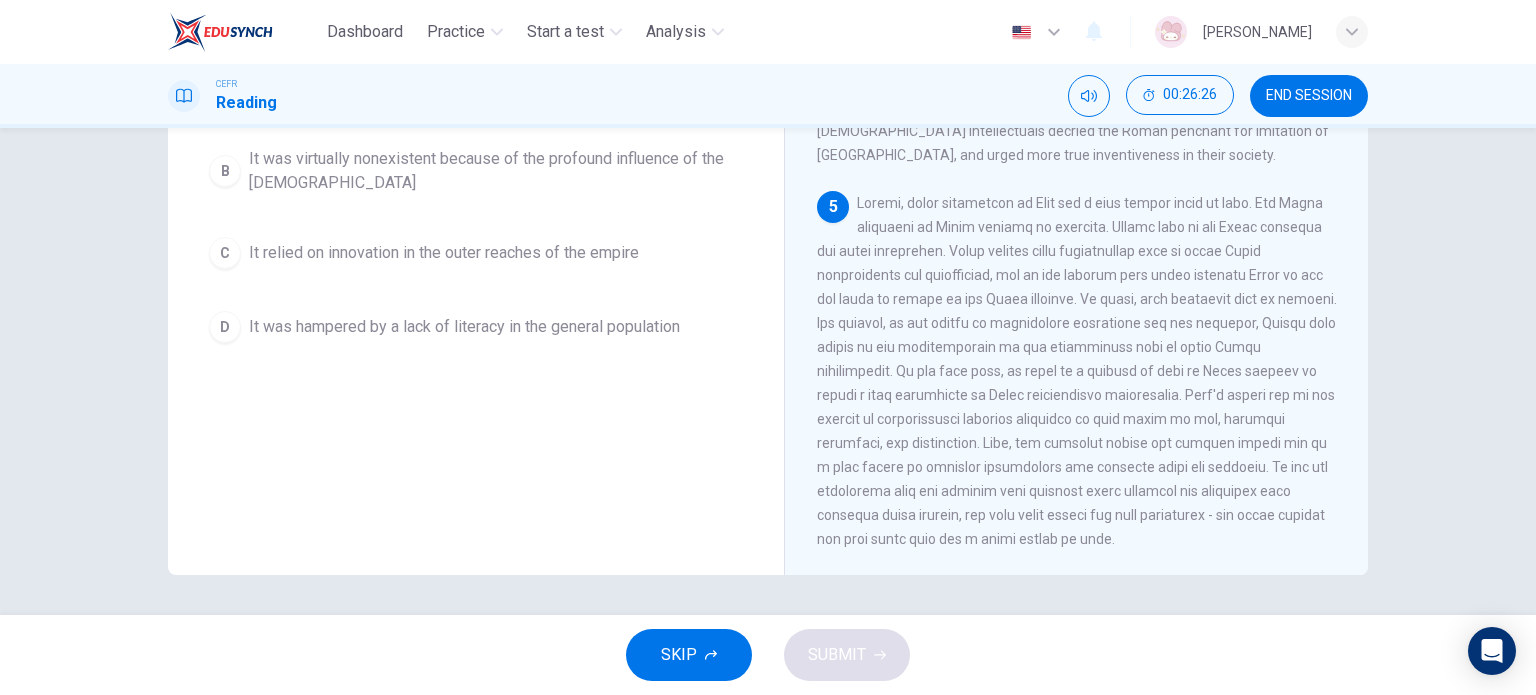 scroll, scrollTop: 188, scrollLeft: 0, axis: vertical 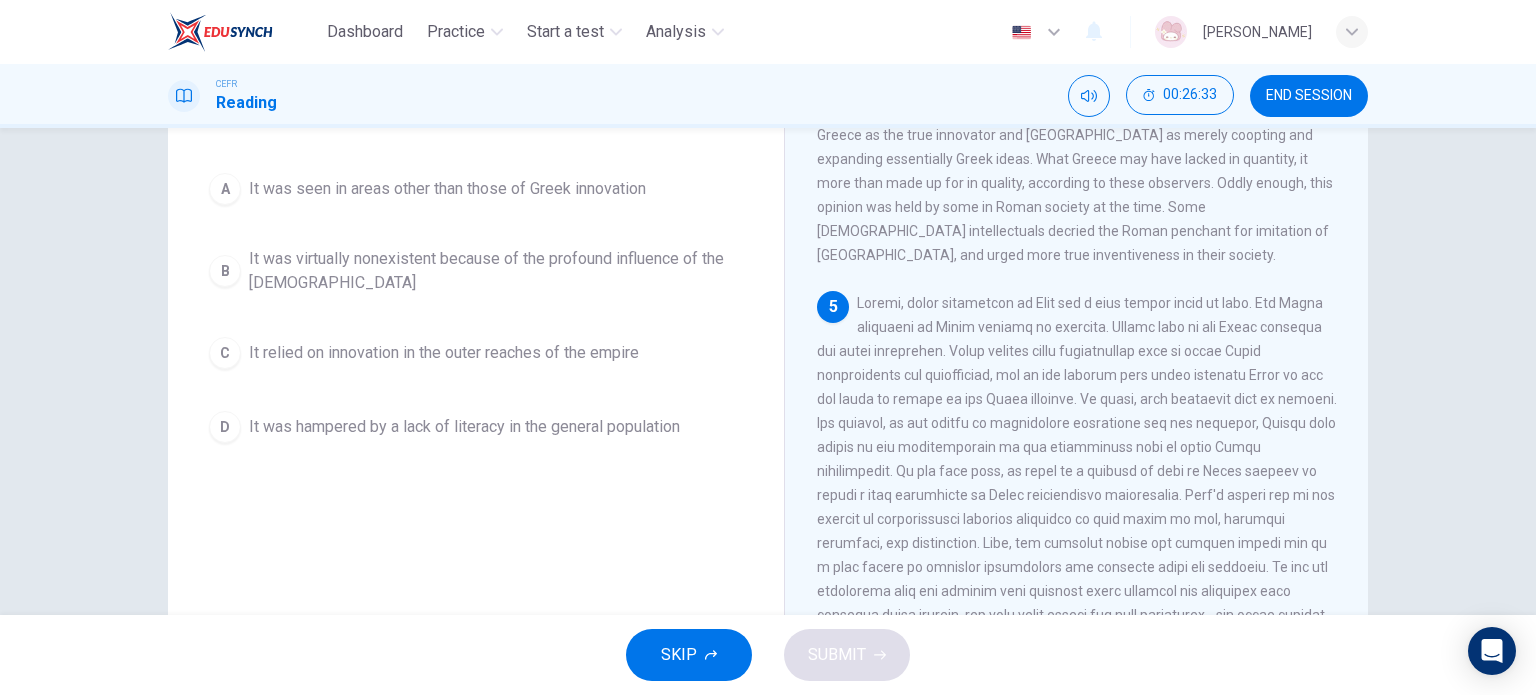 click on "It was seen in areas other than those of Greek innovation" at bounding box center [447, 189] 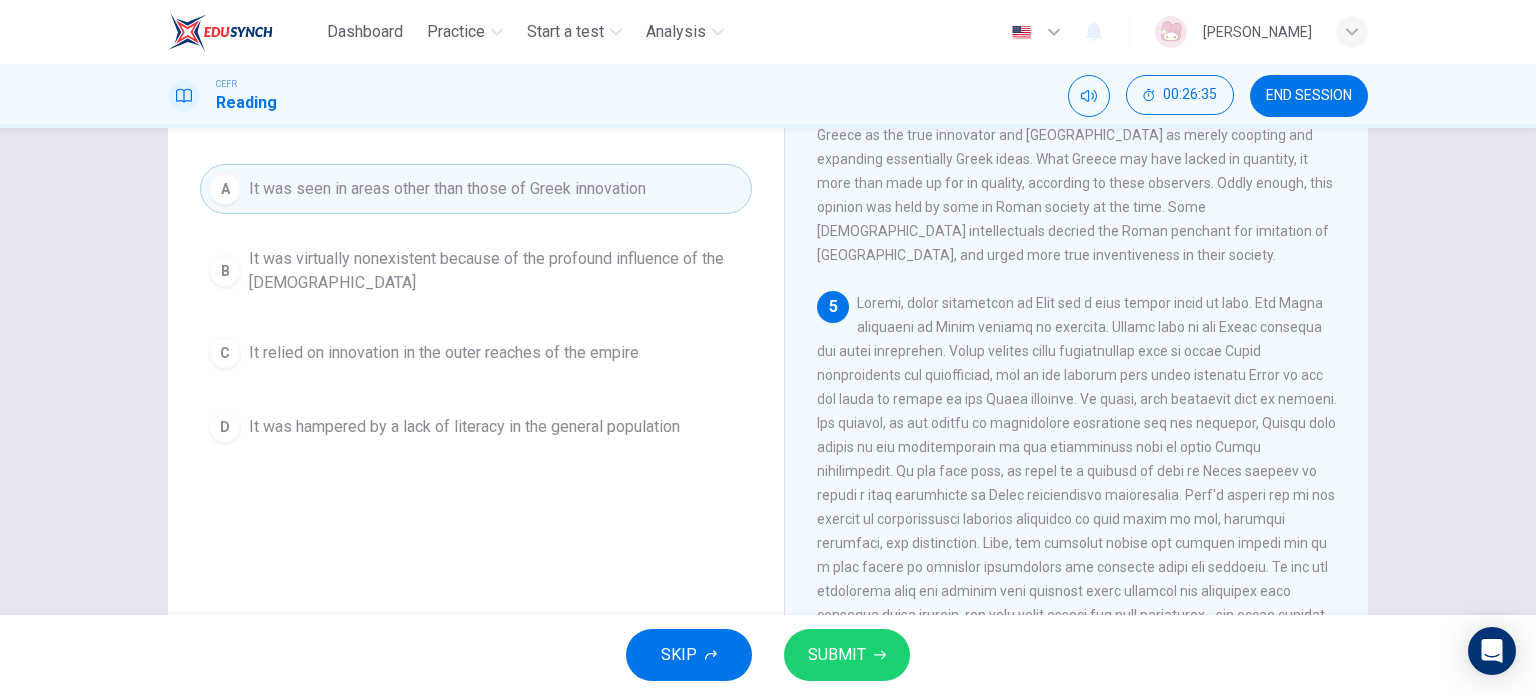 click on "SUBMIT" at bounding box center [847, 655] 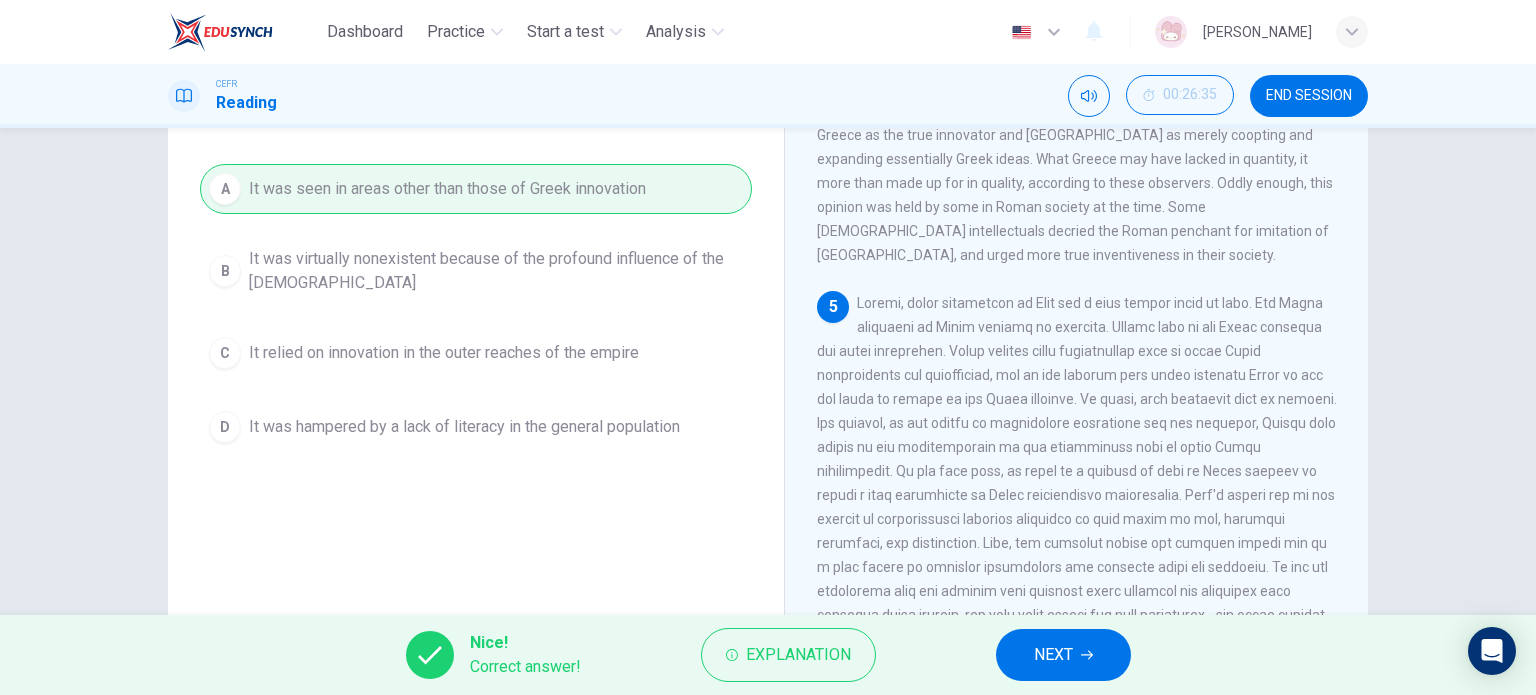 click on "NEXT" at bounding box center (1053, 655) 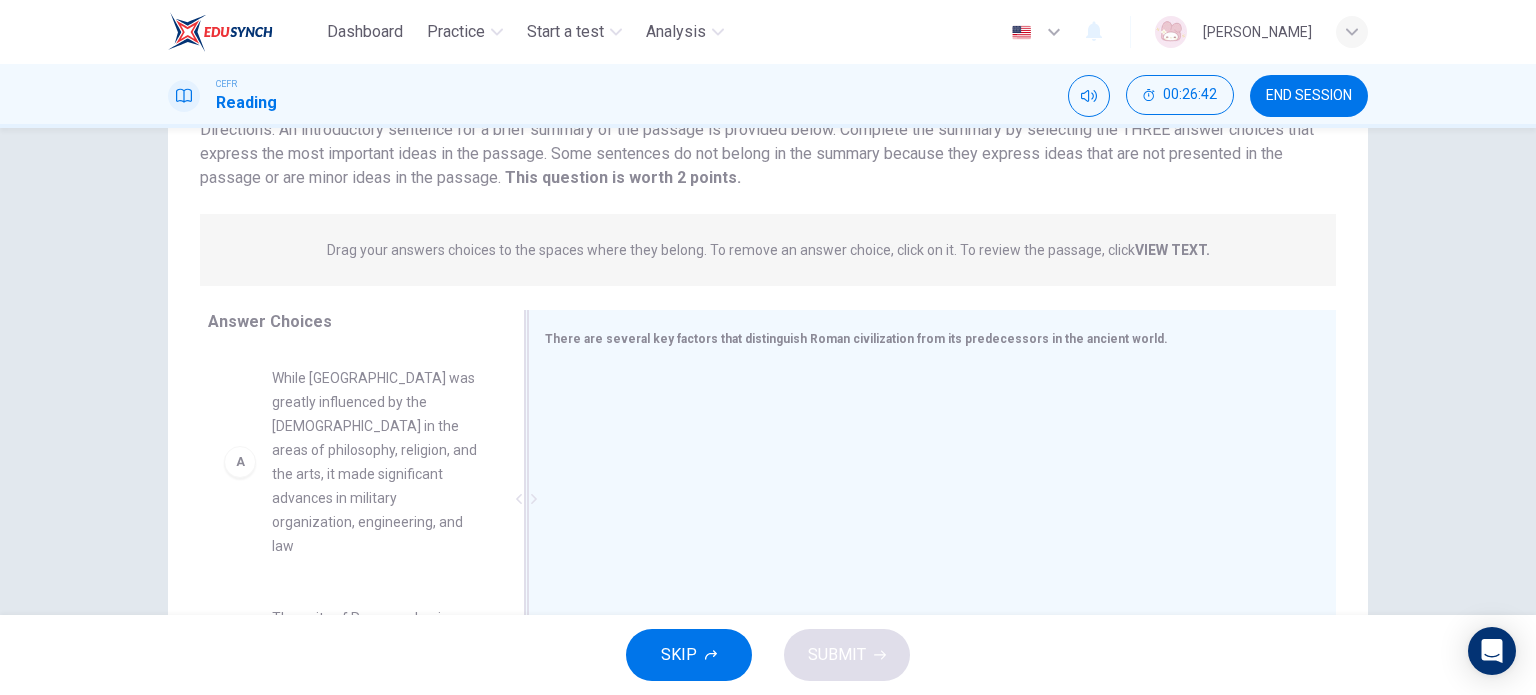 scroll, scrollTop: 200, scrollLeft: 0, axis: vertical 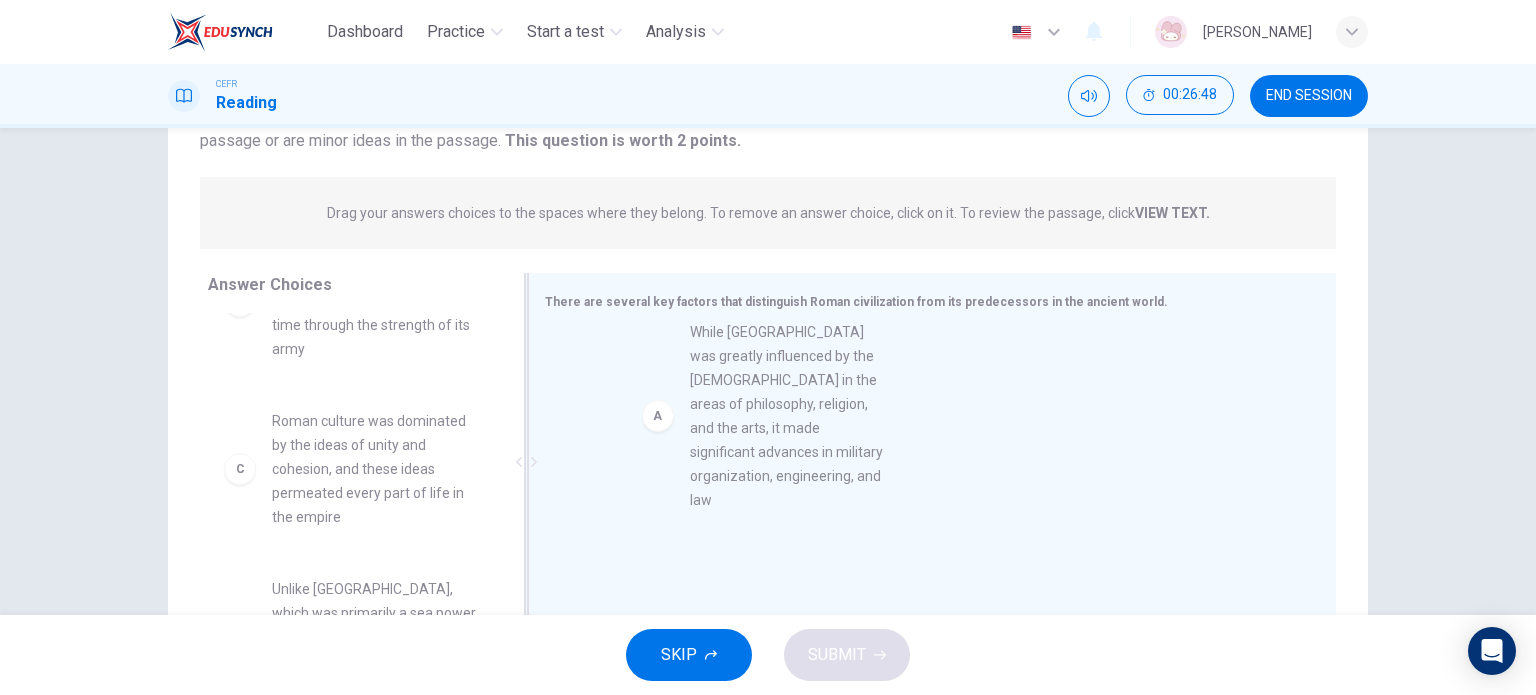drag, startPoint x: 402, startPoint y: 363, endPoint x: 831, endPoint y: 454, distance: 438.54532 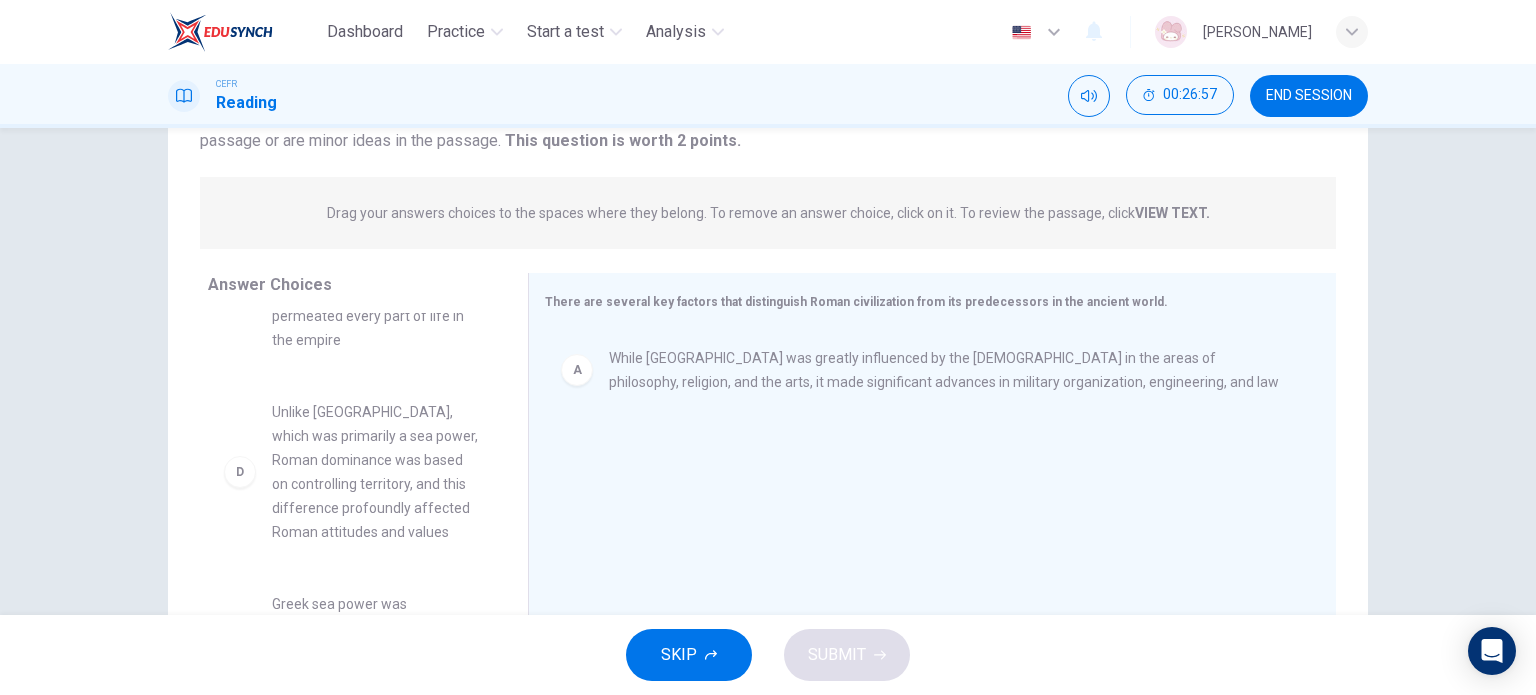 scroll, scrollTop: 300, scrollLeft: 0, axis: vertical 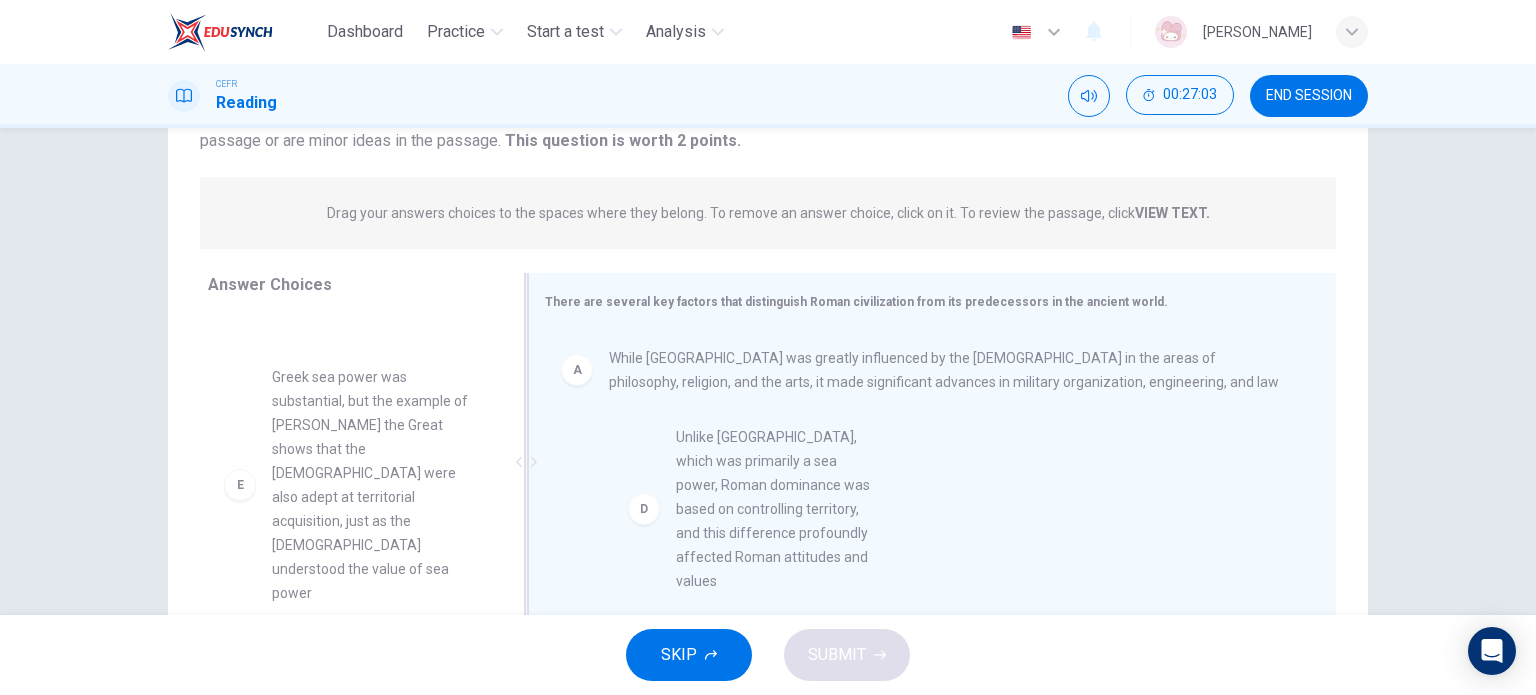 drag, startPoint x: 365, startPoint y: 467, endPoint x: 783, endPoint y: 527, distance: 422.28427 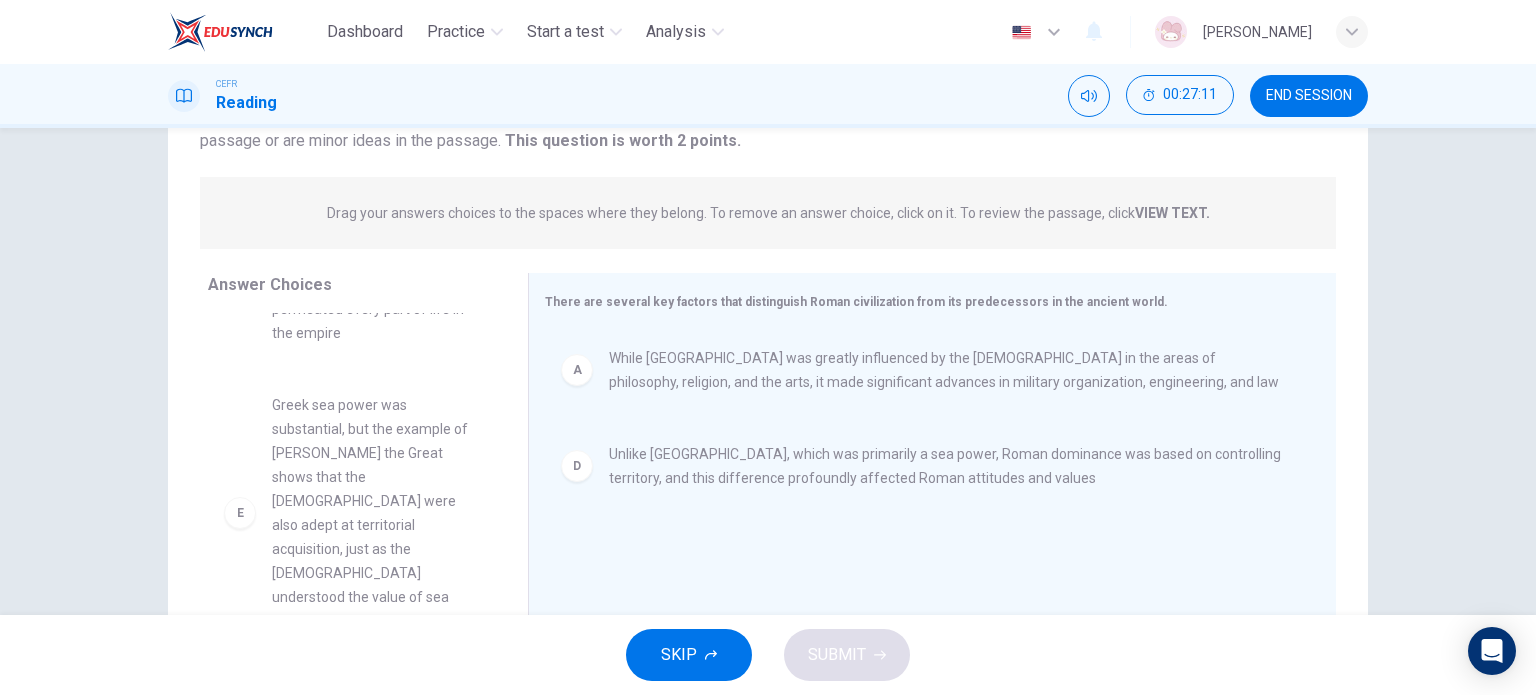 scroll, scrollTop: 372, scrollLeft: 0, axis: vertical 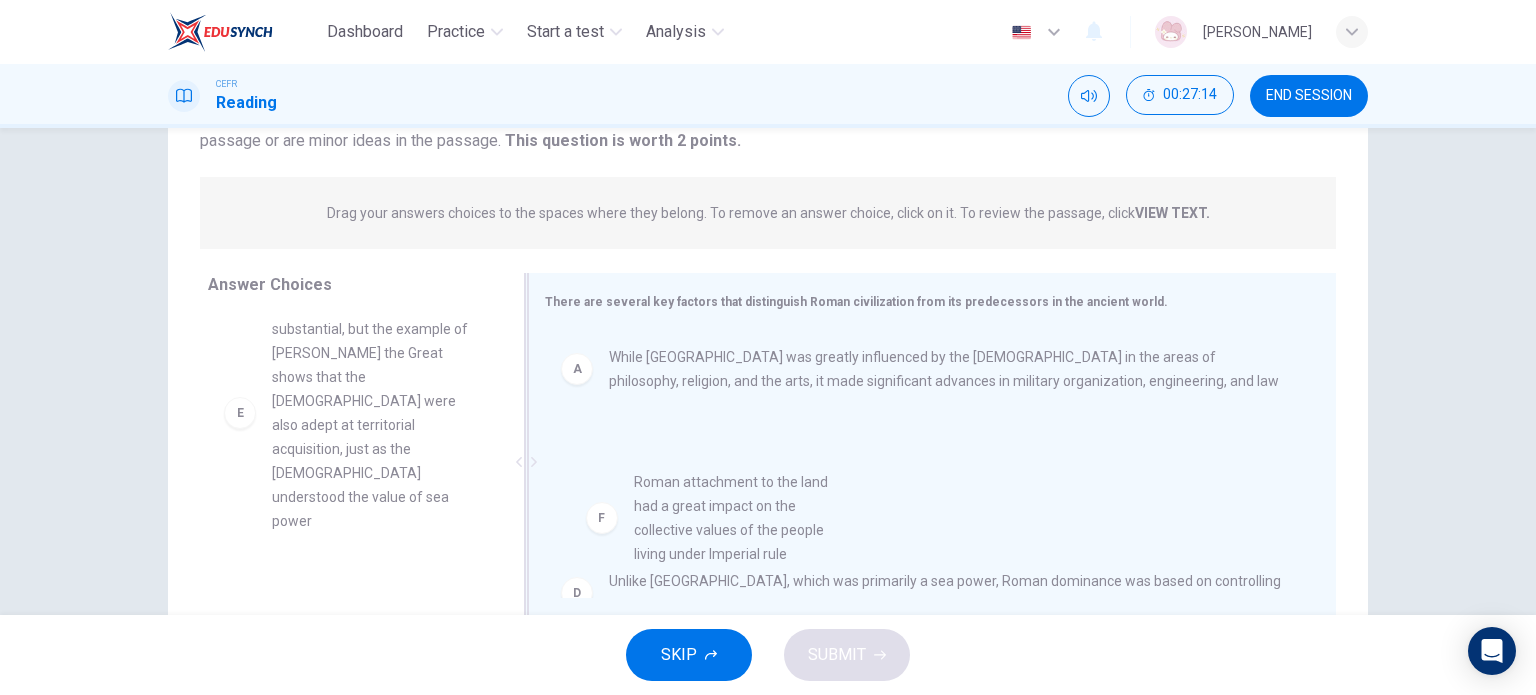 drag, startPoint x: 386, startPoint y: 578, endPoint x: 771, endPoint y: 539, distance: 386.97028 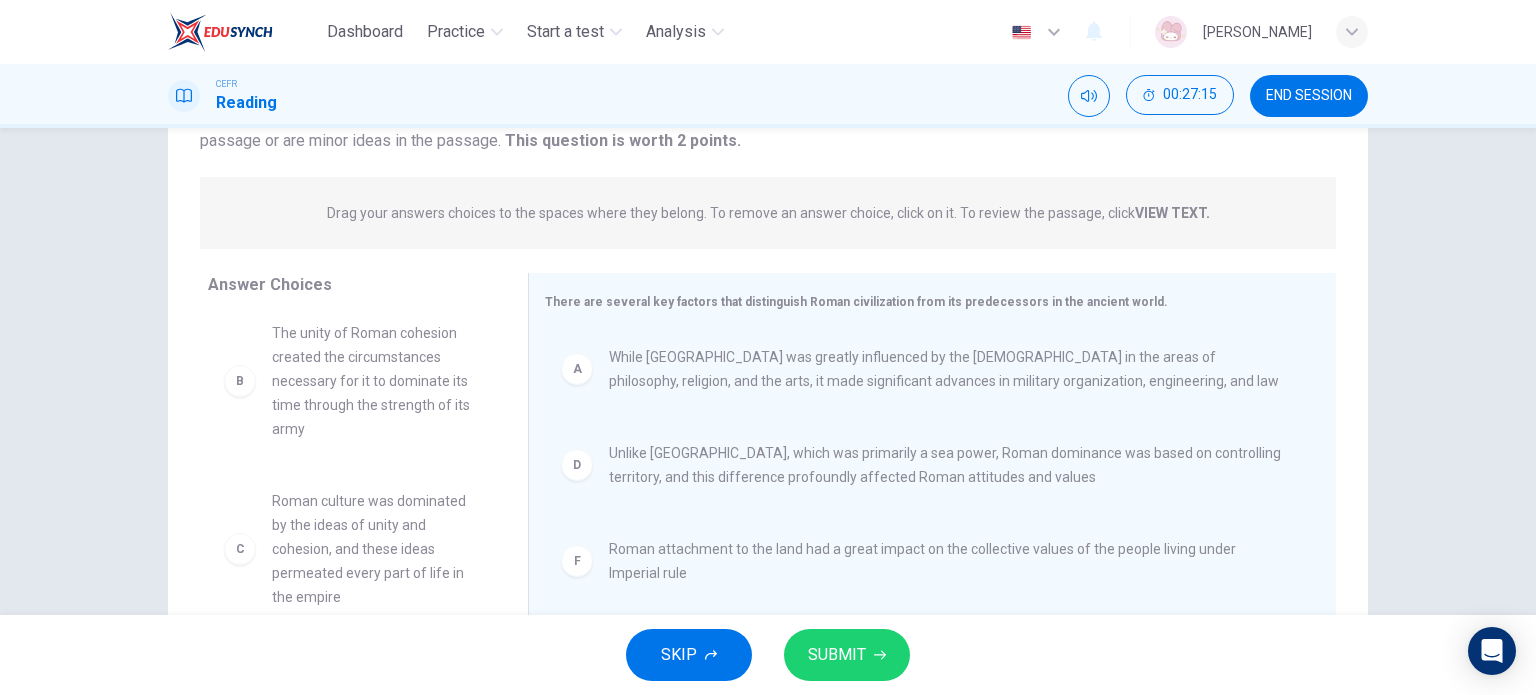 scroll, scrollTop: 0, scrollLeft: 0, axis: both 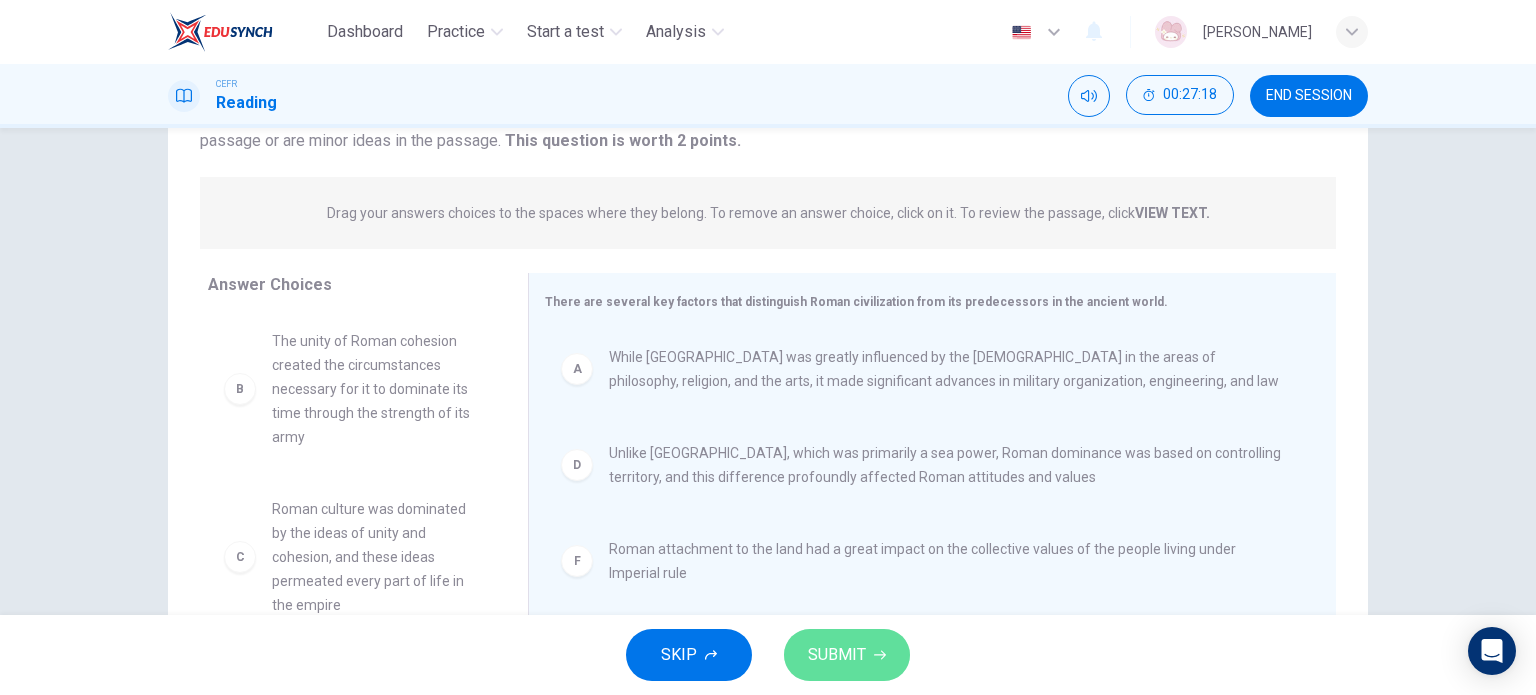 click on "SUBMIT" at bounding box center (847, 655) 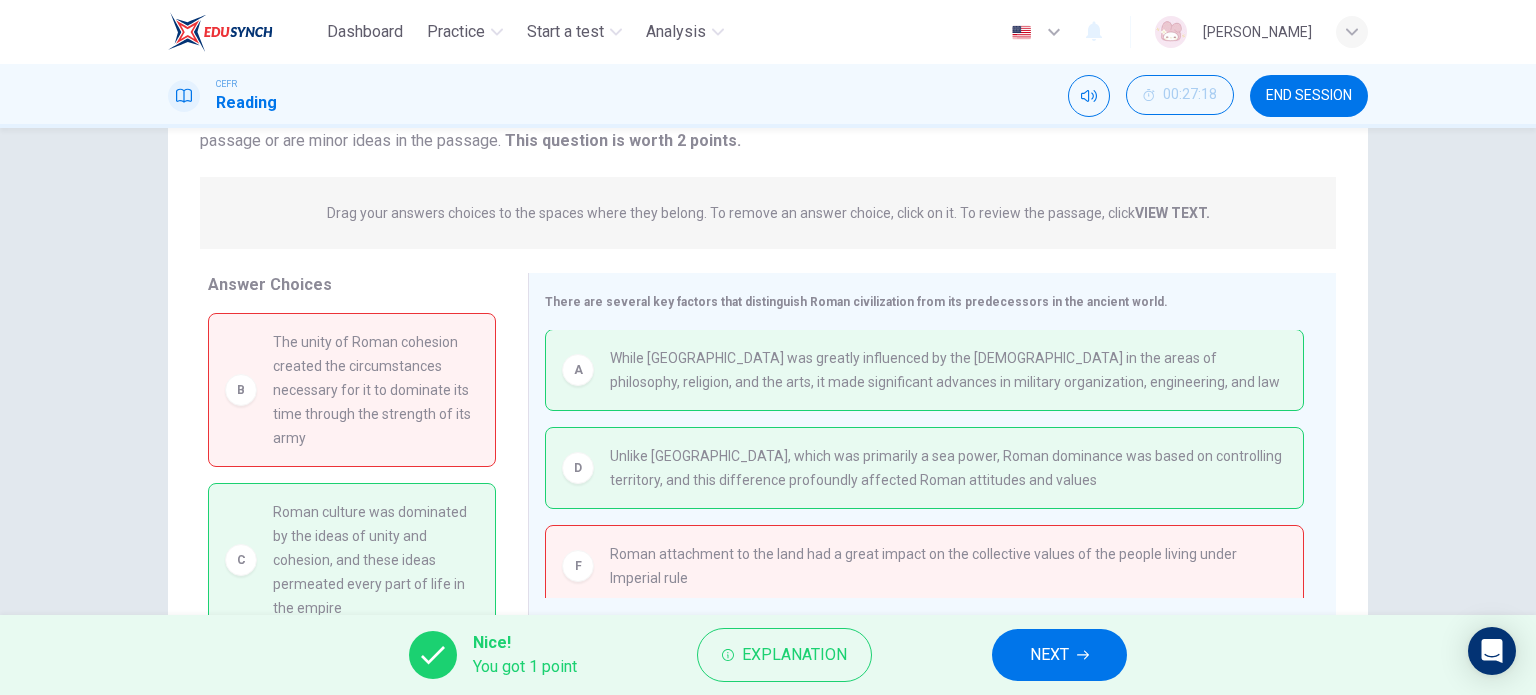 scroll, scrollTop: 100, scrollLeft: 0, axis: vertical 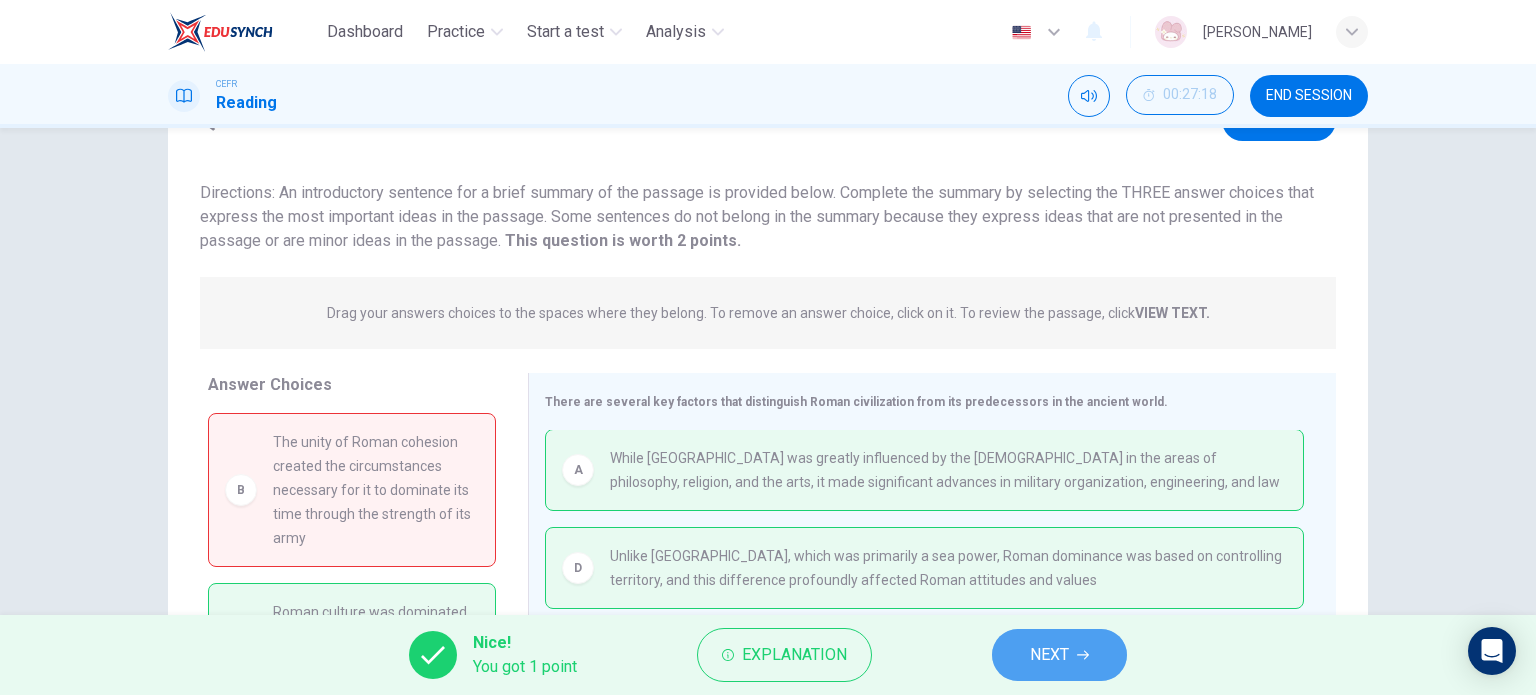 click on "NEXT" at bounding box center (1059, 655) 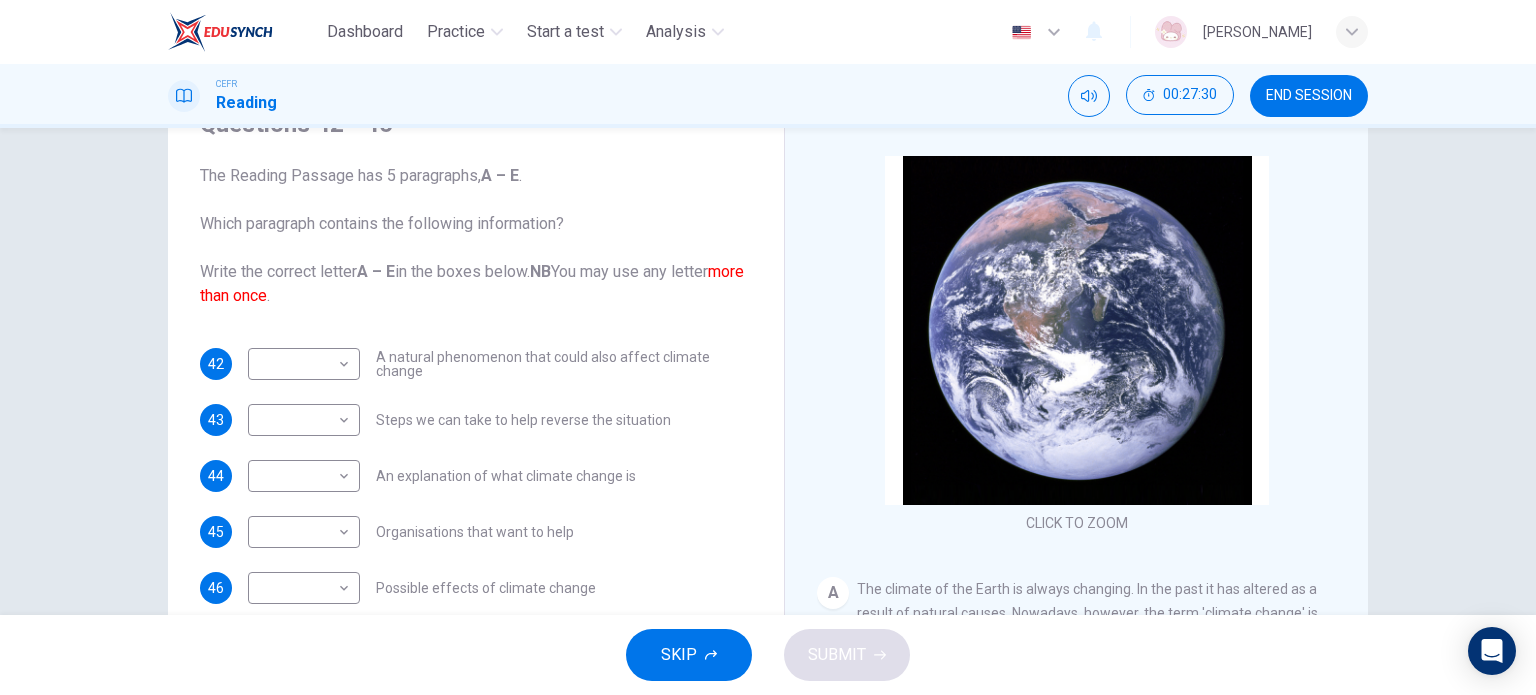 scroll, scrollTop: 200, scrollLeft: 0, axis: vertical 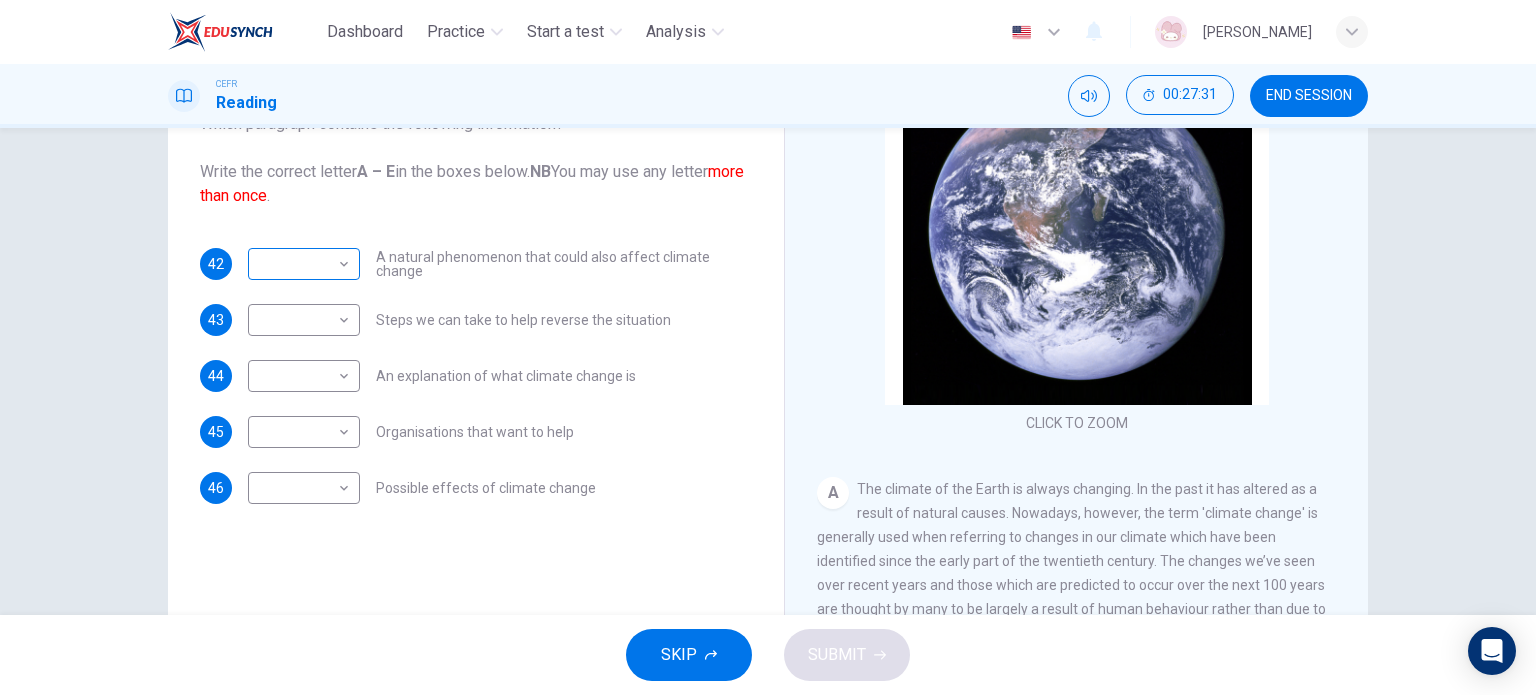 click on "Dashboard Practice Start a test Analysis English en ​ [PERSON_NAME] CEFR Reading 00:27:31 END SESSION Questions 42 - 46 The Reading Passage has 5 paragraphs,  A – E . Which paragraph contains the following information?  Write the correct letter  A – E  in the boxes below.
NB  You may use any letter  more than once . 42 ​ ​ A natural phenomenon that could also affect climate change 43 ​ ​ Steps we can take to help reverse the situation 44 ​ ​ An explanation of what climate change is 45 ​ ​ Organisations that want to help 46 ​ ​ Possible effects of climate change The Climate of the Earth CLICK TO ZOOM Click to Zoom A B C D E SKIP SUBMIT EduSynch - Online Language Proficiency Testing
Dashboard Practice Start a test Analysis Notifications © Copyright  2025" at bounding box center [768, 347] 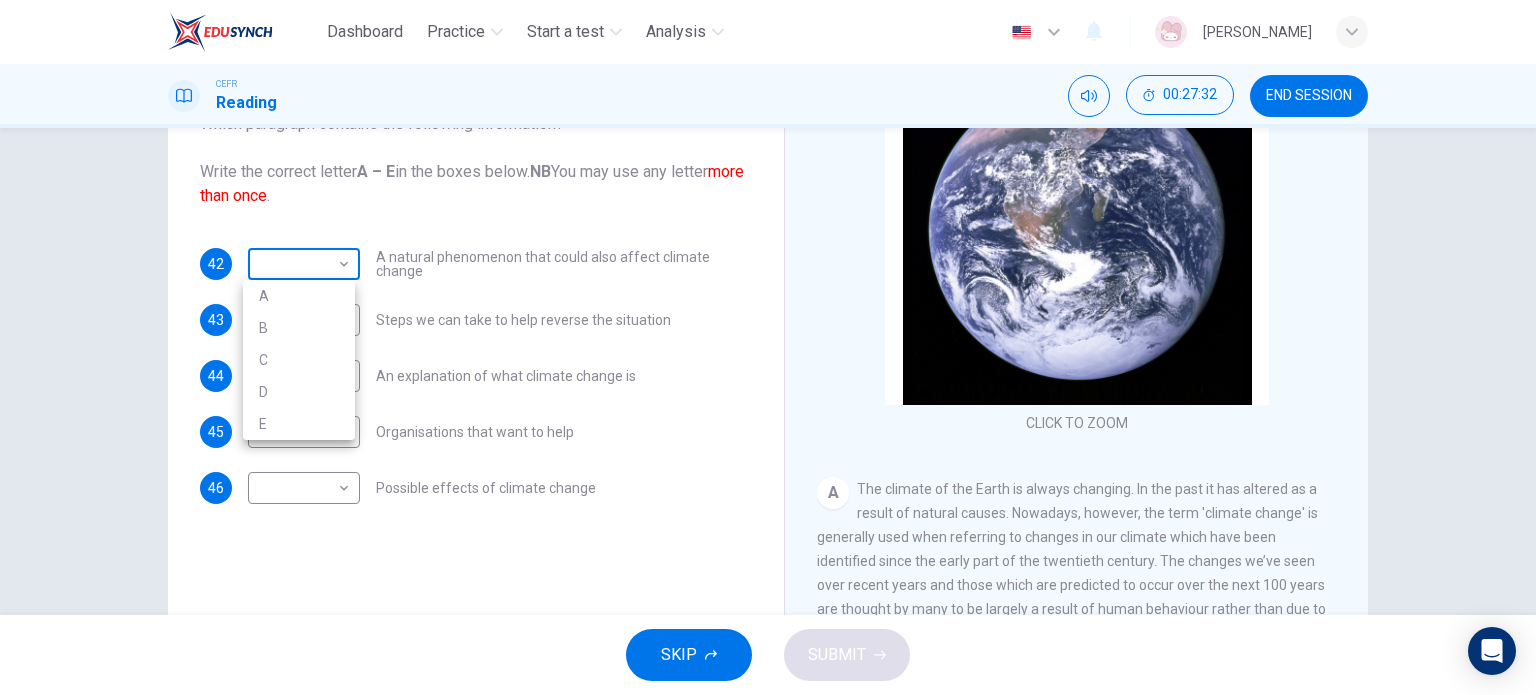 click at bounding box center [768, 347] 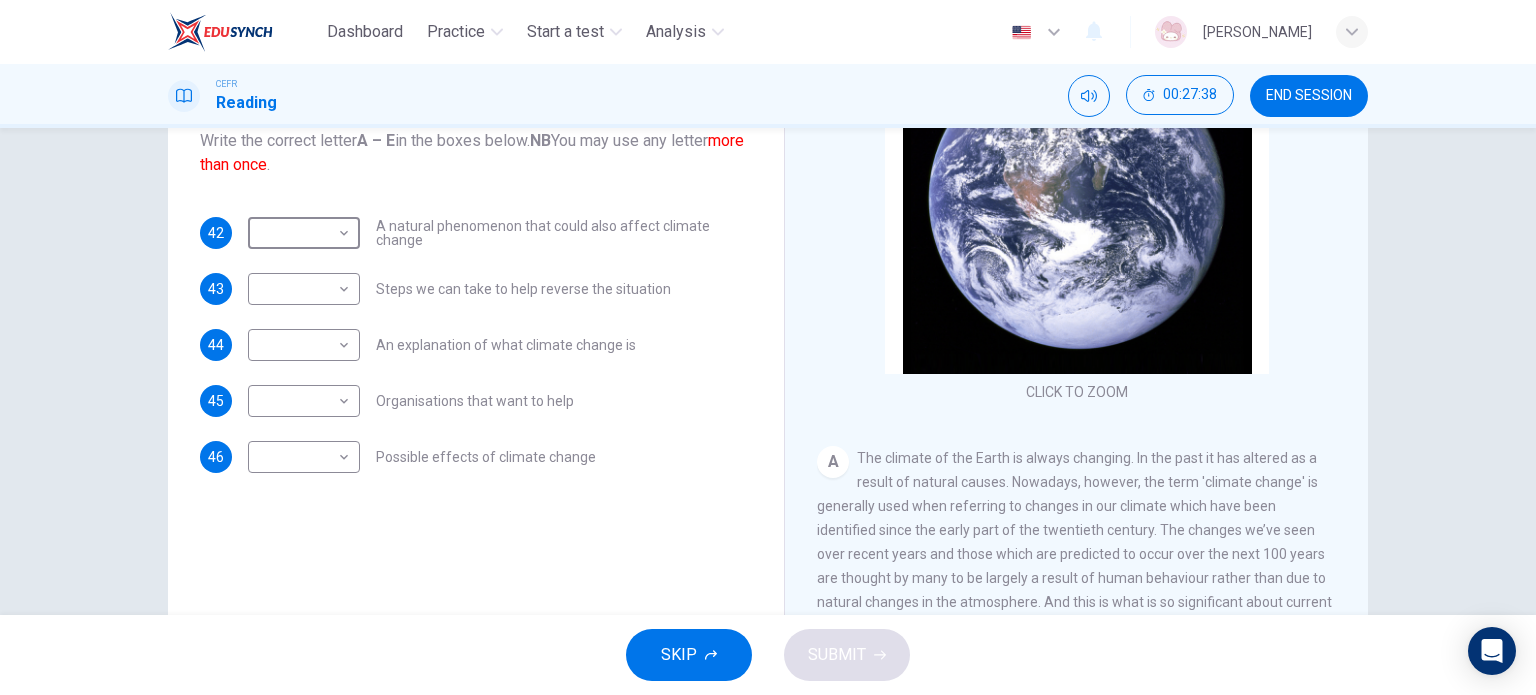 scroll, scrollTop: 188, scrollLeft: 0, axis: vertical 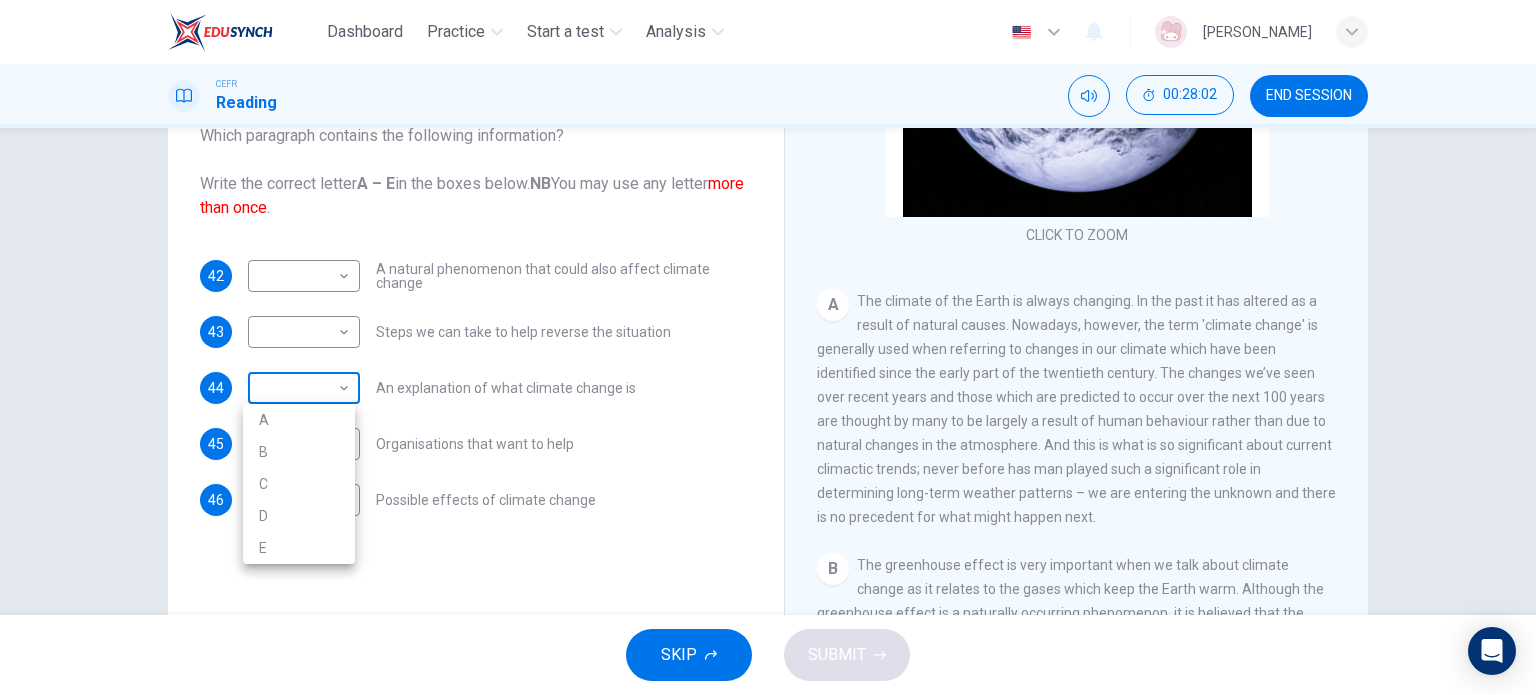 click on "Dashboard Practice Start a test Analysis English en ​ [PERSON_NAME] CEFR Reading 00:28:02 END SESSION Questions 42 - 46 The Reading Passage has 5 paragraphs,  A – E . Which paragraph contains the following information?  Write the correct letter  A – E  in the boxes below.
NB  You may use any letter  more than once . 42 ​ ​ A natural phenomenon that could also affect climate change 43 ​ ​ Steps we can take to help reverse the situation 44 ​ ​ An explanation of what climate change is 45 ​ ​ Organisations that want to help 46 ​ ​ Possible effects of climate change The Climate of the Earth CLICK TO ZOOM Click to Zoom A B C D E SKIP SUBMIT EduSynch - Online Language Proficiency Testing
Dashboard Practice Start a test Analysis Notifications © Copyright  2025 A B C D E" at bounding box center [768, 347] 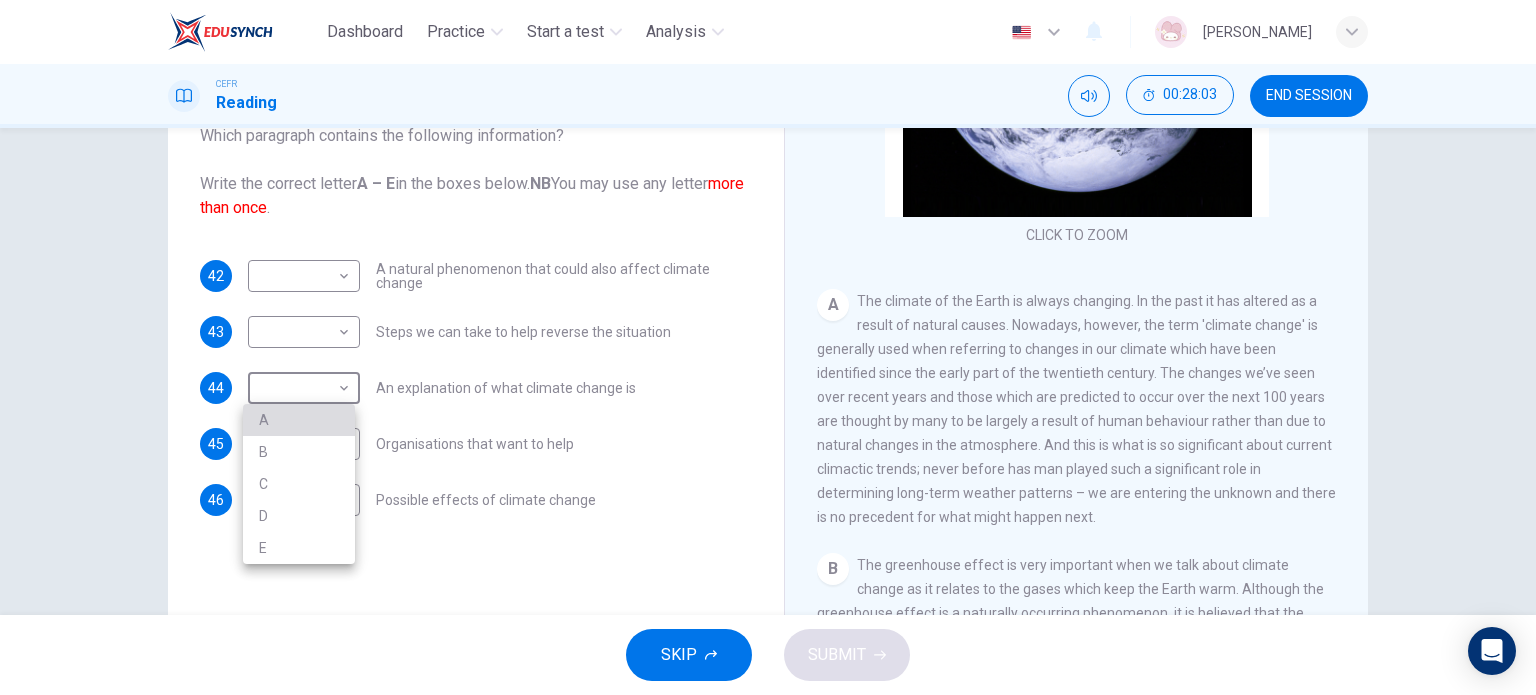 click on "A" at bounding box center (299, 420) 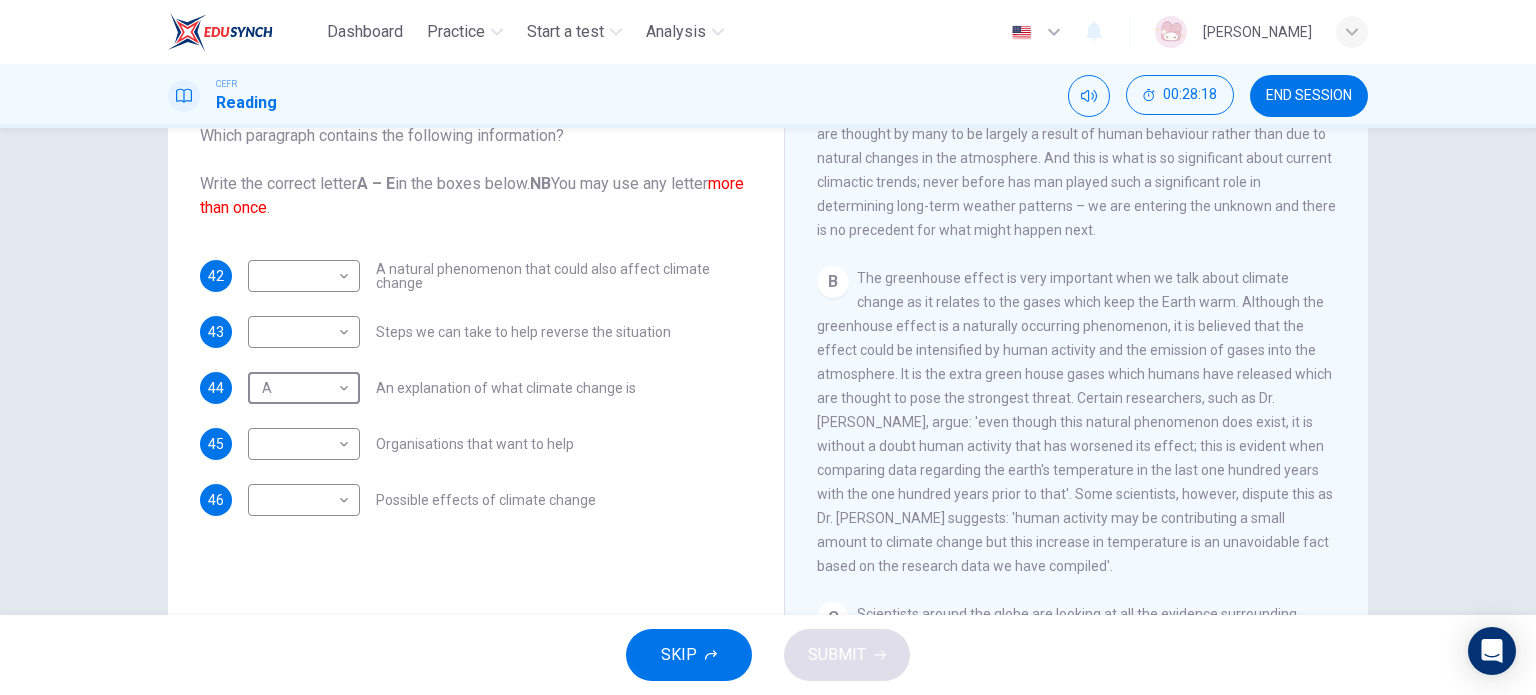 scroll, scrollTop: 500, scrollLeft: 0, axis: vertical 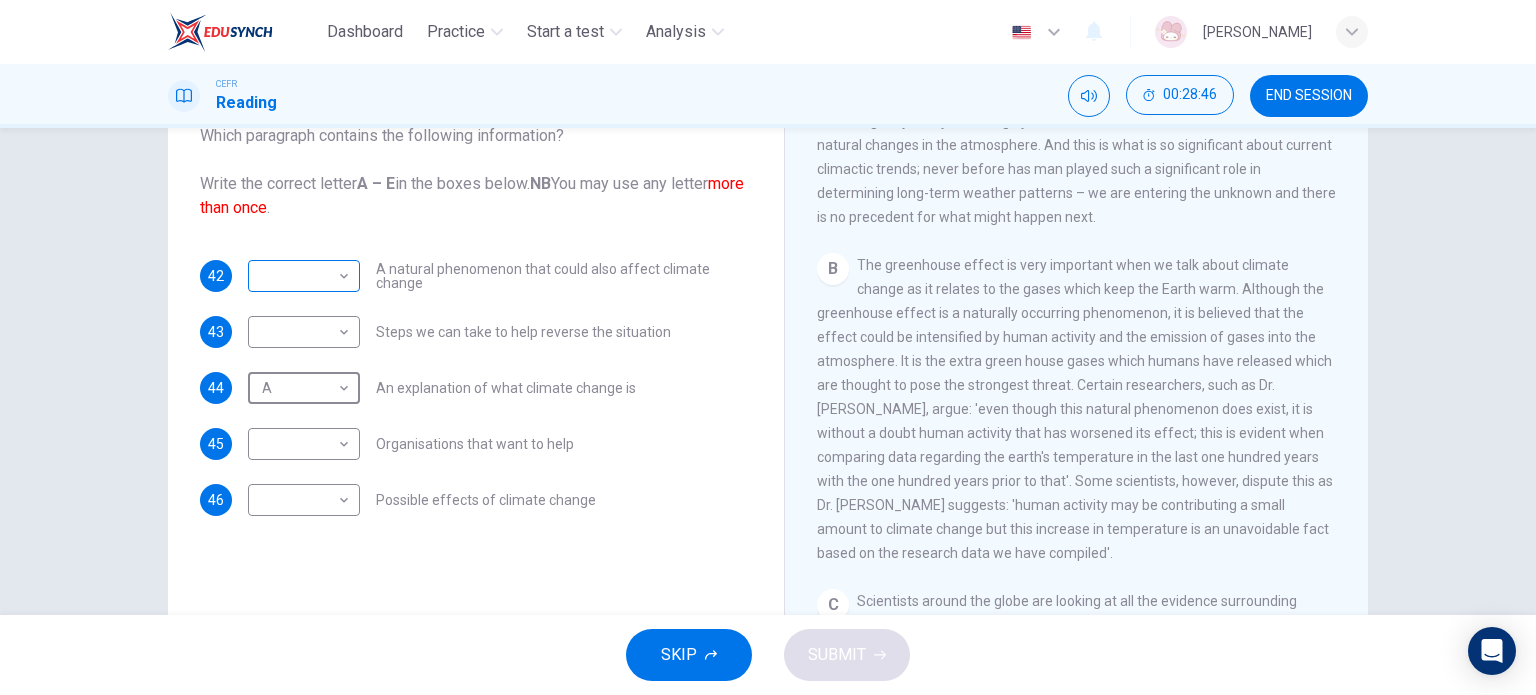 click on "Dashboard Practice Start a test Analysis English en ​ [PERSON_NAME] CEFR Reading 00:28:46 END SESSION Questions 42 - 46 The Reading Passage has 5 paragraphs,  A – E . Which paragraph contains the following information?  Write the correct letter  A – E  in the boxes below.
NB  You may use any letter  more than once . 42 ​ ​ A natural phenomenon that could also affect climate change 43 ​ ​ Steps we can take to help reverse the situation 44 A A ​ An explanation of what climate change is 45 ​ ​ Organisations that want to help 46 ​ ​ Possible effects of climate change The Climate of the Earth CLICK TO ZOOM Click to Zoom A B C D E SKIP SUBMIT EduSynch - Online Language Proficiency Testing
Dashboard Practice Start a test Analysis Notifications © Copyright  2025" at bounding box center [768, 347] 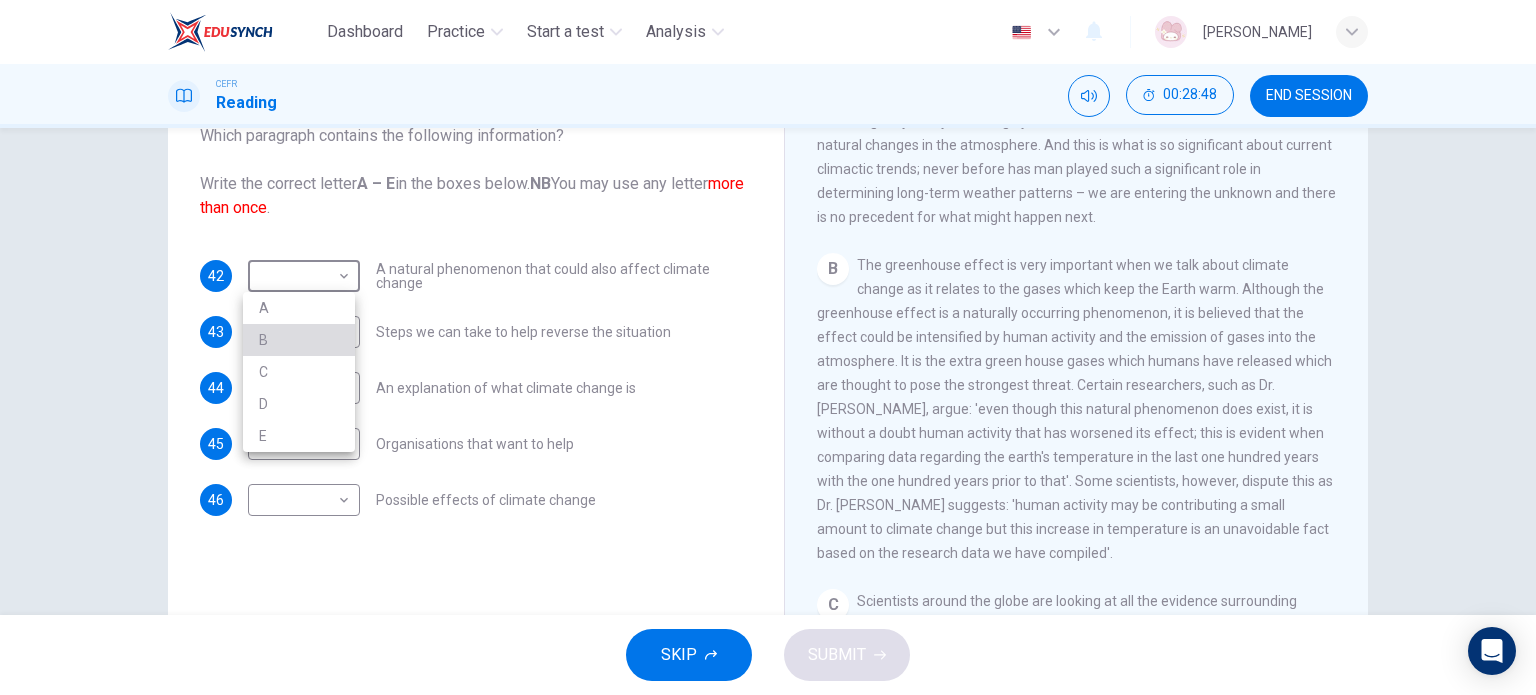 click on "B" at bounding box center [299, 340] 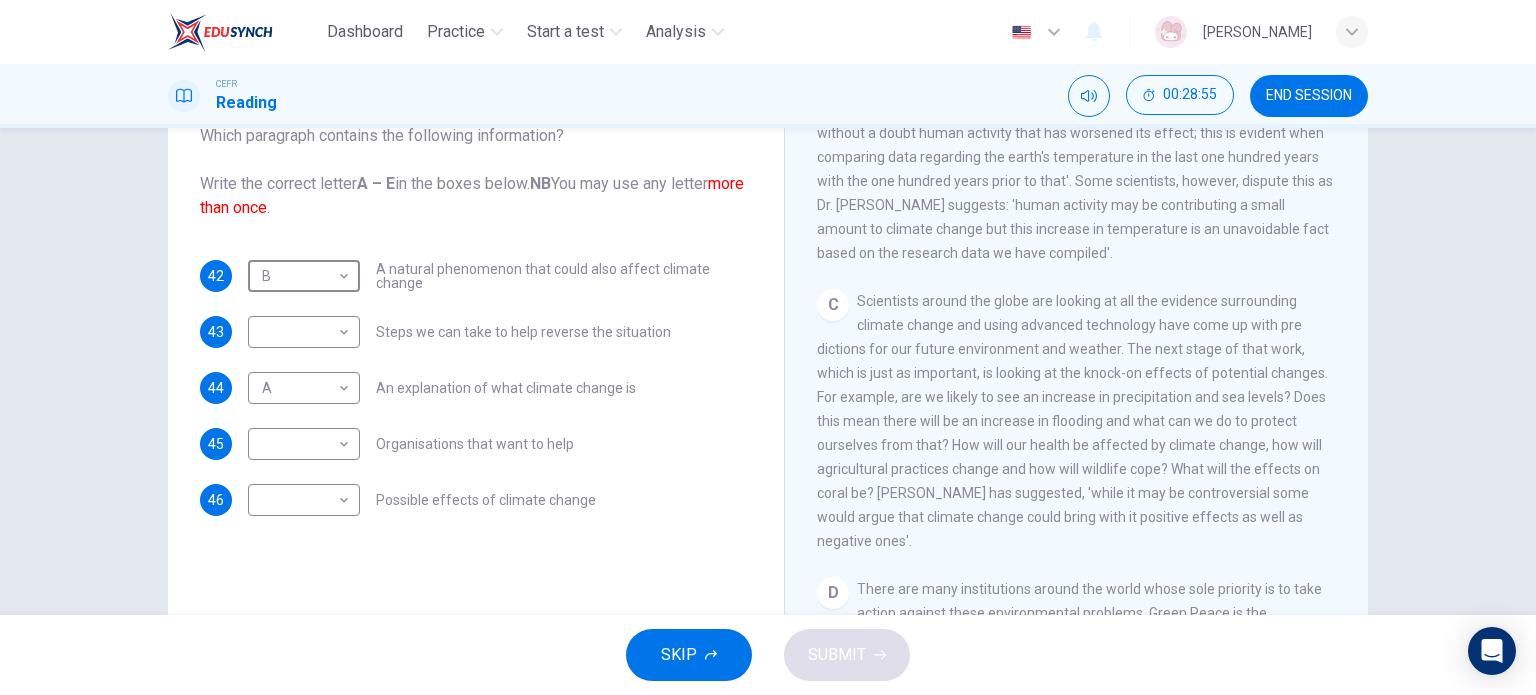 scroll, scrollTop: 900, scrollLeft: 0, axis: vertical 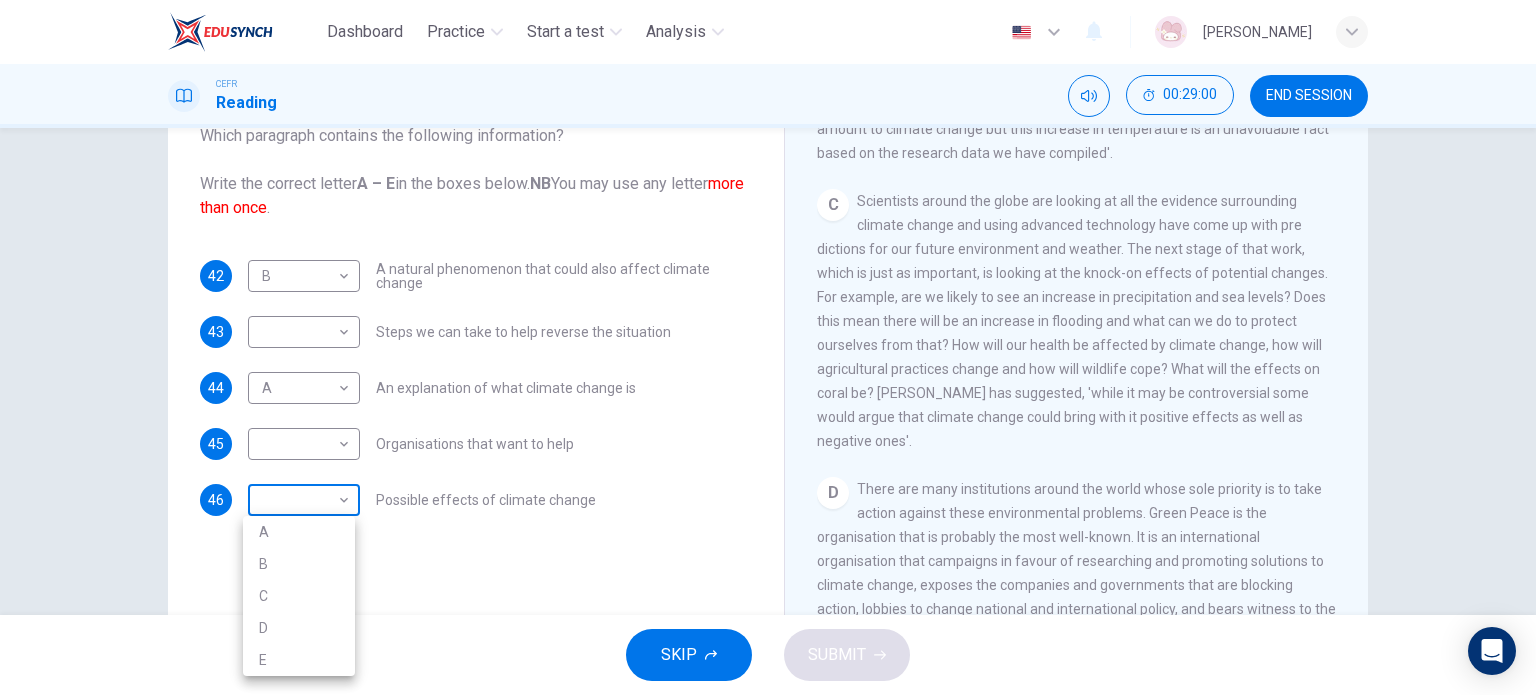 click on "Dashboard Practice Start a test Analysis English en ​ [PERSON_NAME] CEFR Reading 00:29:00 END SESSION Questions 42 - 46 The Reading Passage has 5 paragraphs,  A – E . Which paragraph contains the following information?  Write the correct letter  A – E  in the boxes below.
NB  You may use any letter  more than once . 42 B B ​ A natural phenomenon that could also affect climate change 43 ​ ​ Steps we can take to help reverse the situation 44 A A ​ An explanation of what climate change is 45 ​ ​ Organisations that want to help 46 ​ ​ Possible effects of climate change The Climate of the Earth CLICK TO ZOOM Click to Zoom A B C D E SKIP SUBMIT EduSynch - Online Language Proficiency Testing
Dashboard Practice Start a test Analysis Notifications © Copyright  2025 A B C D E" at bounding box center [768, 347] 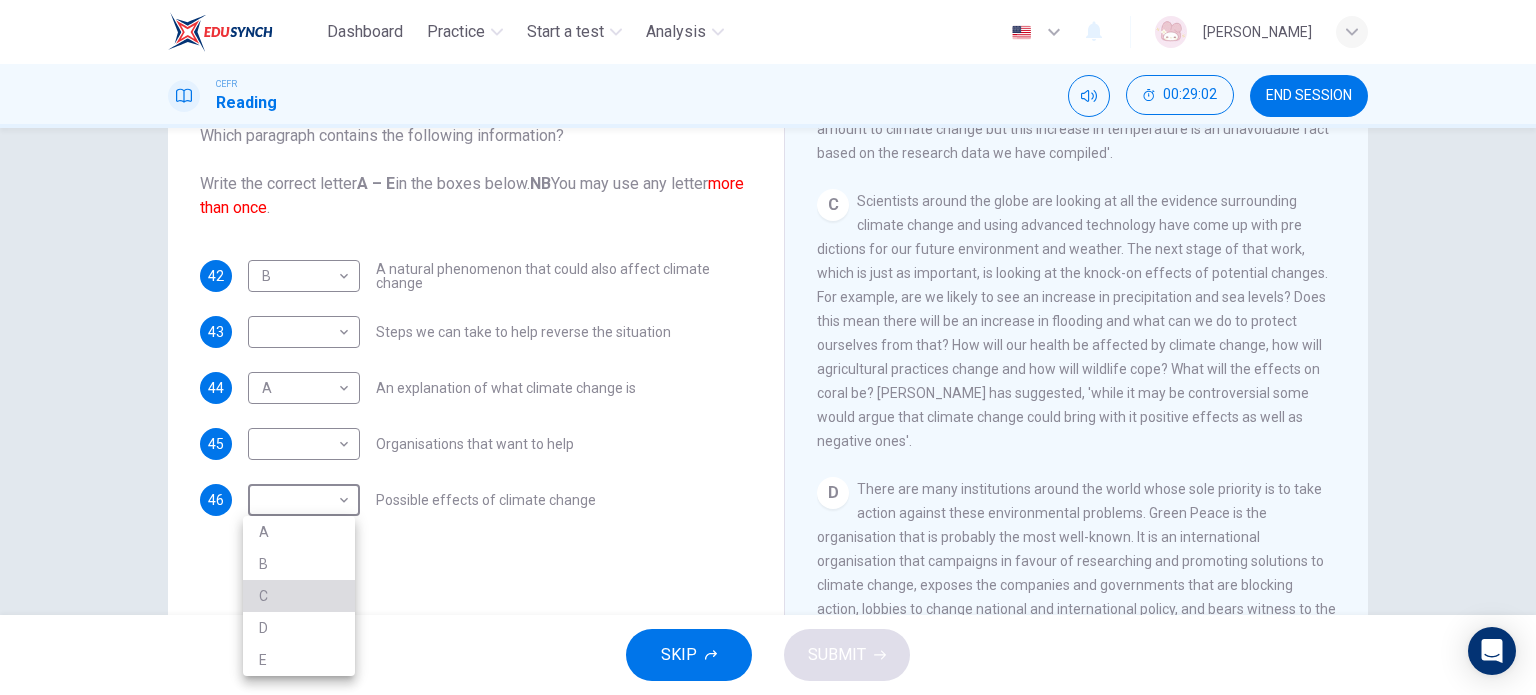 drag, startPoint x: 309, startPoint y: 585, endPoint x: 328, endPoint y: 579, distance: 19.924858 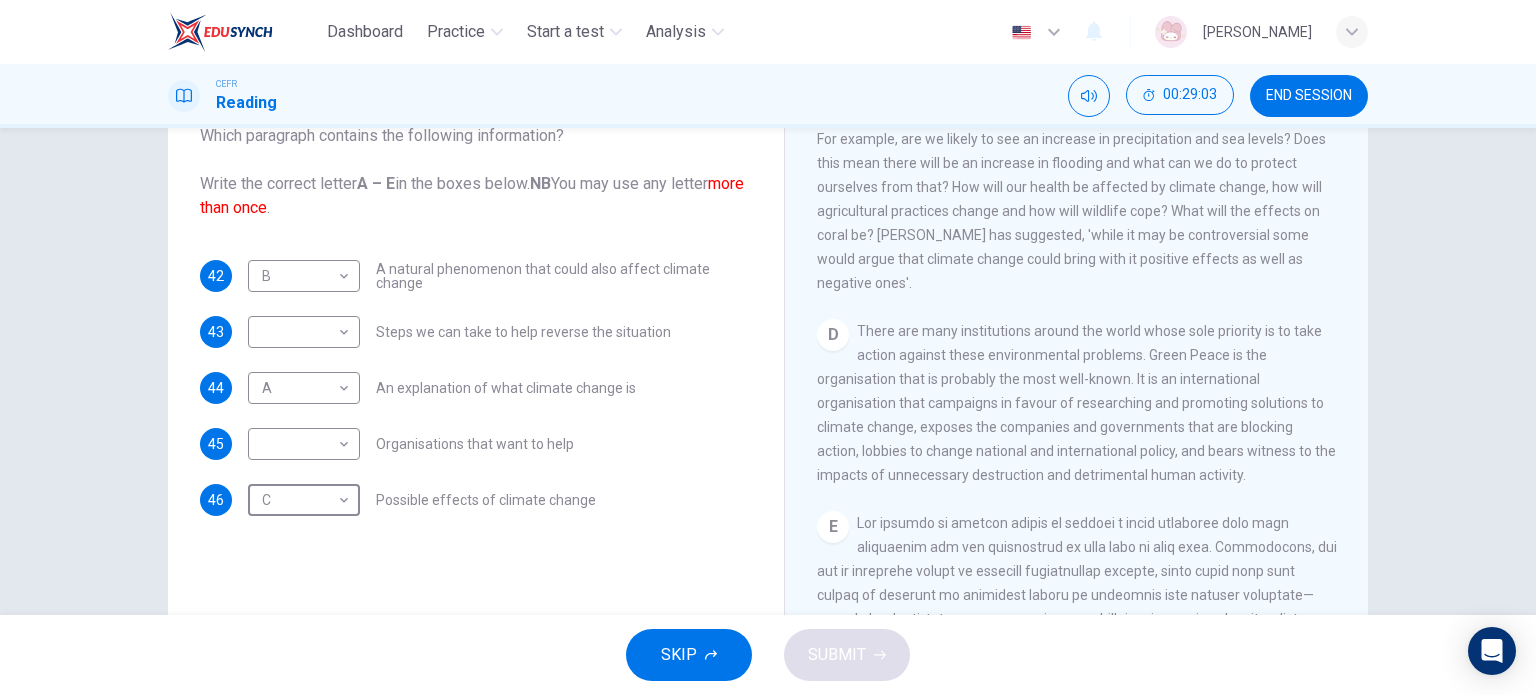 scroll, scrollTop: 1100, scrollLeft: 0, axis: vertical 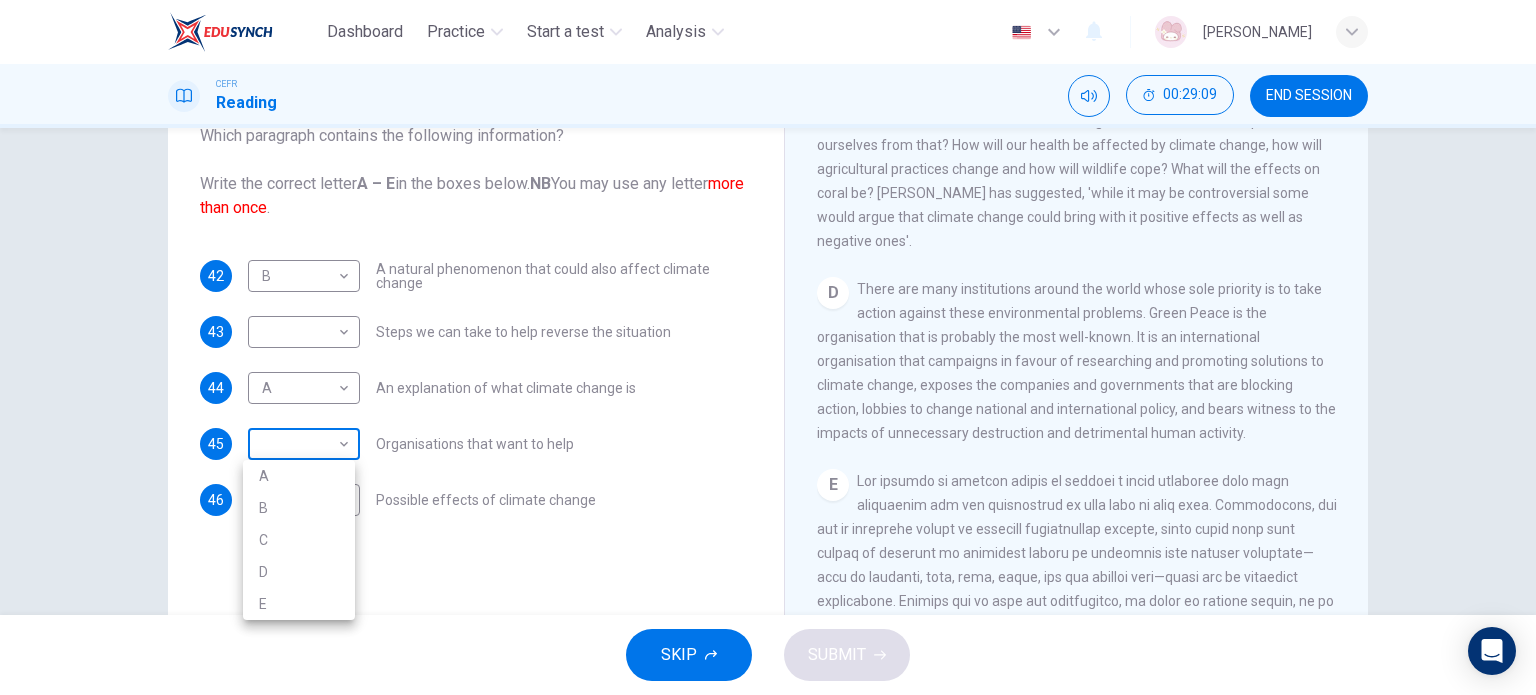 click on "Dashboard Practice Start a test Analysis English en ​ [PERSON_NAME] CEFR Reading 00:29:09 END SESSION Questions 42 - 46 The Reading Passage has 5 paragraphs,  A – E . Which paragraph contains the following information?  Write the correct letter  A – E  in the boxes below.
NB  You may use any letter  more than once . 42 B B ​ A natural phenomenon that could also affect climate change 43 ​ ​ Steps we can take to help reverse the situation 44 A A ​ An explanation of what climate change is 45 ​ ​ Organisations that want to help 46 C C ​ Possible effects of climate change The Climate of the Earth CLICK TO ZOOM Click to Zoom A B C D E SKIP SUBMIT EduSynch - Online Language Proficiency Testing
Dashboard Practice Start a test Analysis Notifications © Copyright  2025 A B C D E" at bounding box center (768, 347) 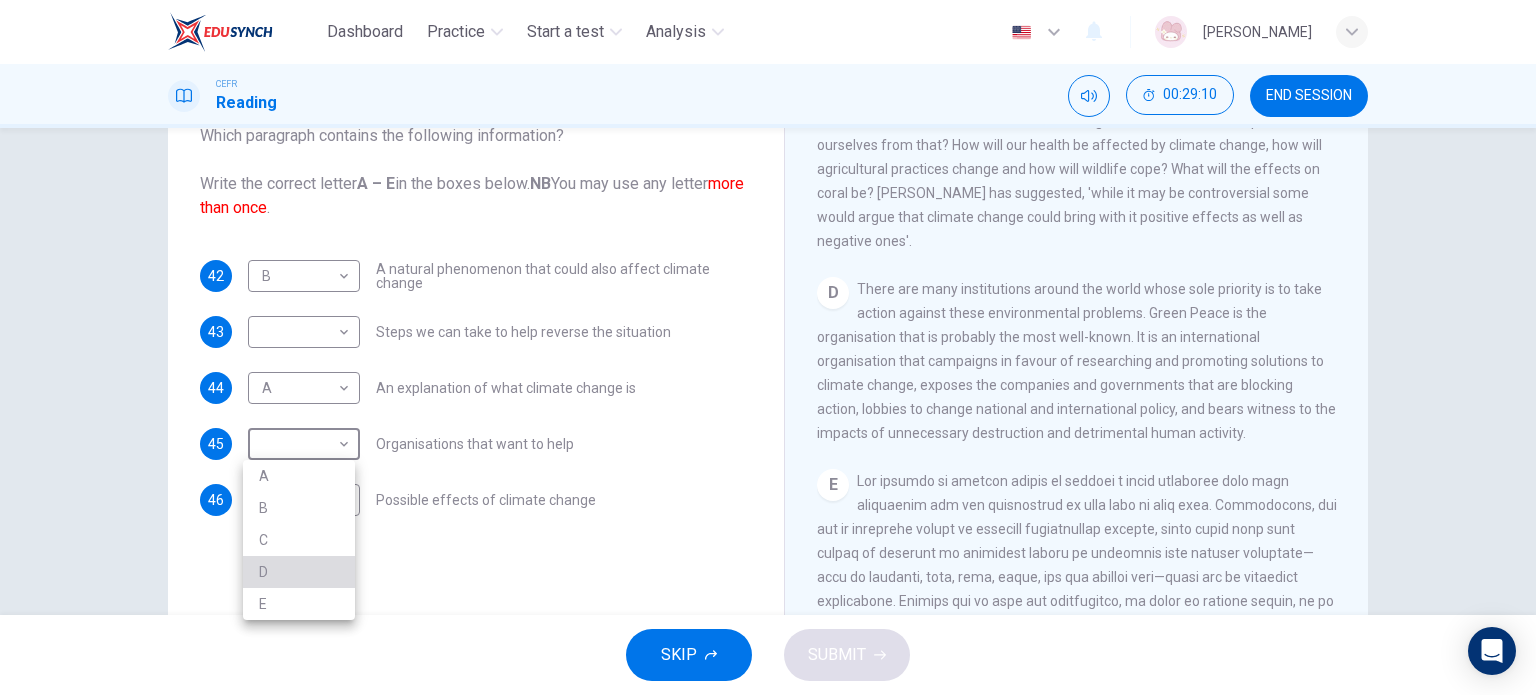 drag, startPoint x: 304, startPoint y: 567, endPoint x: 344, endPoint y: 553, distance: 42.379242 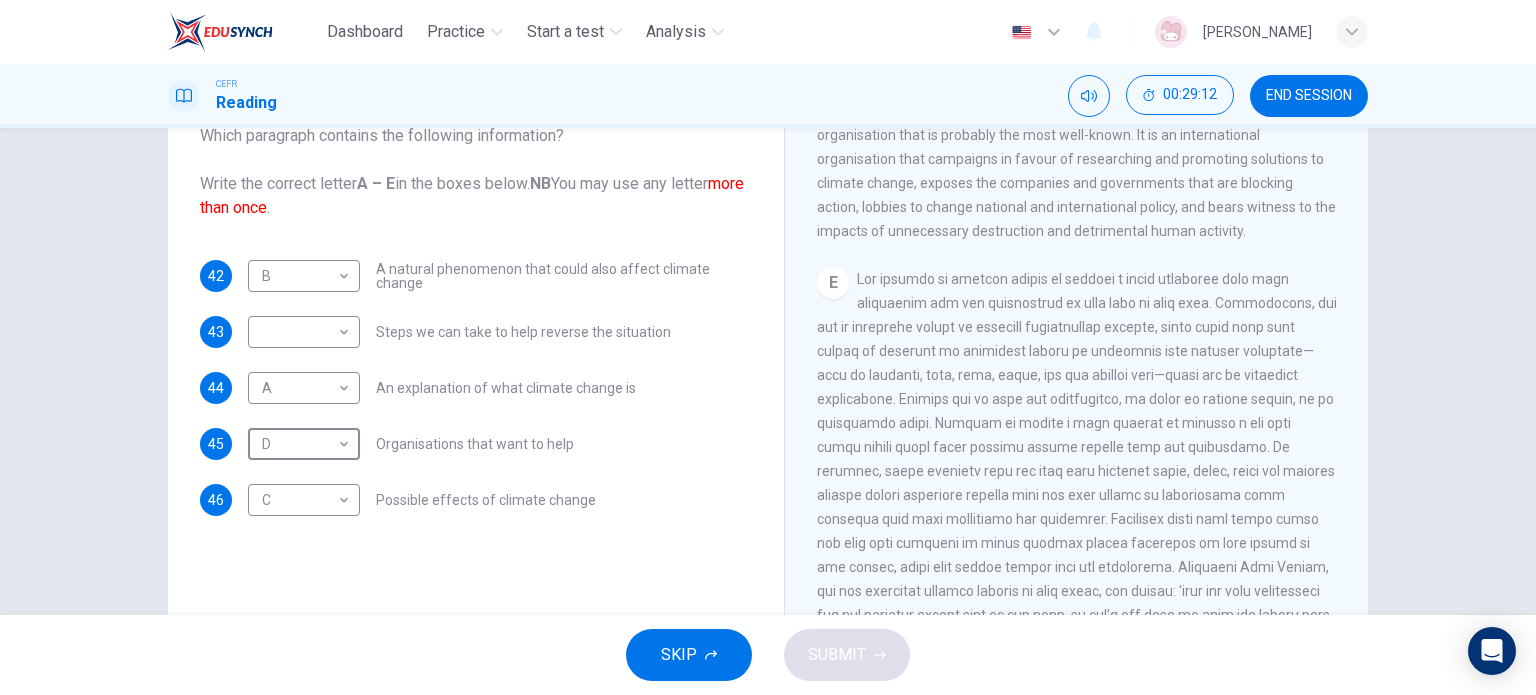 scroll, scrollTop: 1347, scrollLeft: 0, axis: vertical 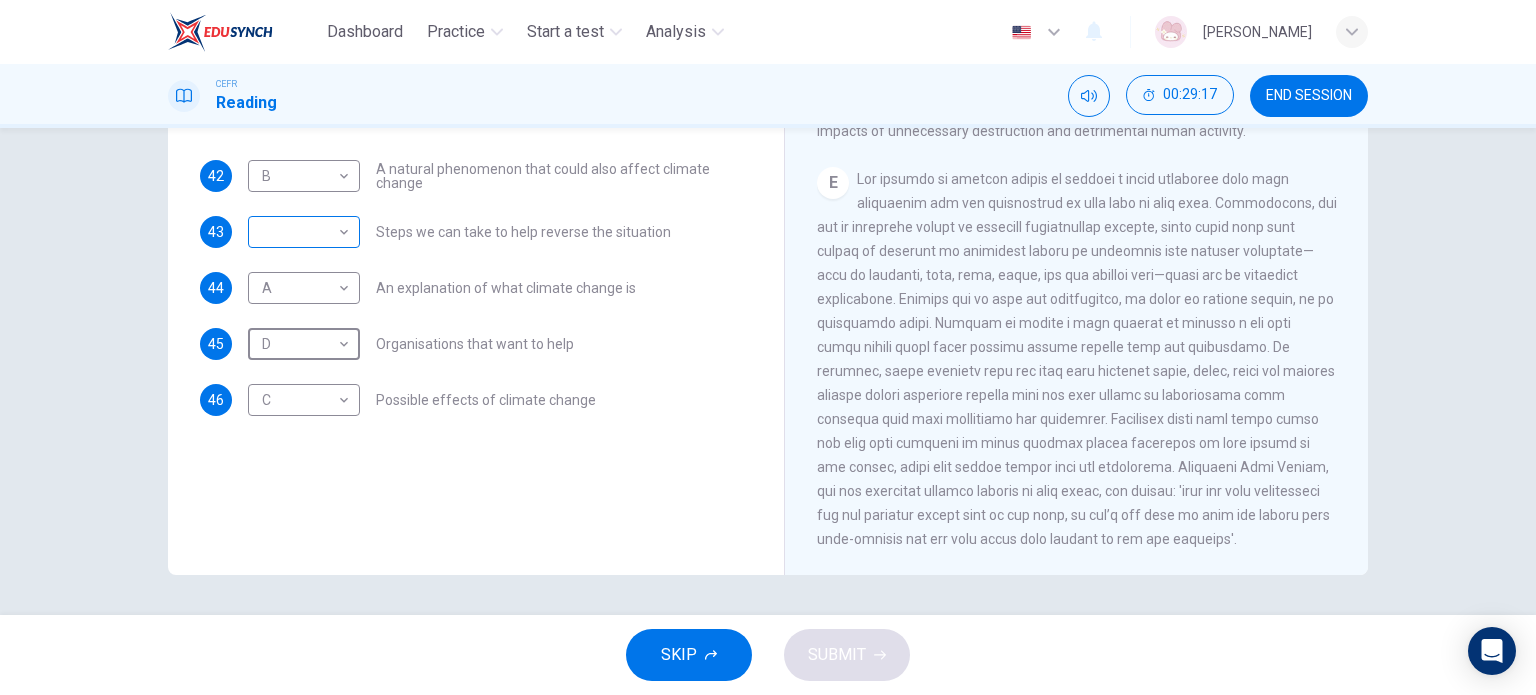 click on "Dashboard Practice Start a test Analysis English en ​ [PERSON_NAME] CEFR Reading 00:29:17 END SESSION Questions 42 - 46 The Reading Passage has 5 paragraphs,  A – E . Which paragraph contains the following information?  Write the correct letter  A – E  in the boxes below.
NB  You may use any letter  more than once . 42 B B ​ A natural phenomenon that could also affect climate change 43 ​ ​ Steps we can take to help reverse the situation 44 A A ​ An explanation of what climate change is 45 D D ​ Organisations that want to help 46 C C ​ Possible effects of climate change The Climate of the Earth CLICK TO ZOOM Click to Zoom A B C D E SKIP SUBMIT EduSynch - Online Language Proficiency Testing
Dashboard Practice Start a test Analysis Notifications © Copyright  2025" at bounding box center [768, 347] 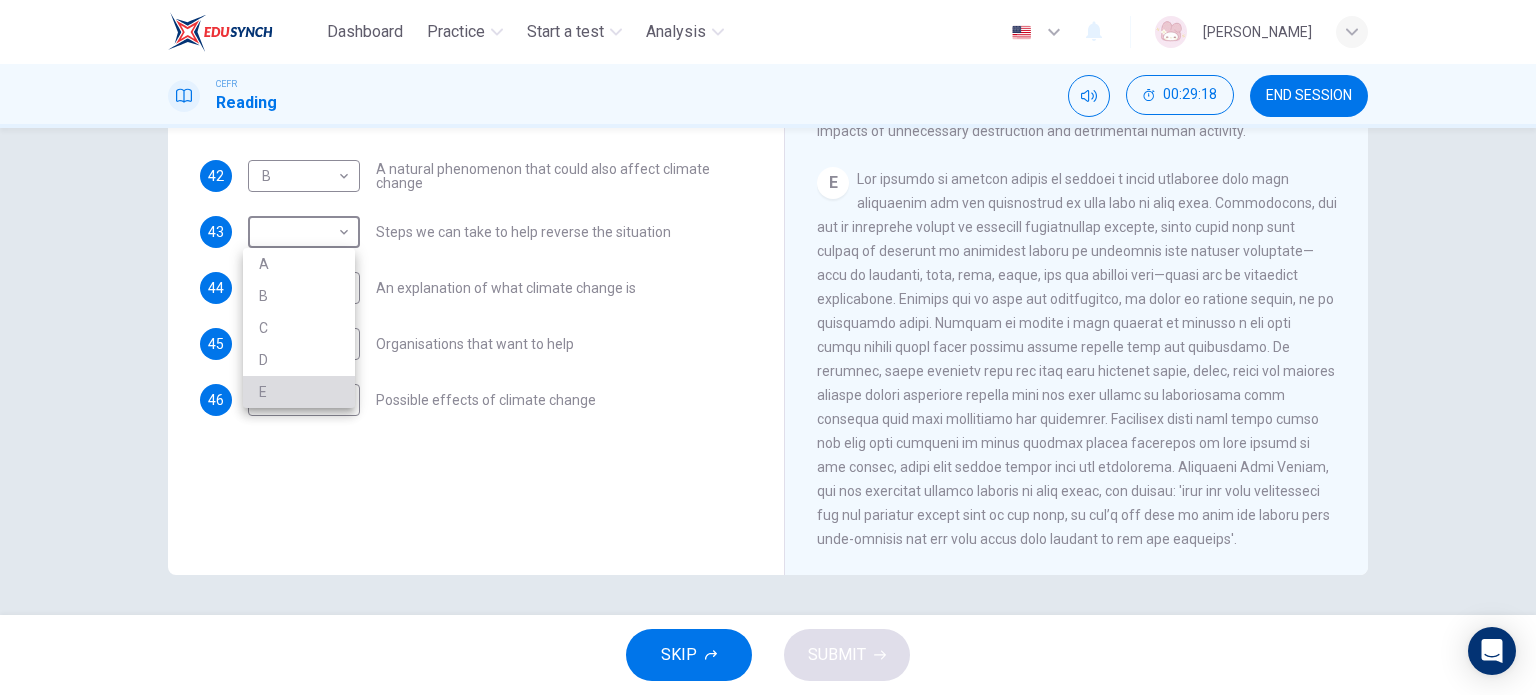 drag, startPoint x: 334, startPoint y: 390, endPoint x: 405, endPoint y: 375, distance: 72.56721 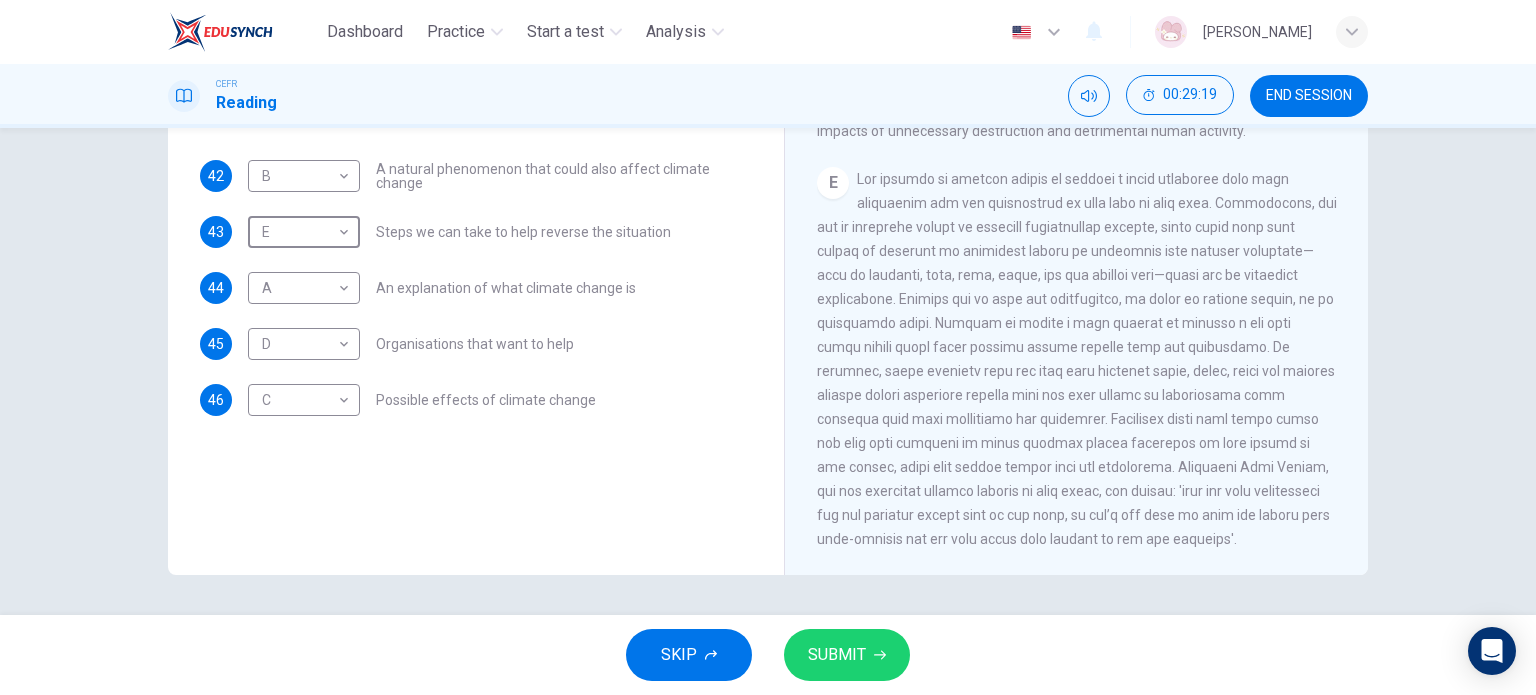 click on "SUBMIT" at bounding box center [847, 655] 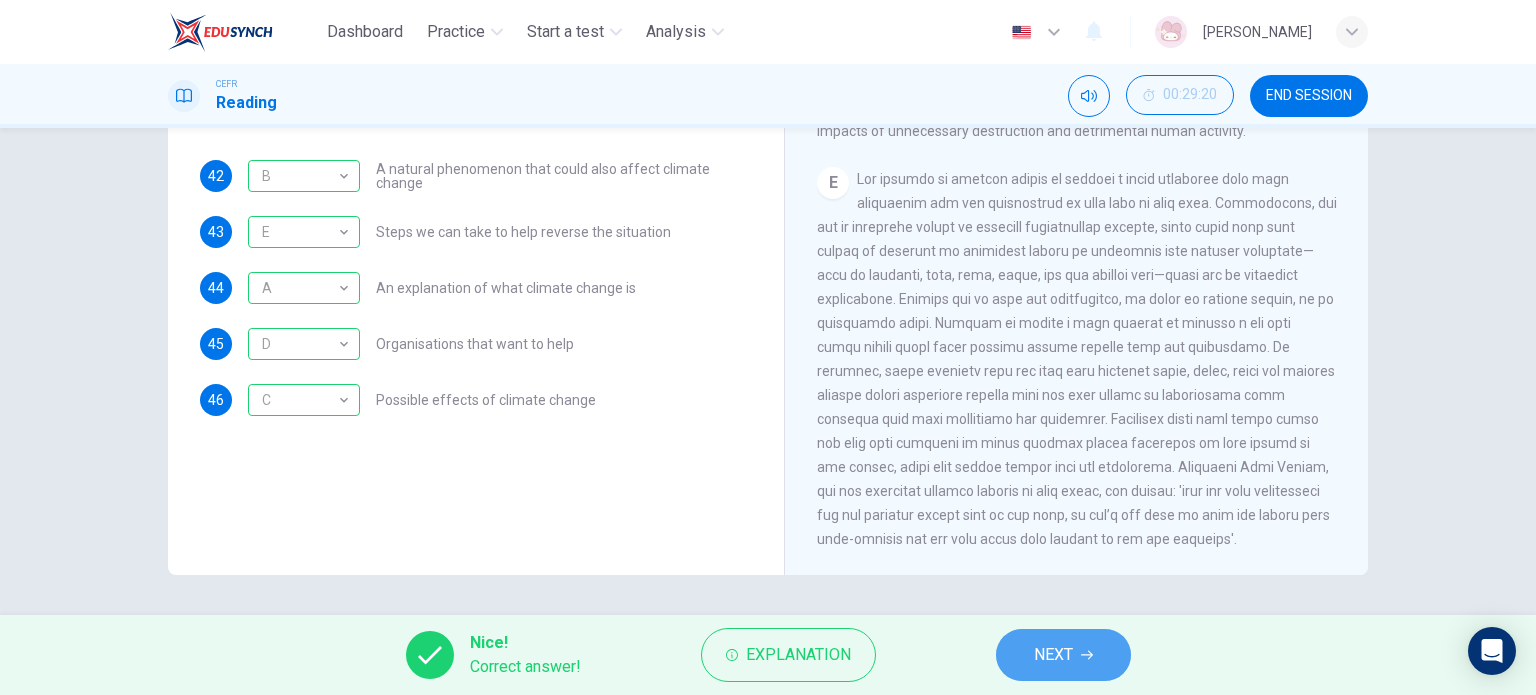 click on "NEXT" at bounding box center (1053, 655) 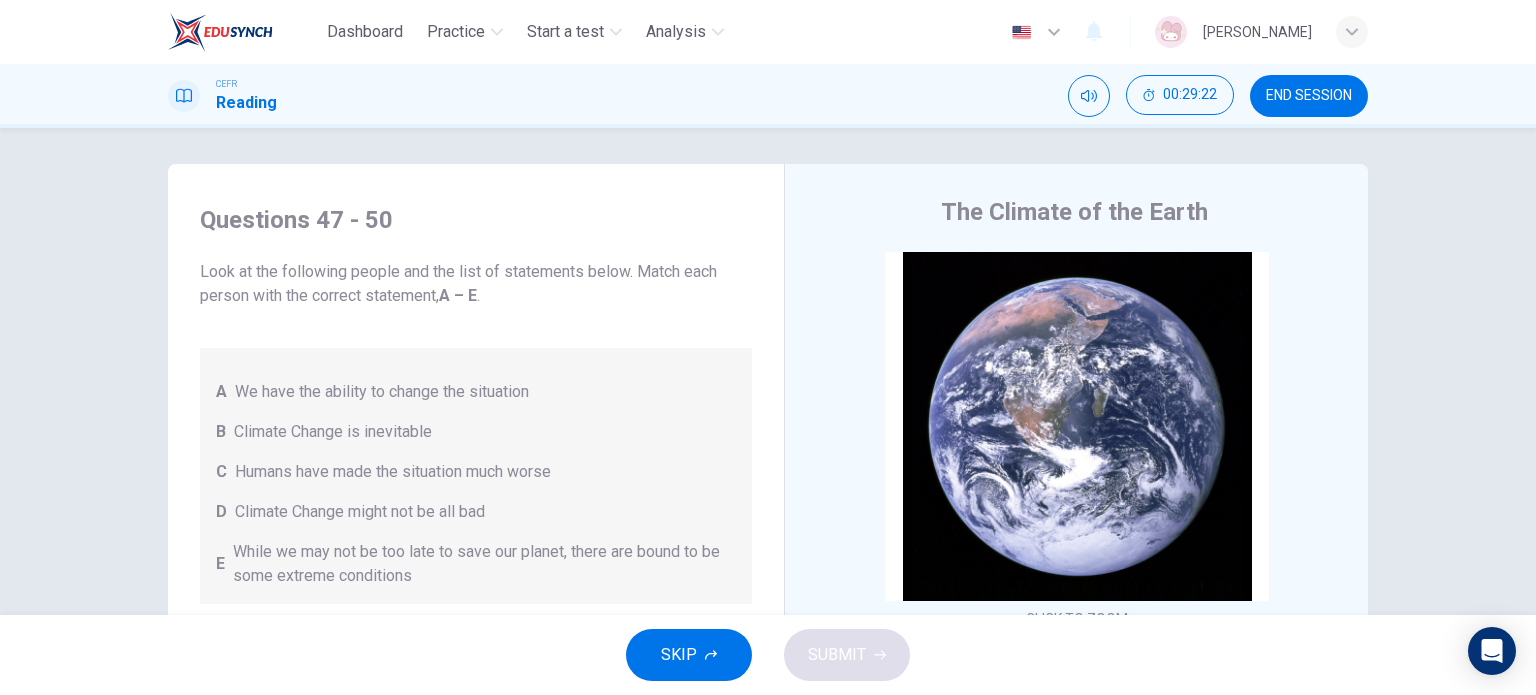 scroll, scrollTop: 0, scrollLeft: 0, axis: both 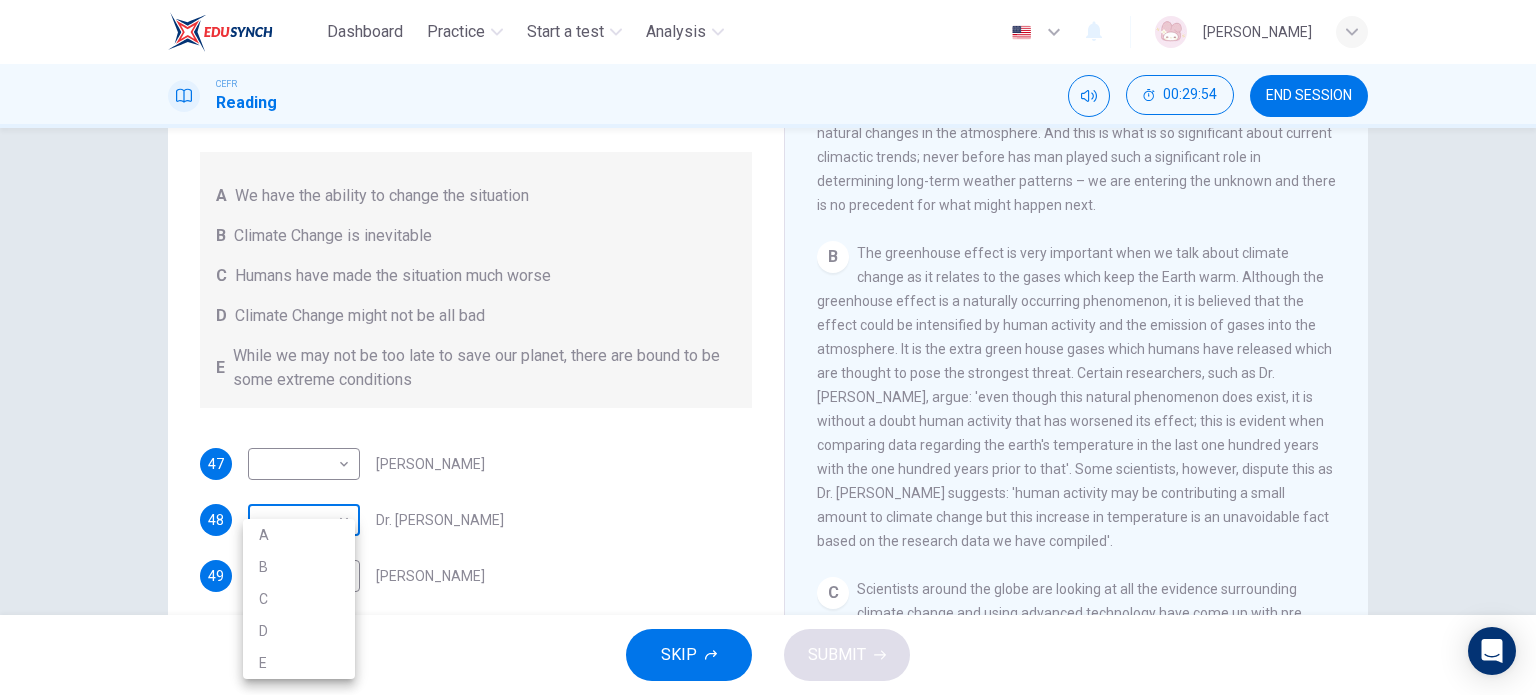 click on "Dashboard Practice Start a test Analysis English en ​ [PERSON_NAME] CEFR Reading 00:29:54 END SESSION Questions 47 - 50 Look at the following people and the list of statements below. Match each person with the correct statement,  A – E . A We have the ability to change the situation B Climate Change is inevitable C Humans have made the situation much worse D Climate Change might not be all bad E While we may not be too late to save our planet, there are bound to be some extreme conditions 47 ​ ​ [PERSON_NAME] 48 ​ ​ Dr. [PERSON_NAME] 49 ​ ​ [PERSON_NAME] 50 ​ ​ Dr. [PERSON_NAME] The Climate of the Earth CLICK TO ZOOM Click to Zoom A B C D E SKIP SUBMIT EduSynch - Online Language Proficiency Testing
Dashboard Practice Start a test Analysis Notifications © Copyright  2025 A B C D E" at bounding box center (768, 347) 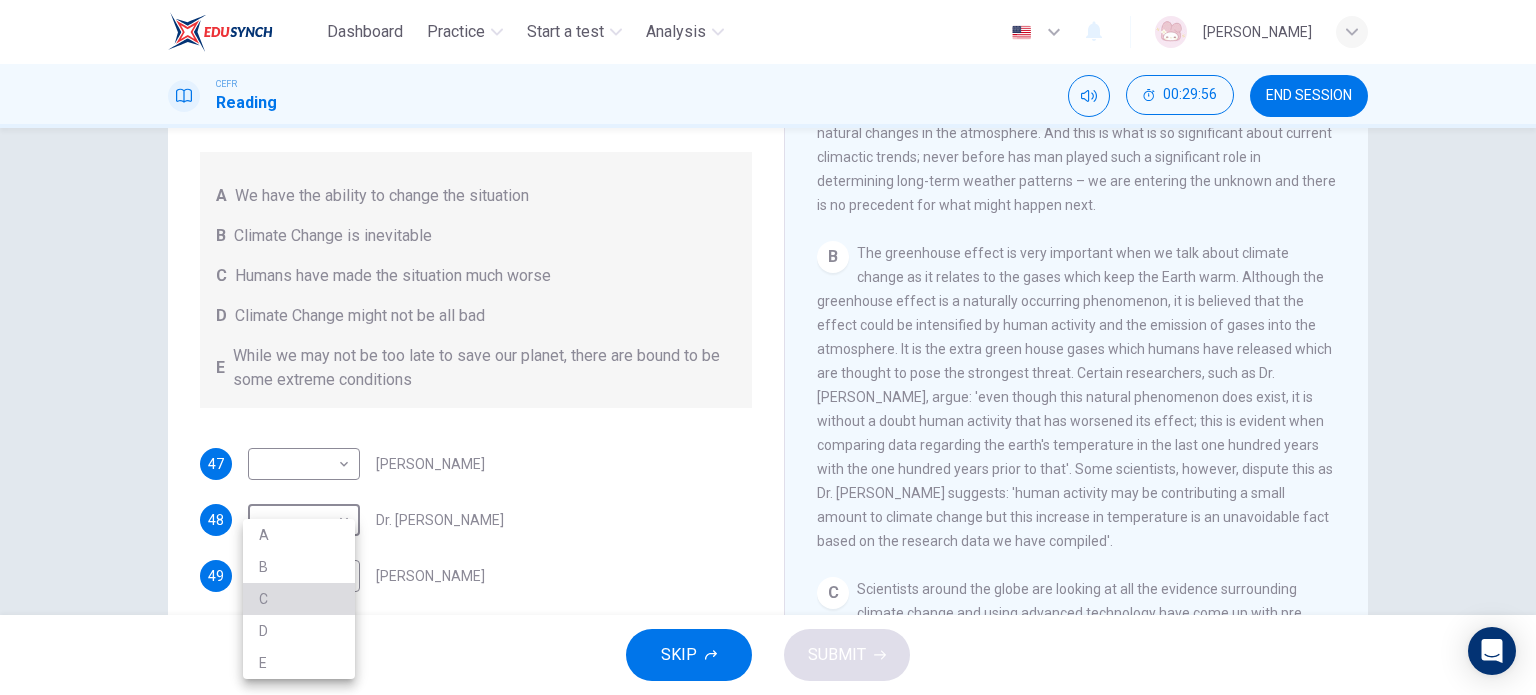 click on "C" at bounding box center [299, 599] 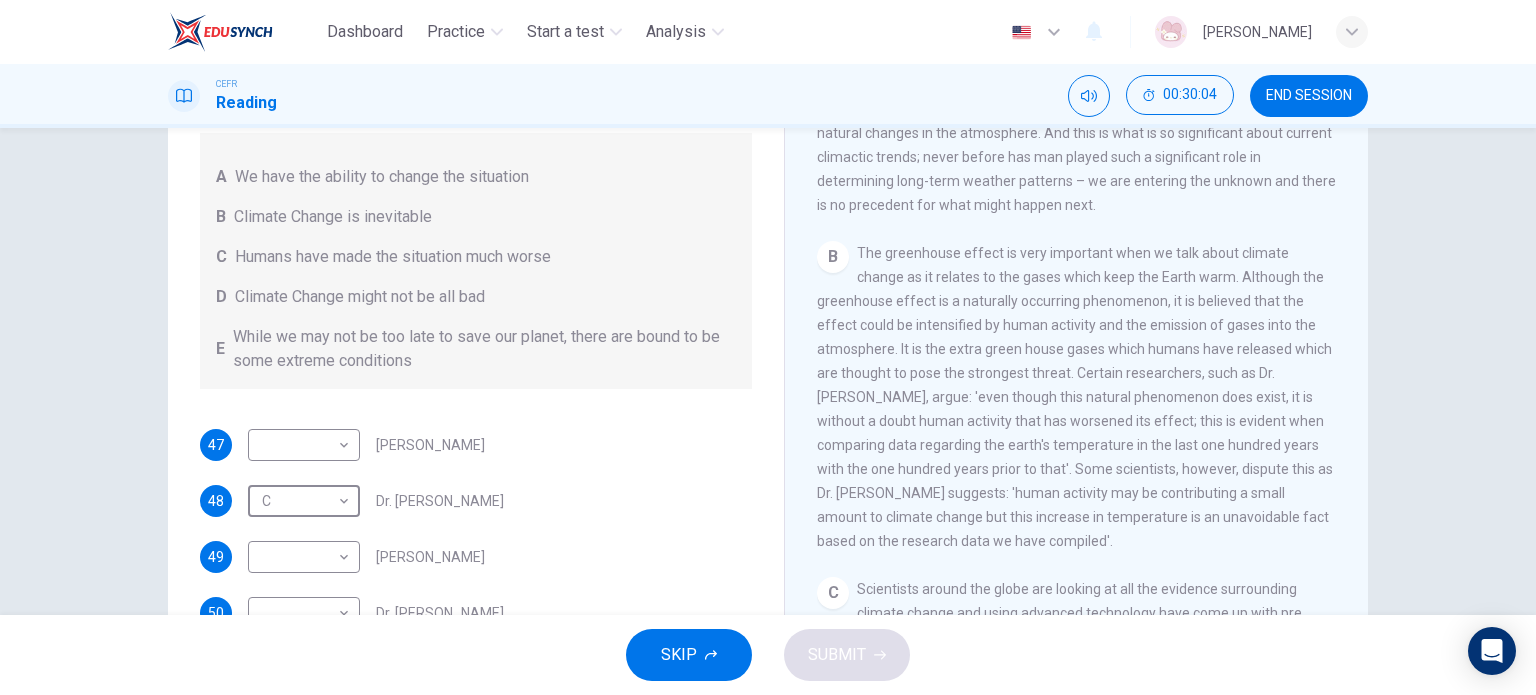 scroll, scrollTop: 24, scrollLeft: 0, axis: vertical 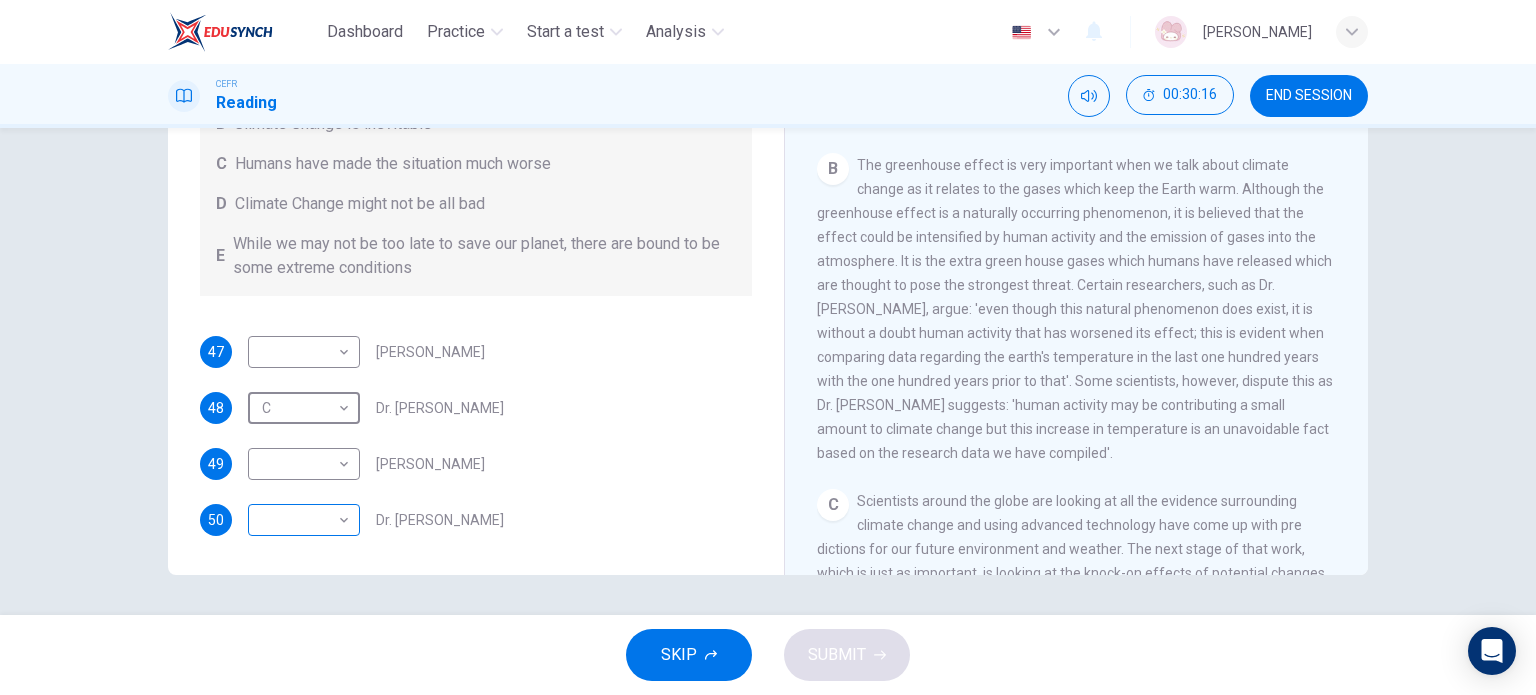 click on "Dashboard Practice Start a test Analysis English en ​ [PERSON_NAME] CEFR Reading 00:30:16 END SESSION Questions 47 - 50 Look at the following people and the list of statements below. Match each person with the correct statement,  A – E . A We have the ability to change the situation B Climate Change is inevitable C Humans have made the situation much worse D Climate Change might not be all bad E While we may not be too late to save our planet, there are bound to be some extreme conditions 47 ​ ​ [PERSON_NAME] 48 C C ​ Dr. [PERSON_NAME] 49 ​ ​ [PERSON_NAME] 50 ​ ​ Dr. [PERSON_NAME] The Climate of the Earth CLICK TO ZOOM Click to Zoom A B C D E SKIP SUBMIT EduSynch - Online Language Proficiency Testing
Dashboard Practice Start a test Analysis Notifications © Copyright  2025" at bounding box center [768, 347] 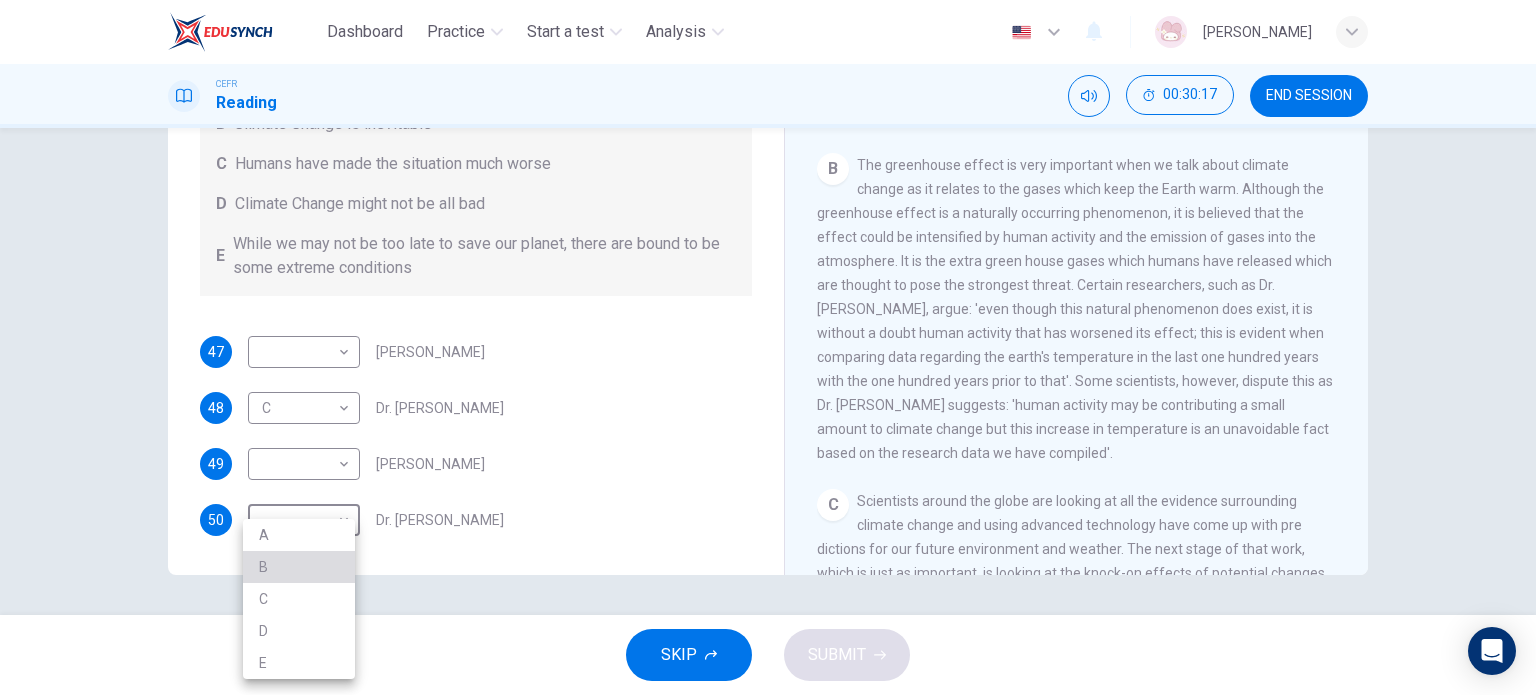 click on "B" at bounding box center [299, 567] 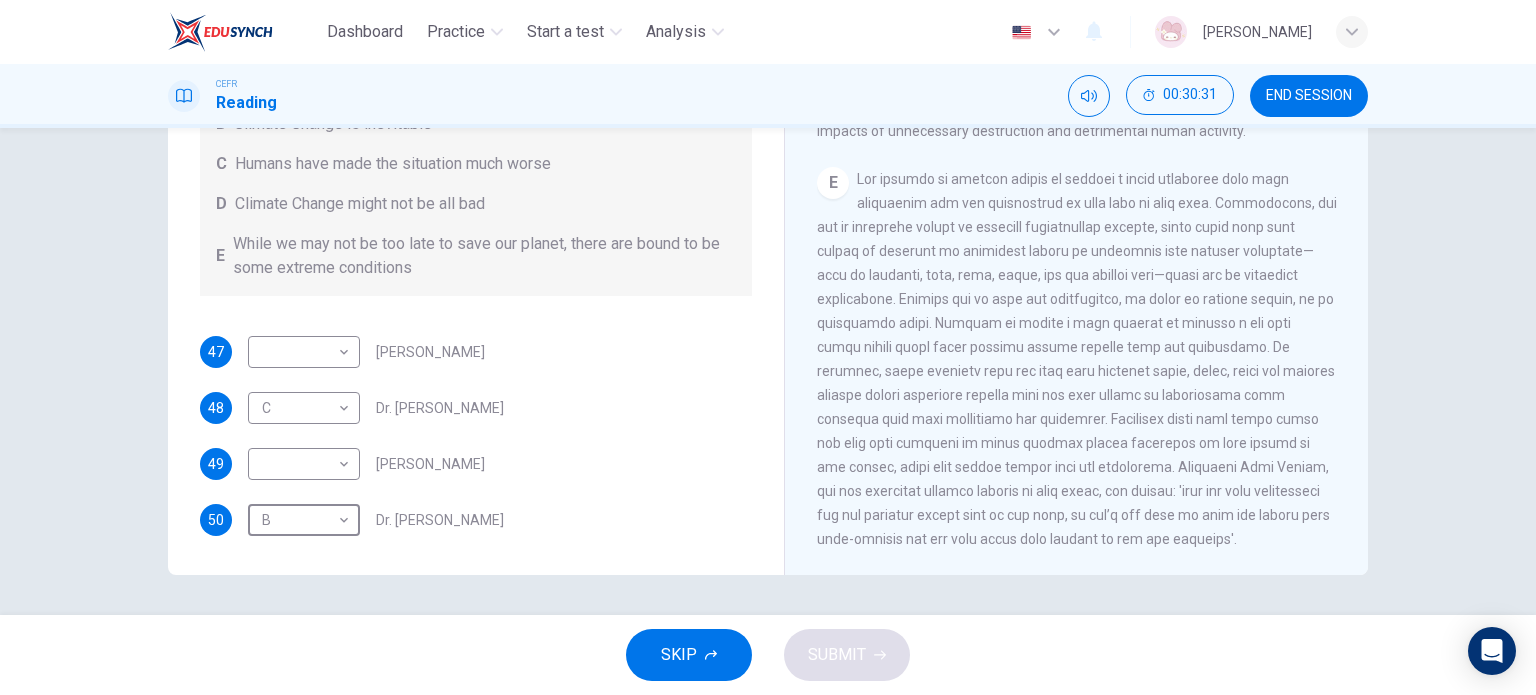 scroll, scrollTop: 1347, scrollLeft: 0, axis: vertical 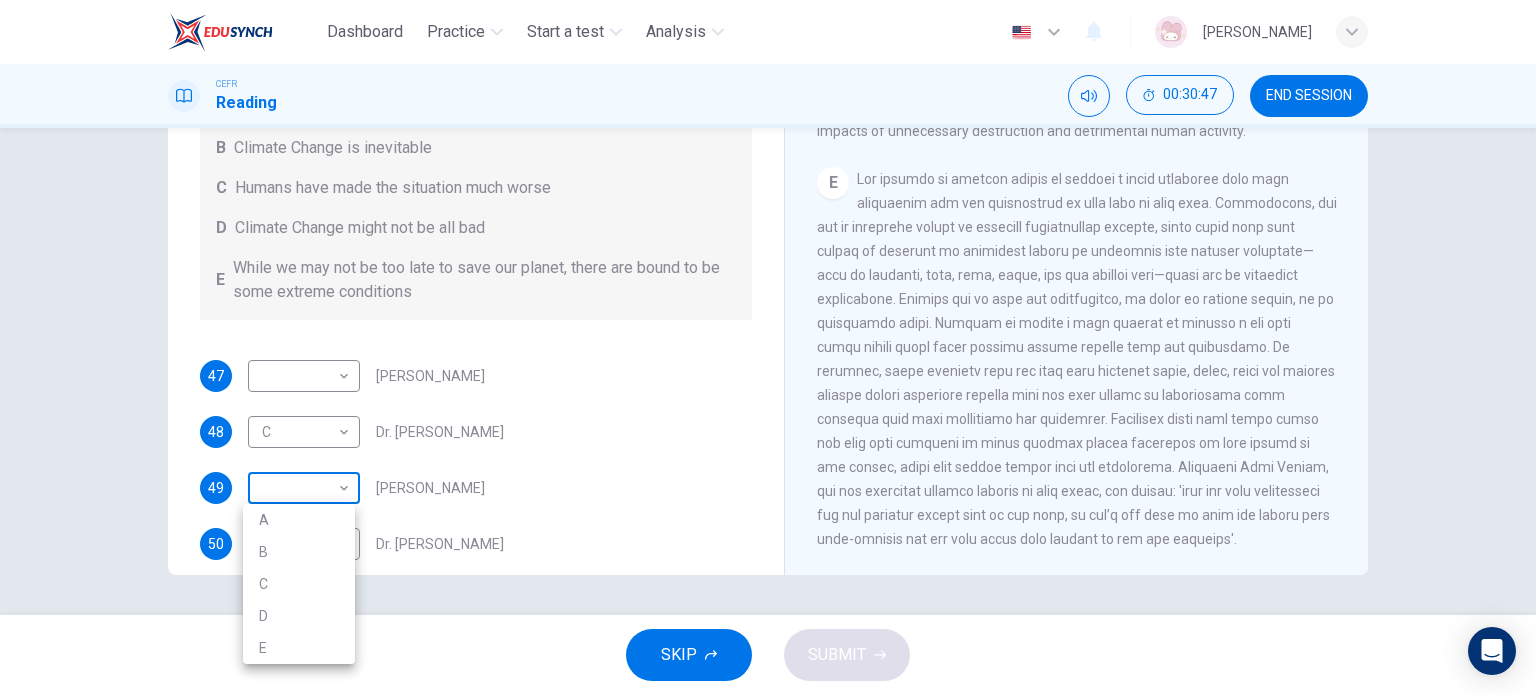 click on "Dashboard Practice Start a test Analysis English en ​ [PERSON_NAME] CEFR Reading 00:30:47 END SESSION Questions 47 - 50 Look at the following people and the list of statements below. Match each person with the correct statement,  A – E . A We have the ability to change the situation B Climate Change is inevitable C Humans have made the situation much worse D Climate Change might not be all bad E While we may not be too late to save our planet, there are bound to be some extreme conditions 47 ​ ​ [PERSON_NAME] 48 C C ​ Dr. [PERSON_NAME] 49 ​ ​ [PERSON_NAME] 50 B B ​ Dr. [PERSON_NAME] The Climate of the Earth CLICK TO ZOOM Click to Zoom A B C D E SKIP SUBMIT EduSynch - Online Language Proficiency Testing
Dashboard Practice Start a test Analysis Notifications © Copyright  2025 A B C D E" at bounding box center (768, 347) 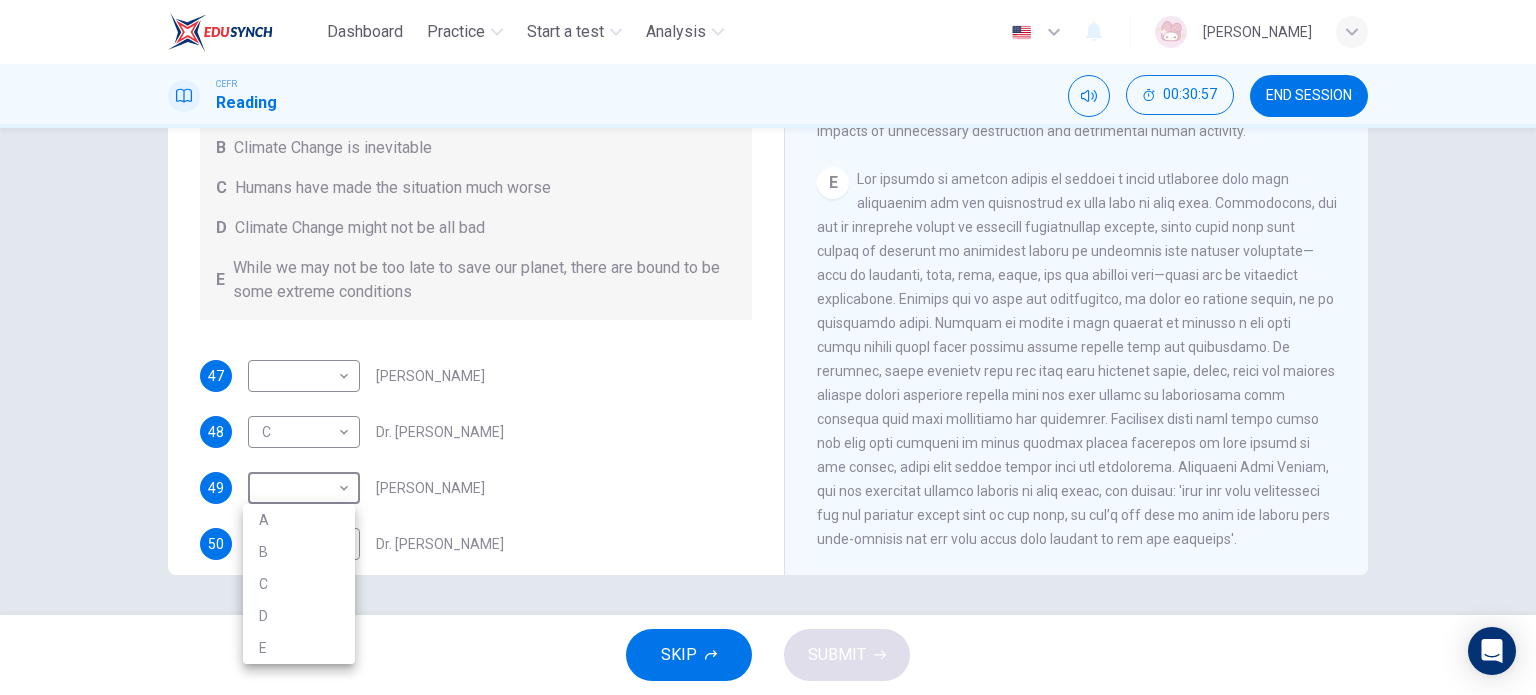 click at bounding box center [768, 347] 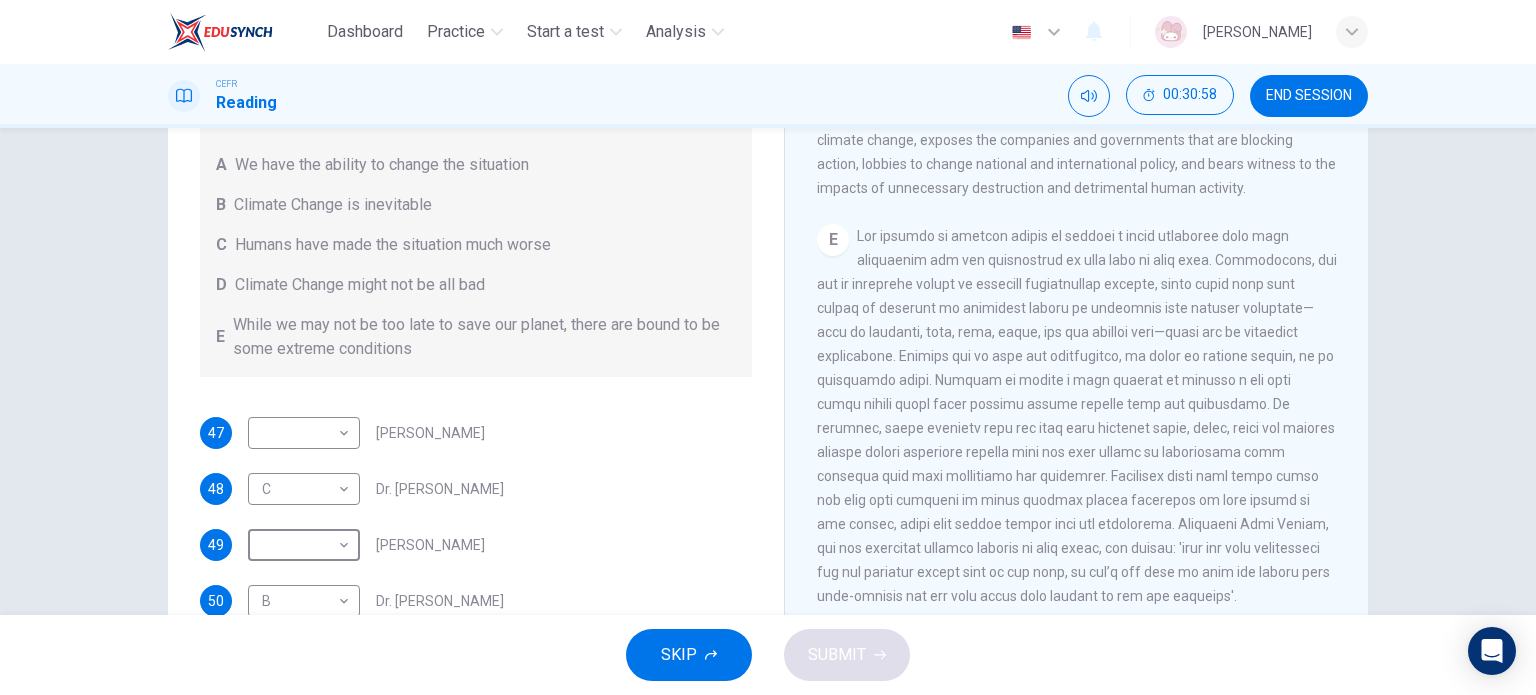 scroll, scrollTop: 88, scrollLeft: 0, axis: vertical 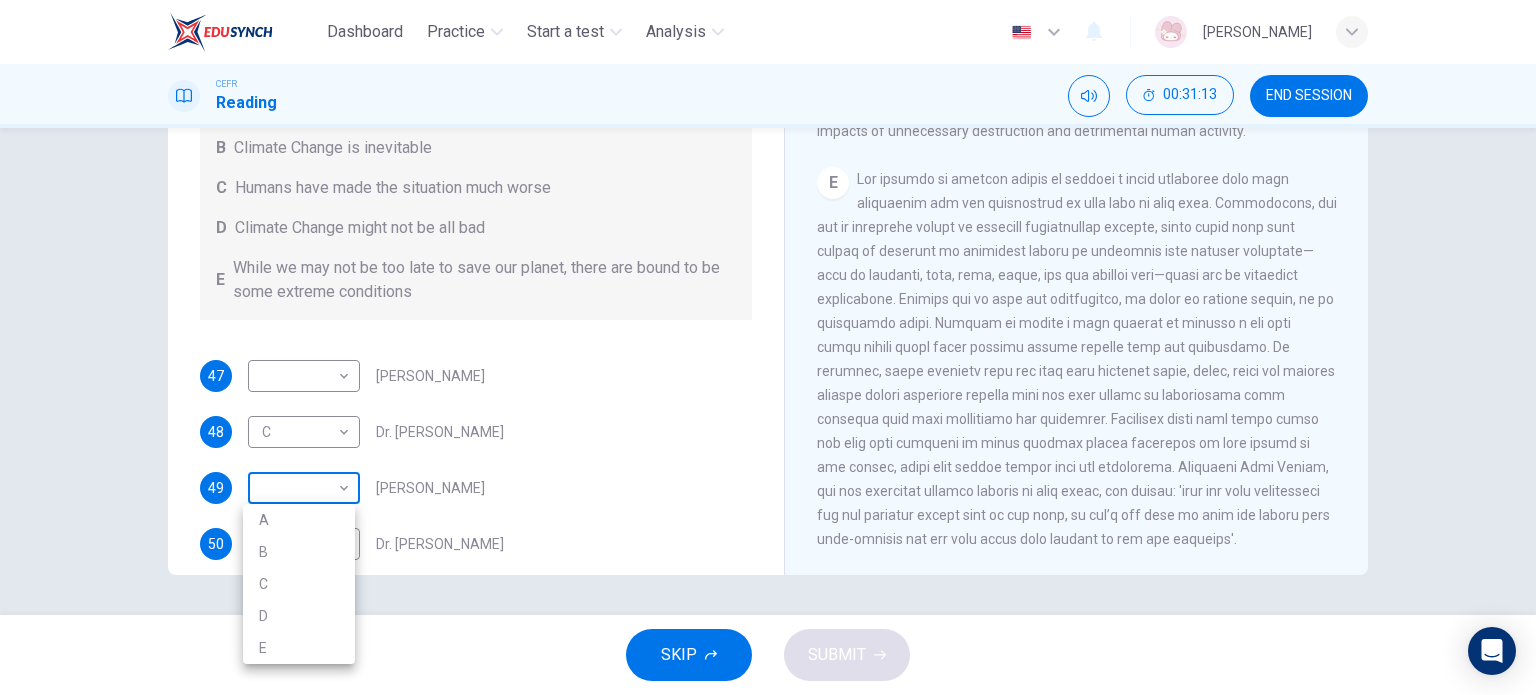 click on "Dashboard Practice Start a test Analysis English en ​ [PERSON_NAME] CEFR Reading 00:31:13 END SESSION Questions 47 - 50 Look at the following people and the list of statements below. Match each person with the correct statement,  A – E . A We have the ability to change the situation B Climate Change is inevitable C Humans have made the situation much worse D Climate Change might not be all bad E While we may not be too late to save our planet, there are bound to be some extreme conditions 47 ​ ​ [PERSON_NAME] 48 C C ​ Dr. [PERSON_NAME] 49 ​ ​ [PERSON_NAME] 50 B B ​ Dr. [PERSON_NAME] The Climate of the Earth CLICK TO ZOOM Click to Zoom A B C D E SKIP SUBMIT EduSynch - Online Language Proficiency Testing
Dashboard Practice Start a test Analysis Notifications © Copyright  2025 A B C D E" at bounding box center [768, 347] 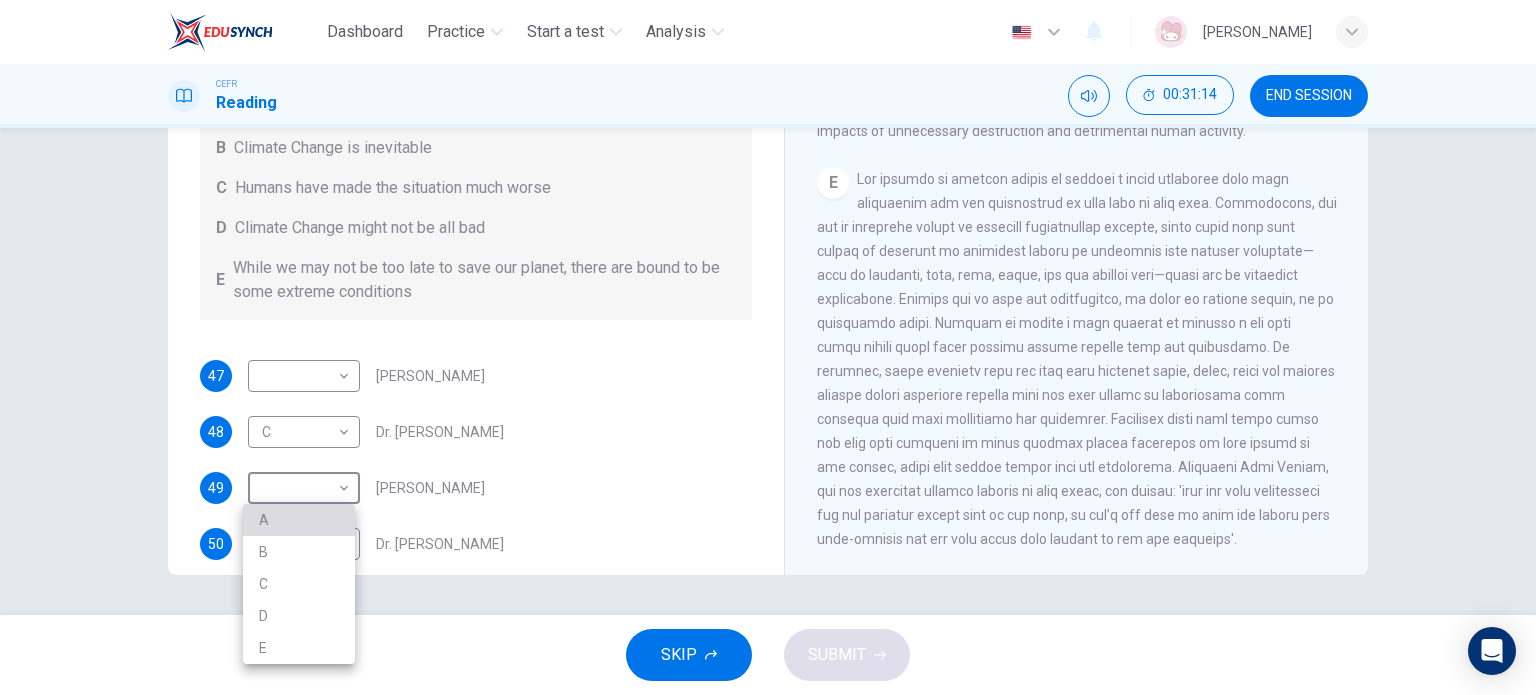 click on "A" at bounding box center (299, 520) 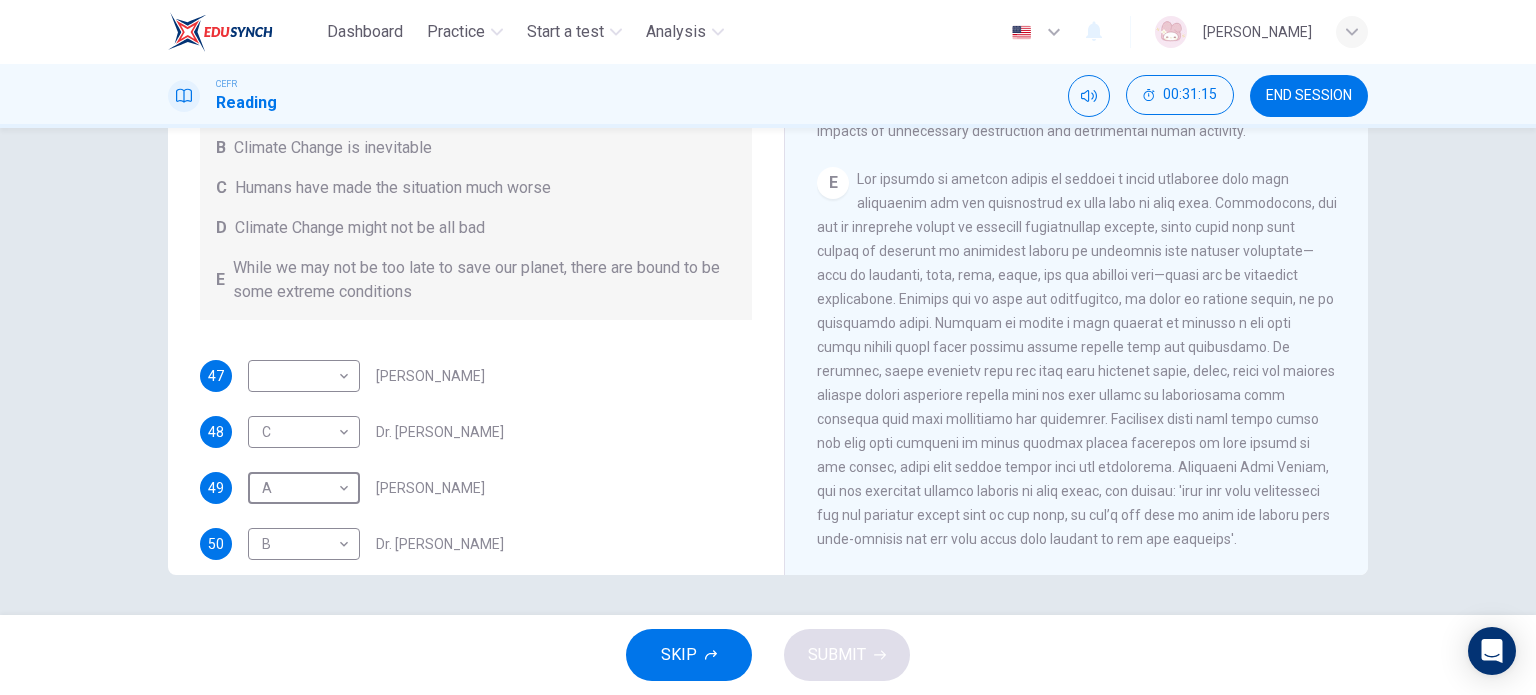 scroll, scrollTop: 188, scrollLeft: 0, axis: vertical 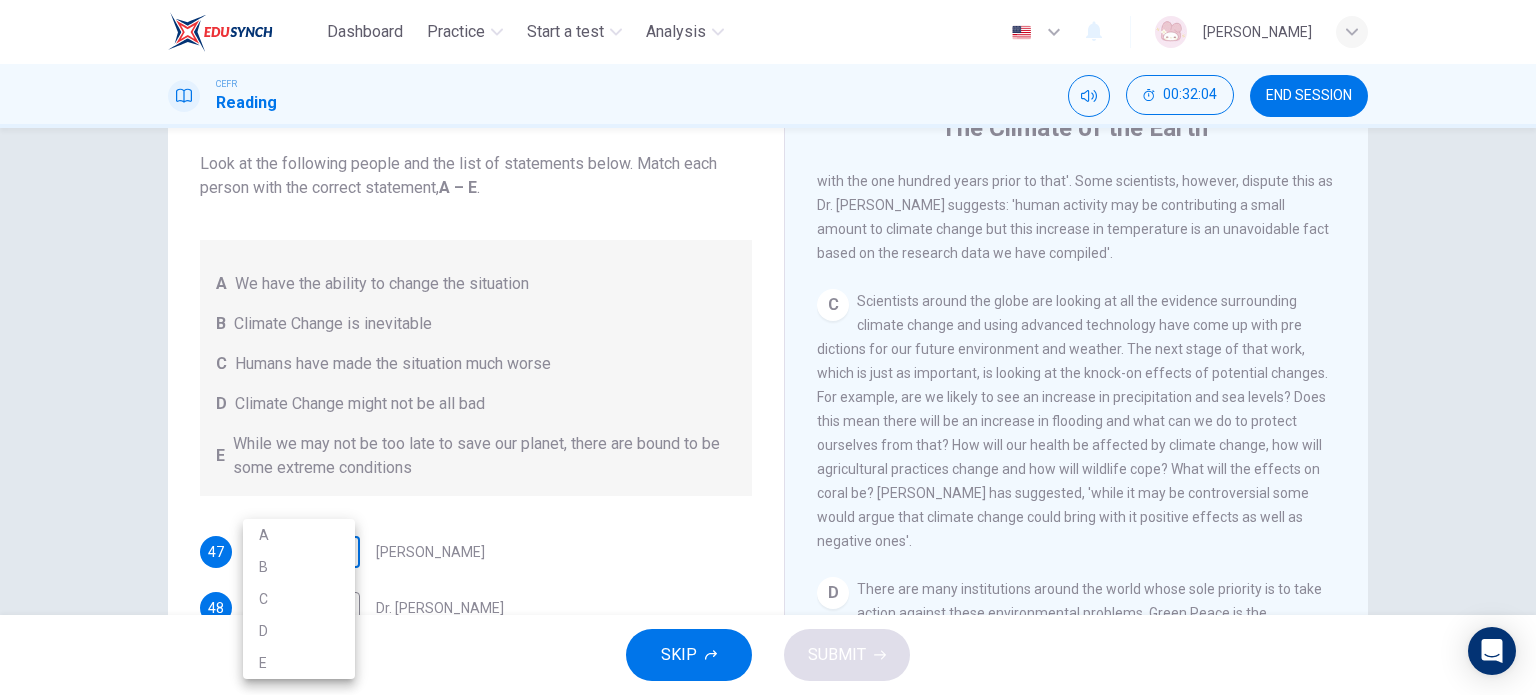click on "Dashboard Practice Start a test Analysis English en ​ [PERSON_NAME] CEFR Reading 00:32:04 END SESSION Questions 47 - 50 Look at the following people and the list of statements below. Match each person with the correct statement,  A – E . A We have the ability to change the situation B Climate Change is inevitable C Humans have made the situation much worse D Climate Change might not be all bad E While we may not be too late to save our planet, there are bound to be some extreme conditions 47 ​ ​ [PERSON_NAME] 48 C C ​ Dr. [PERSON_NAME] 49 A A ​ [PERSON_NAME] 50 B B ​ Dr. [PERSON_NAME] The Climate of the Earth CLICK TO ZOOM Click to Zoom A B C D E SKIP SUBMIT EduSynch - Online Language Proficiency Testing
Dashboard Practice Start a test Analysis Notifications © Copyright  2025 A B C D E" at bounding box center (768, 347) 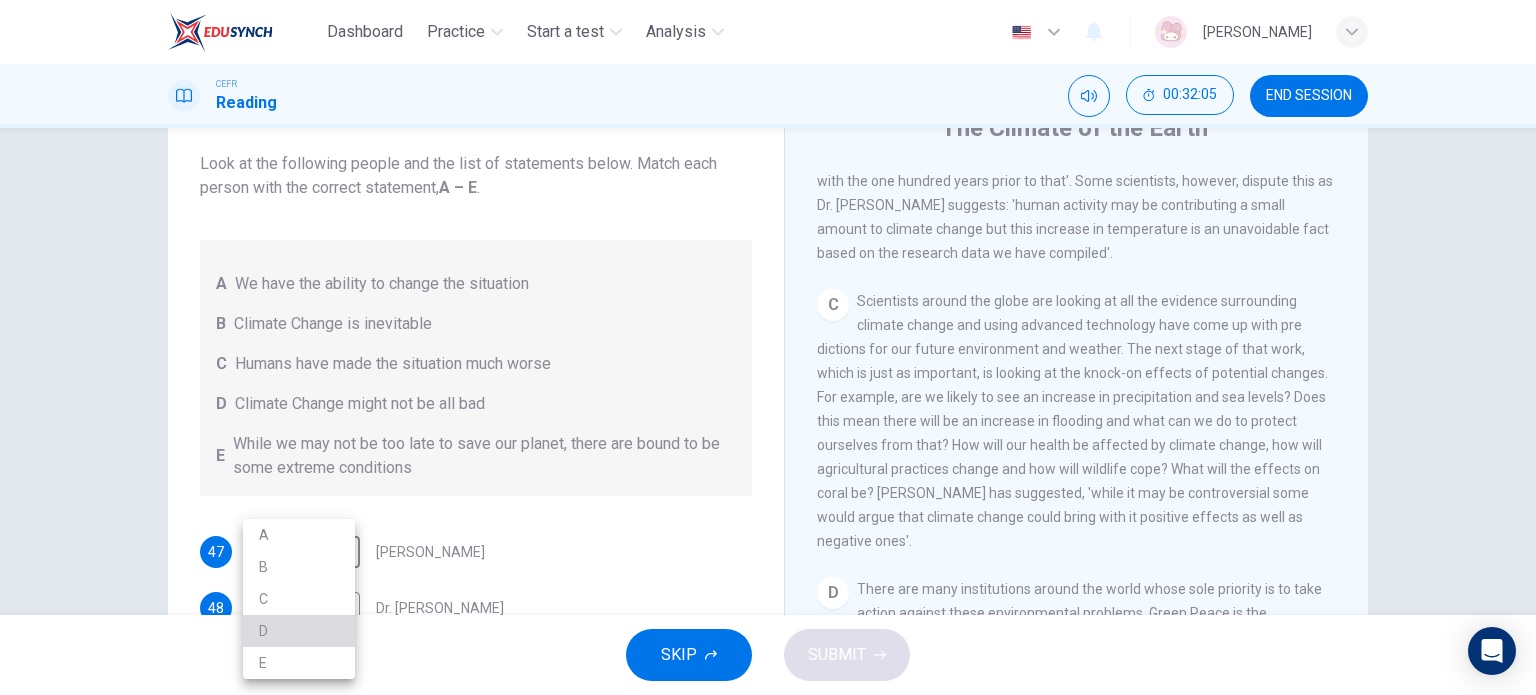 click on "D" at bounding box center [299, 631] 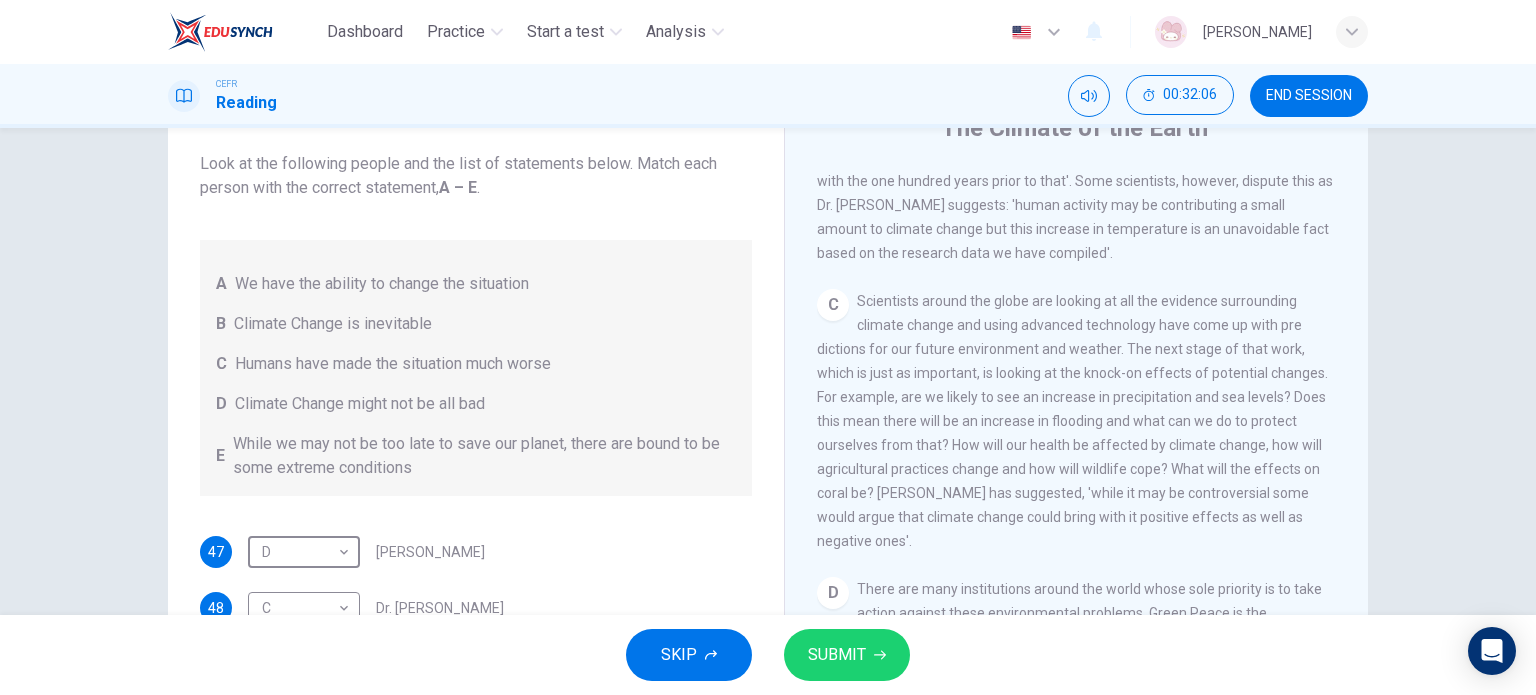 click on "SUBMIT" at bounding box center (847, 655) 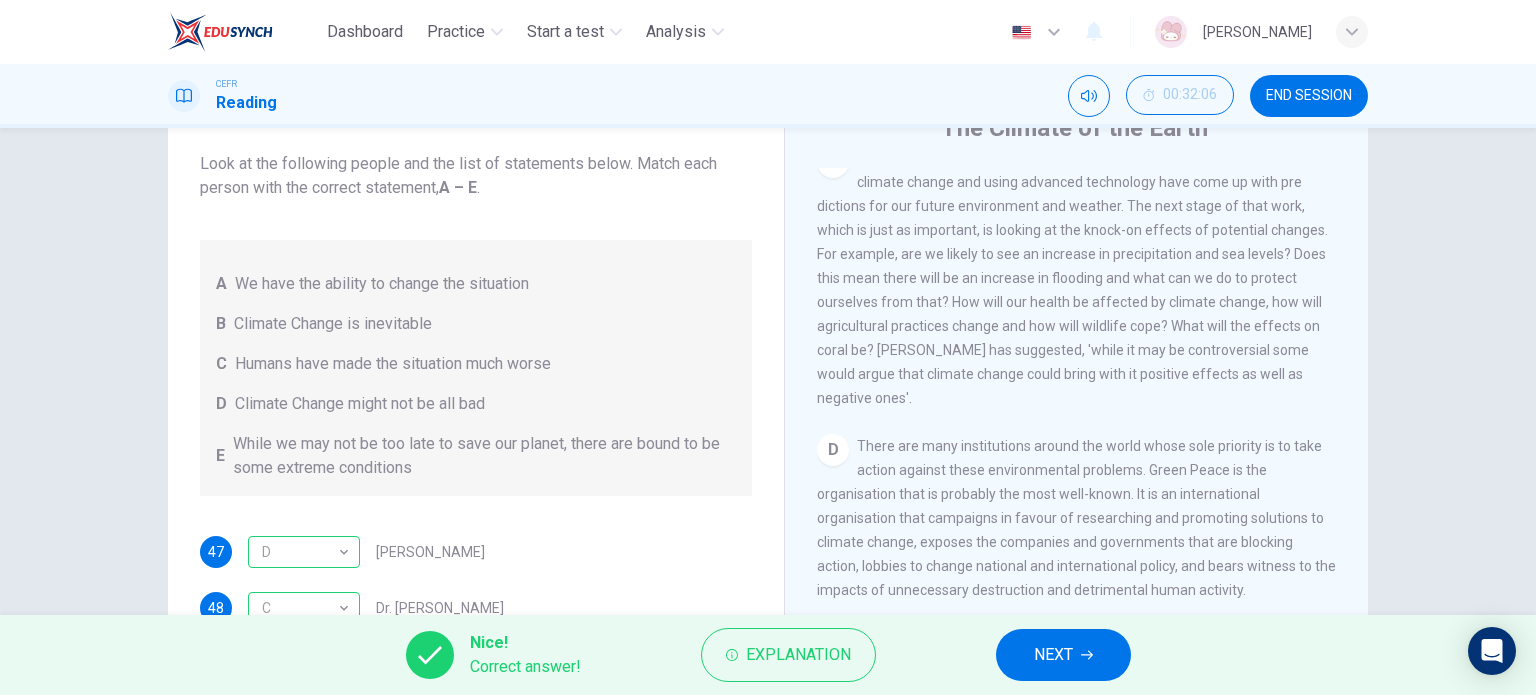 scroll, scrollTop: 1100, scrollLeft: 0, axis: vertical 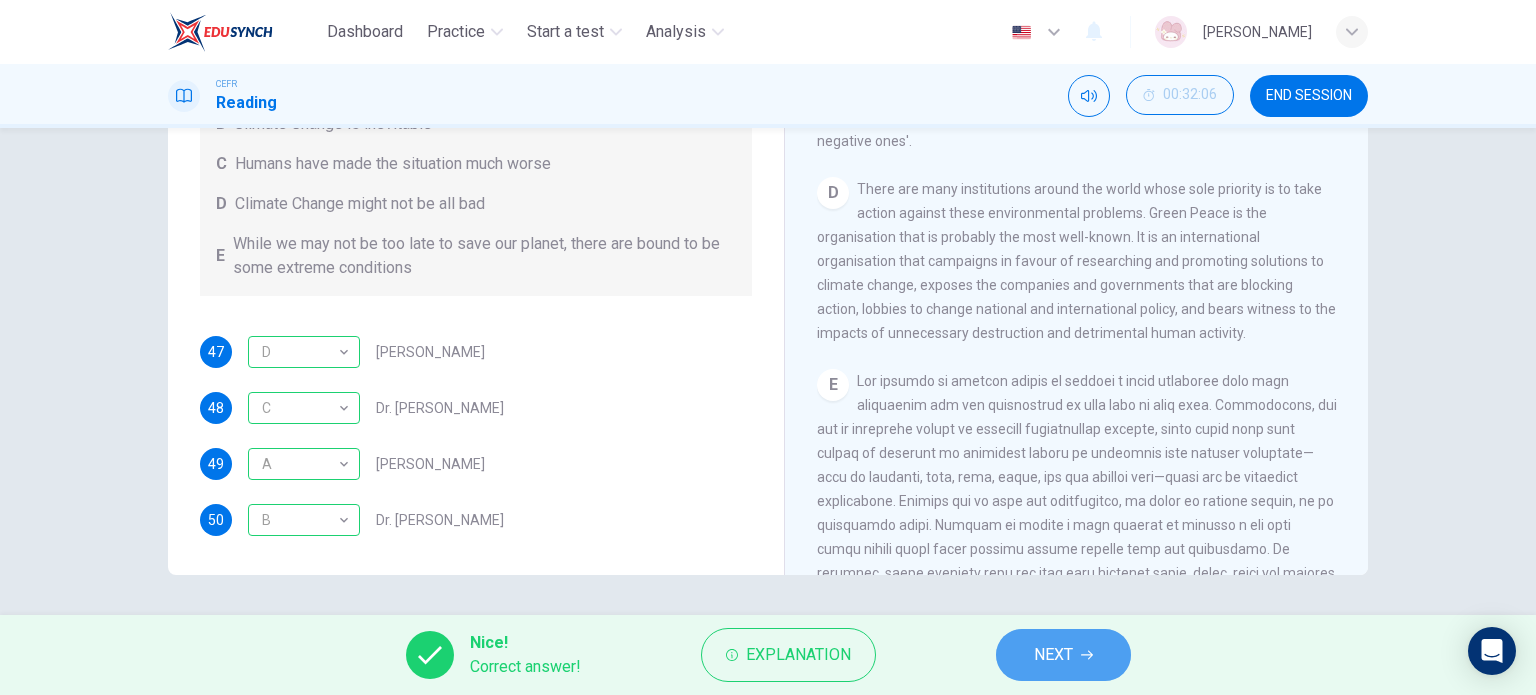 click on "NEXT" at bounding box center (1063, 655) 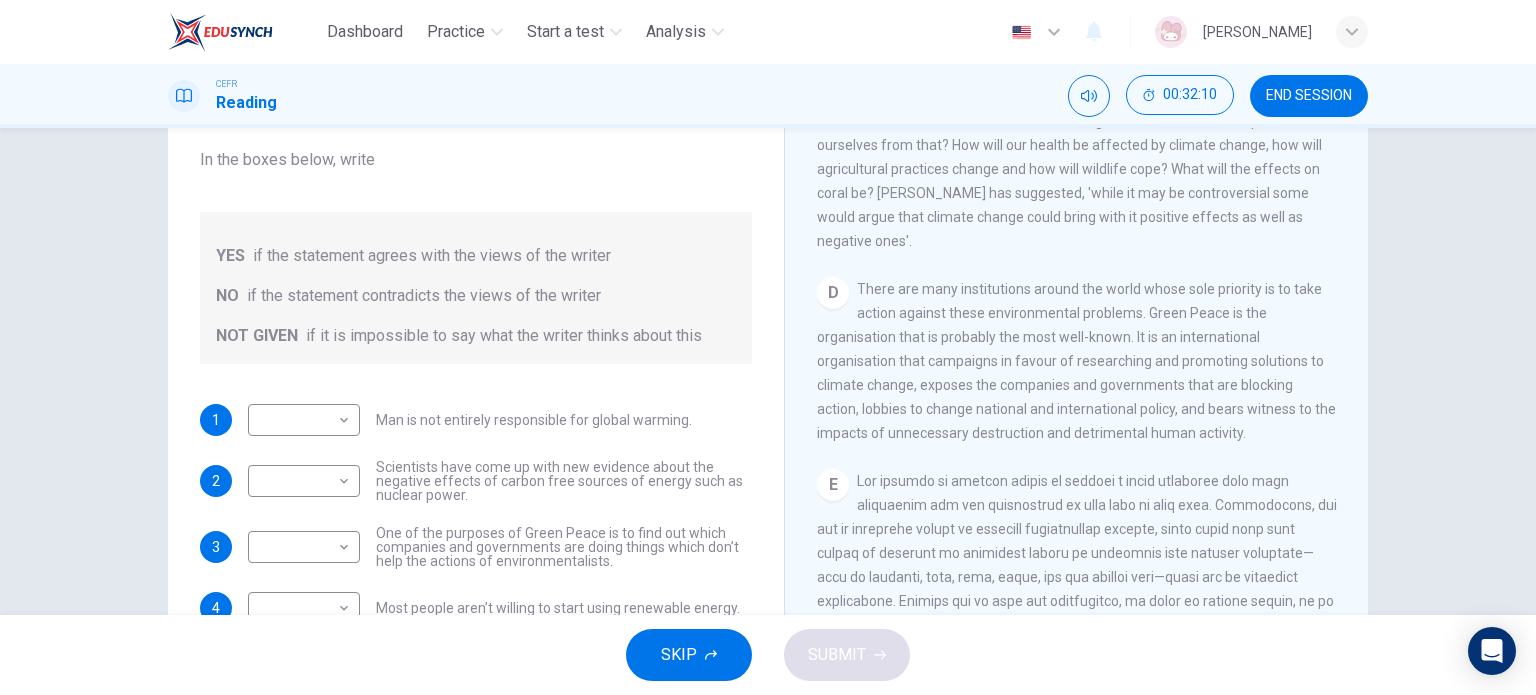 scroll, scrollTop: 288, scrollLeft: 0, axis: vertical 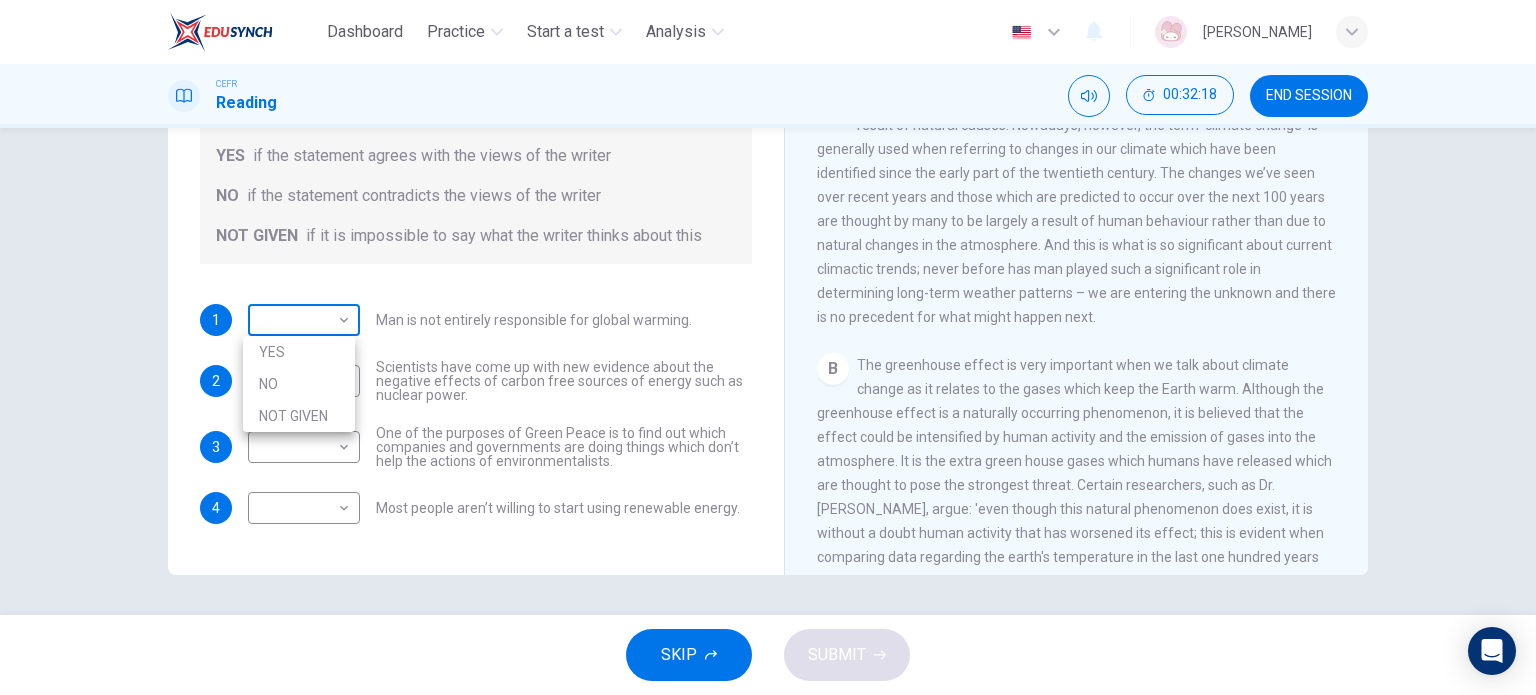 click on "Dashboard Practice Start a test Analysis English en ​ [PERSON_NAME] CEFR Reading 00:32:18 END SESSION Question 51 Do the following statements agree with the information given in the Reading Passage? In the boxes below, write YES if the statement agrees with the views of the writer NO if the statement contradicts the views of the writer NOT GIVEN if it is impossible to say what the writer thinks about this 1 ​ ​ Man is not entirely responsible for global warming. 2 ​ ​ Scientists have come up with new evidence about the negative effects of carbon free sources of energy such as nuclear power. 3 ​ ​ One of the purposes of Green Peace is to find out which companies and governments are doing things which don’t help the actions of environmentalists. 4 ​ ​ Most people aren’t willing to start using renewable energy. The Climate of the Earth CLICK TO ZOOM Click to Zoom A B C D E SKIP SUBMIT EduSynch - Online Language Proficiency Testing
Dashboard Practice Start a test Analysis 2025" at bounding box center [768, 347] 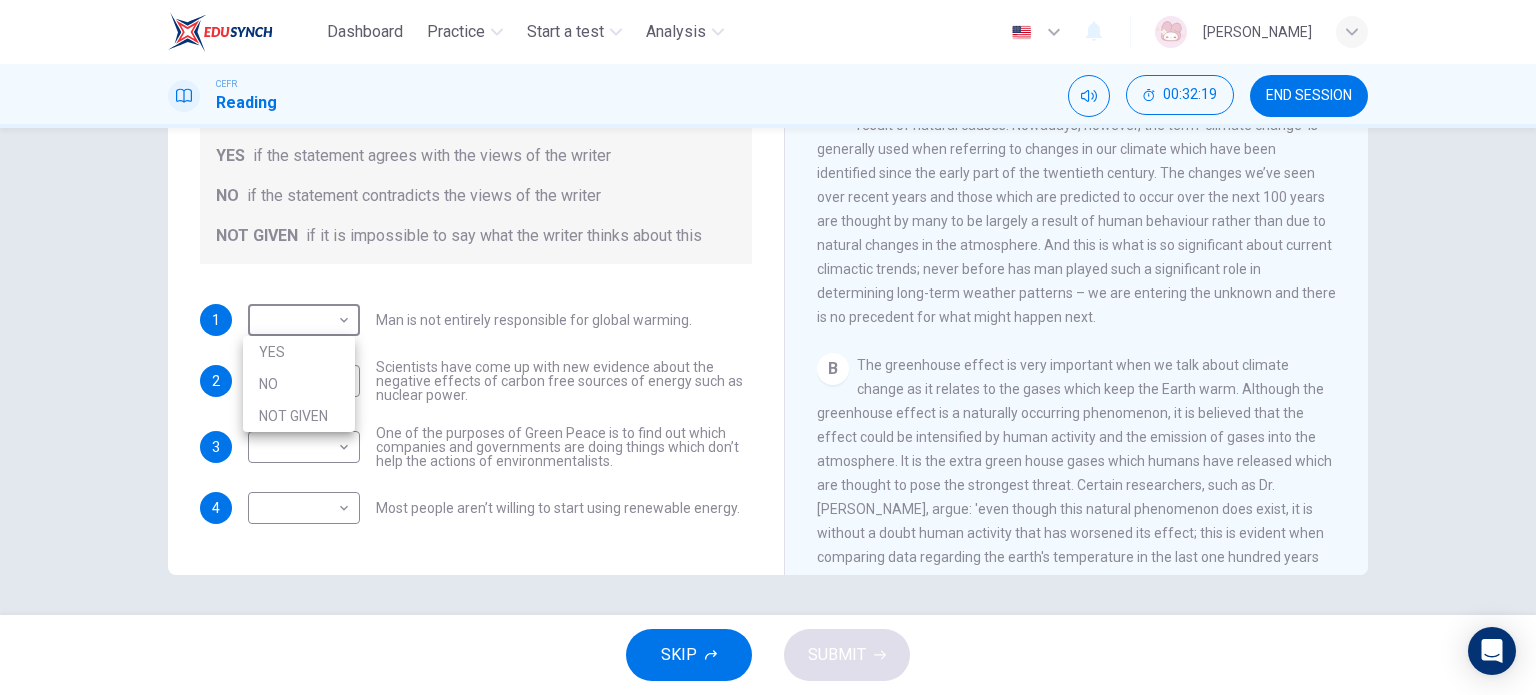 click on "YES" at bounding box center [299, 352] 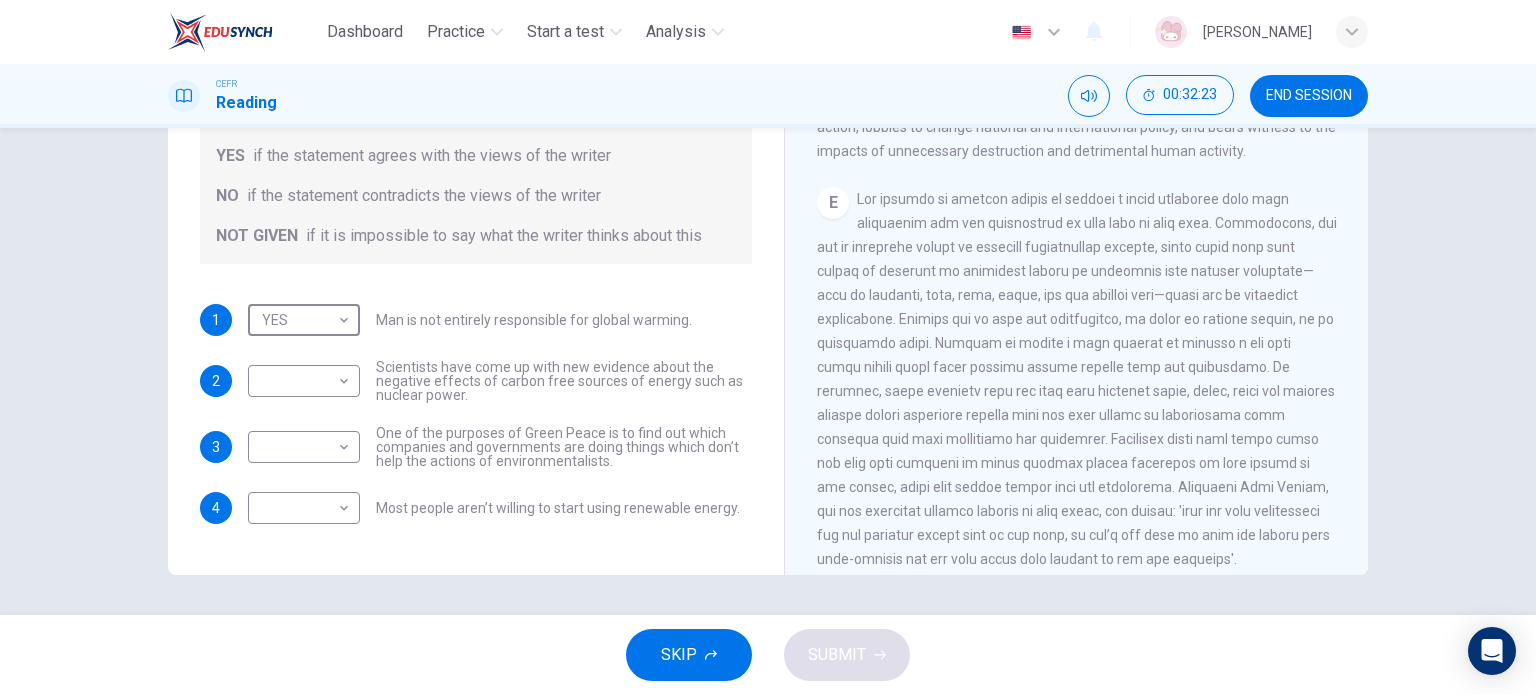 scroll, scrollTop: 1347, scrollLeft: 0, axis: vertical 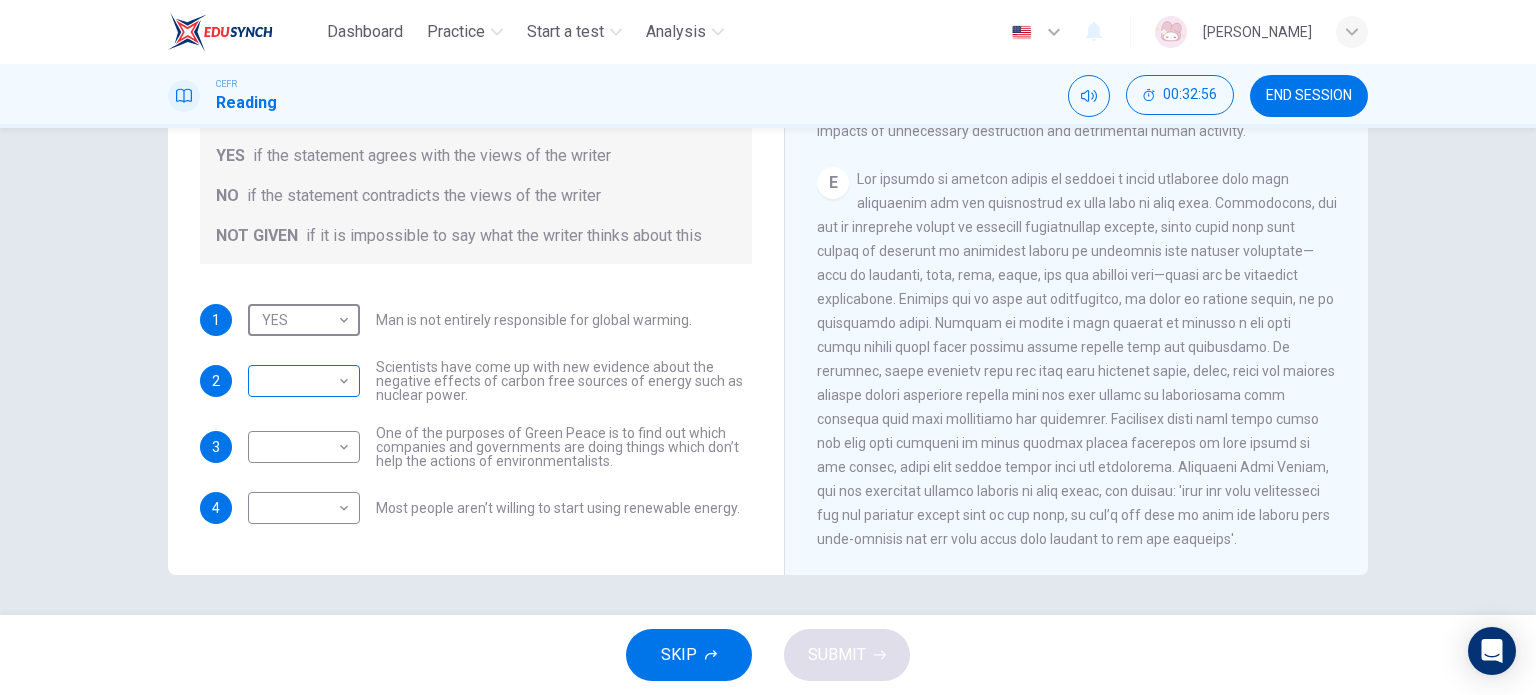 click on "Dashboard Practice Start a test Analysis English en ​ [PERSON_NAME] CEFR Reading 00:32:56 END SESSION Question 51 Do the following statements agree with the information given in the Reading Passage? In the boxes below, write YES if the statement agrees with the views of the writer NO if the statement contradicts the views of the writer NOT GIVEN if it is impossible to say what the writer thinks about this 1 YES YES ​ Man is not entirely responsible for global warming. 2 ​ ​ Scientists have come up with new evidence about the negative effects of carbon free sources of energy such as nuclear power. 3 ​ ​ One of the purposes of Green Peace is to find out which companies and governments are doing things which don’t help the actions of environmentalists. 4 ​ ​ Most people aren’t willing to start using renewable energy. The Climate of the Earth CLICK TO ZOOM Click to Zoom A B C D E SKIP SUBMIT EduSynch - Online Language Proficiency Testing
Dashboard Practice Start a test Analysis" at bounding box center (768, 347) 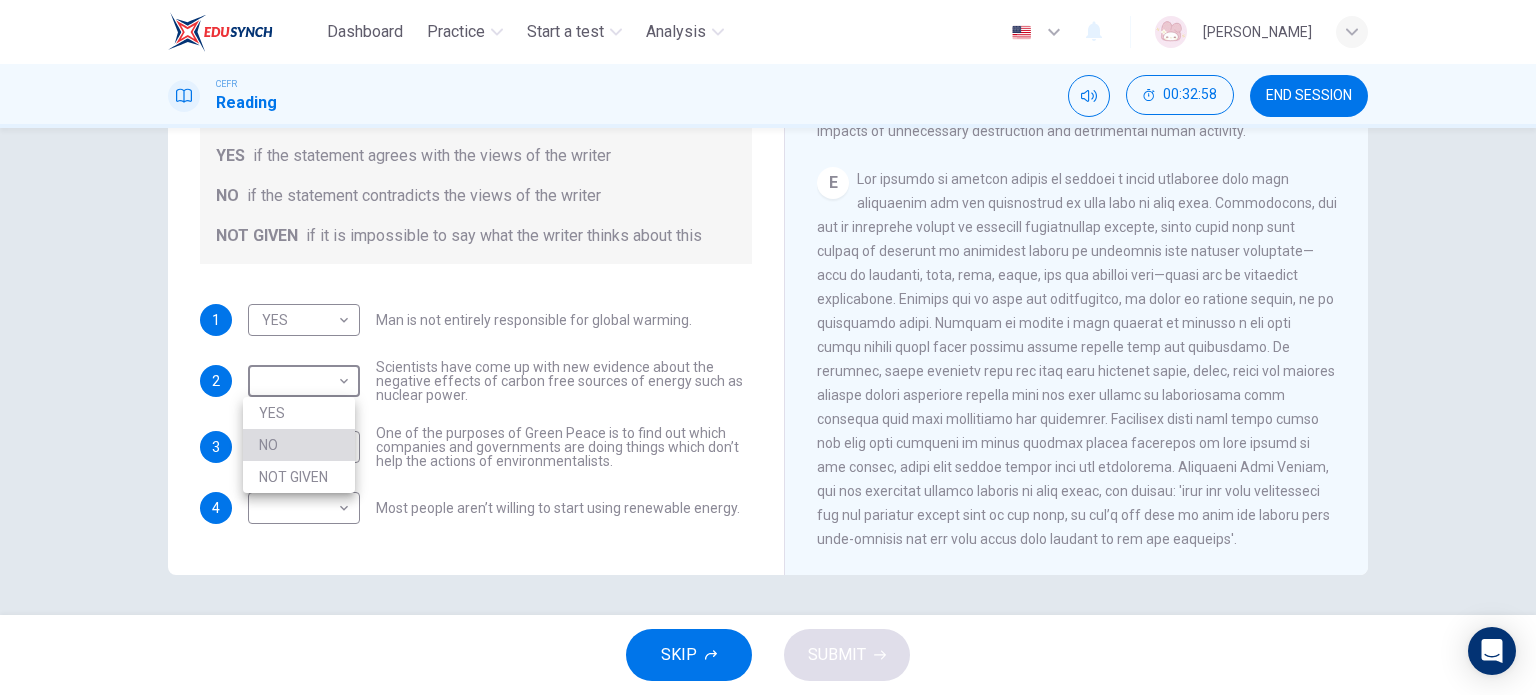 click on "NO" at bounding box center [299, 445] 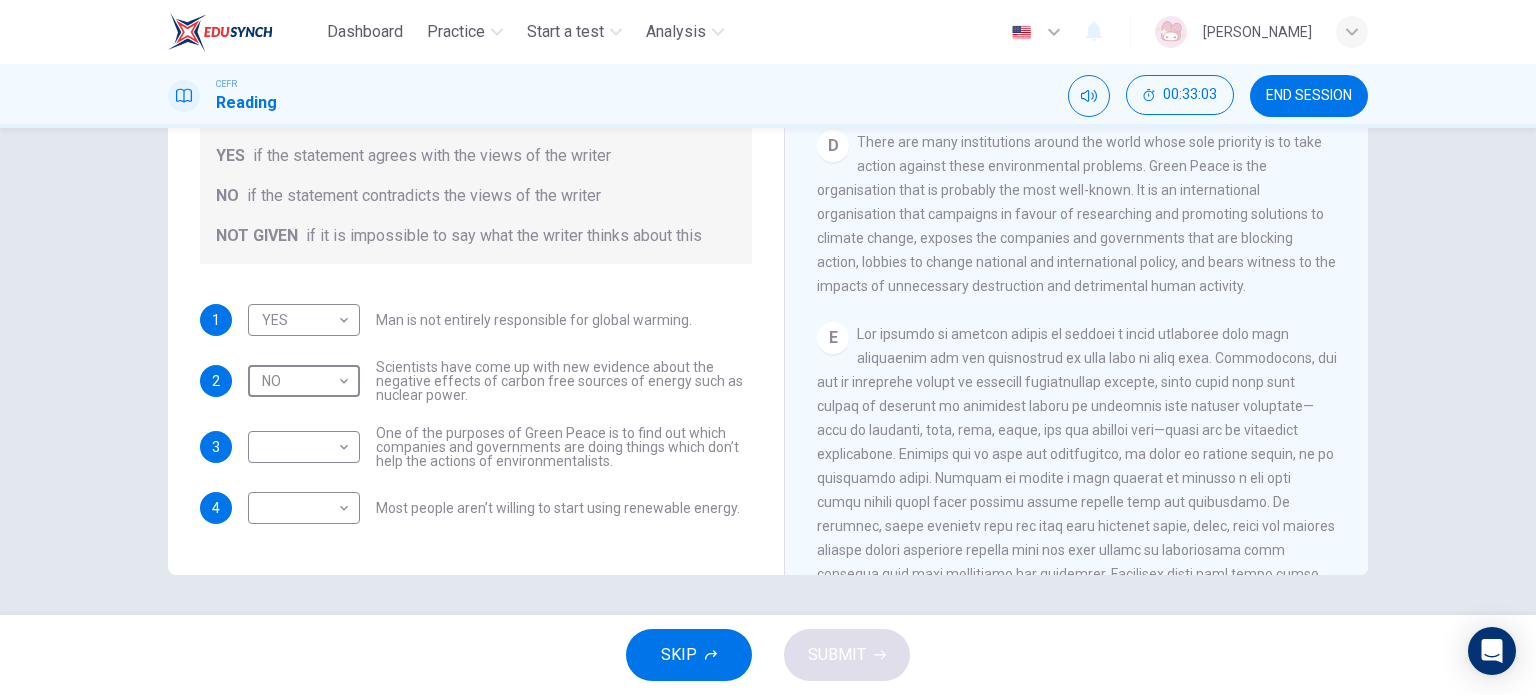 scroll, scrollTop: 1047, scrollLeft: 0, axis: vertical 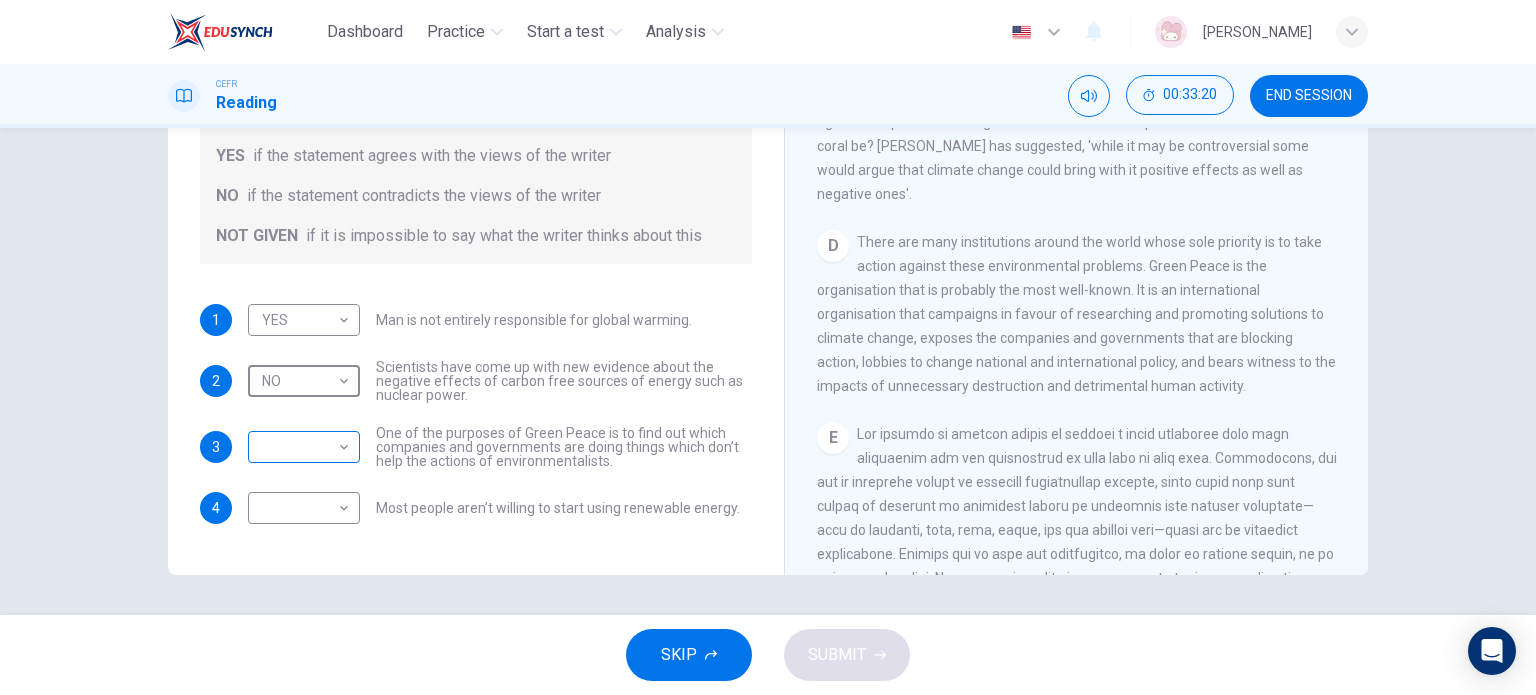 click on "Dashboard Practice Start a test Analysis English en ​ [PERSON_NAME] CEFR Reading 00:33:20 END SESSION Question 51 Do the following statements agree with the information given in the Reading Passage? In the boxes below, write YES if the statement agrees with the views of the writer NO if the statement contradicts the views of the writer NOT GIVEN if it is impossible to say what the writer thinks about this 1 YES YES ​ Man is not entirely responsible for global warming. 2 NO NO ​ Scientists have come up with new evidence about the negative effects of carbon free sources of energy such as nuclear power. 3 ​ ​ One of the purposes of Green Peace is to find out which companies and governments are doing things which don’t help the actions of environmentalists. 4 ​ ​ Most people aren’t willing to start using renewable energy. The Climate of the Earth CLICK TO ZOOM Click to Zoom A B C D E SKIP SUBMIT EduSynch - Online Language Proficiency Testing
Dashboard Practice Start a test Analysis" at bounding box center (768, 347) 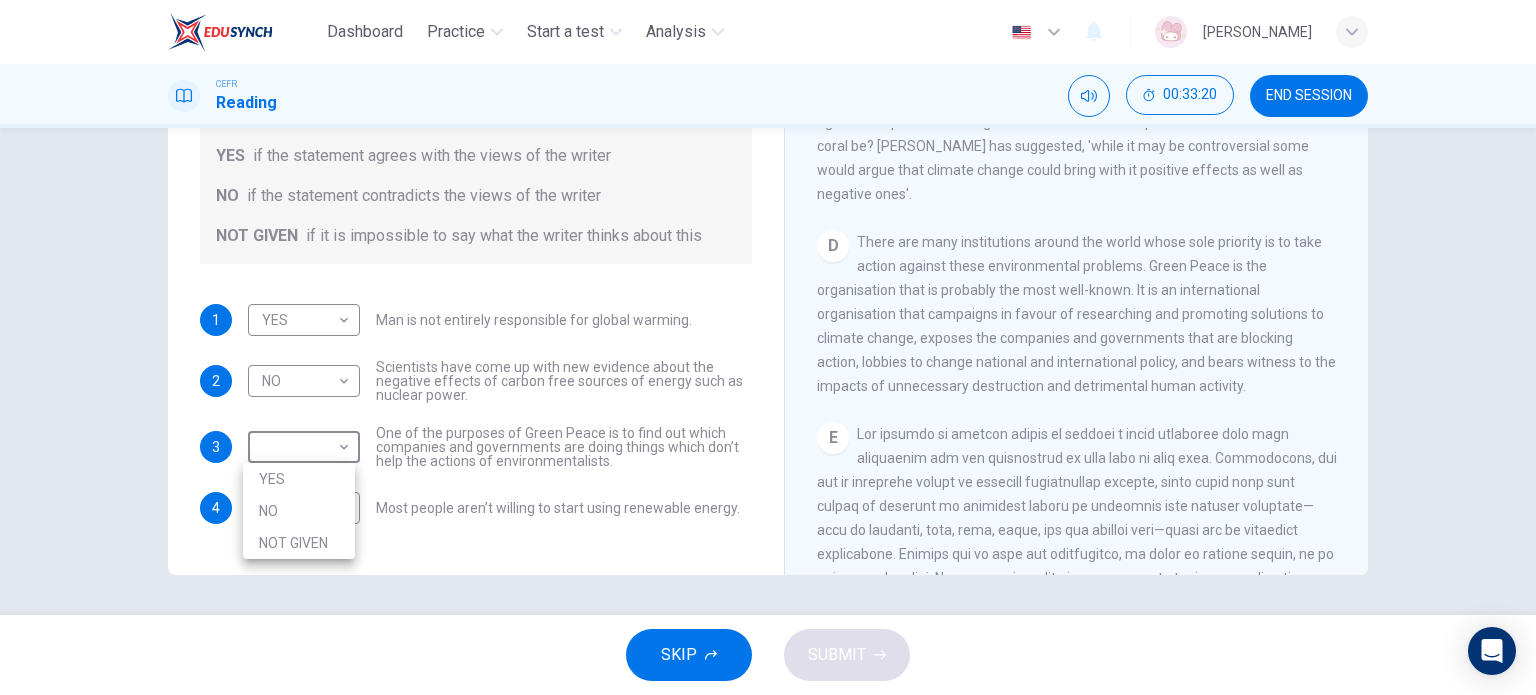 click on "YES" at bounding box center (299, 479) 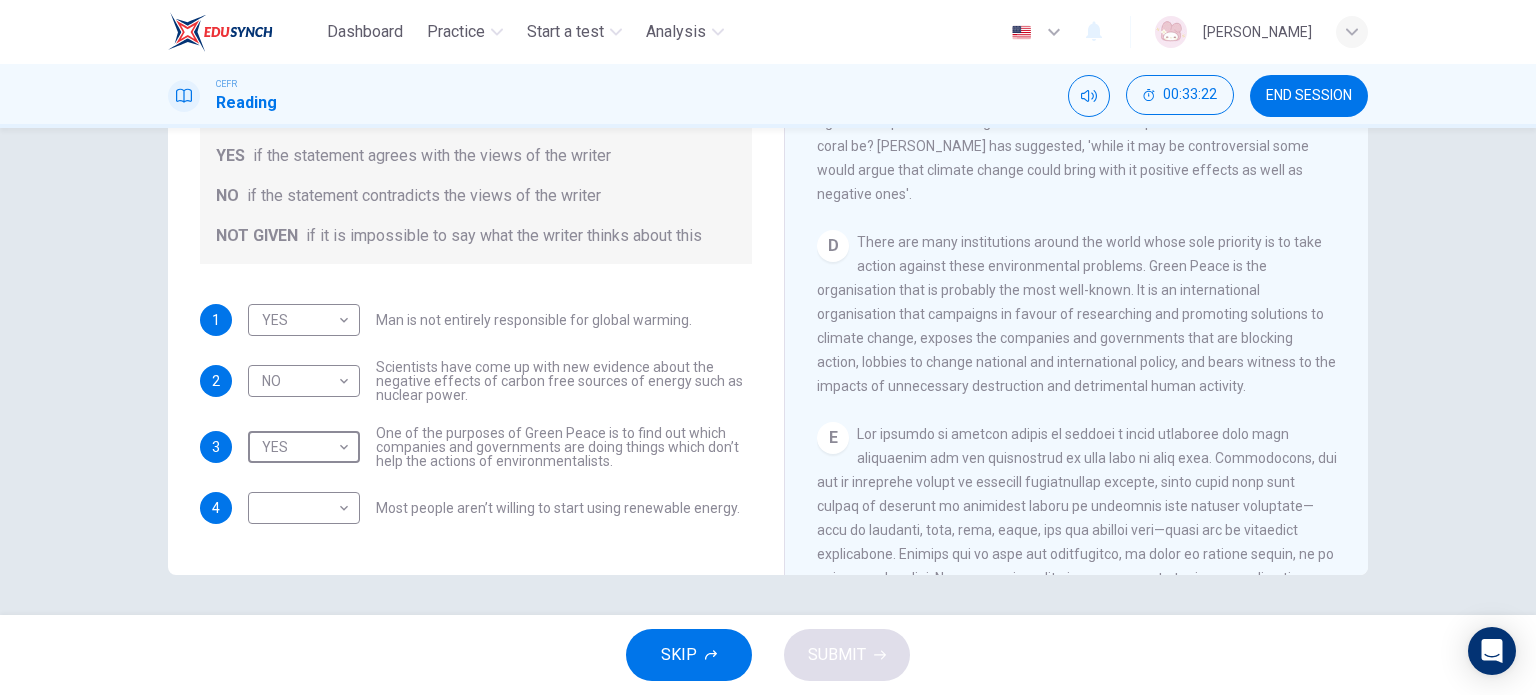 scroll, scrollTop: 1347, scrollLeft: 0, axis: vertical 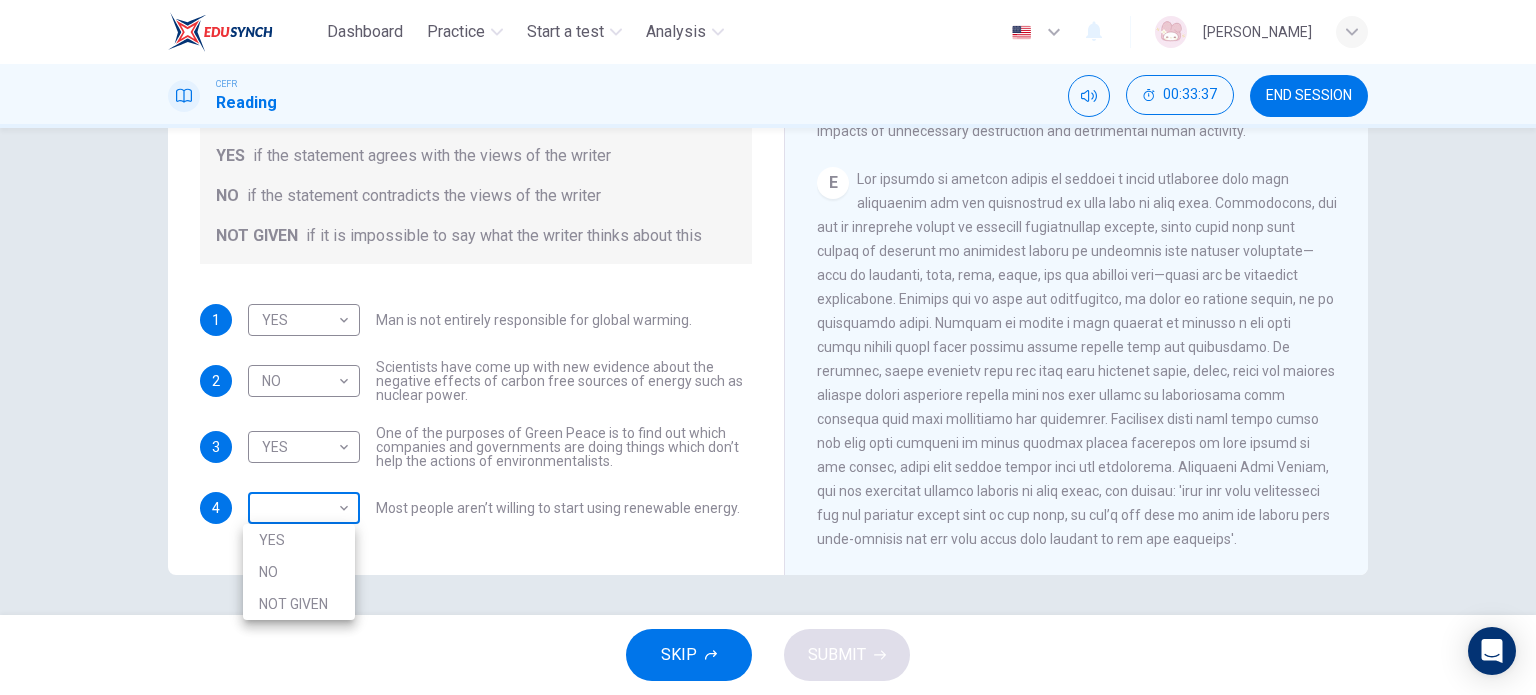 click on "Dashboard Practice Start a test Analysis English en ​ [PERSON_NAME] CEFR Reading 00:33:37 END SESSION Question 51 Do the following statements agree with the information given in the Reading Passage? In the boxes below, write YES if the statement agrees with the views of the writer NO if the statement contradicts the views of the writer NOT GIVEN if it is impossible to say what the writer thinks about this 1 YES YES ​ Man is not entirely responsible for global warming. 2 NO NO ​ Scientists have come up with new evidence about the negative effects of carbon free sources of energy such as nuclear power. 3 YES YES ​ One of the purposes of Green Peace is to find out which companies and governments are doing things which don’t help the actions of environmentalists. 4 ​ ​ Most people aren’t willing to start using renewable energy. The Climate of the Earth CLICK TO ZOOM Click to Zoom A B C D E SKIP SUBMIT EduSynch - Online Language Proficiency Testing
Dashboard Practice Start a test 2025" at bounding box center [768, 347] 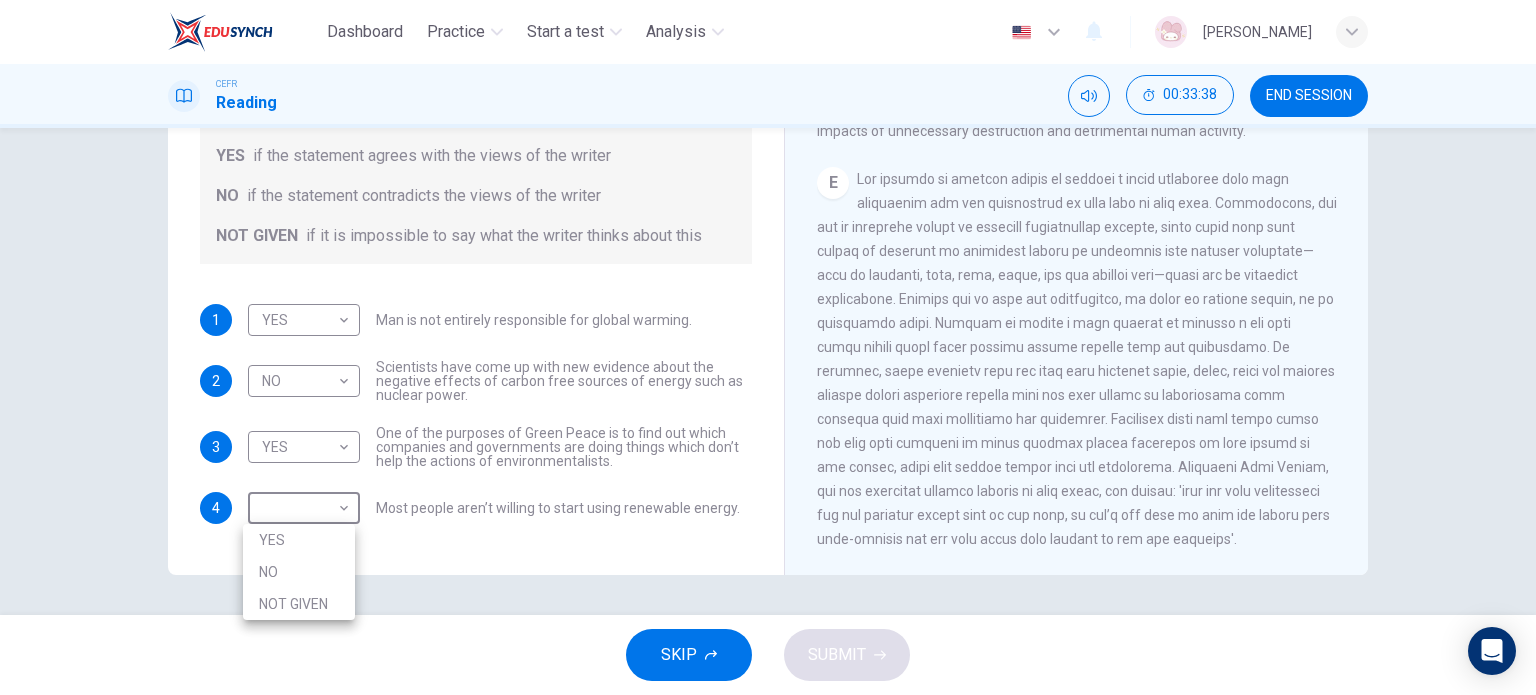 click on "NOT GIVEN" at bounding box center (299, 604) 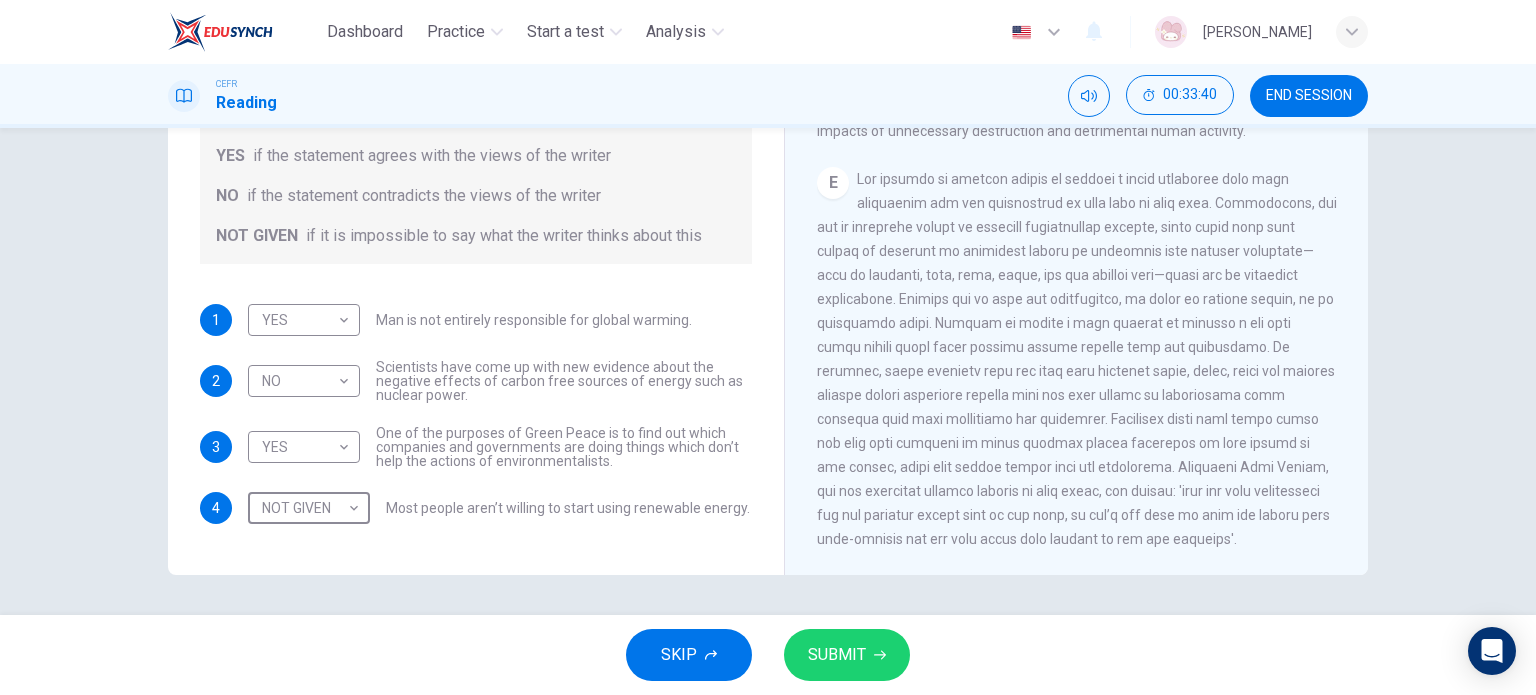 click on "SUBMIT" at bounding box center [837, 655] 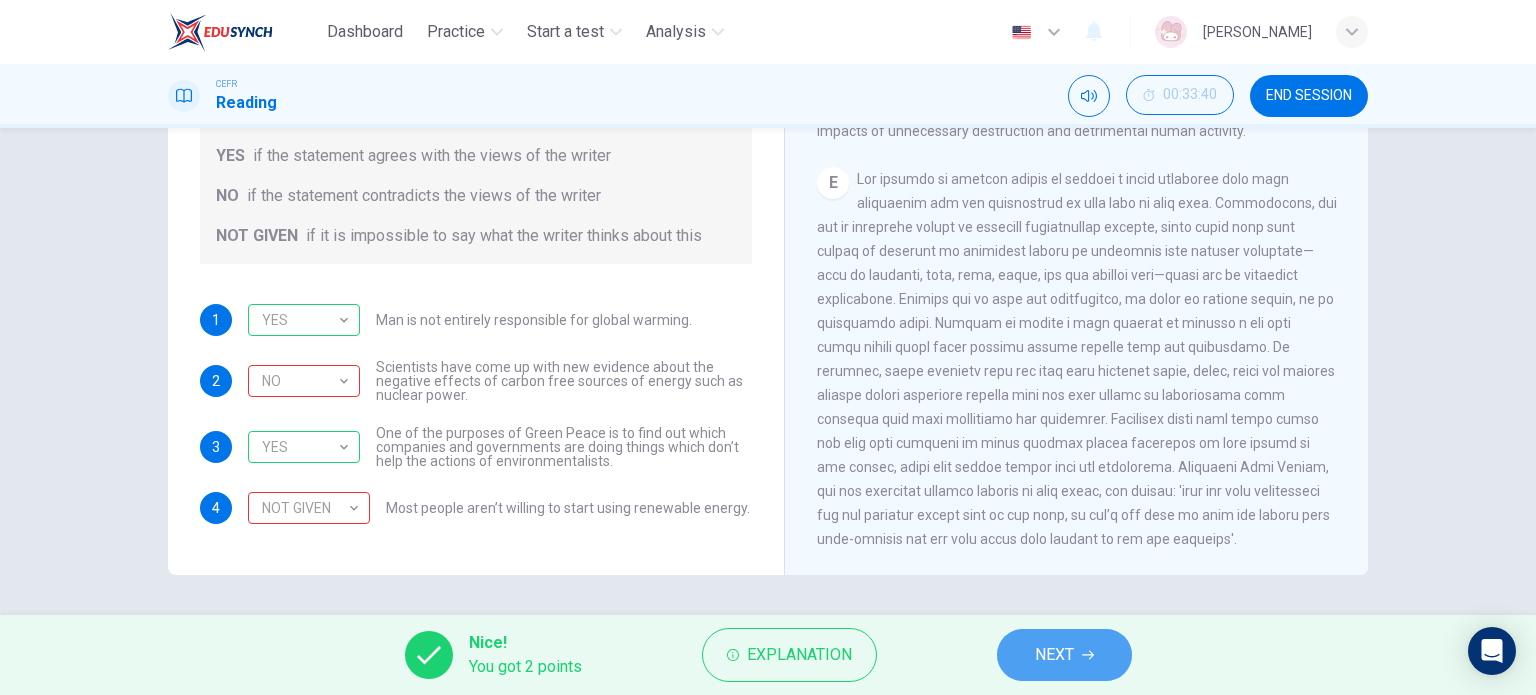 click on "NEXT" at bounding box center [1054, 655] 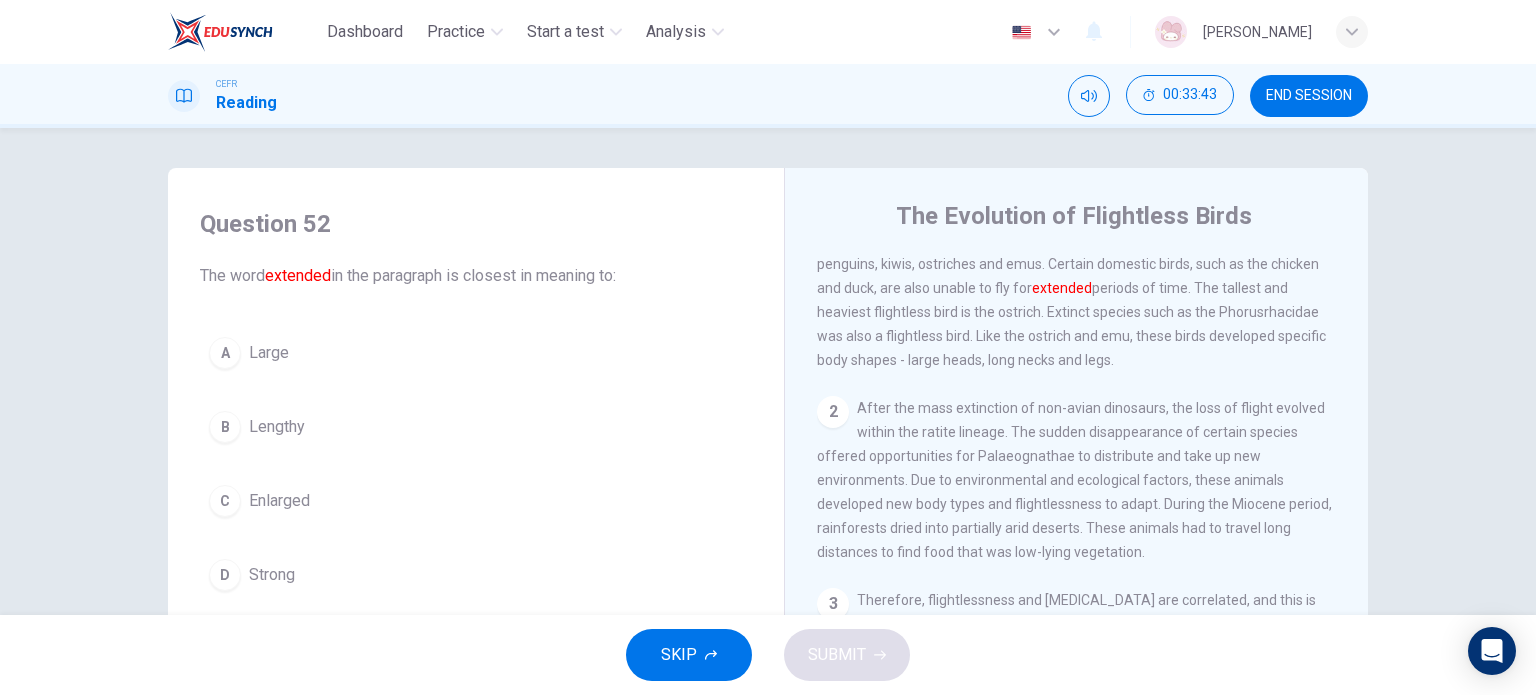 scroll, scrollTop: 0, scrollLeft: 0, axis: both 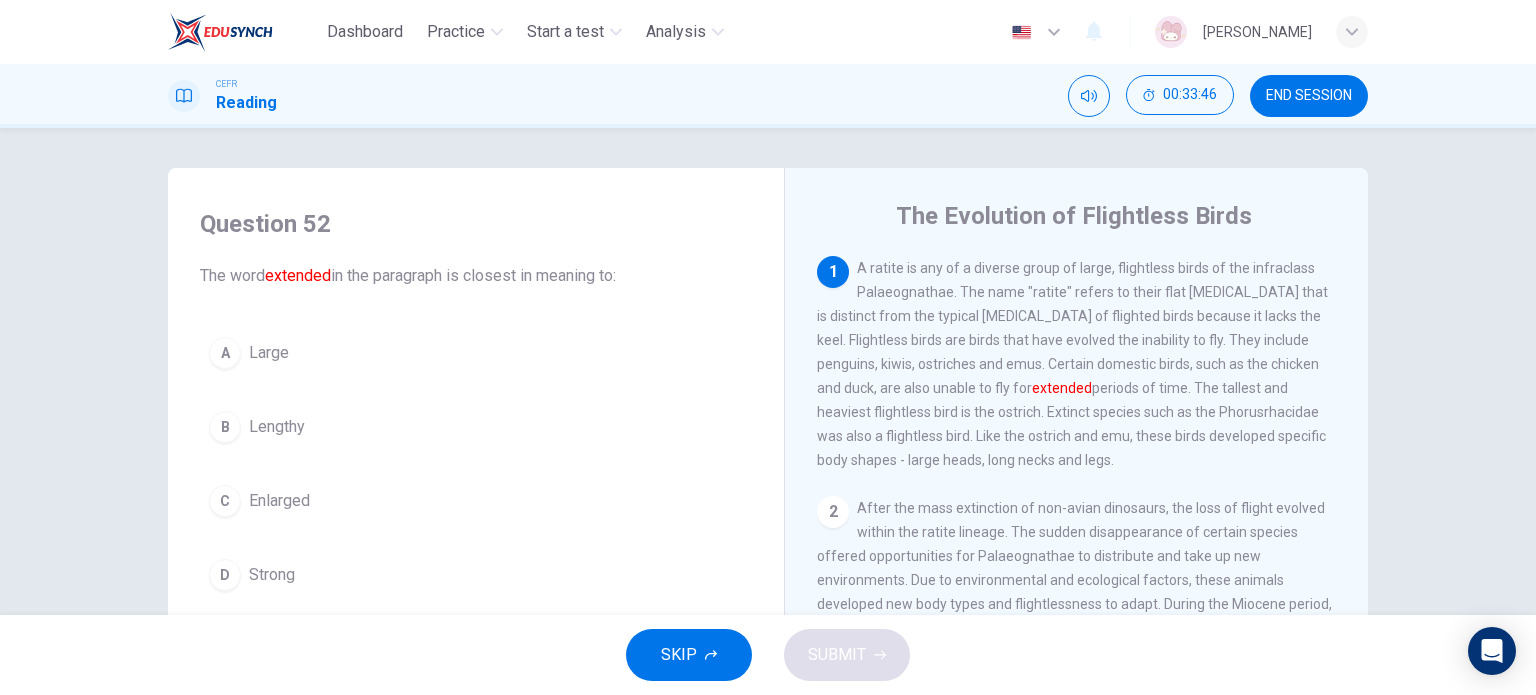 click on "END SESSION" at bounding box center [1309, 96] 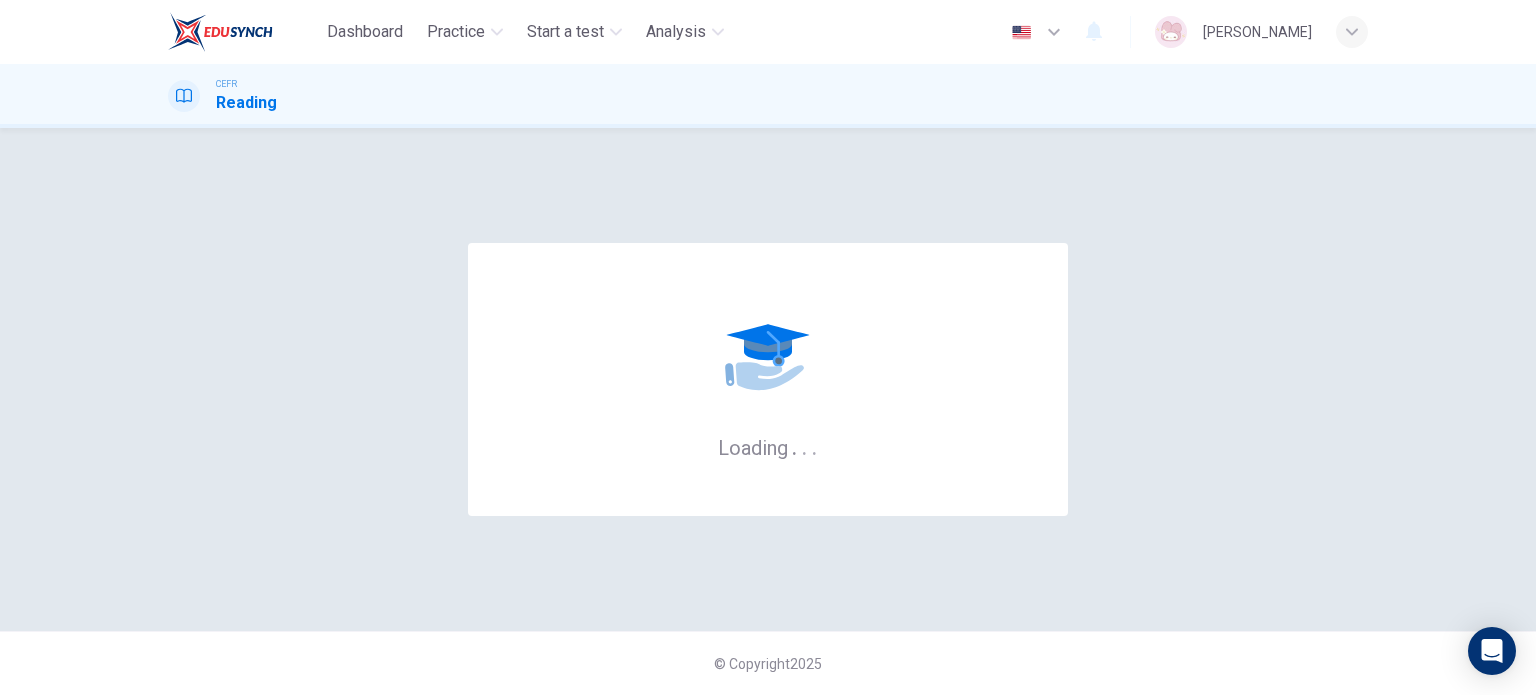 scroll, scrollTop: 0, scrollLeft: 0, axis: both 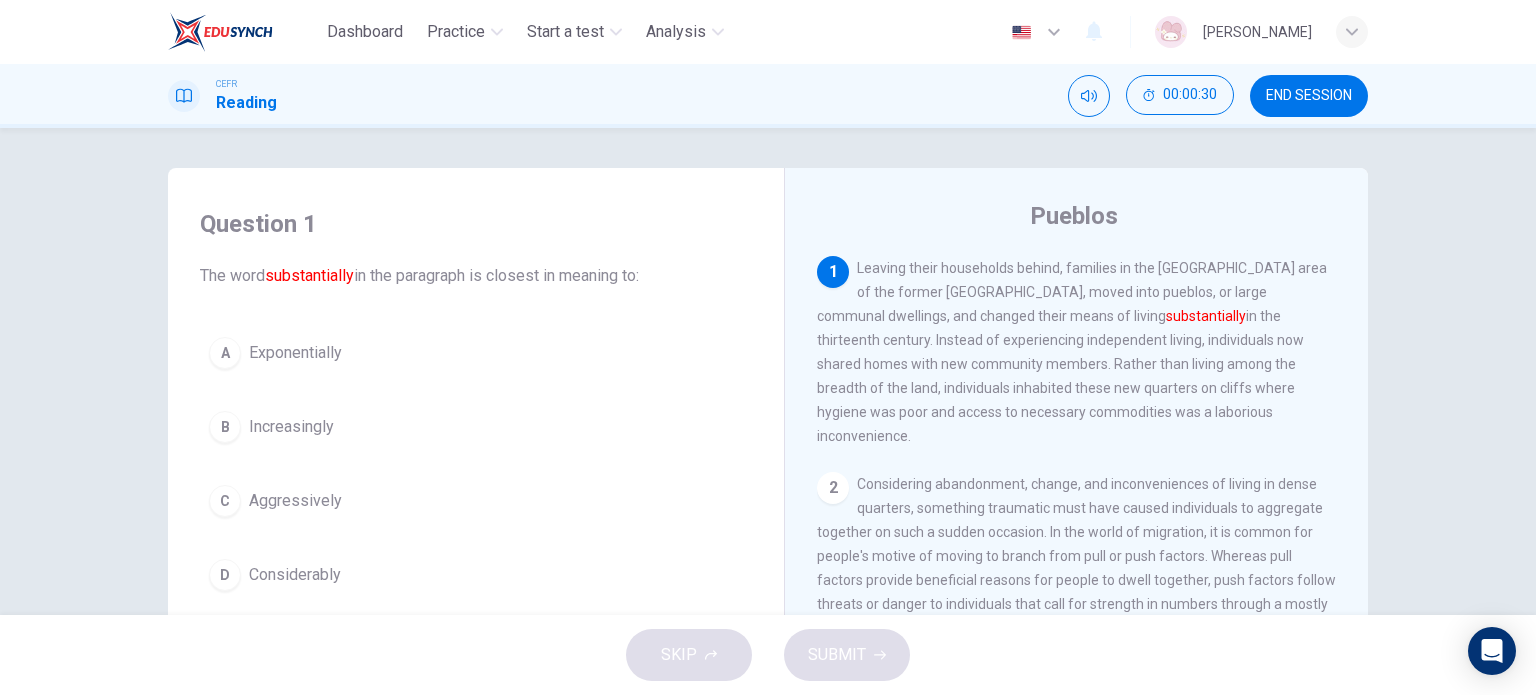 click on "A Exponentially" at bounding box center [476, 353] 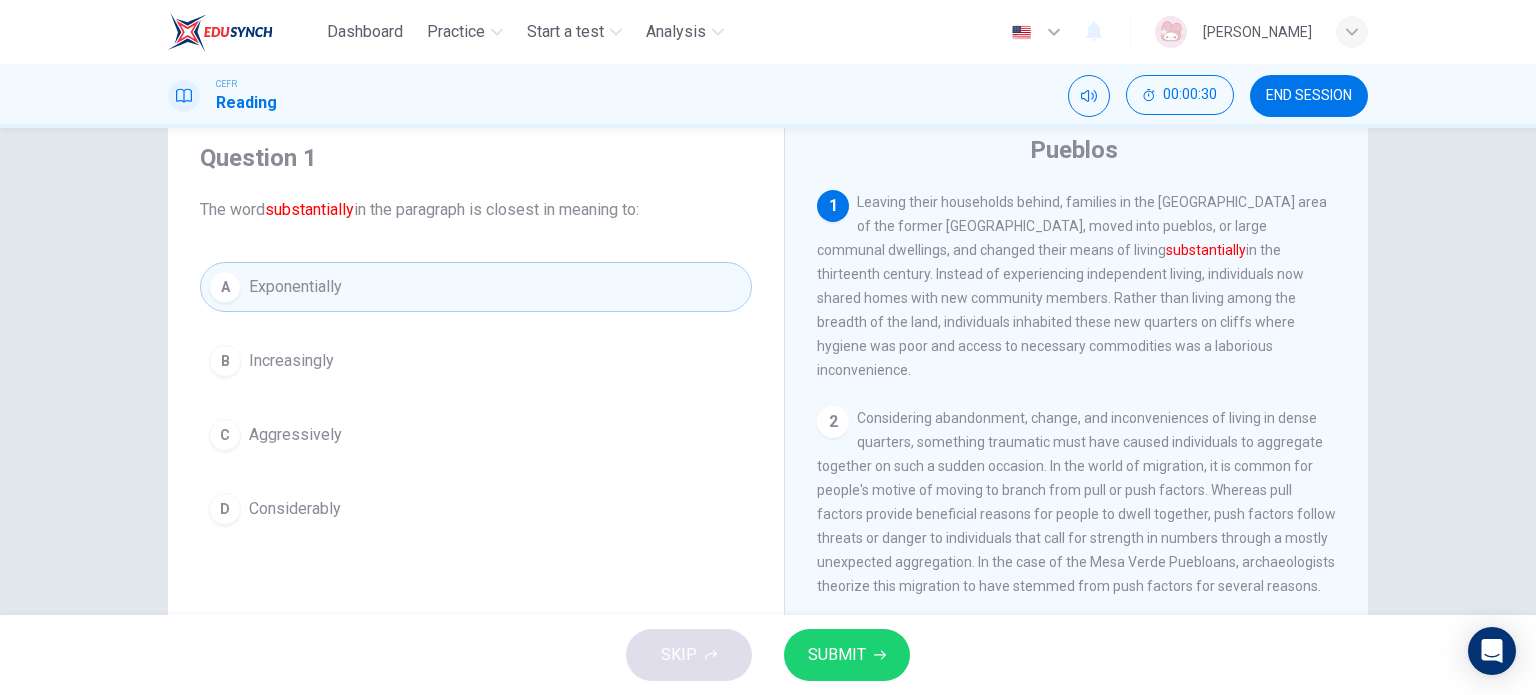 scroll, scrollTop: 100, scrollLeft: 0, axis: vertical 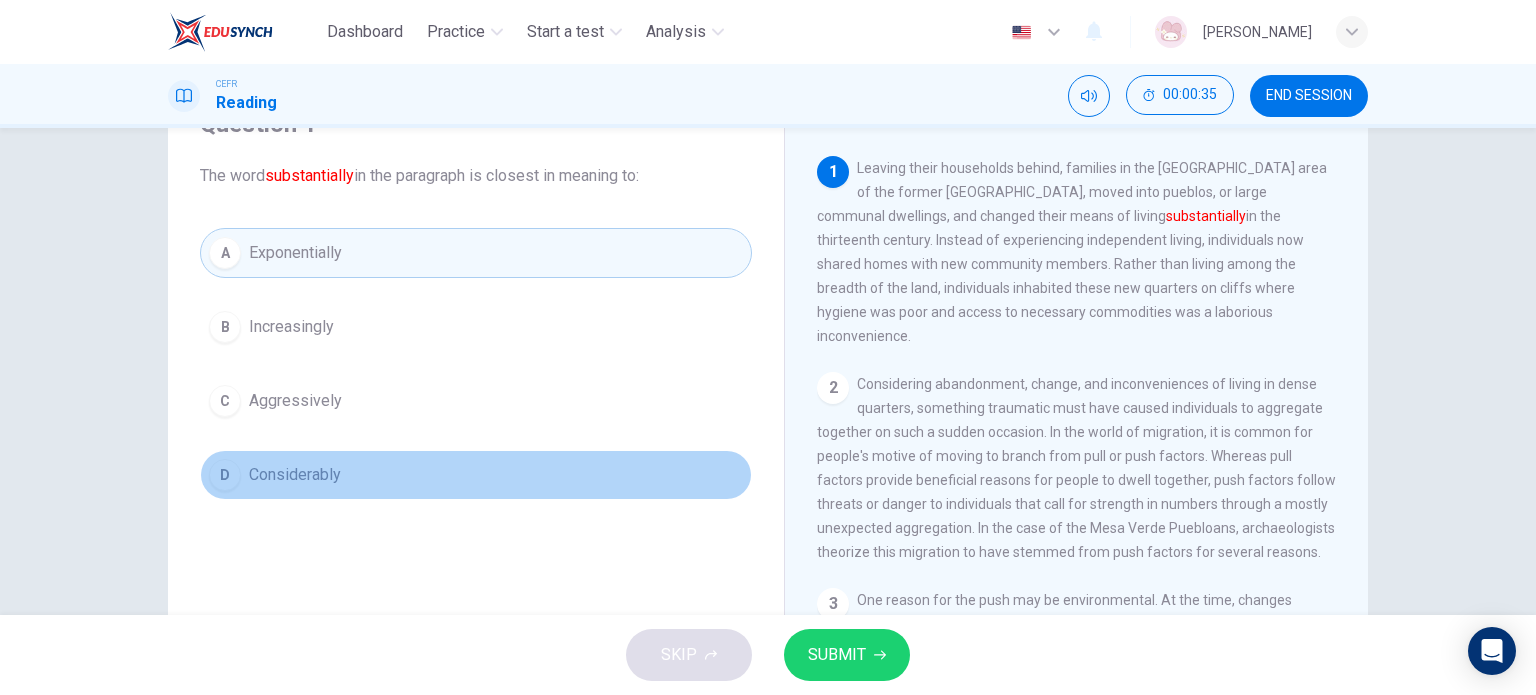click on "D Considerably" at bounding box center (476, 475) 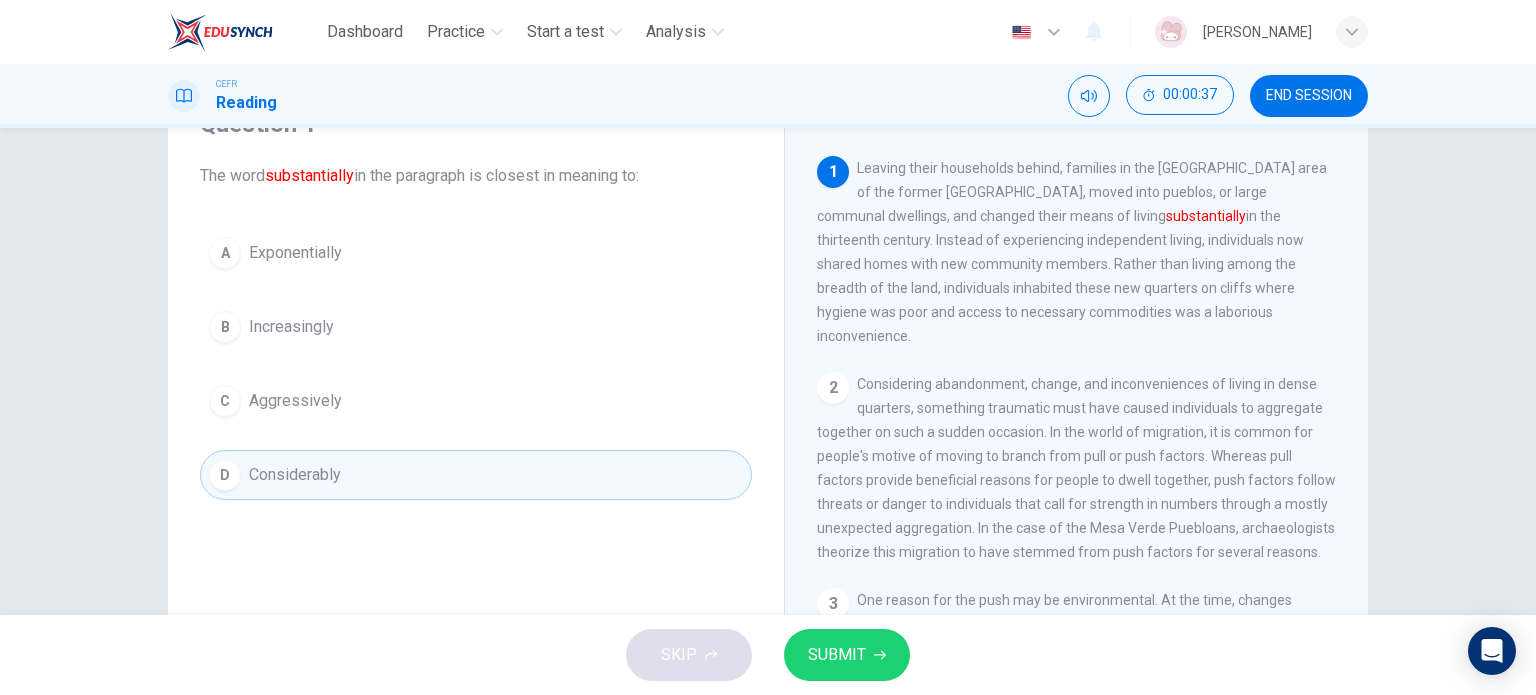 click on "SUBMIT" at bounding box center [847, 655] 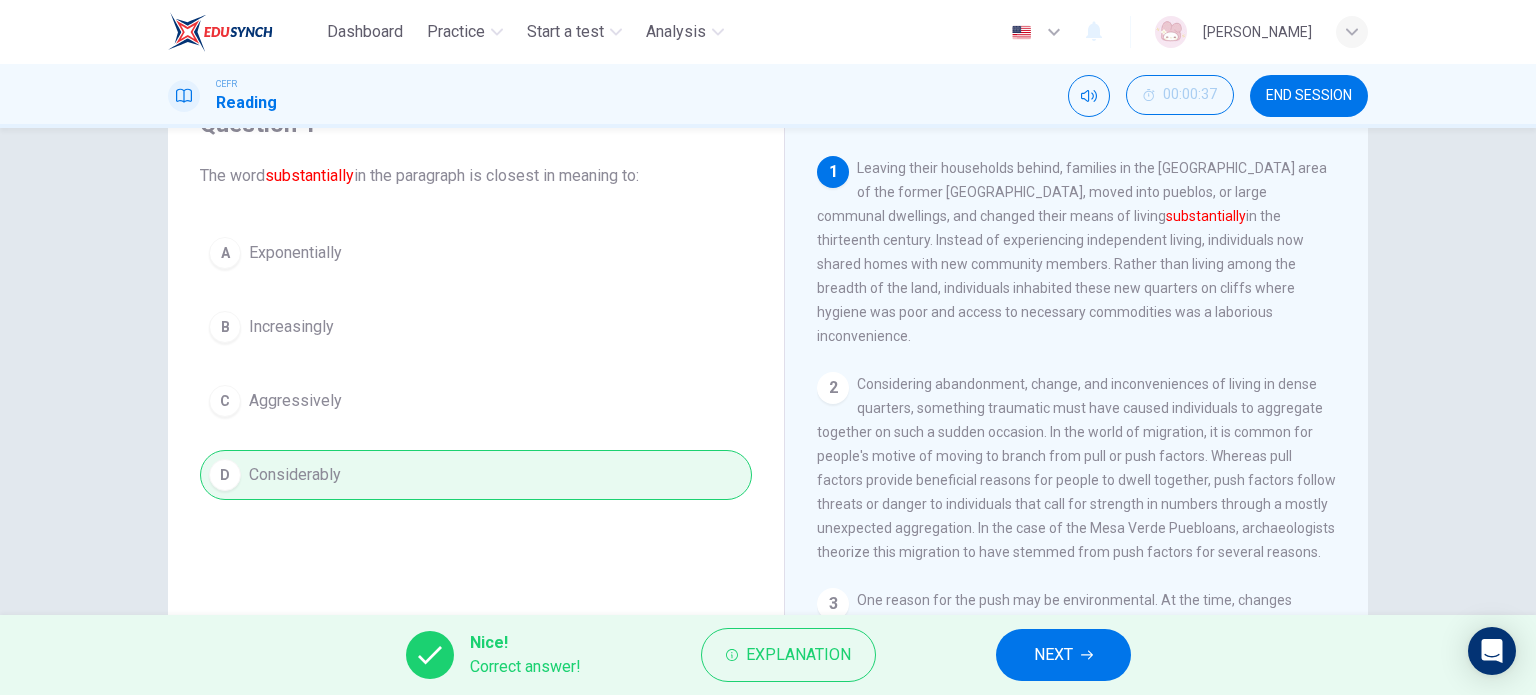 click on "NEXT" at bounding box center (1053, 655) 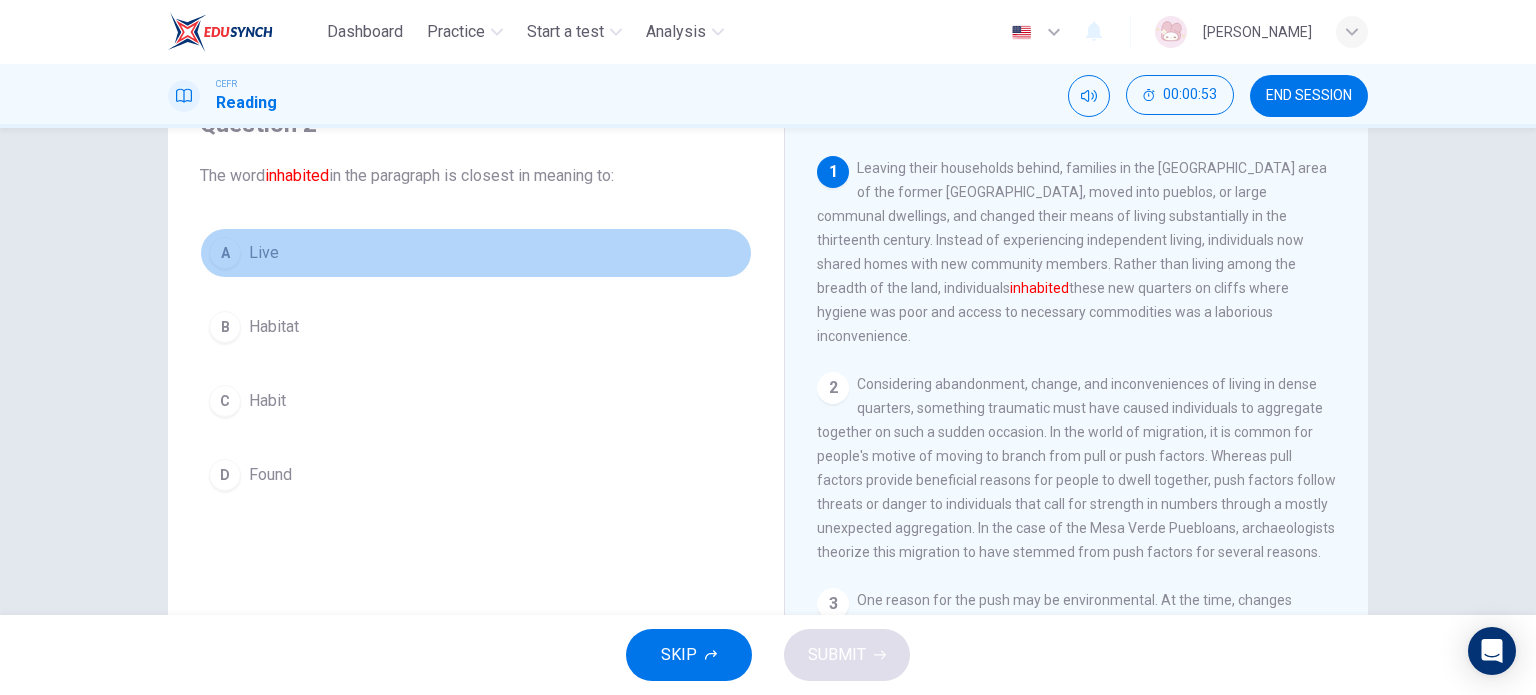 click on "A Live" at bounding box center [476, 253] 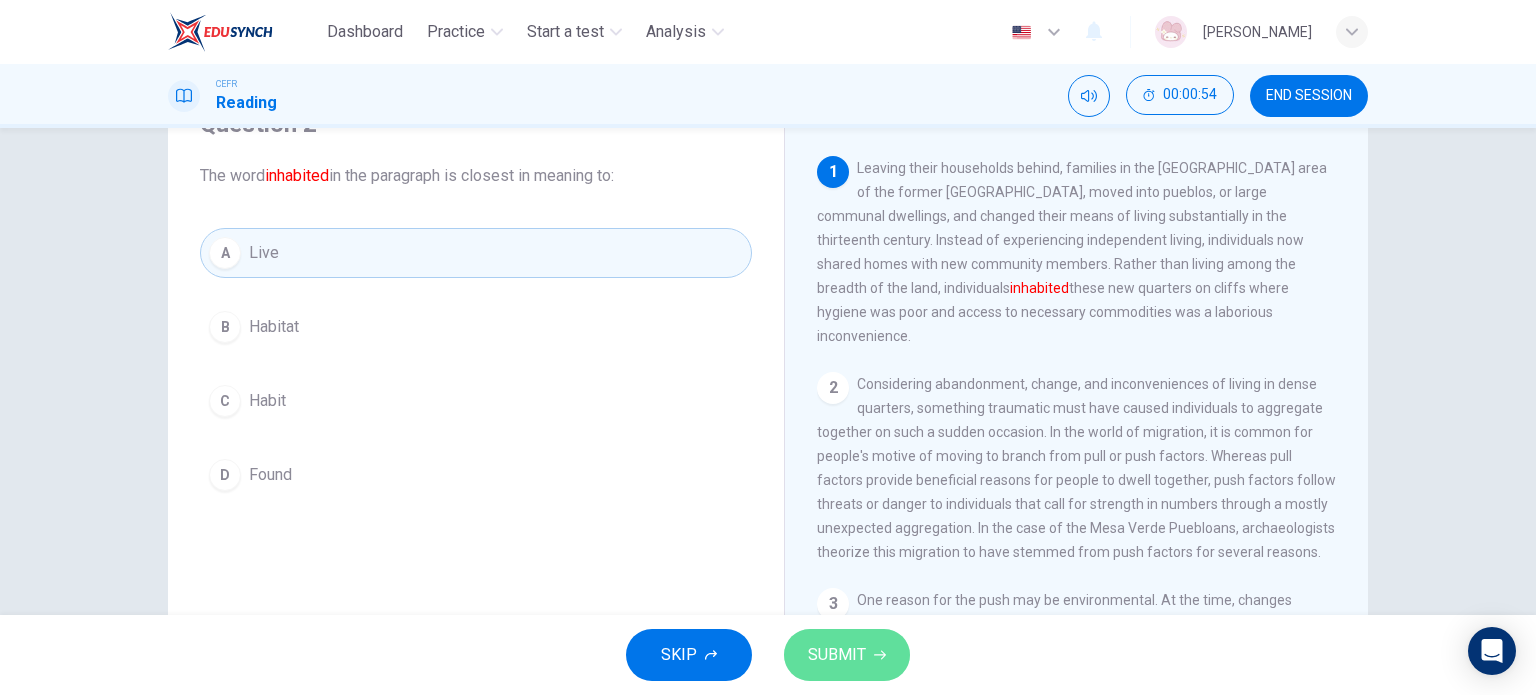 click on "SUBMIT" at bounding box center (847, 655) 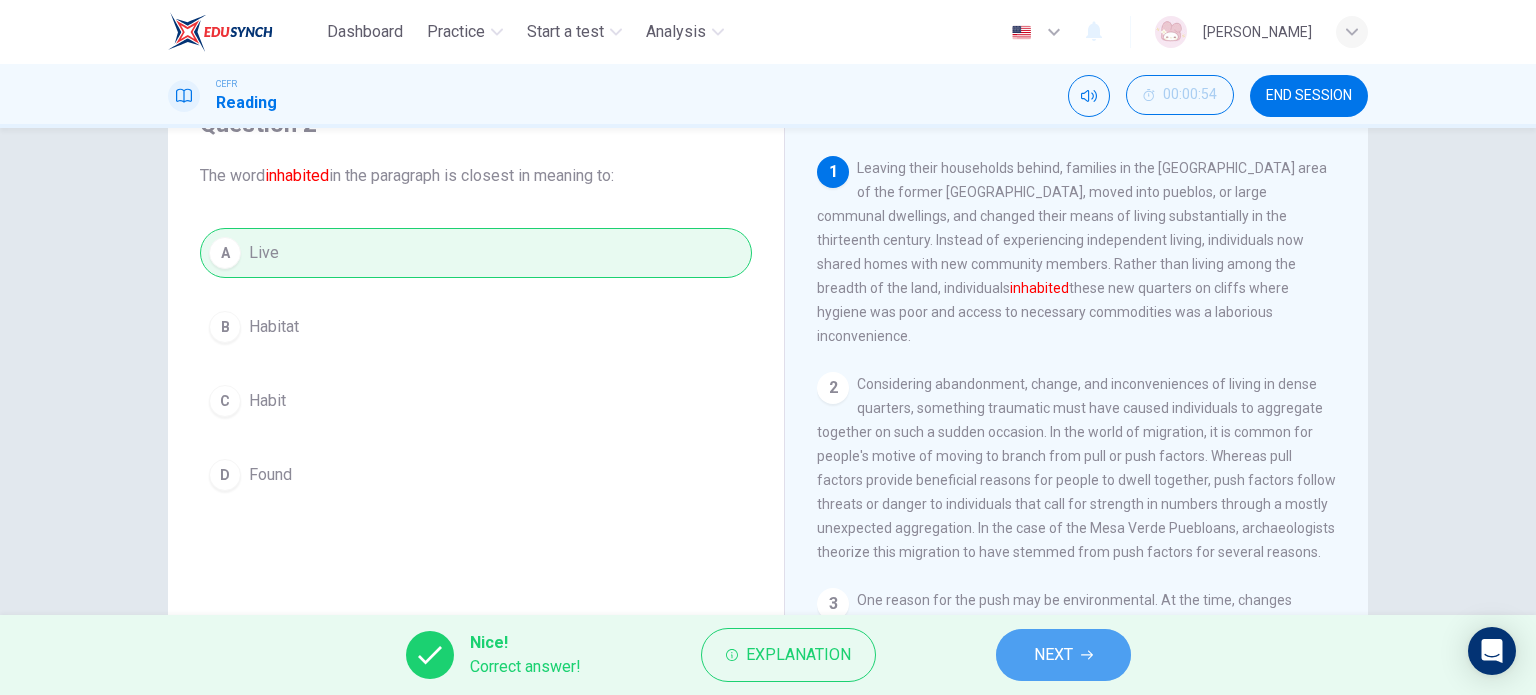 click on "NEXT" at bounding box center (1063, 655) 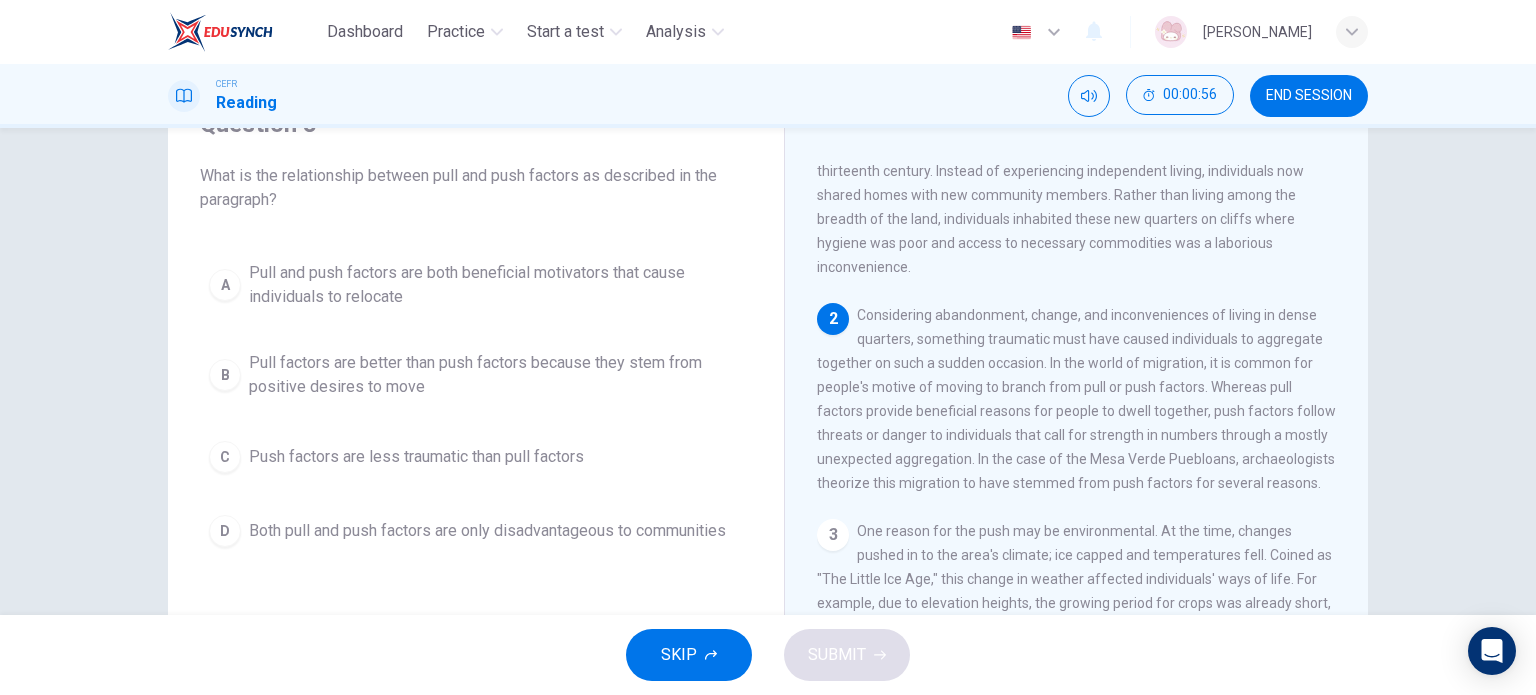 scroll, scrollTop: 100, scrollLeft: 0, axis: vertical 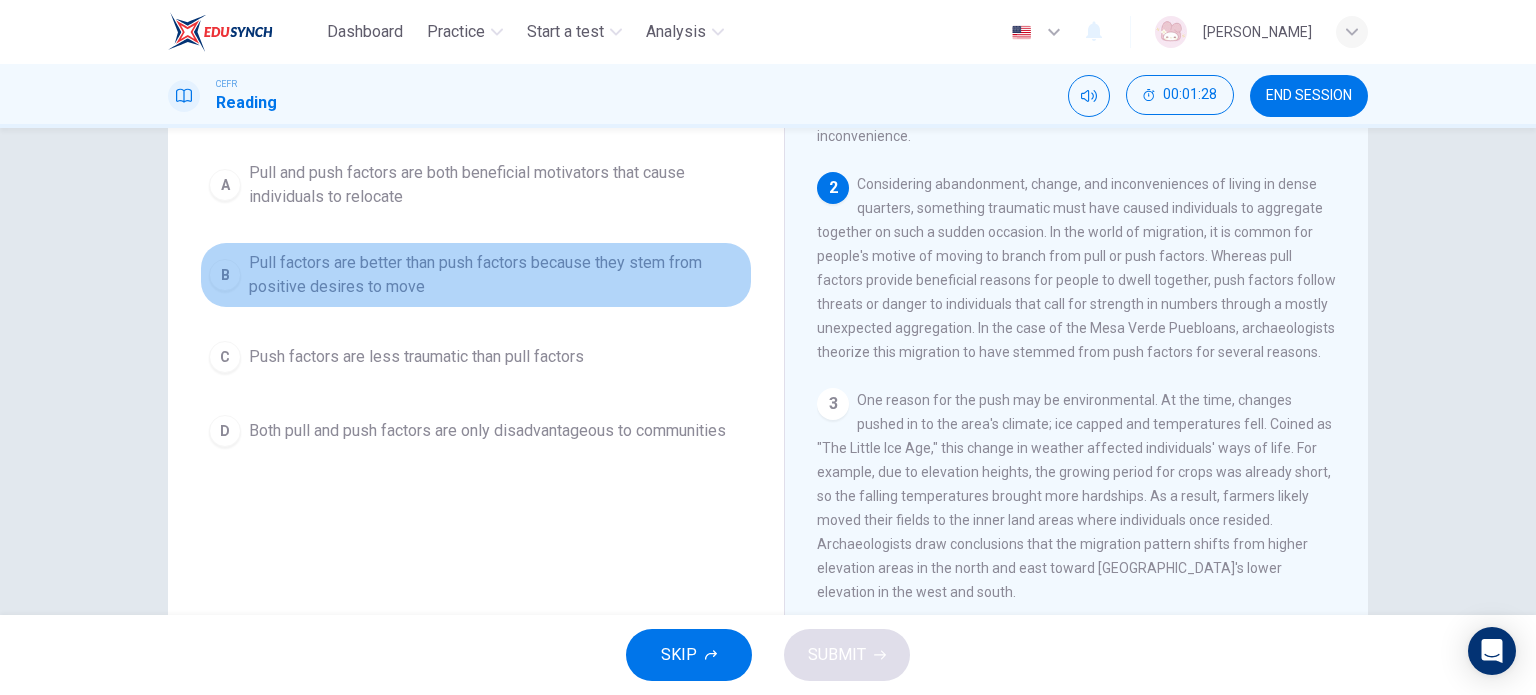 click on "Pull factors are better than push factors because they stem from positive desires to move" at bounding box center (496, 275) 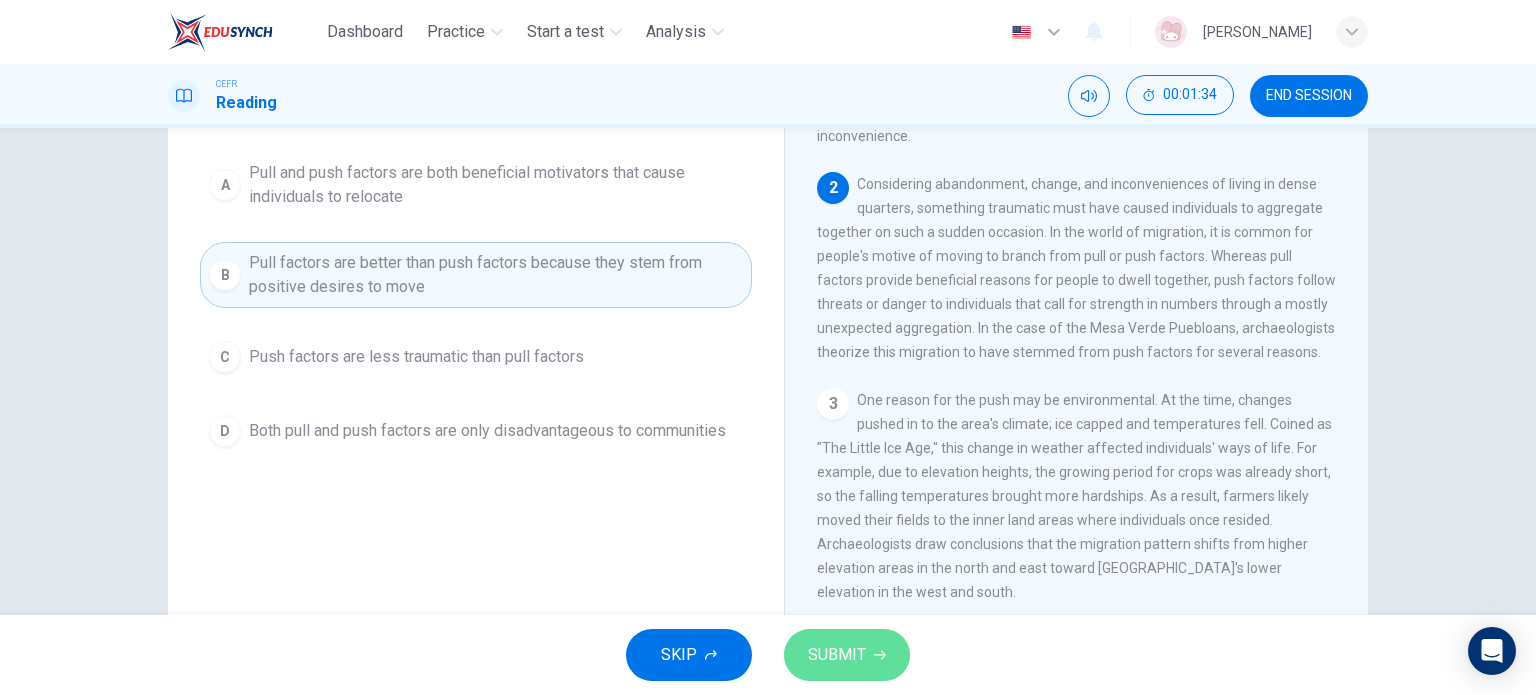 click on "SUBMIT" at bounding box center (837, 655) 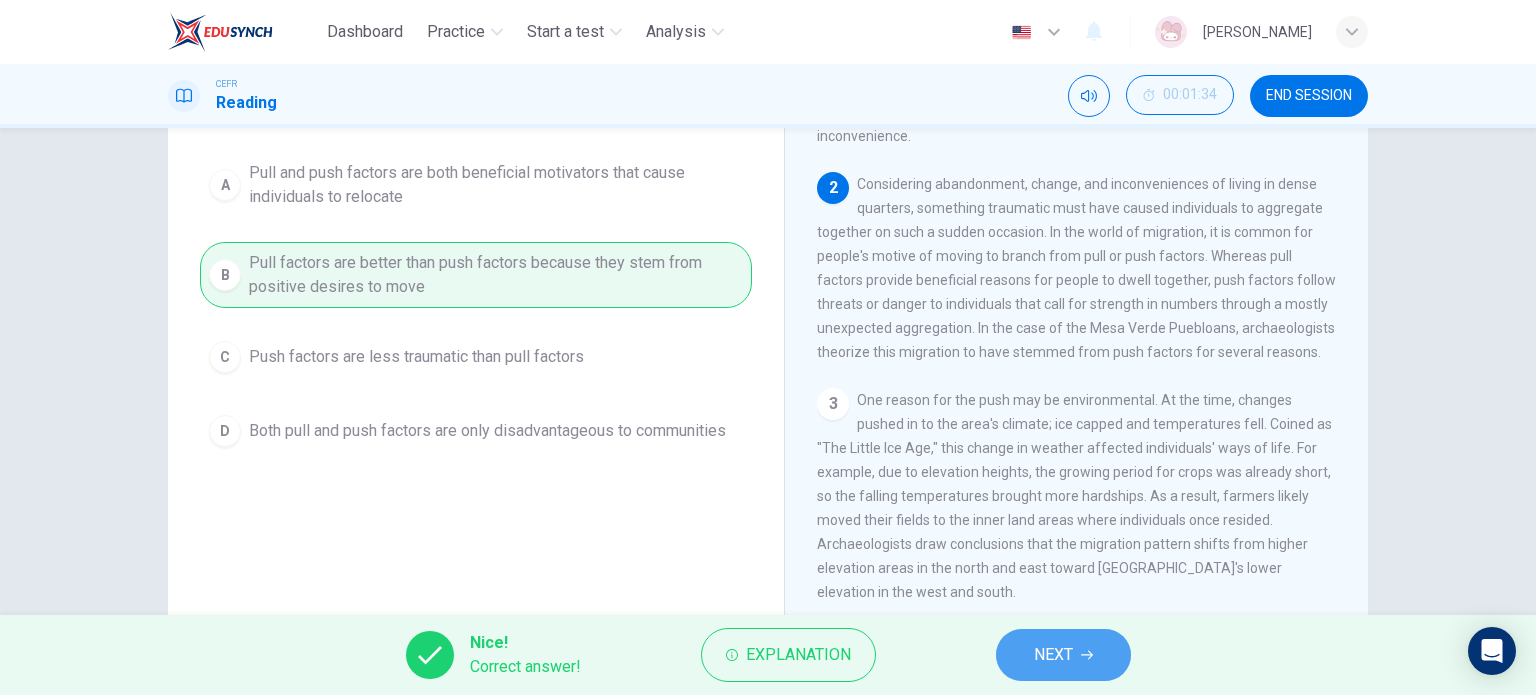click on "NEXT" at bounding box center [1063, 655] 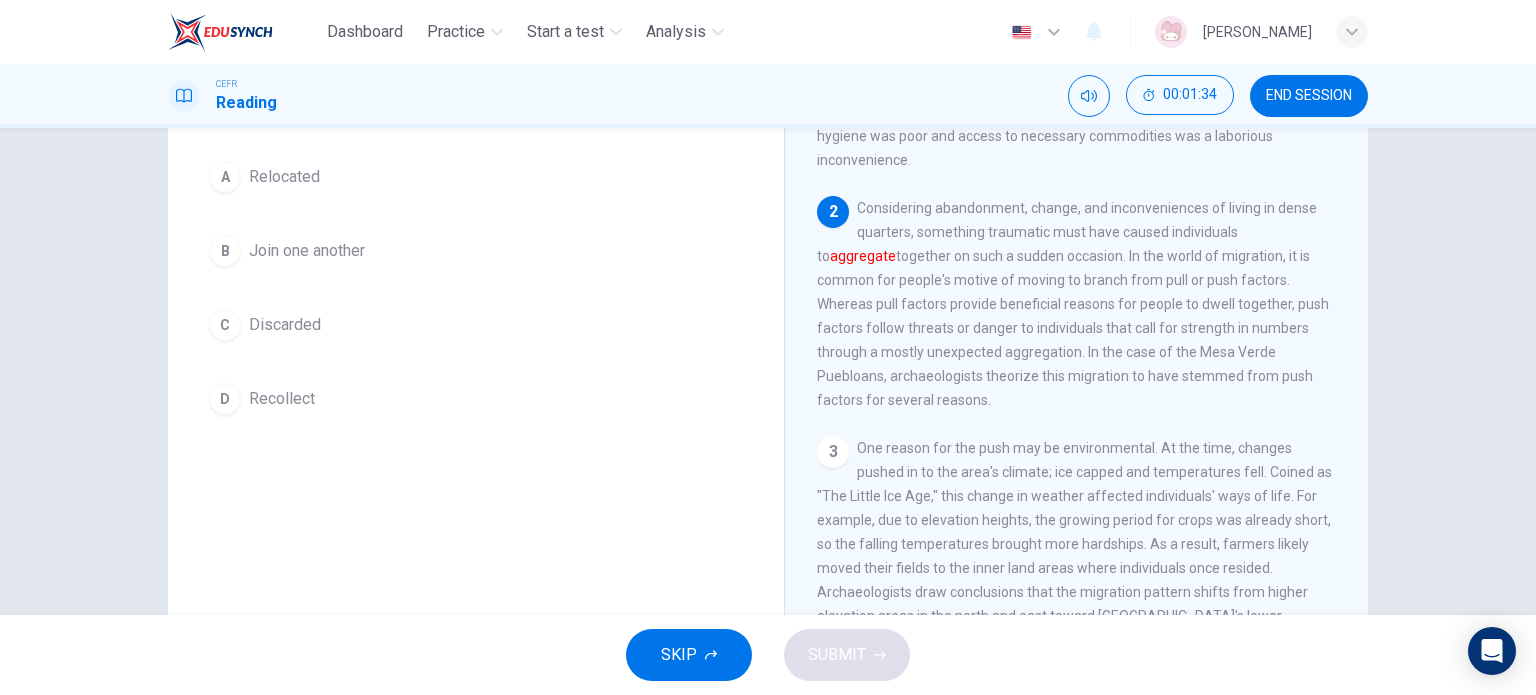 scroll, scrollTop: 0, scrollLeft: 0, axis: both 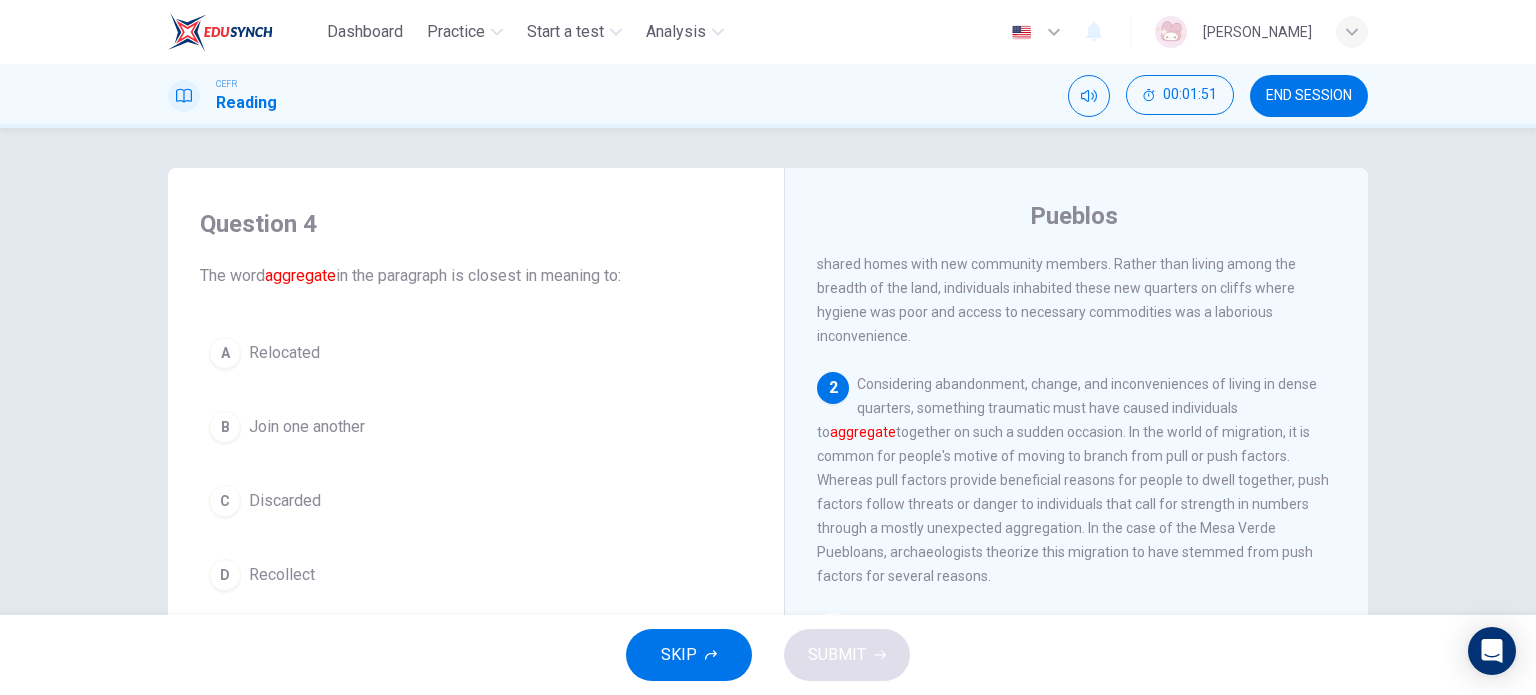 click on "Join one another" at bounding box center [307, 427] 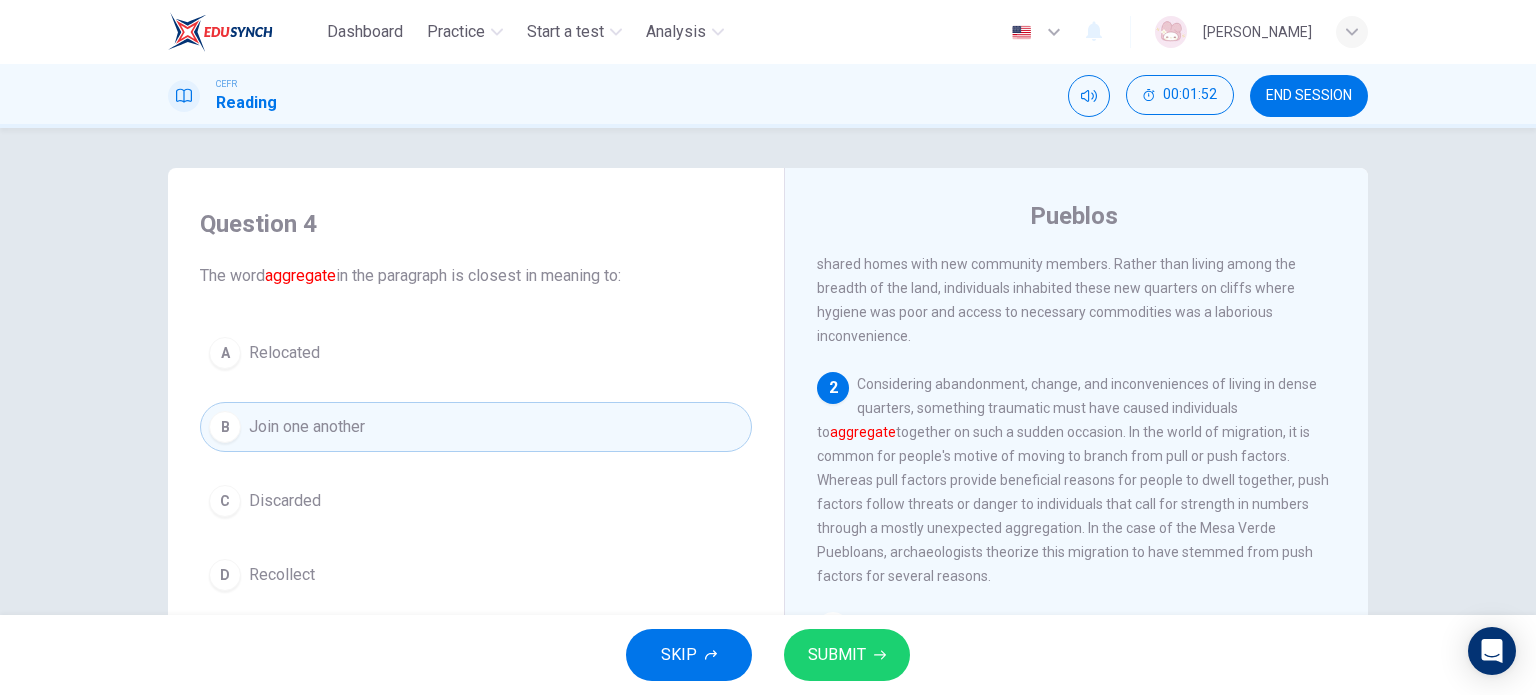 click 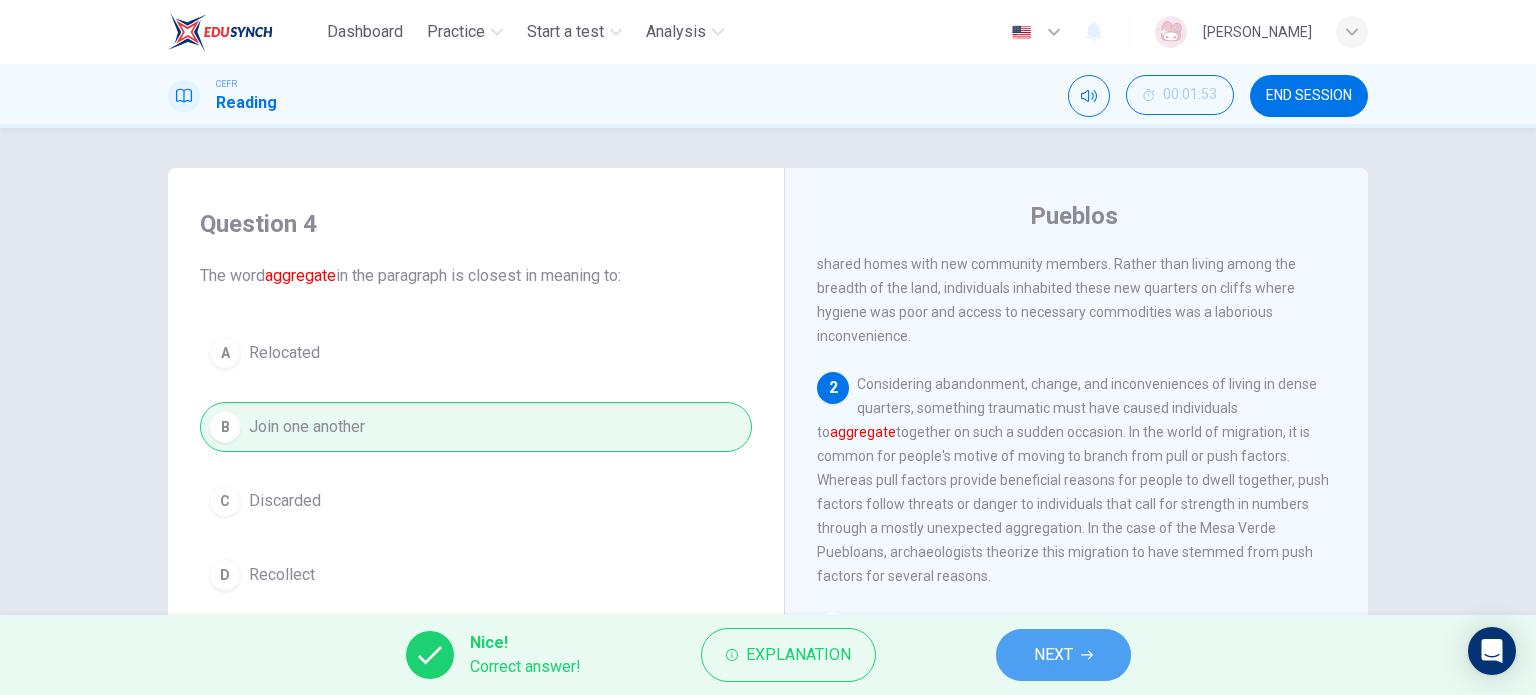 click on "NEXT" at bounding box center (1053, 655) 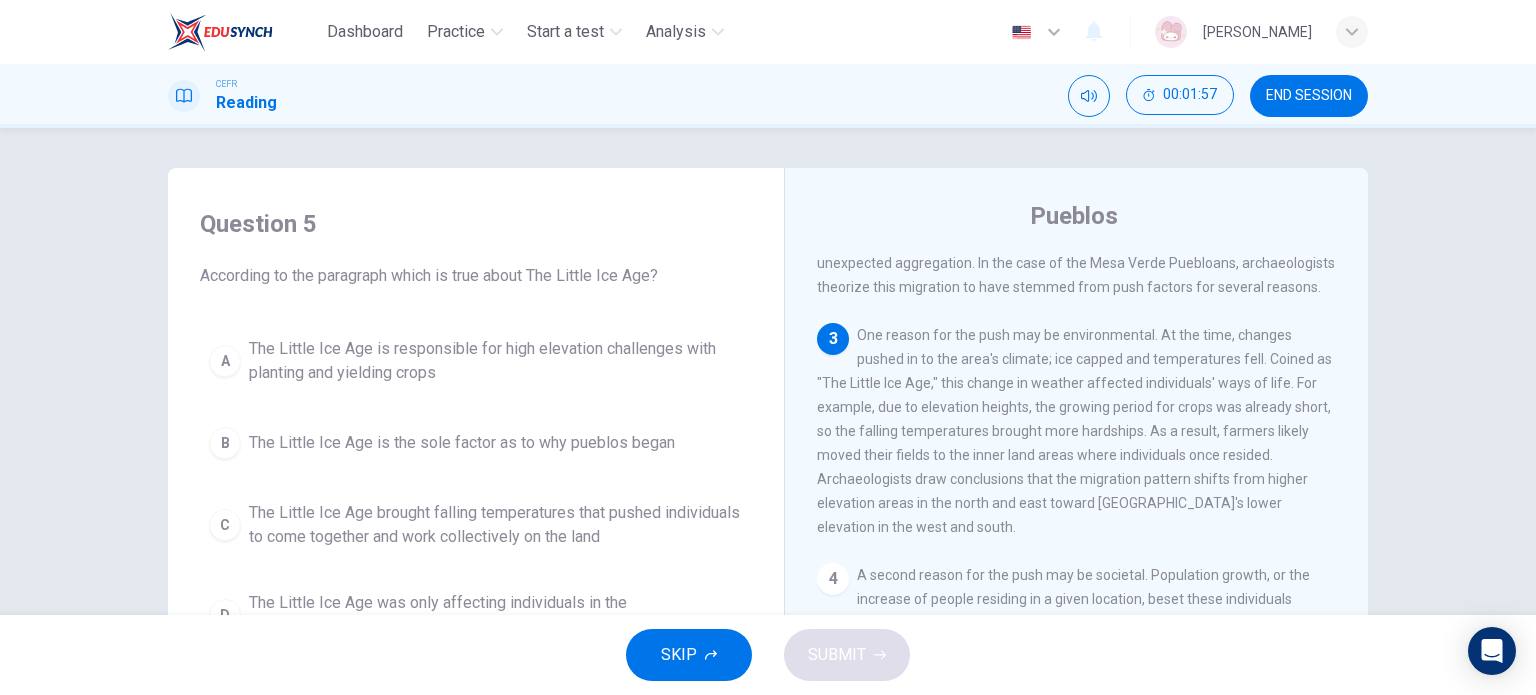scroll, scrollTop: 400, scrollLeft: 0, axis: vertical 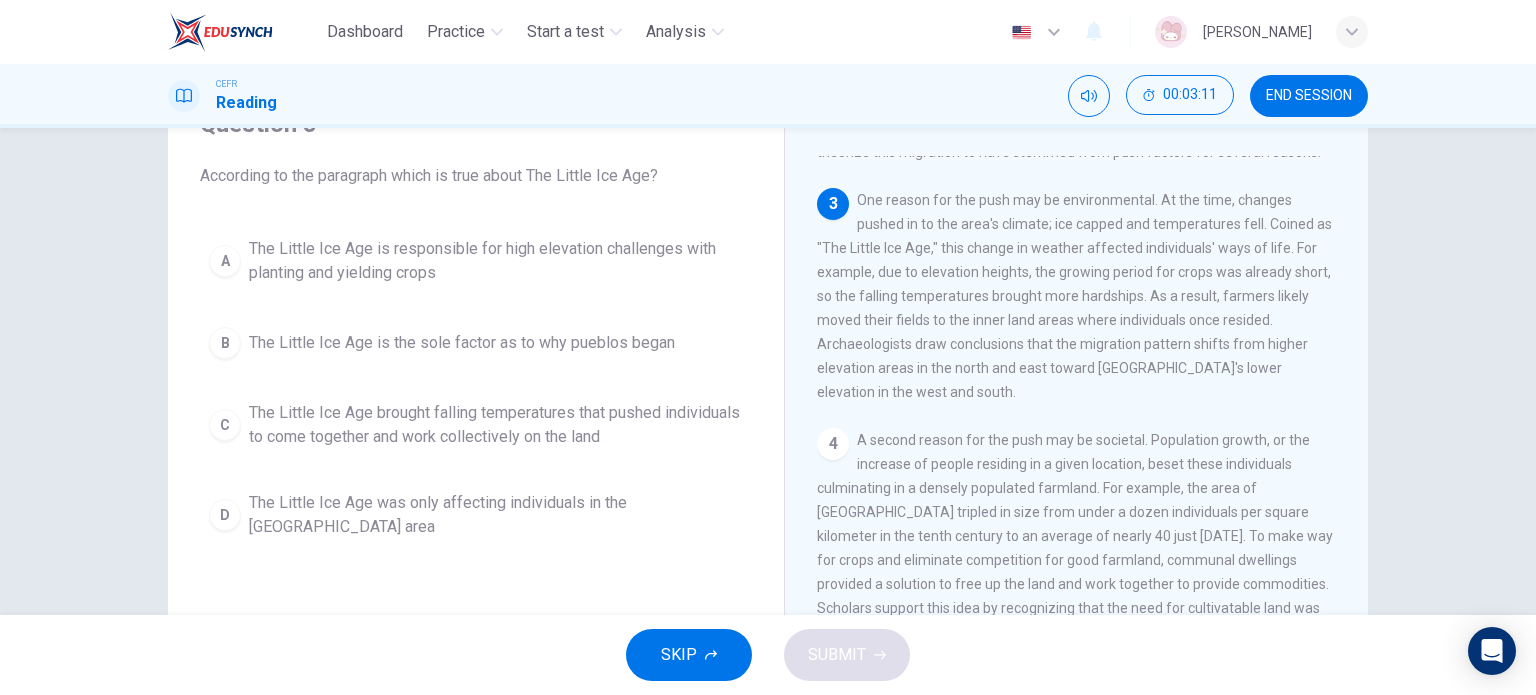 click on "The Little Ice Age is responsible for high elevation challenges with planting and yielding crops" at bounding box center [496, 261] 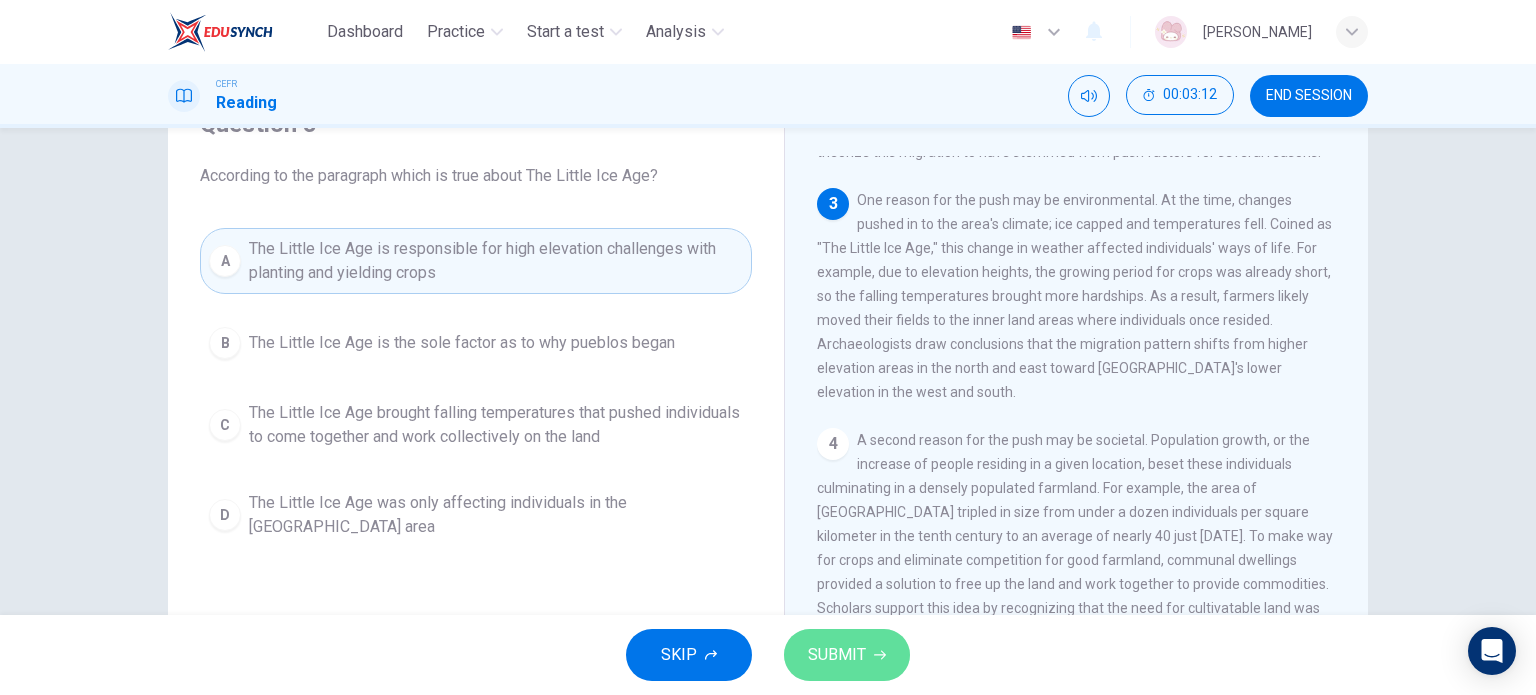 click on "SUBMIT" at bounding box center (847, 655) 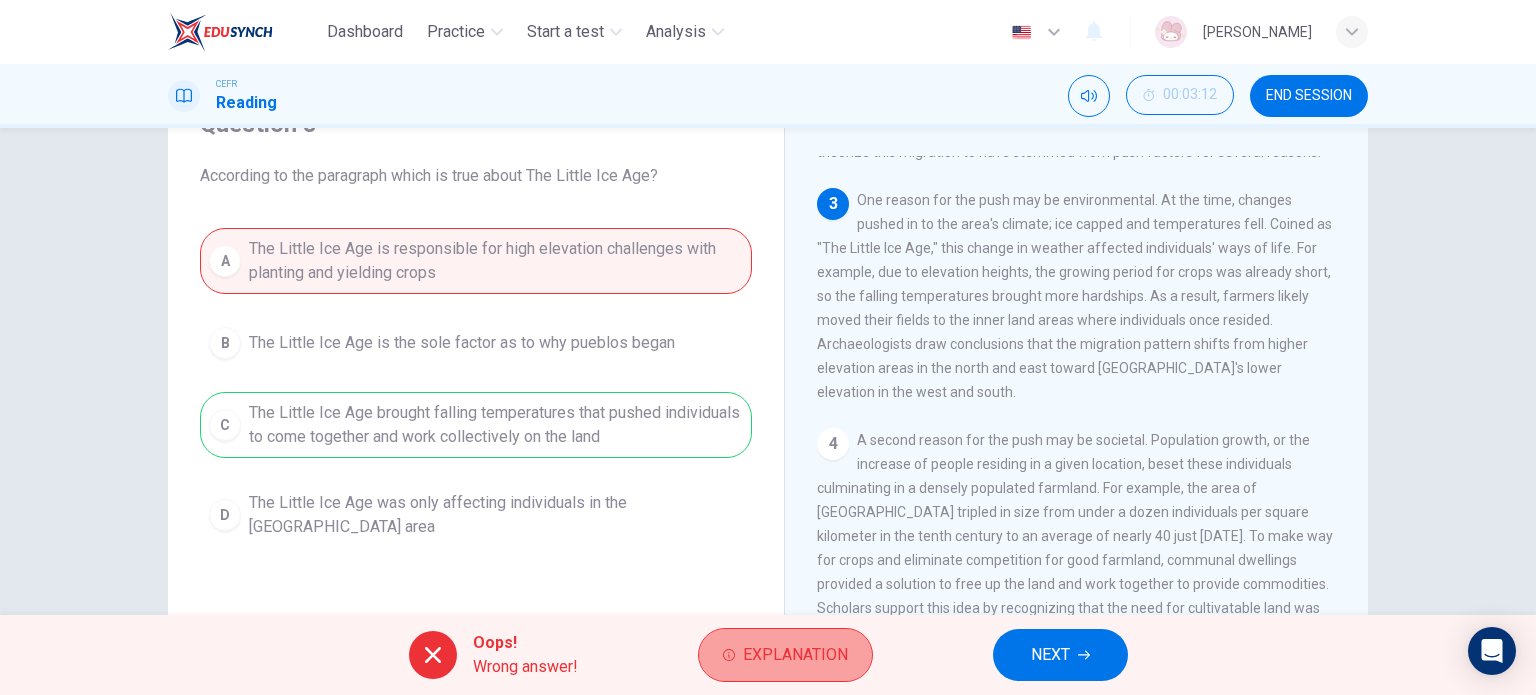 click on "Explanation" at bounding box center [795, 655] 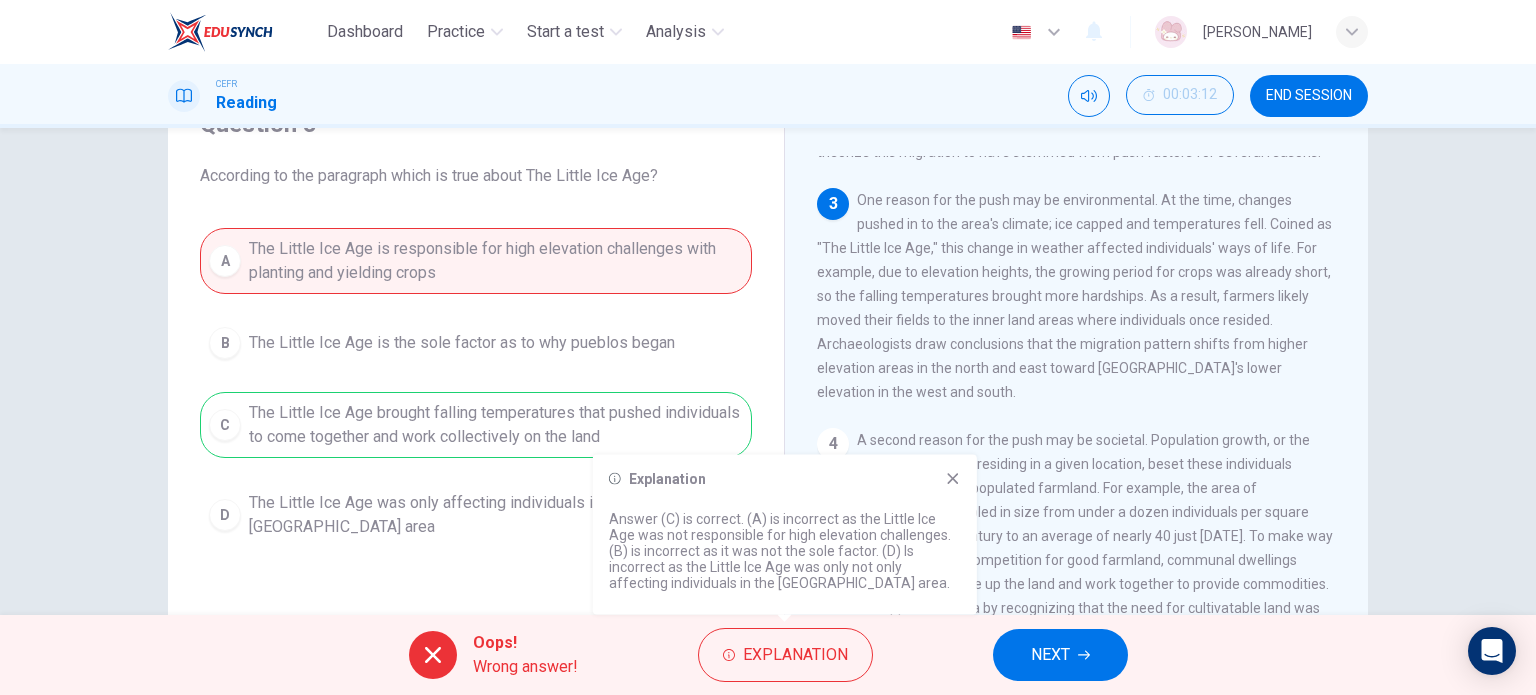 click 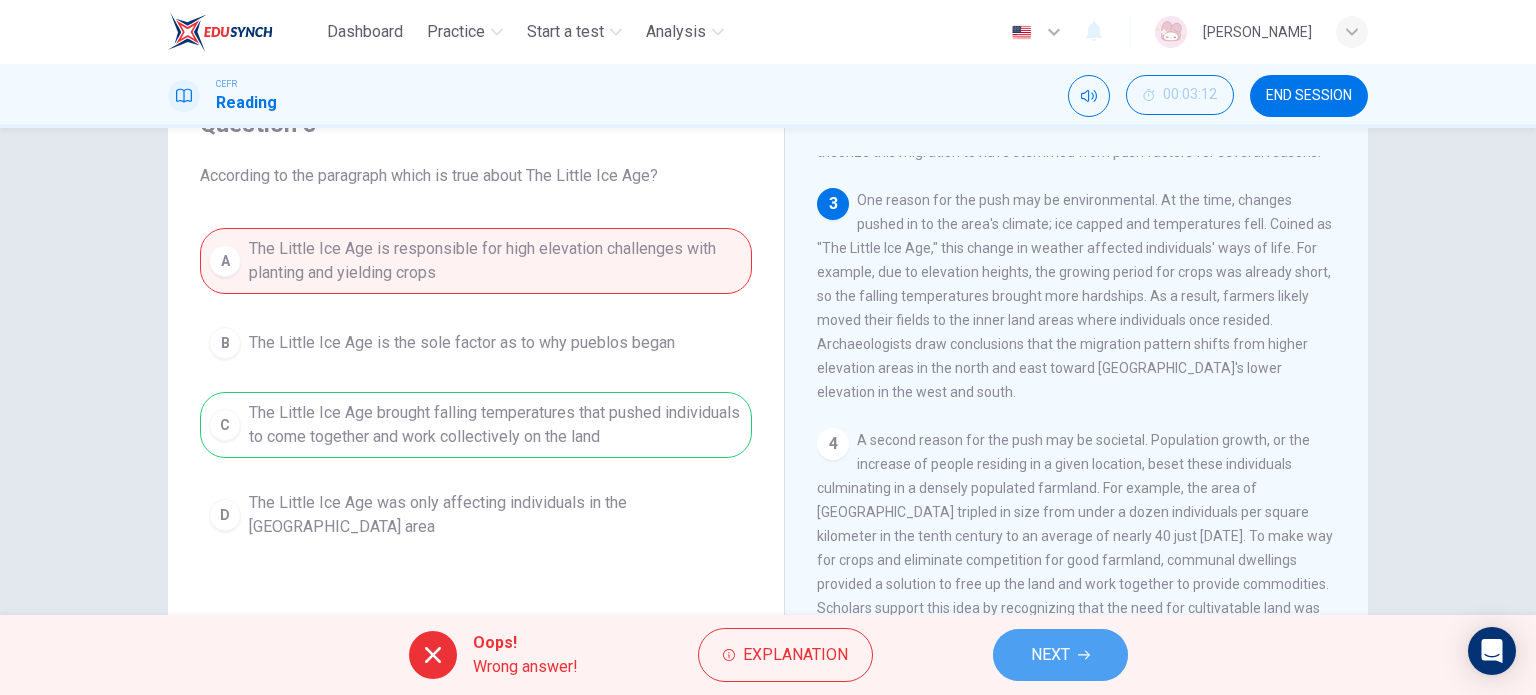 click on "NEXT" at bounding box center [1060, 655] 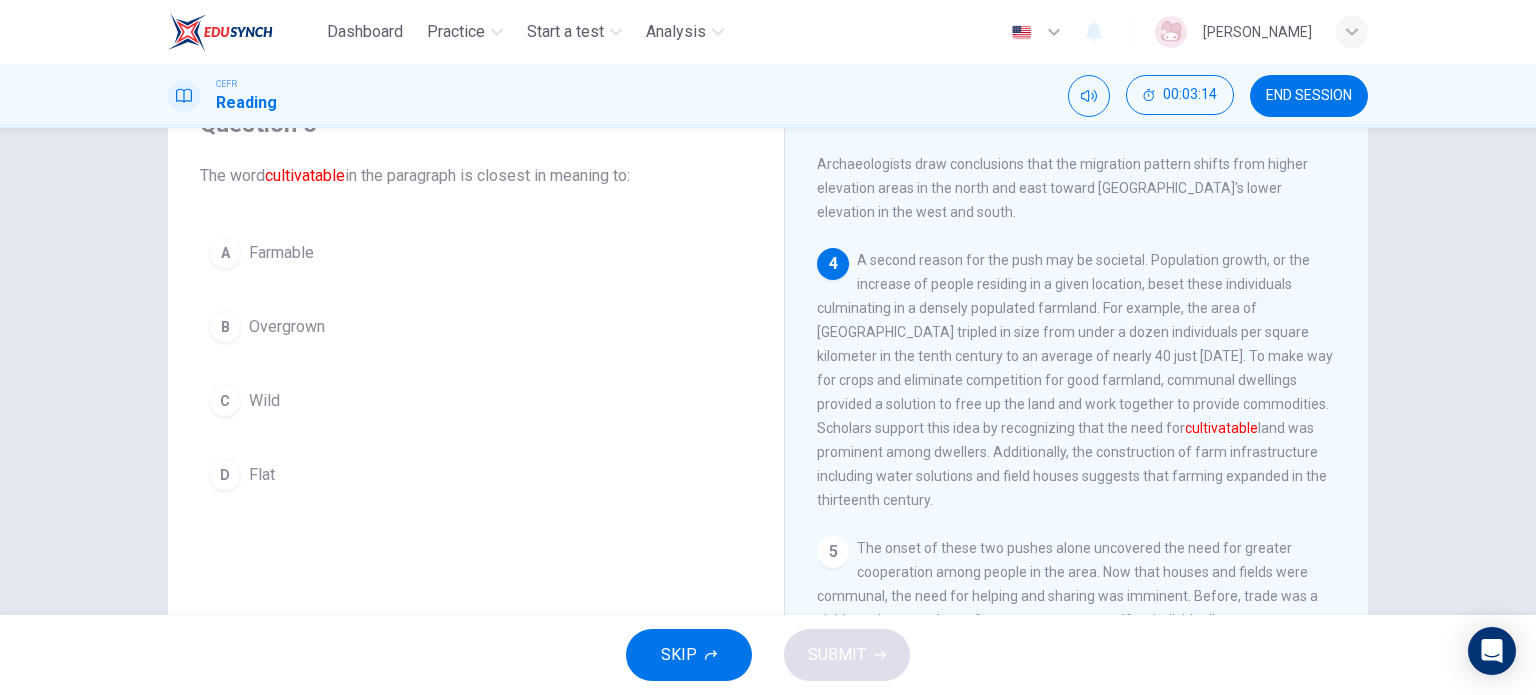 scroll, scrollTop: 600, scrollLeft: 0, axis: vertical 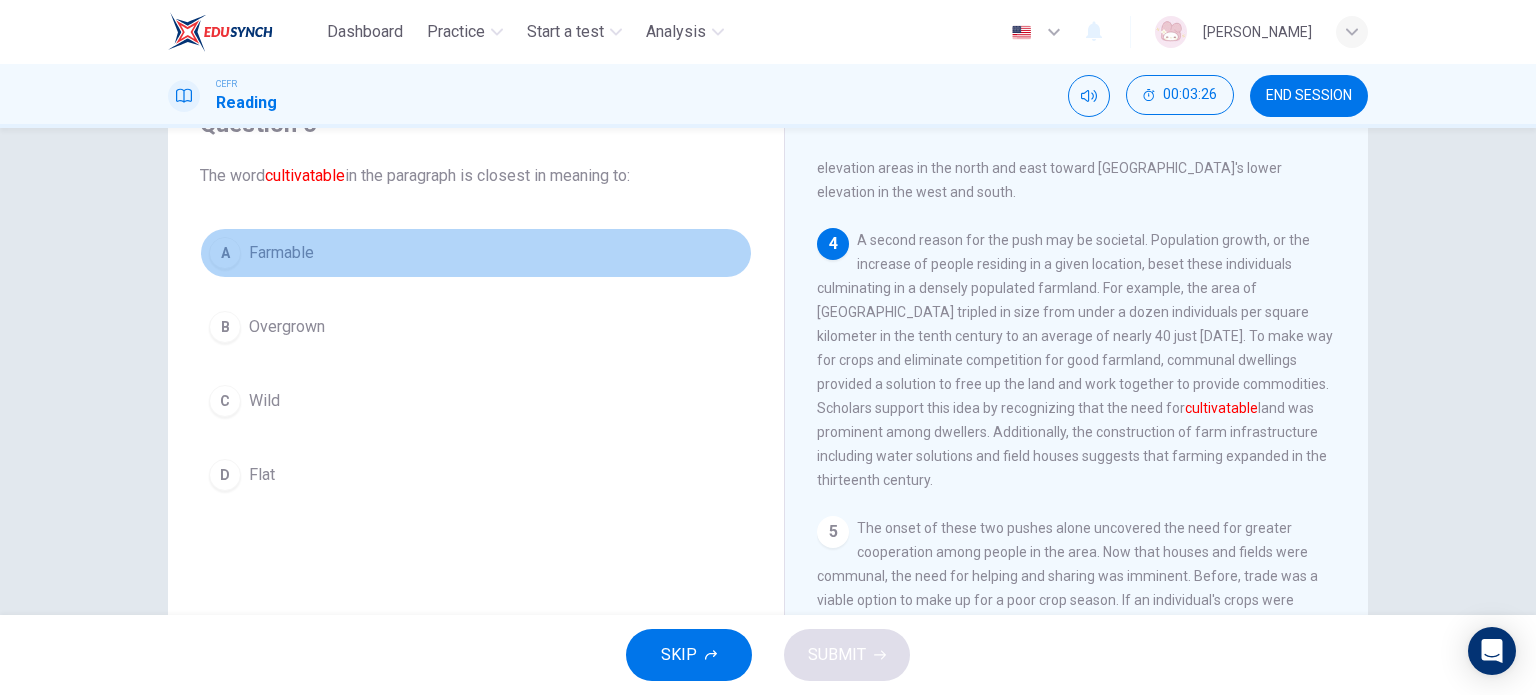 click on "A Farmable" at bounding box center (476, 253) 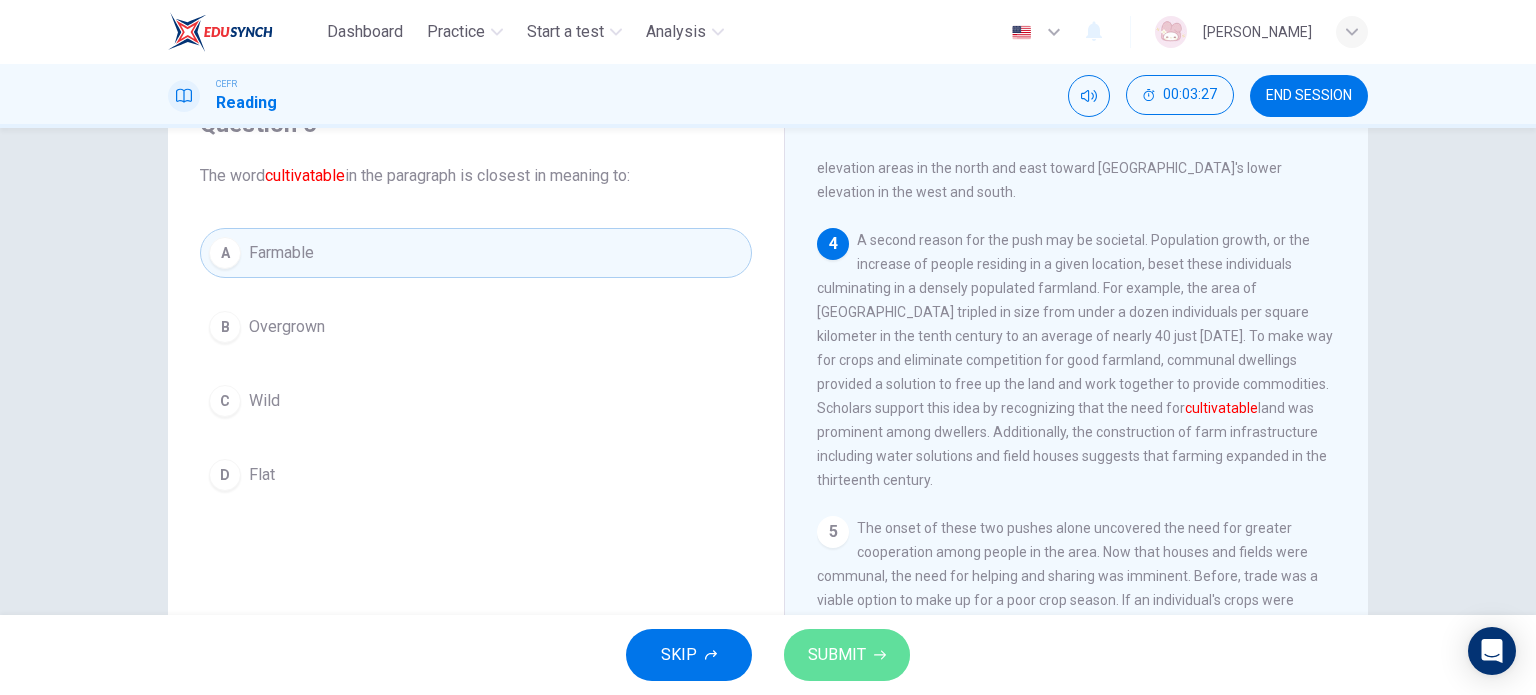 click on "SUBMIT" at bounding box center (847, 655) 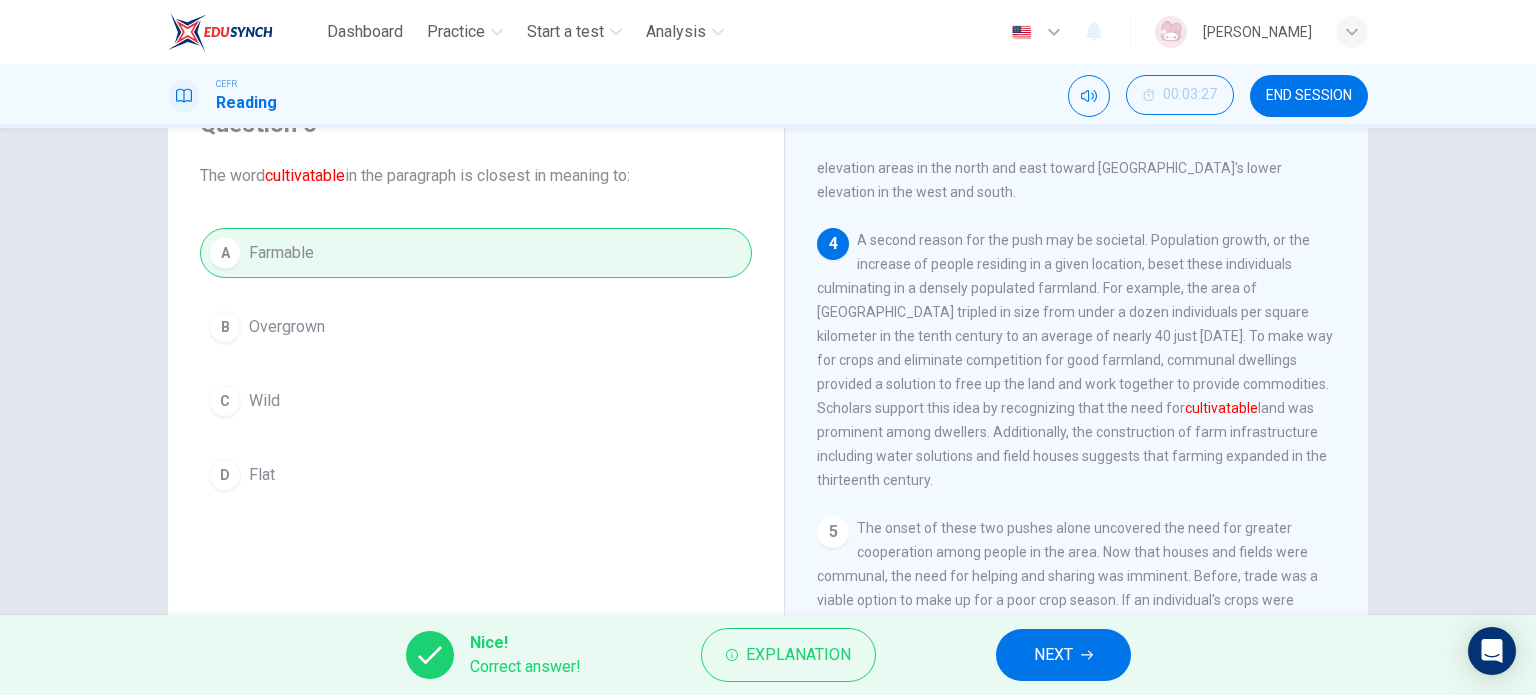 click on "NEXT" at bounding box center (1053, 655) 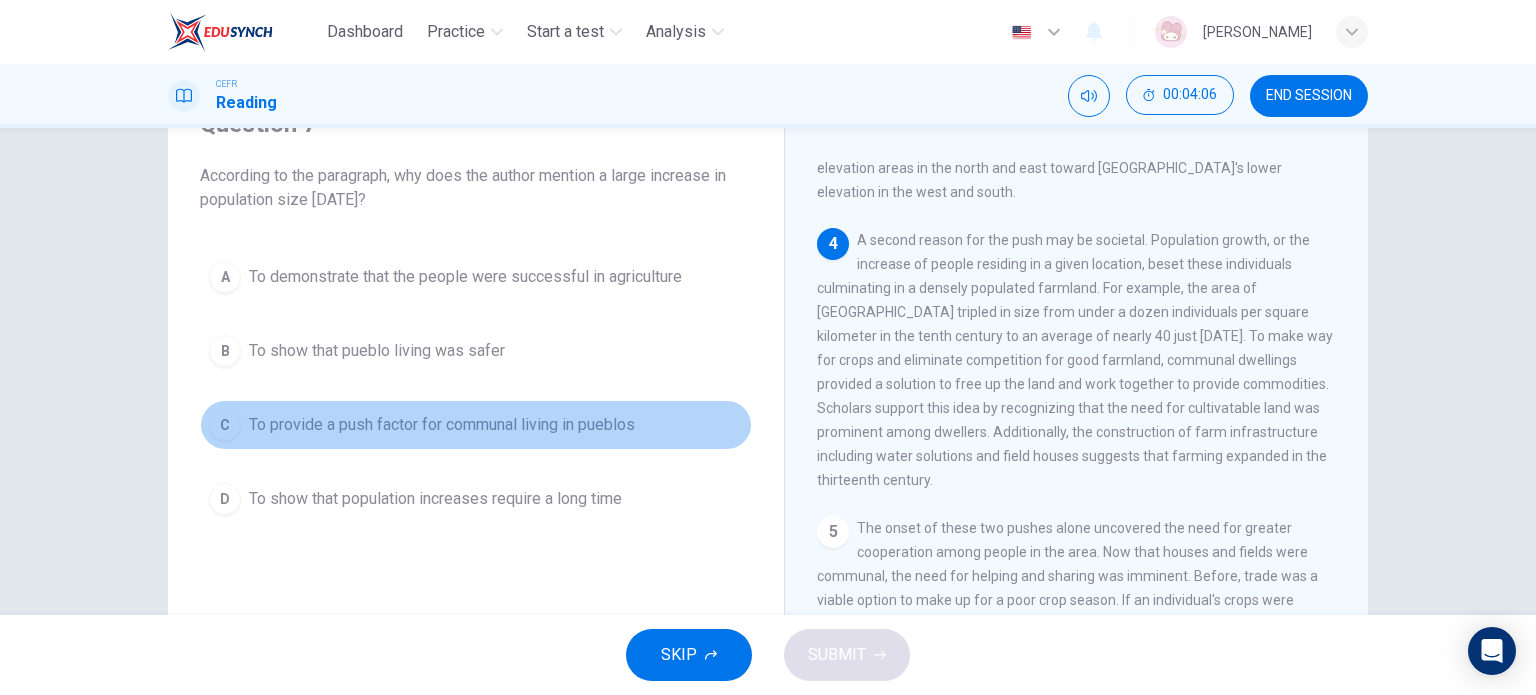click on "To provide a push factor for communal living in pueblos" at bounding box center [442, 425] 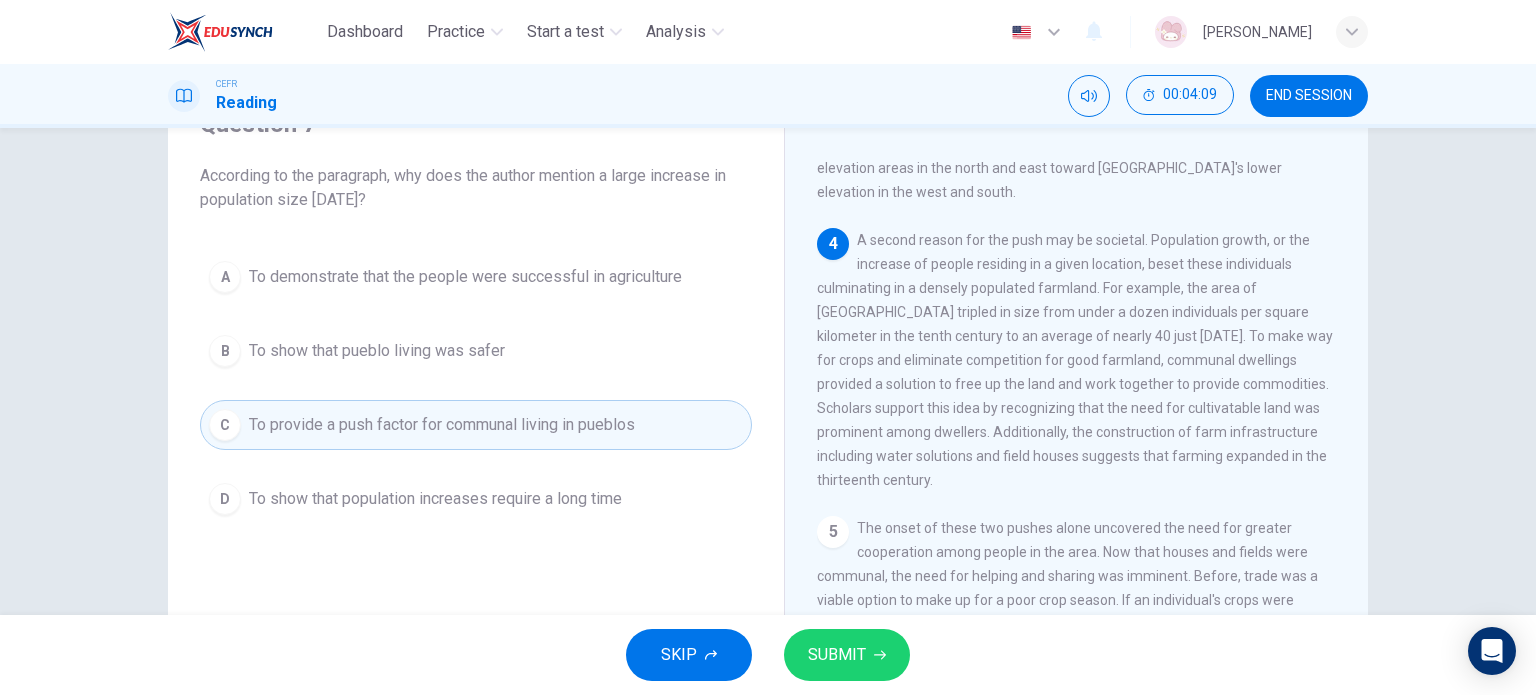 click on "SUBMIT" at bounding box center [837, 655] 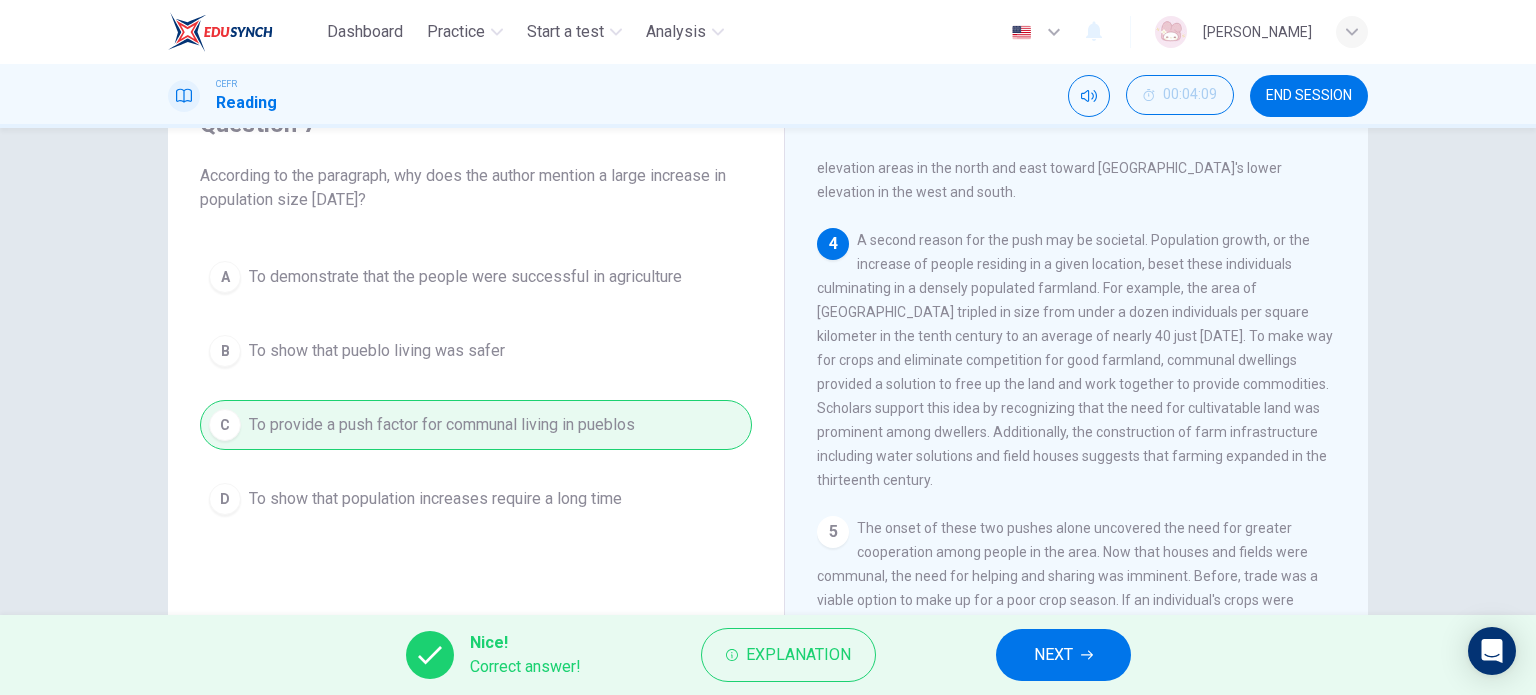 click on "NEXT" at bounding box center [1063, 655] 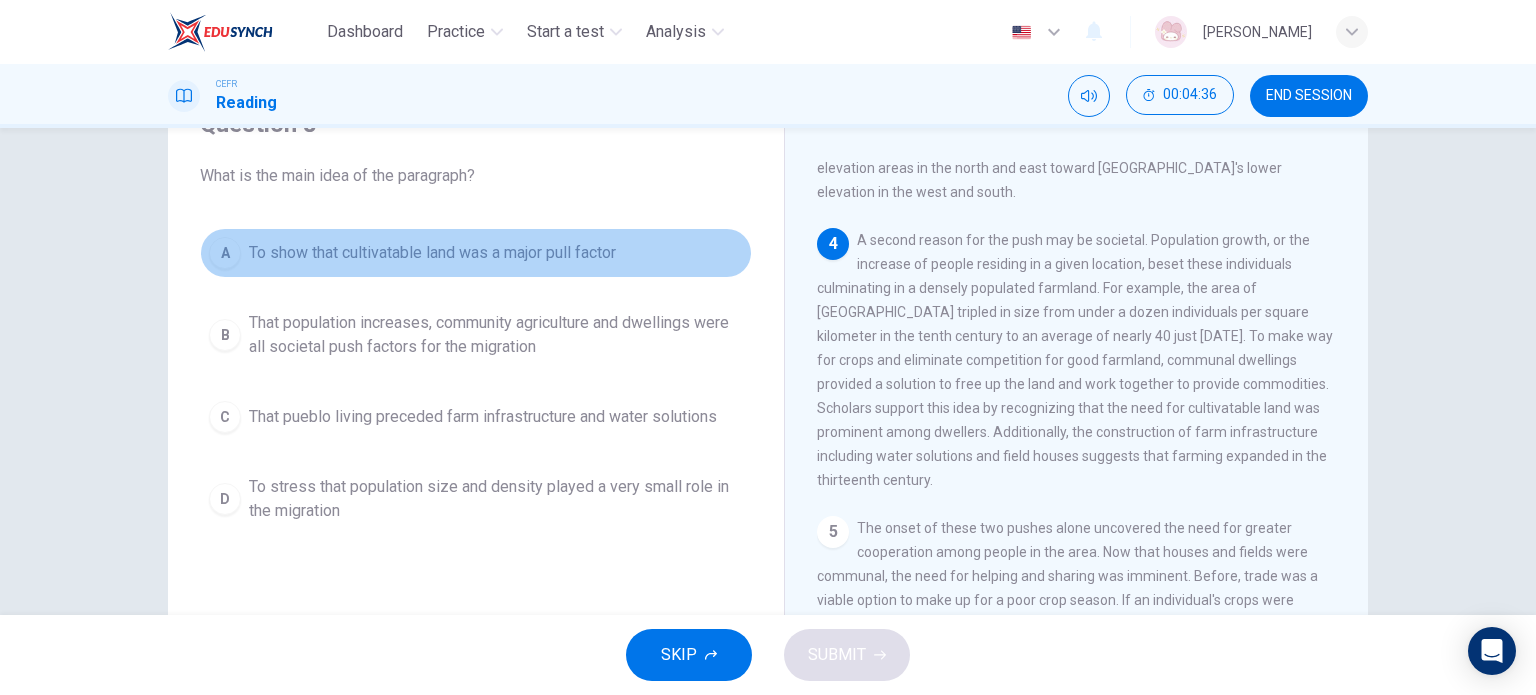 click on "To show that cultivatable land was a major pull factor" at bounding box center (432, 253) 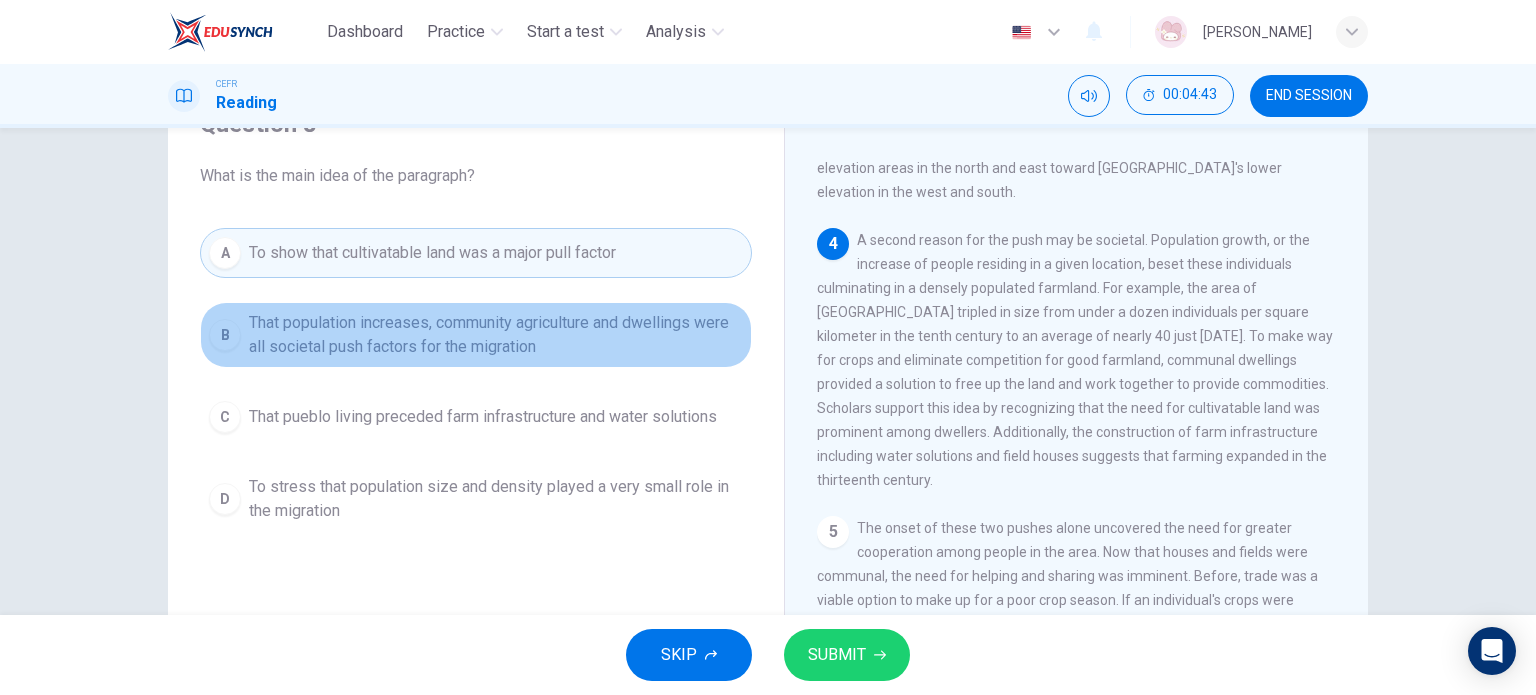 click on "That population increases, community agriculture and dwellings were all societal push factors for the migration" at bounding box center [496, 335] 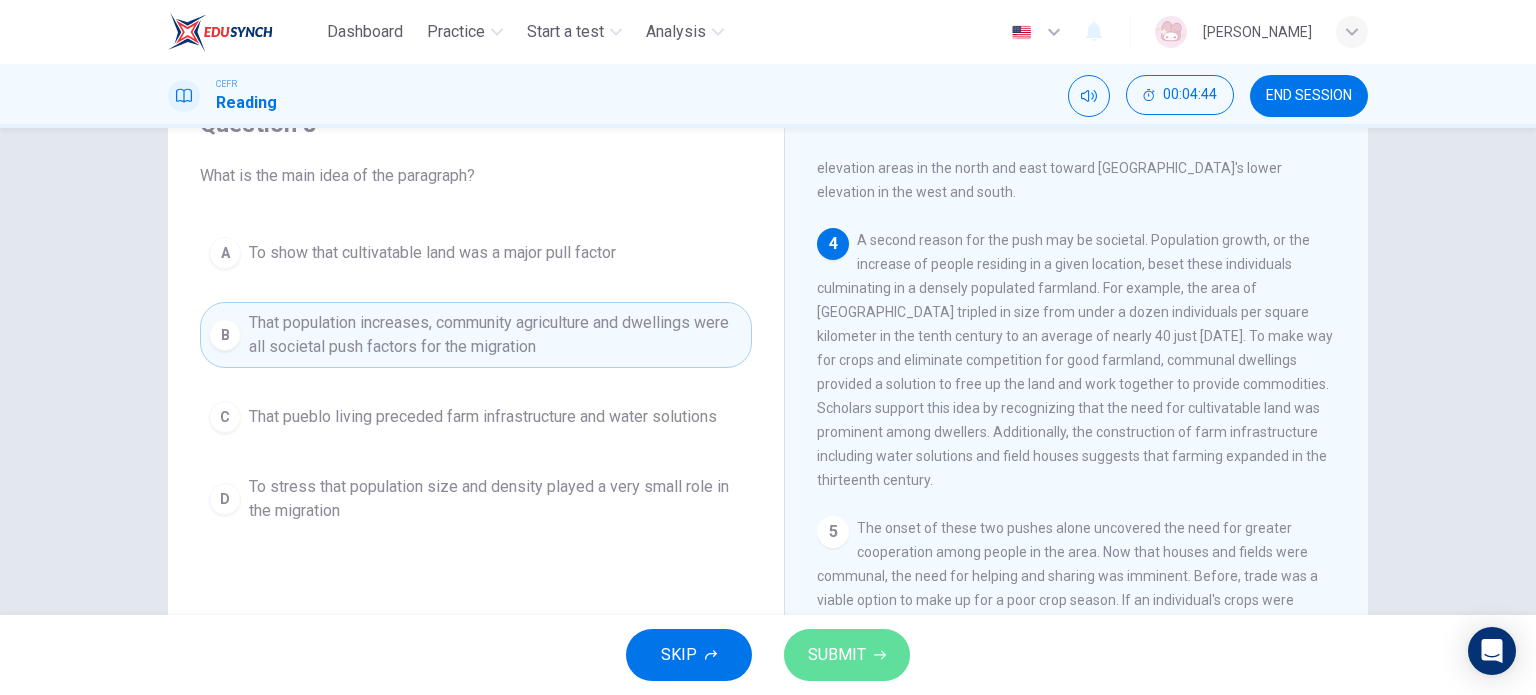 drag, startPoint x: 899, startPoint y: 654, endPoint x: 899, endPoint y: 629, distance: 25 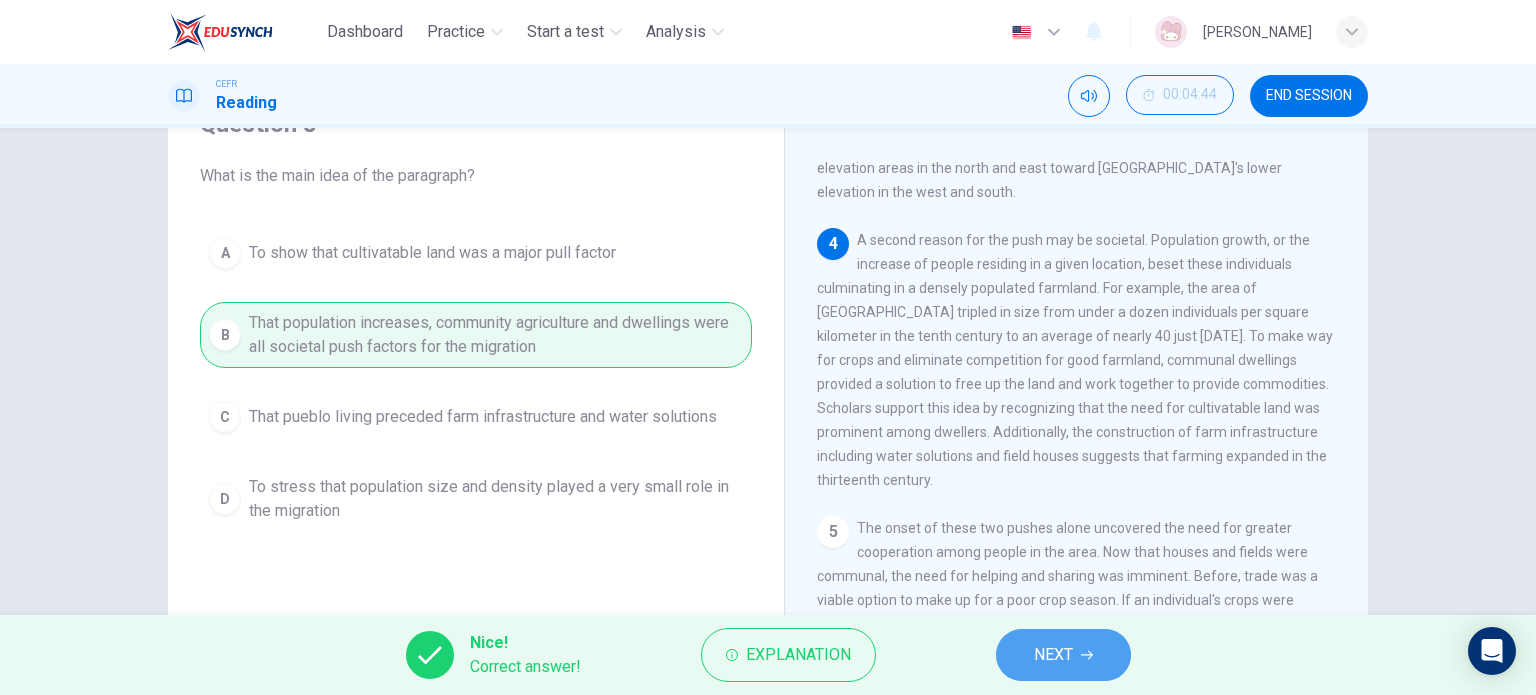 click on "NEXT" at bounding box center [1063, 655] 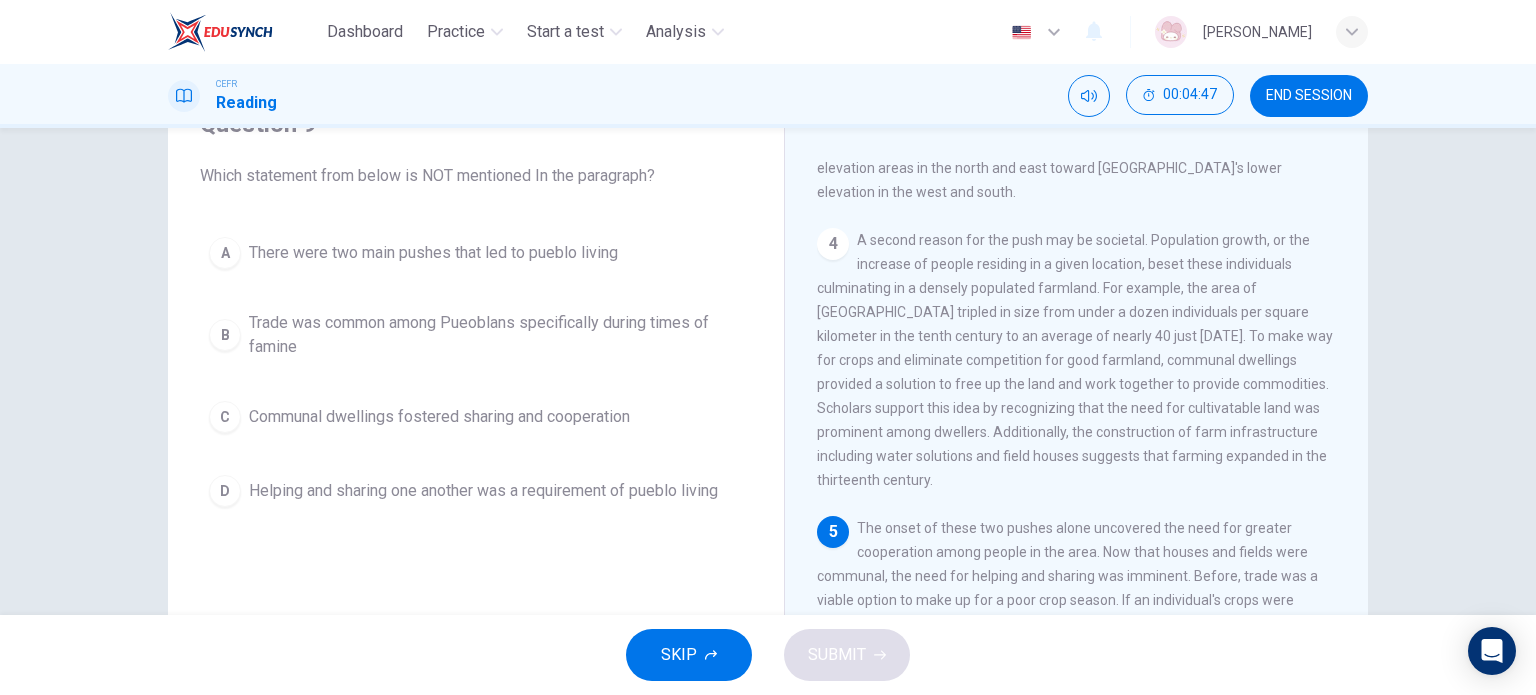 scroll, scrollTop: 653, scrollLeft: 0, axis: vertical 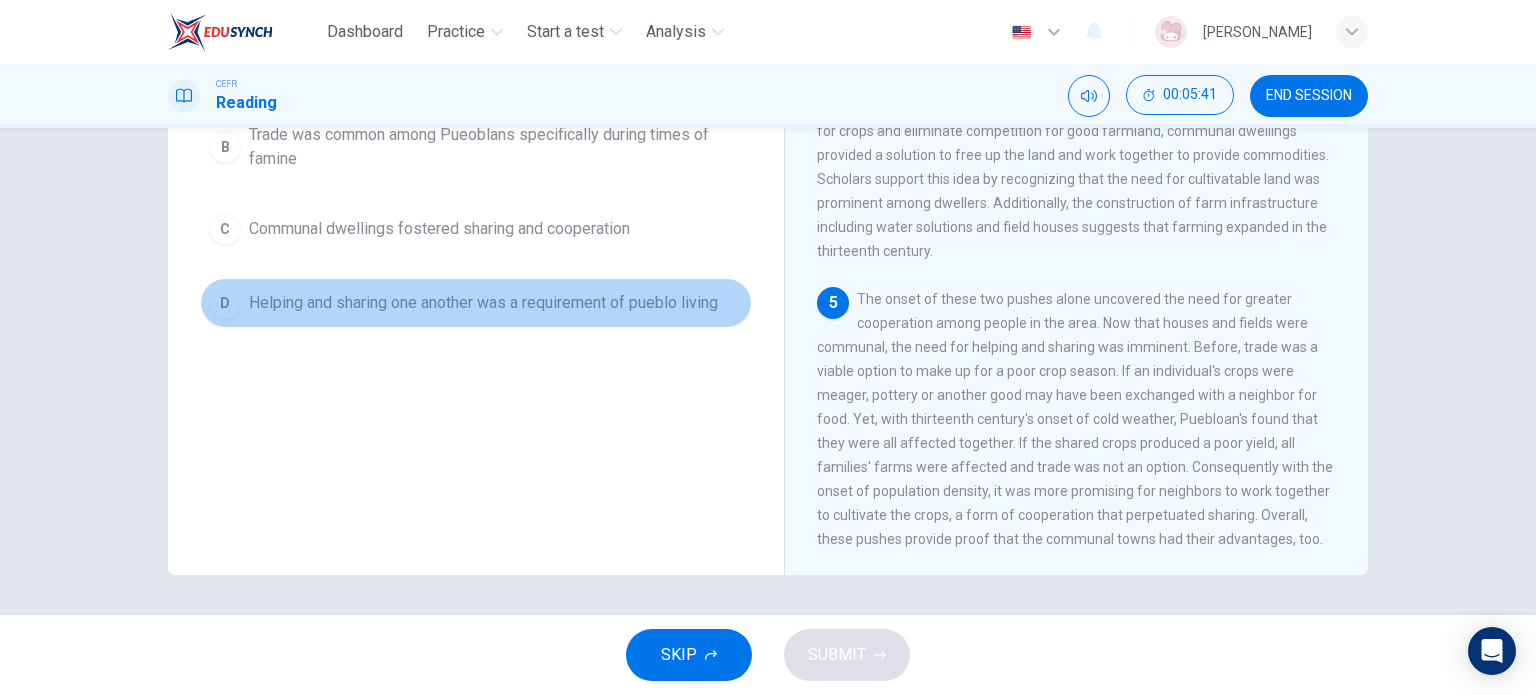 click on "Helping and sharing one another was a requirement of pueblo living" at bounding box center [483, 303] 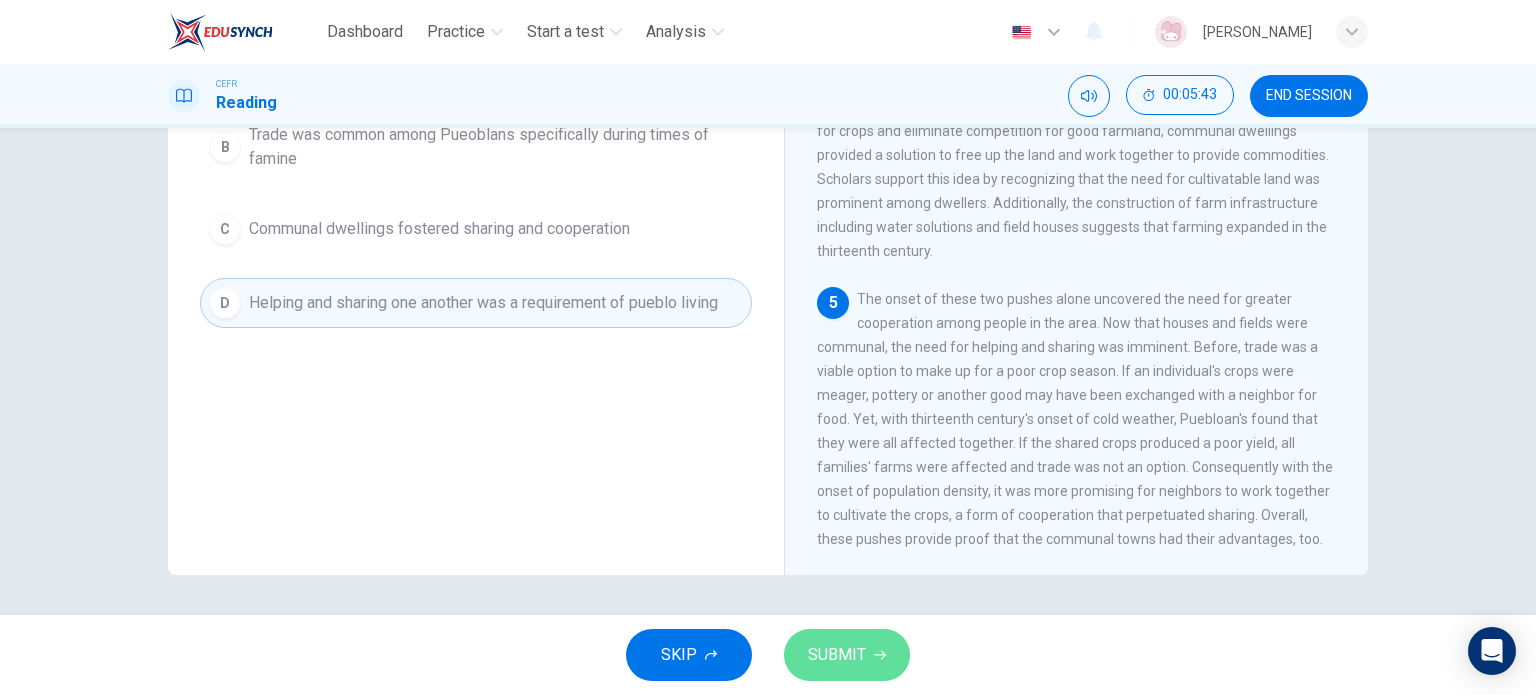 click on "SUBMIT" at bounding box center (837, 655) 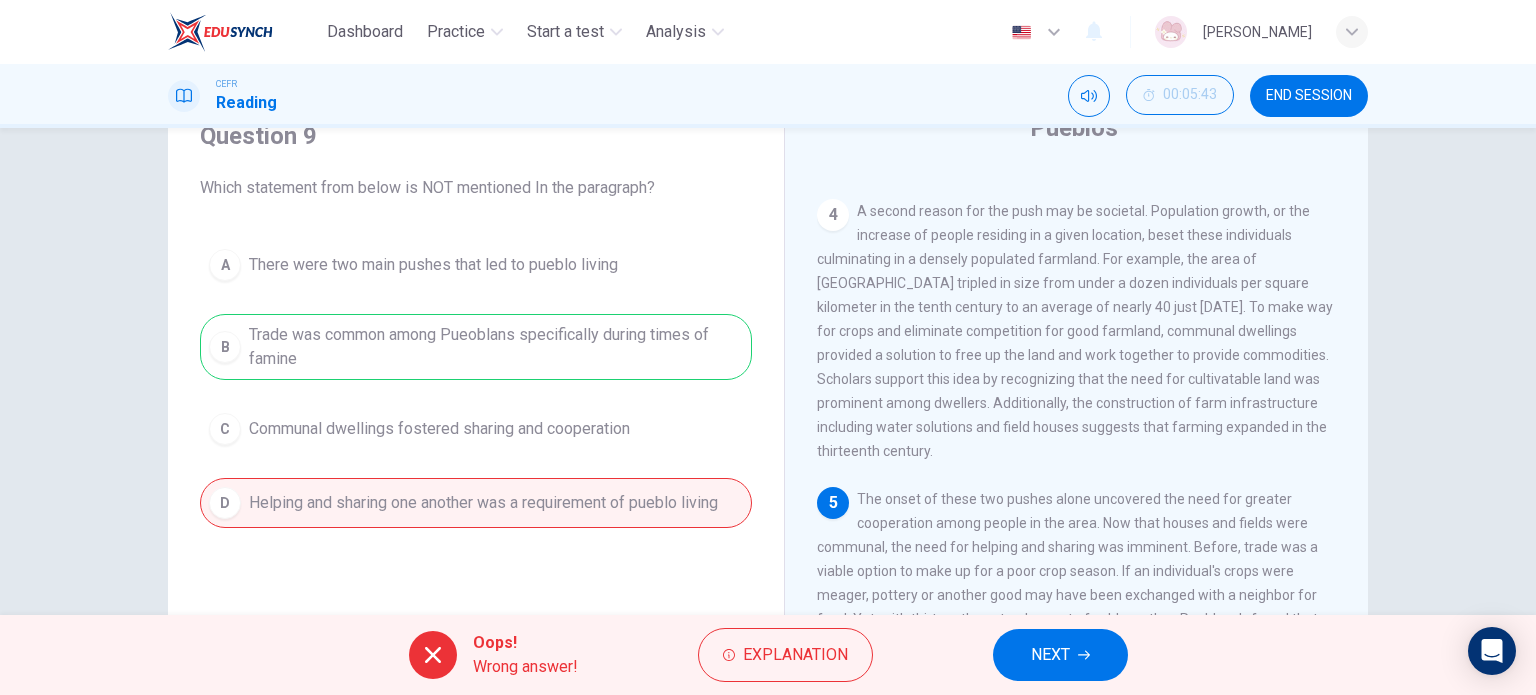 scroll, scrollTop: 188, scrollLeft: 0, axis: vertical 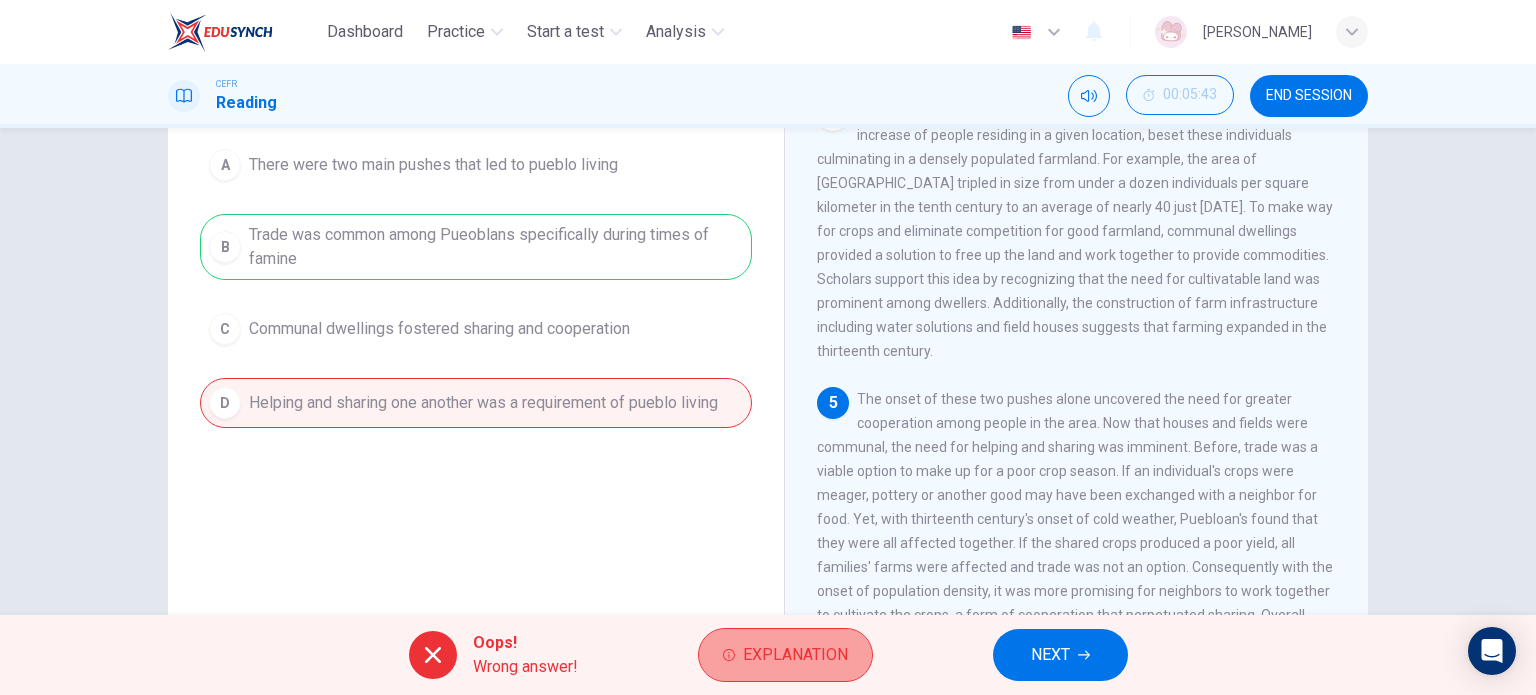 click on "Explanation" at bounding box center [795, 655] 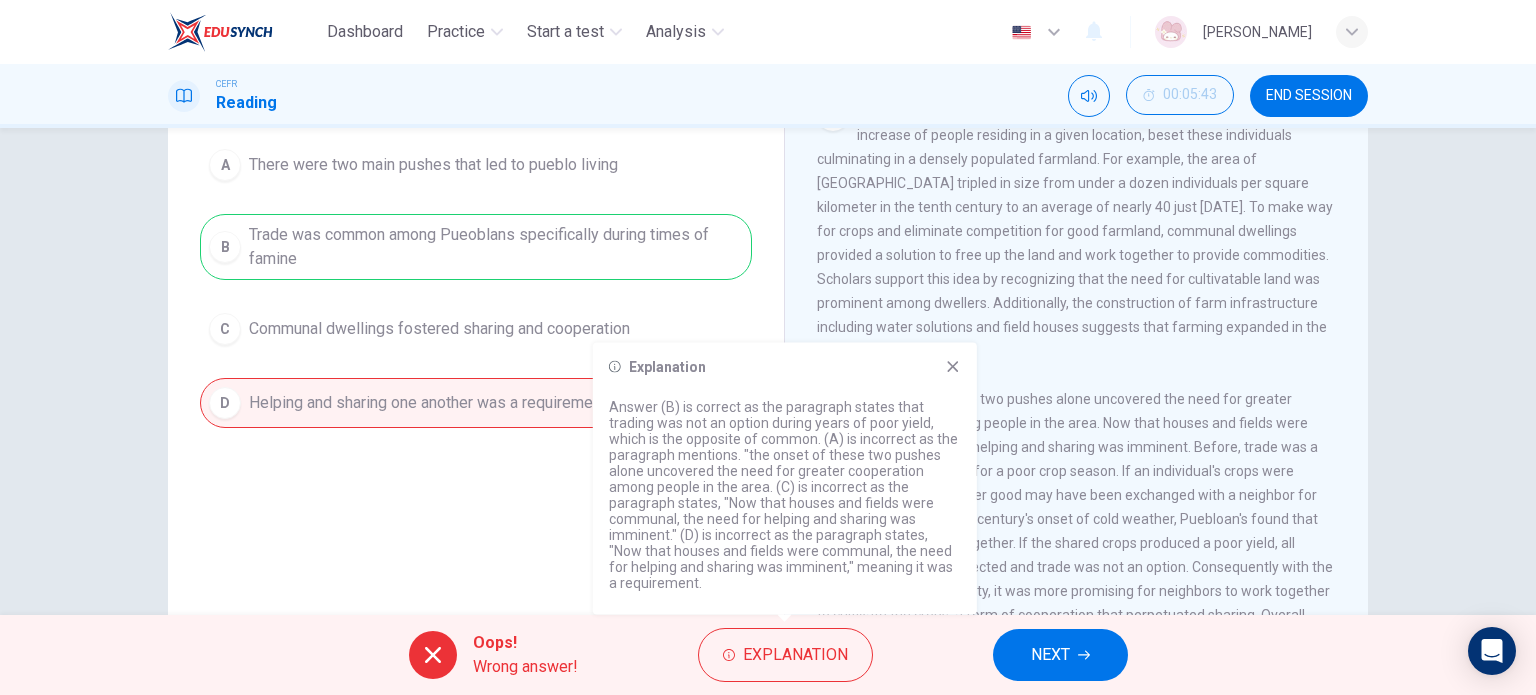 click 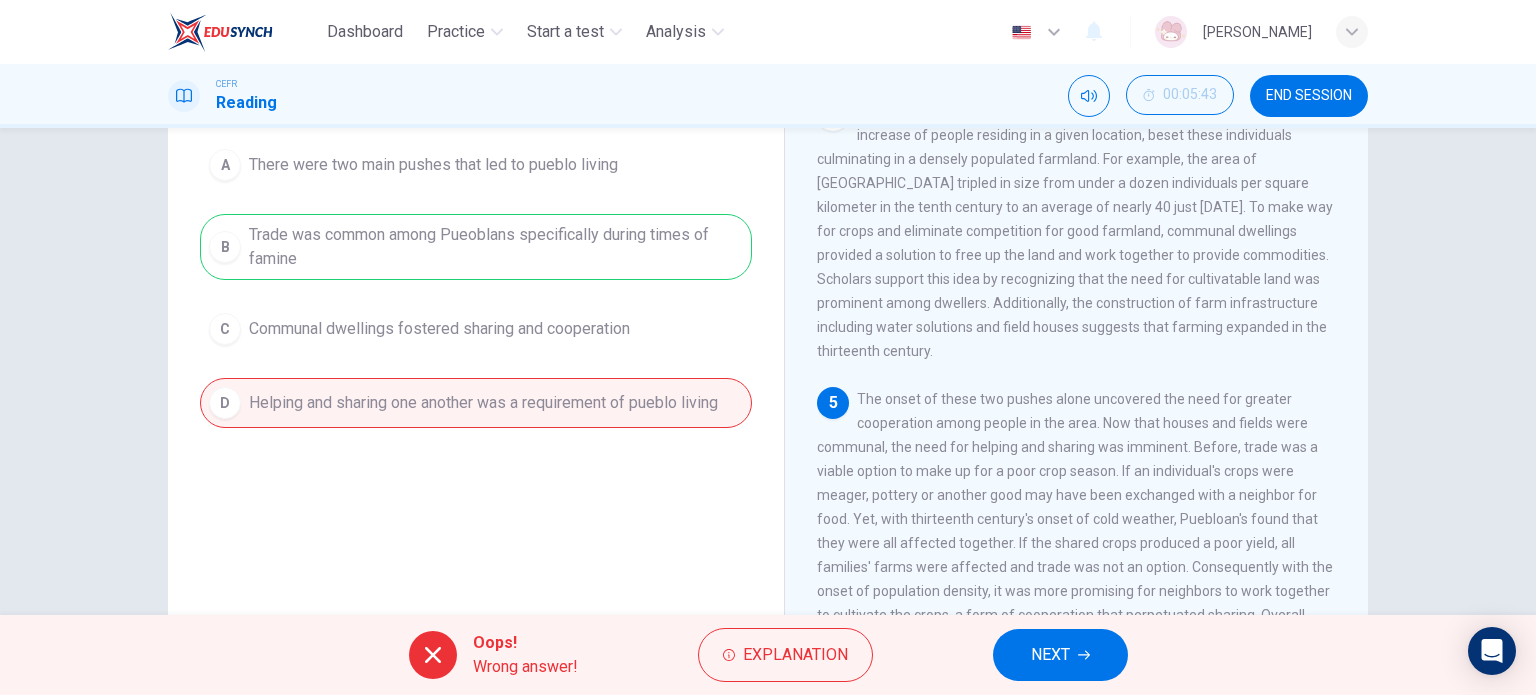 click on "NEXT" at bounding box center (1050, 655) 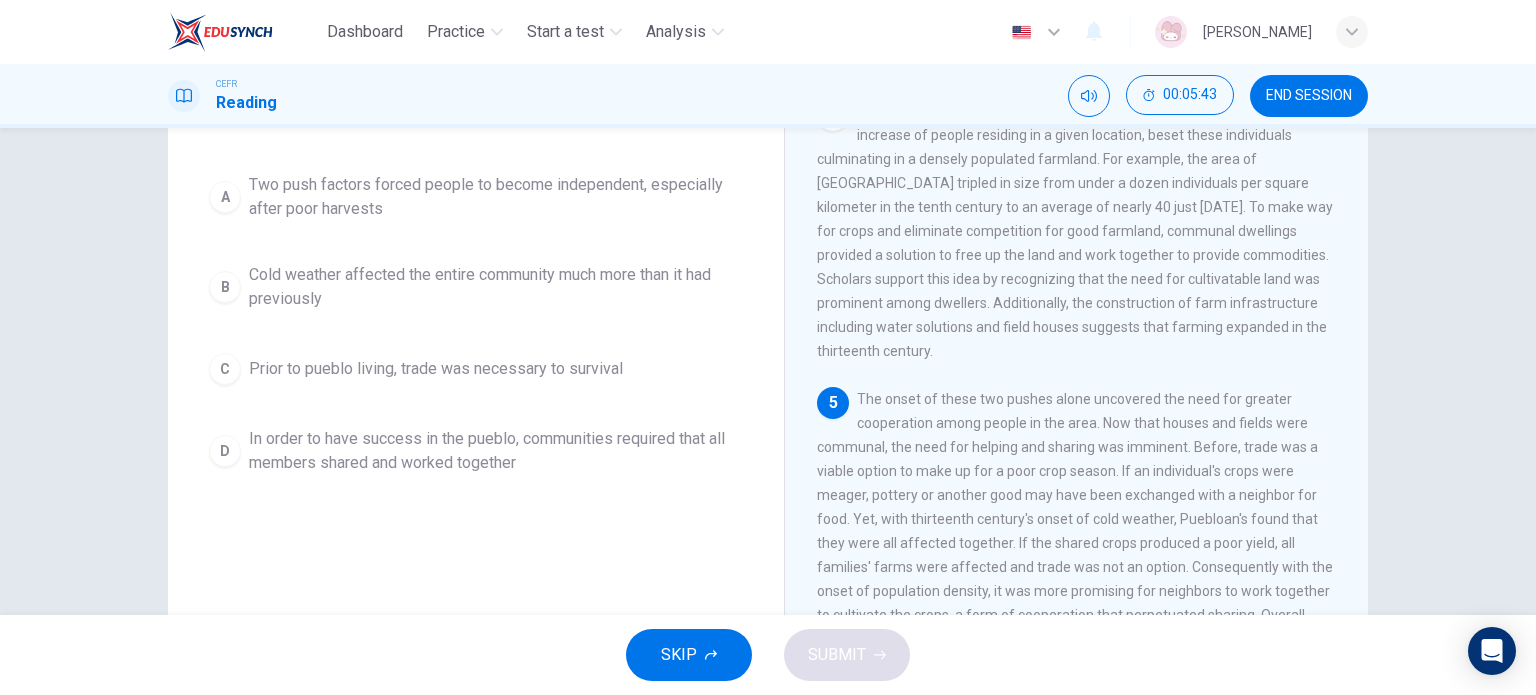 scroll, scrollTop: 212, scrollLeft: 0, axis: vertical 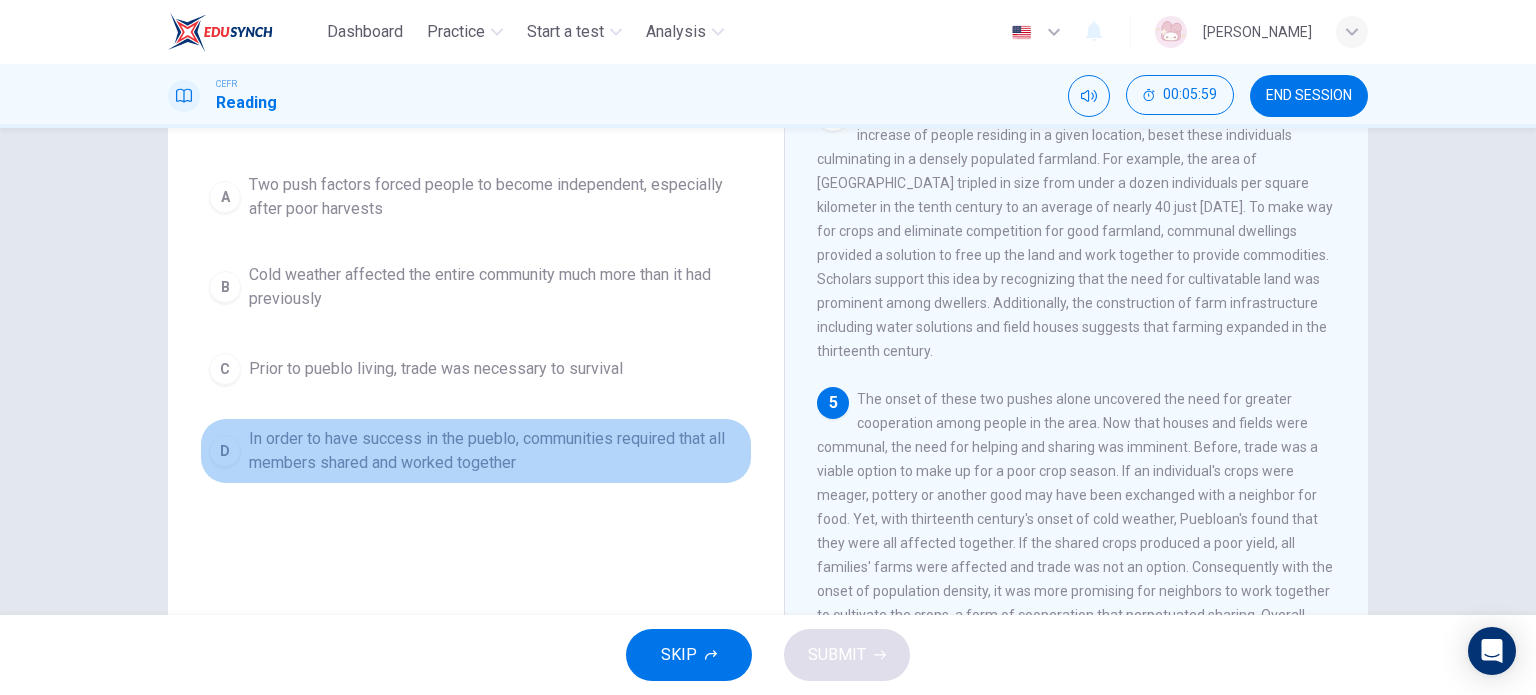 click on "In order to have success in the pueblo, communities required that all members shared and worked together" at bounding box center (496, 451) 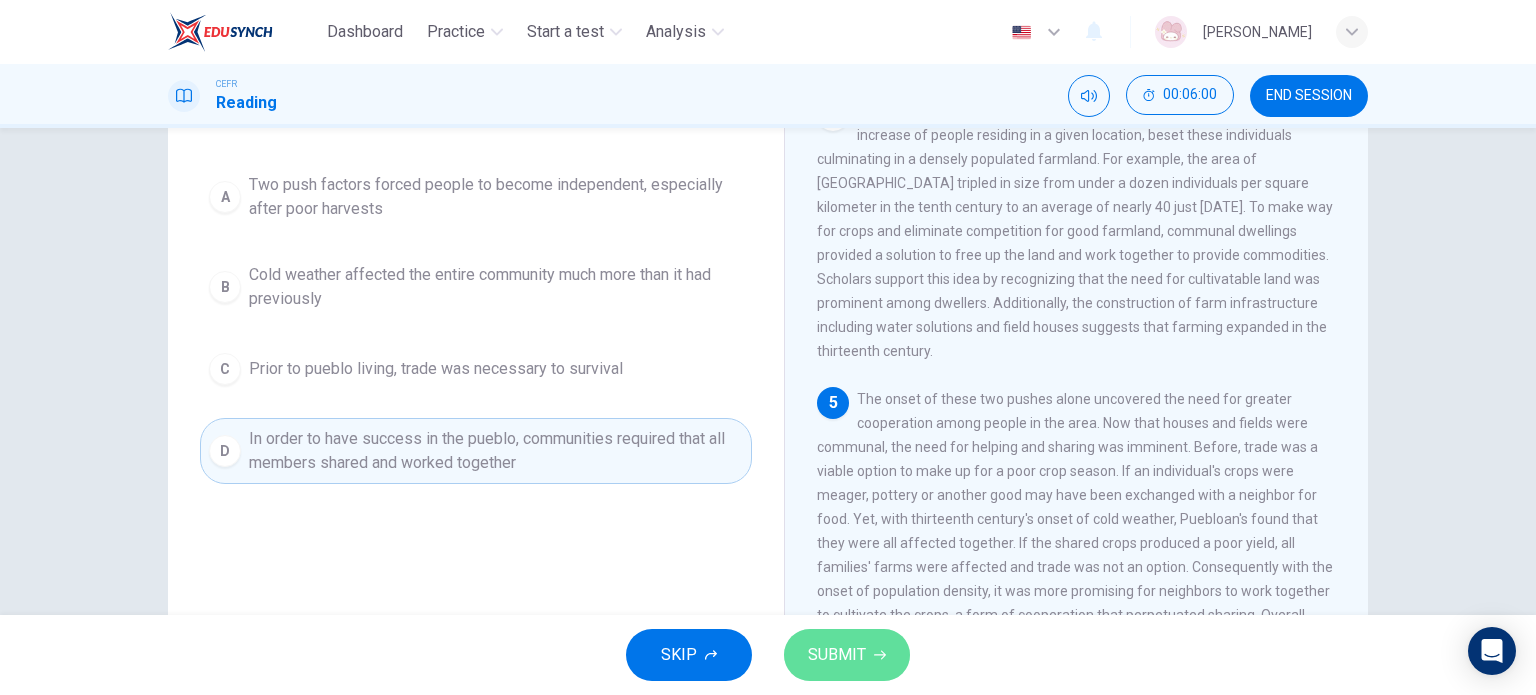 click on "SUBMIT" at bounding box center (837, 655) 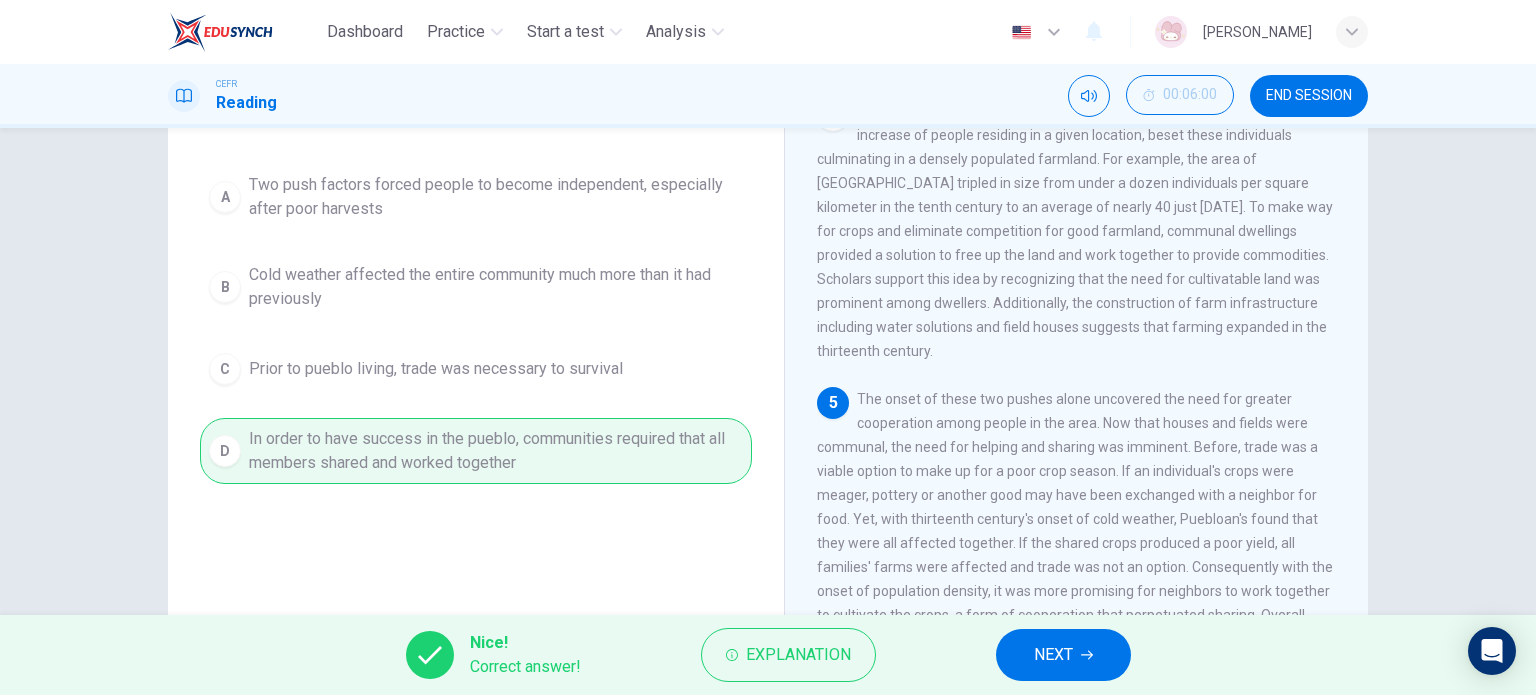 click on "NEXT" at bounding box center (1053, 655) 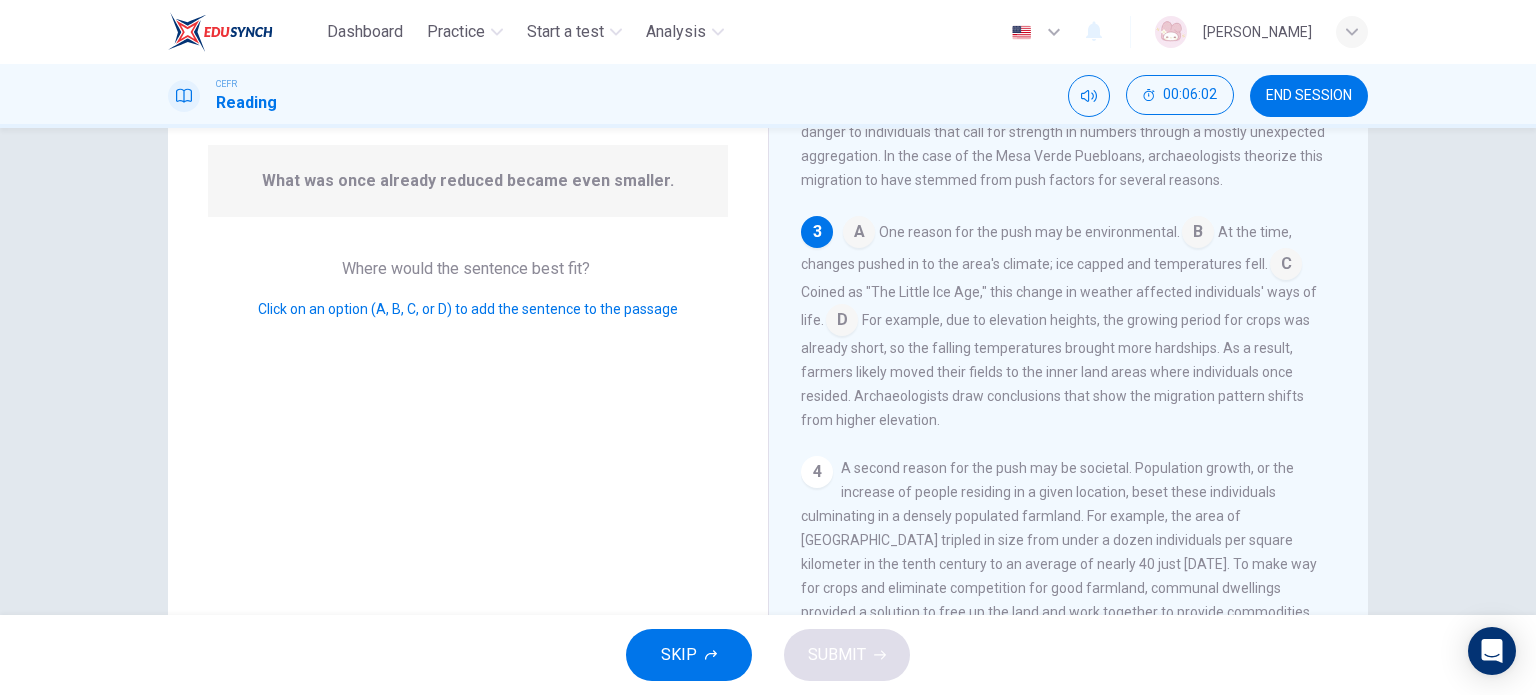 scroll, scrollTop: 60, scrollLeft: 0, axis: vertical 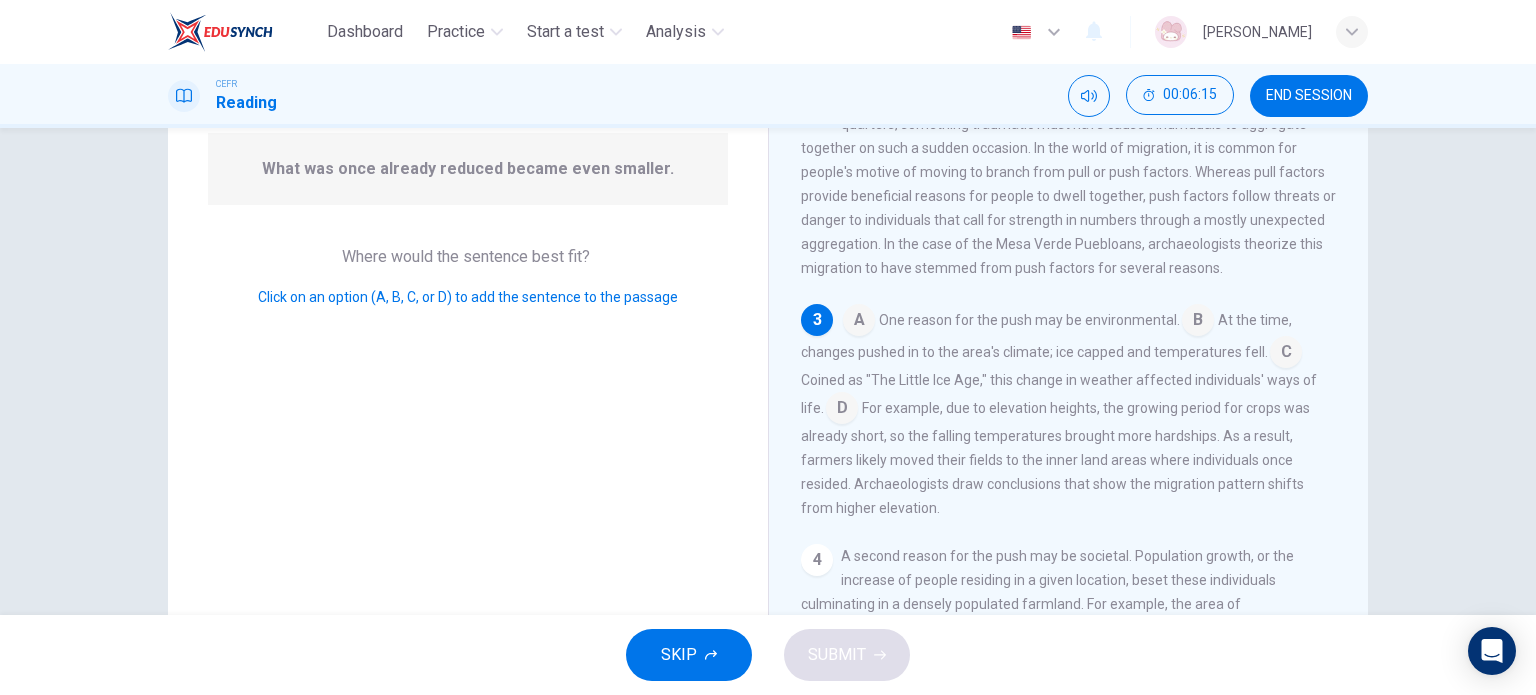 click at bounding box center (842, 410) 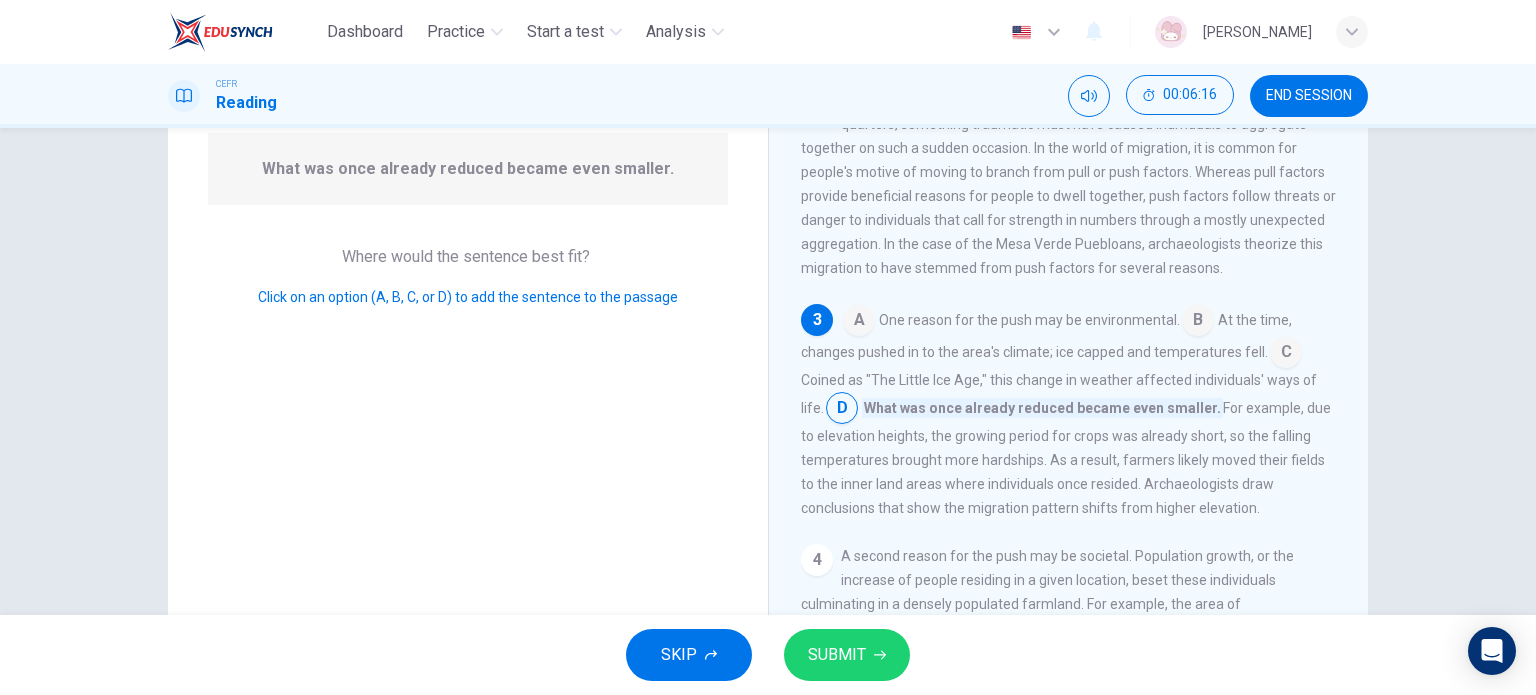 click on "SUBMIT" at bounding box center [837, 655] 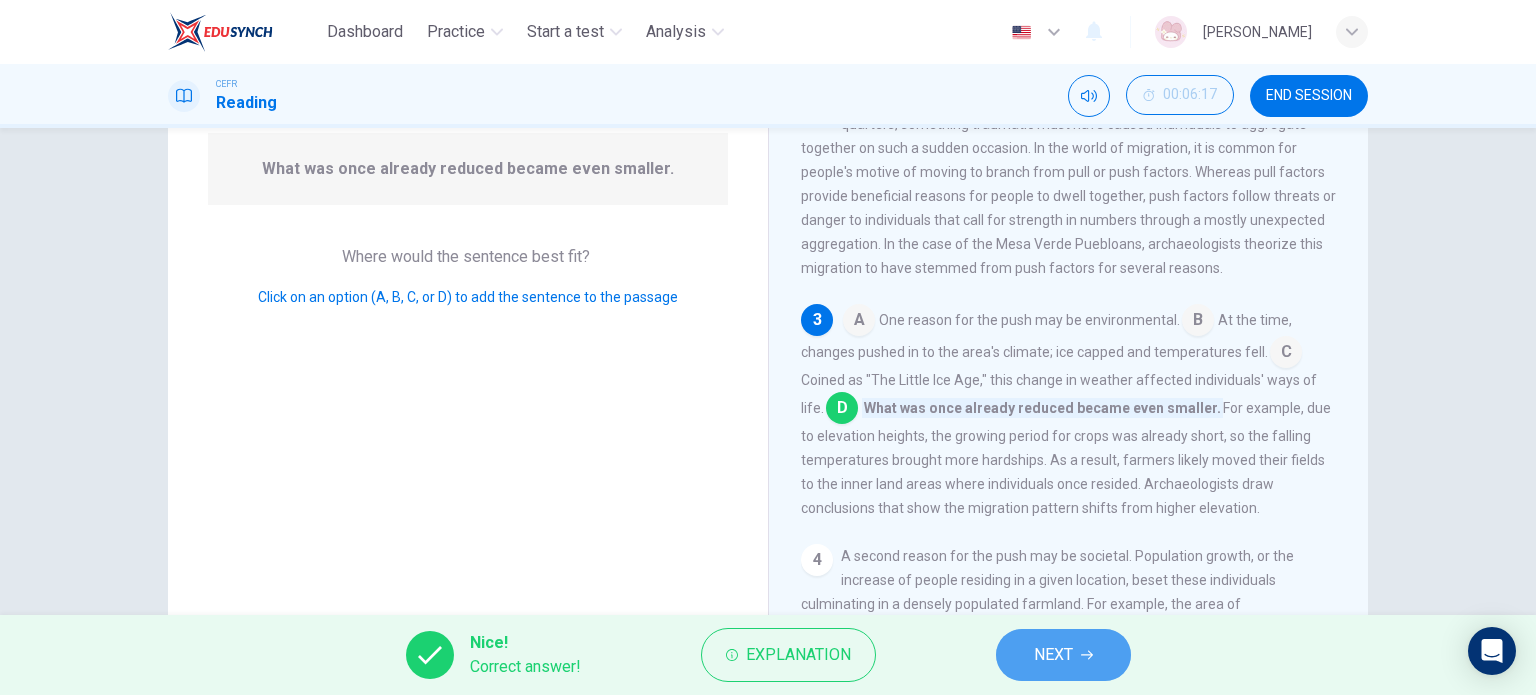 click on "NEXT" at bounding box center (1053, 655) 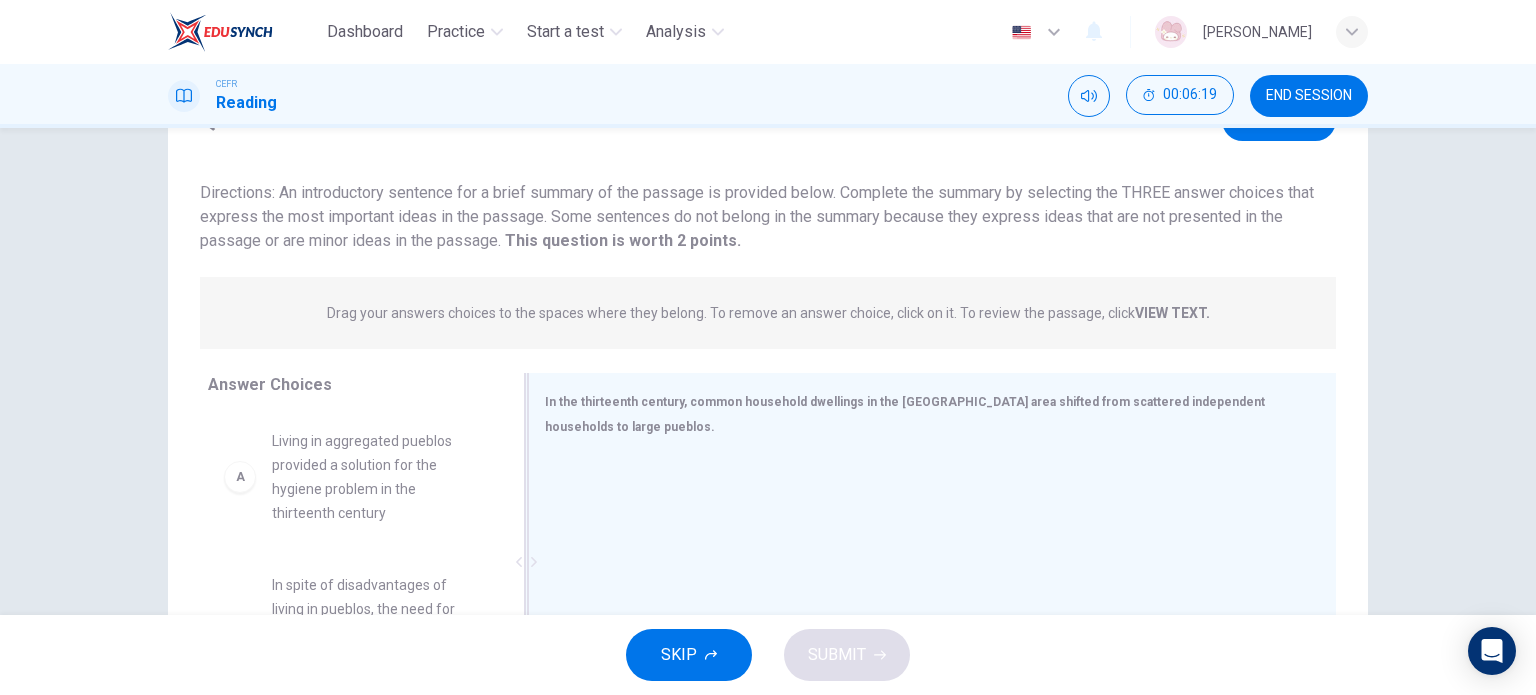 scroll, scrollTop: 200, scrollLeft: 0, axis: vertical 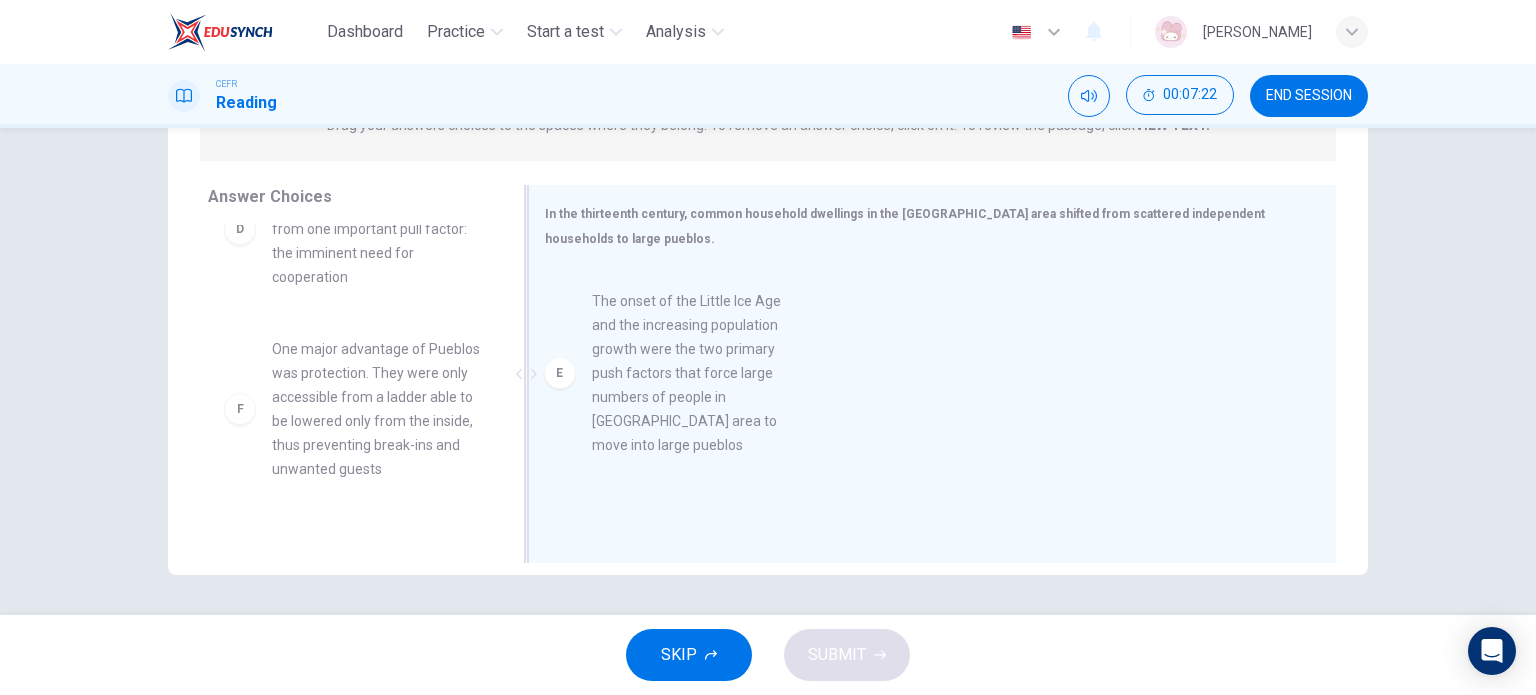 drag, startPoint x: 400, startPoint y: 393, endPoint x: 740, endPoint y: 342, distance: 343.8037 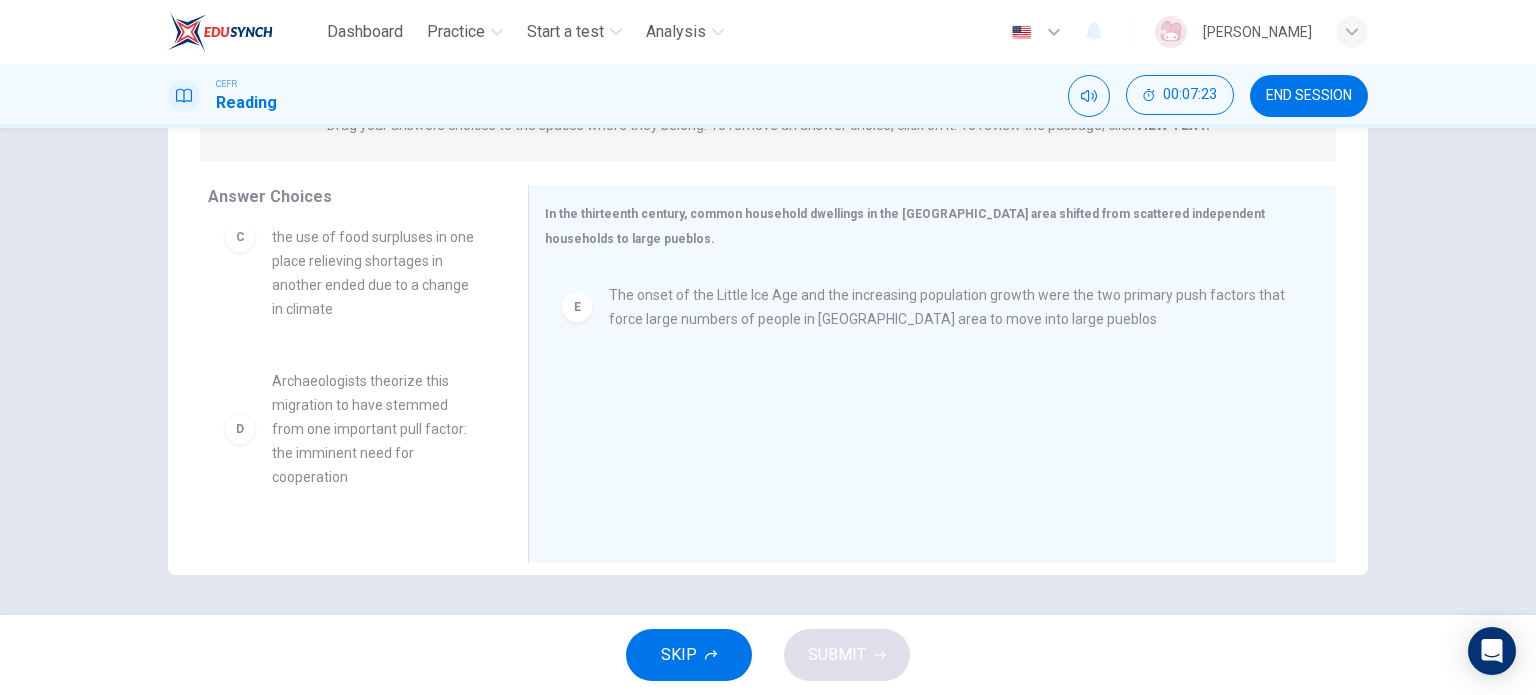 scroll, scrollTop: 300, scrollLeft: 0, axis: vertical 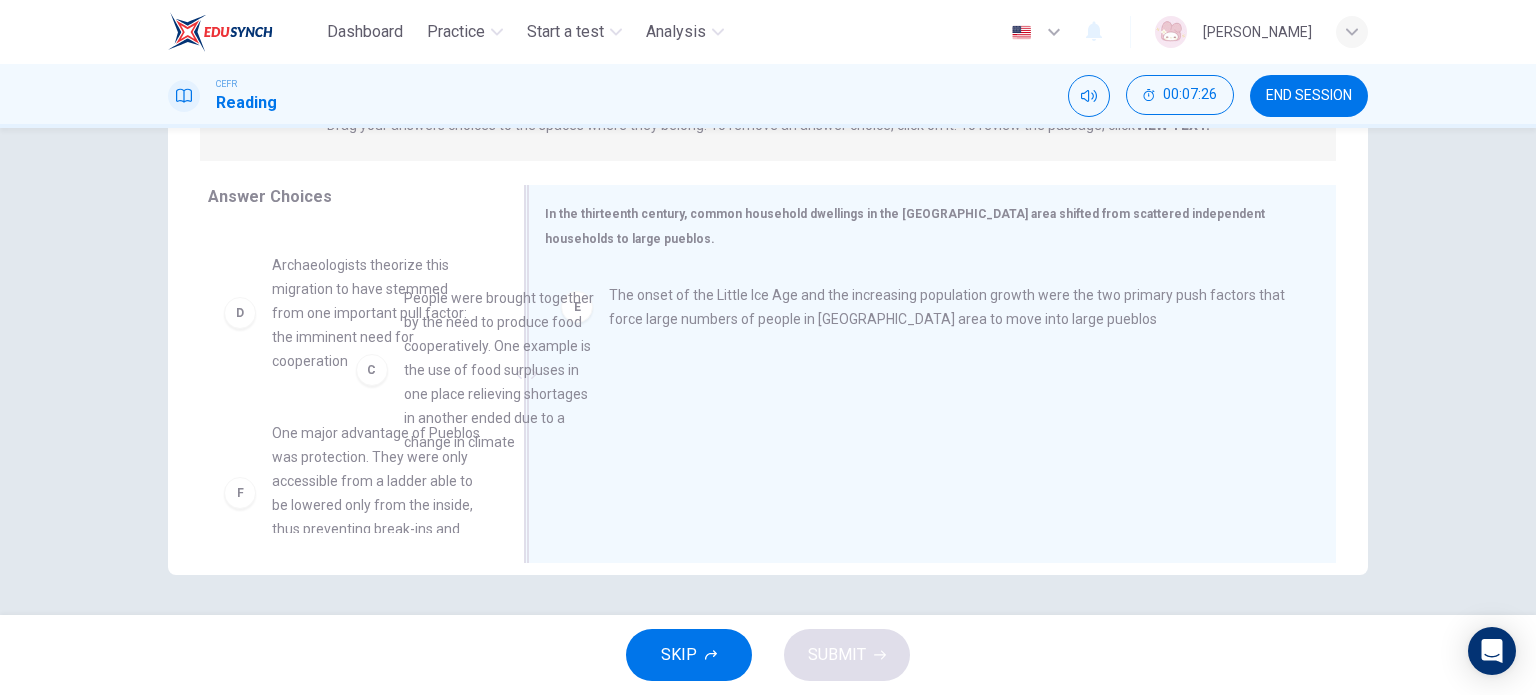 drag, startPoint x: 363, startPoint y: 359, endPoint x: 597, endPoint y: 416, distance: 240.84227 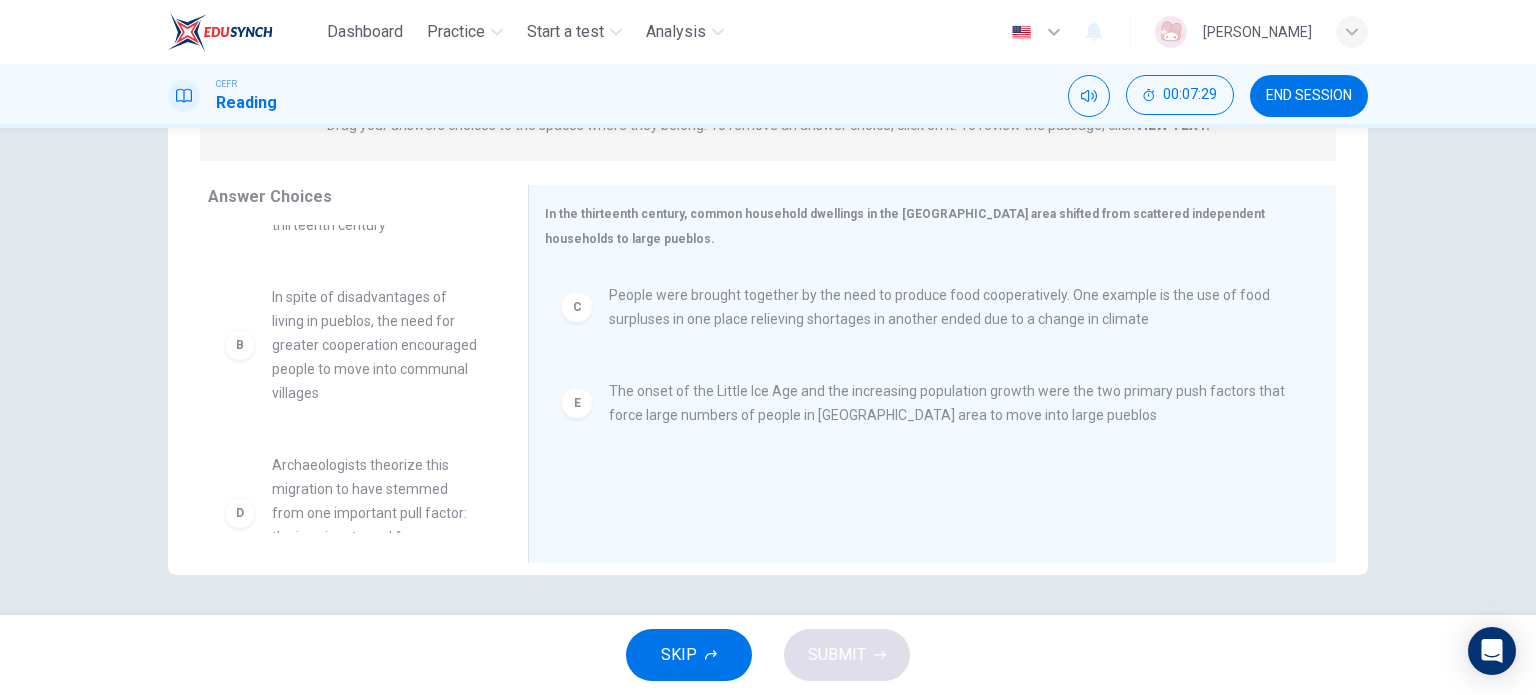 scroll, scrollTop: 0, scrollLeft: 0, axis: both 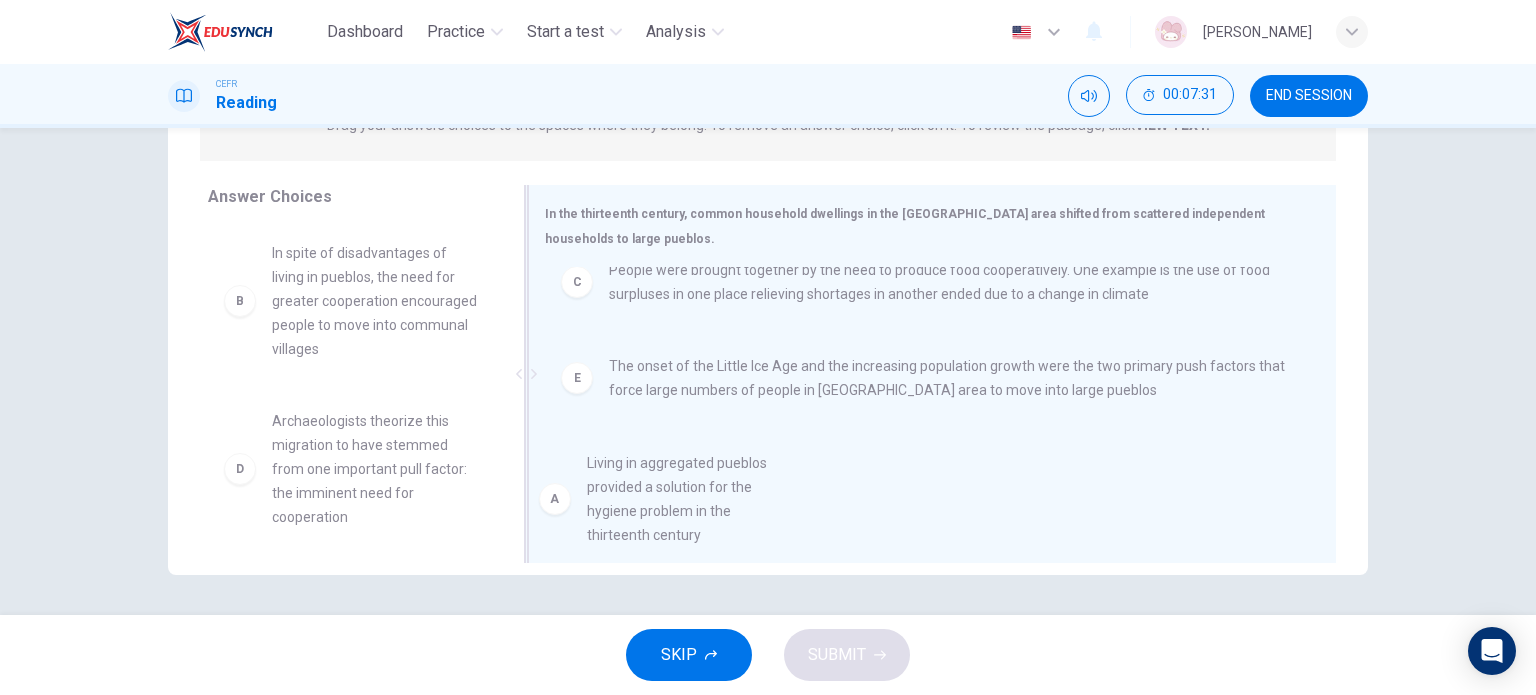 drag, startPoint x: 383, startPoint y: 312, endPoint x: 716, endPoint y: 526, distance: 395.83456 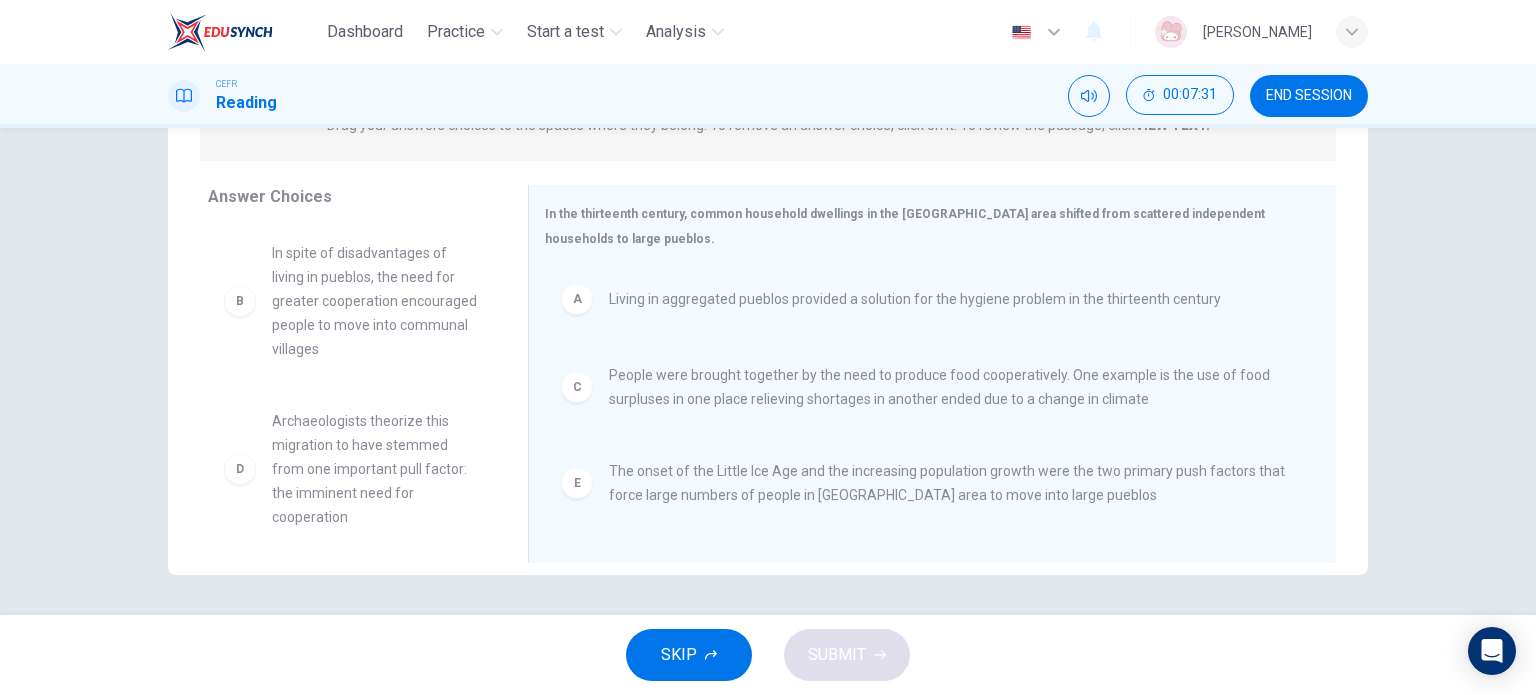 scroll, scrollTop: 0, scrollLeft: 0, axis: both 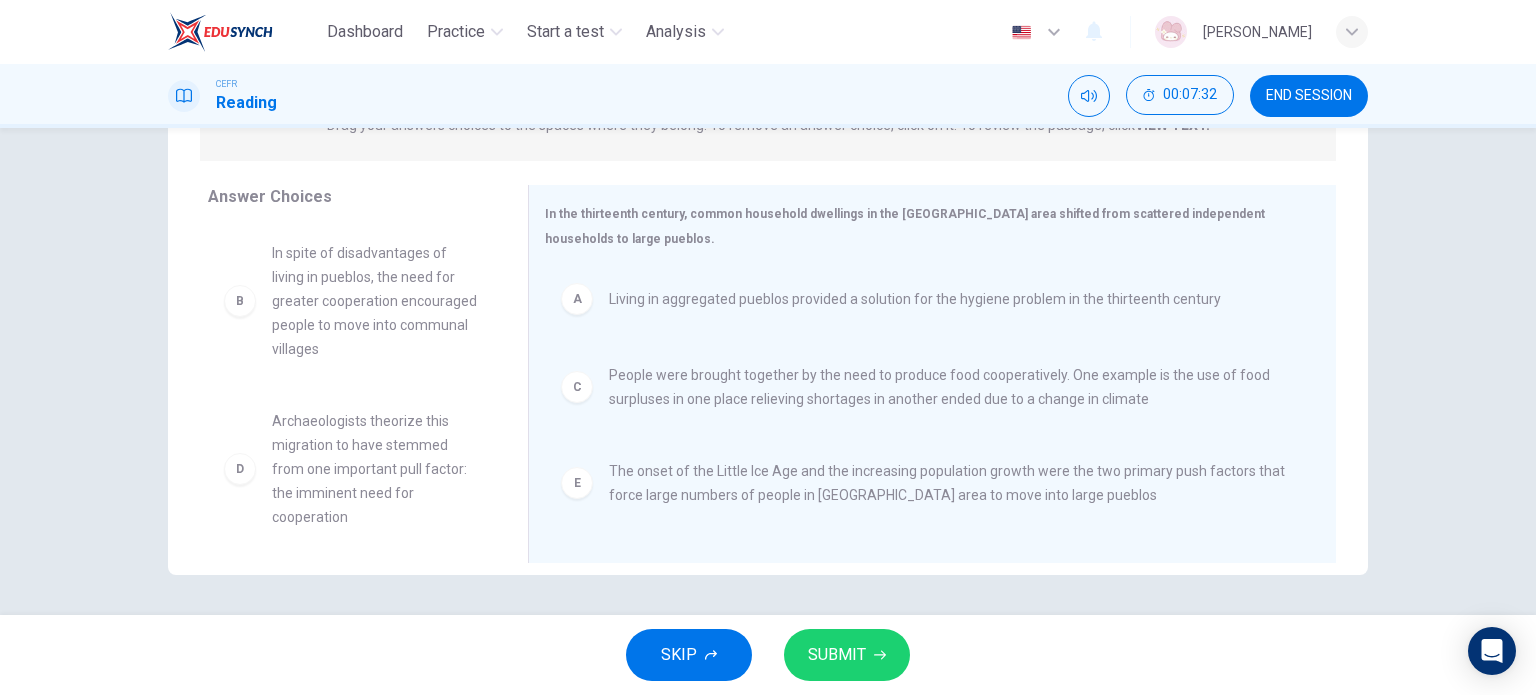click on "SUBMIT" at bounding box center (837, 655) 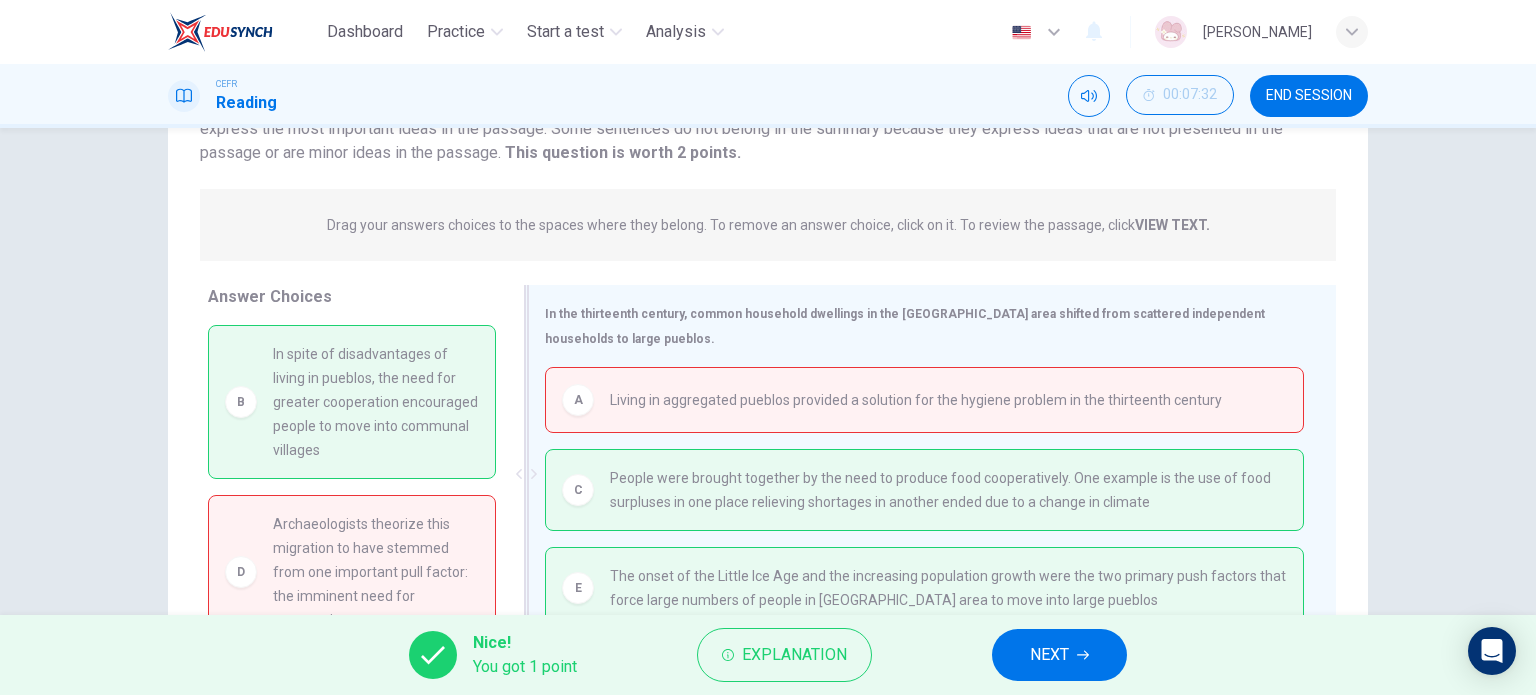 scroll, scrollTop: 288, scrollLeft: 0, axis: vertical 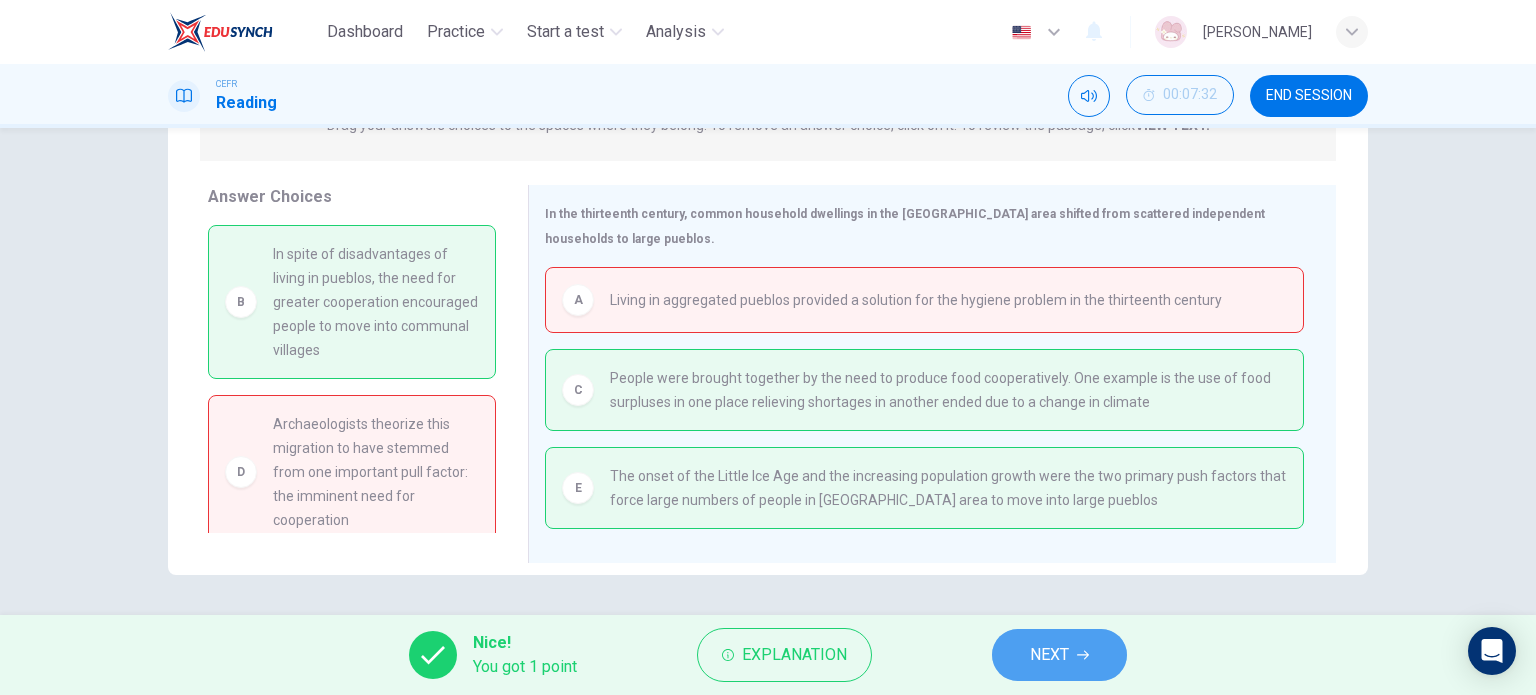 click on "NEXT" at bounding box center [1049, 655] 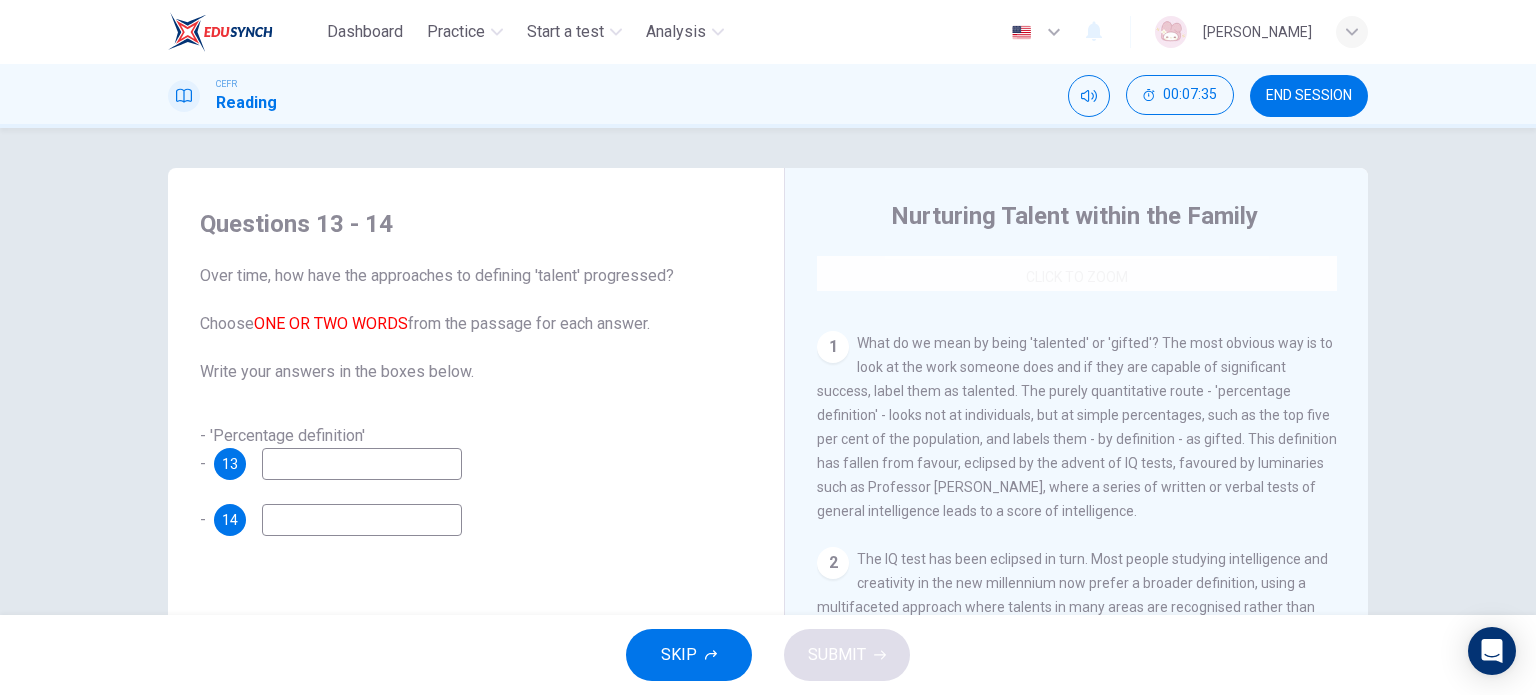 scroll, scrollTop: 300, scrollLeft: 0, axis: vertical 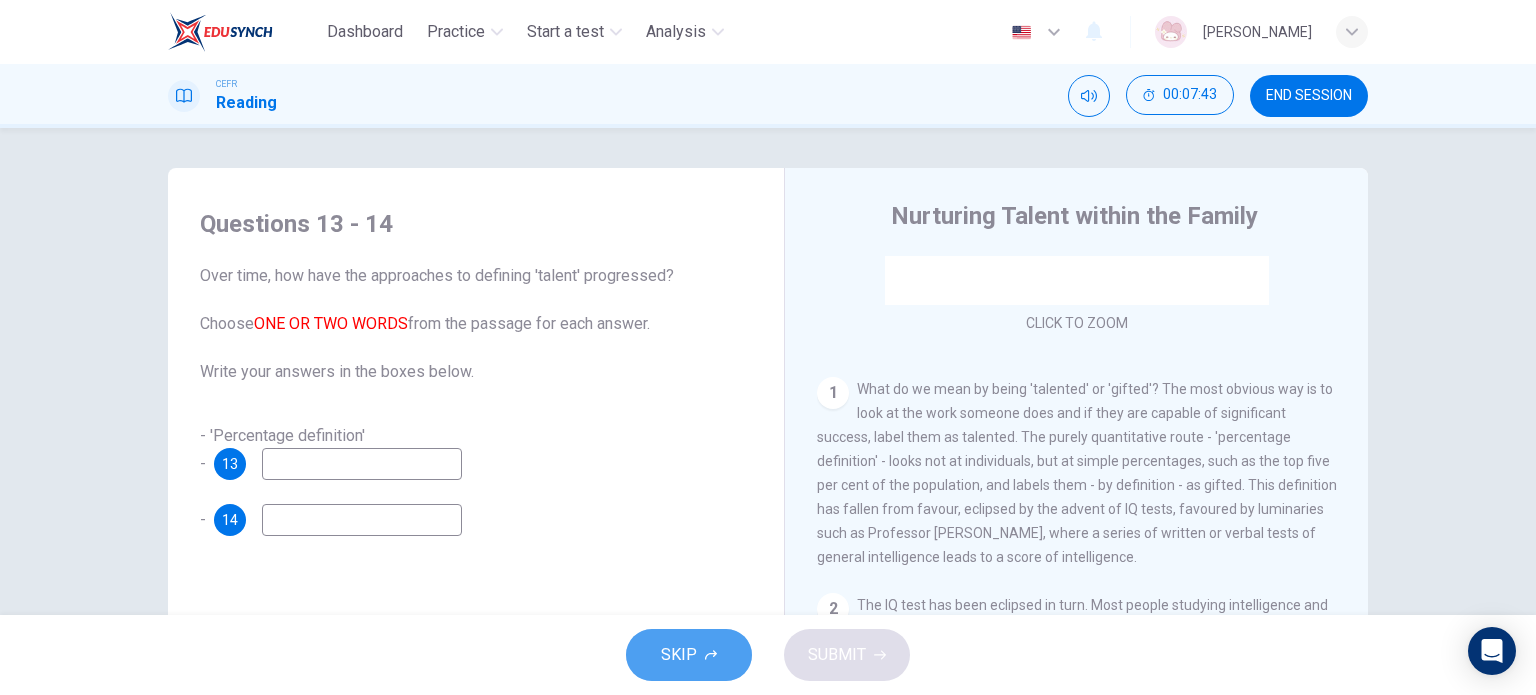 click on "SKIP" at bounding box center [679, 655] 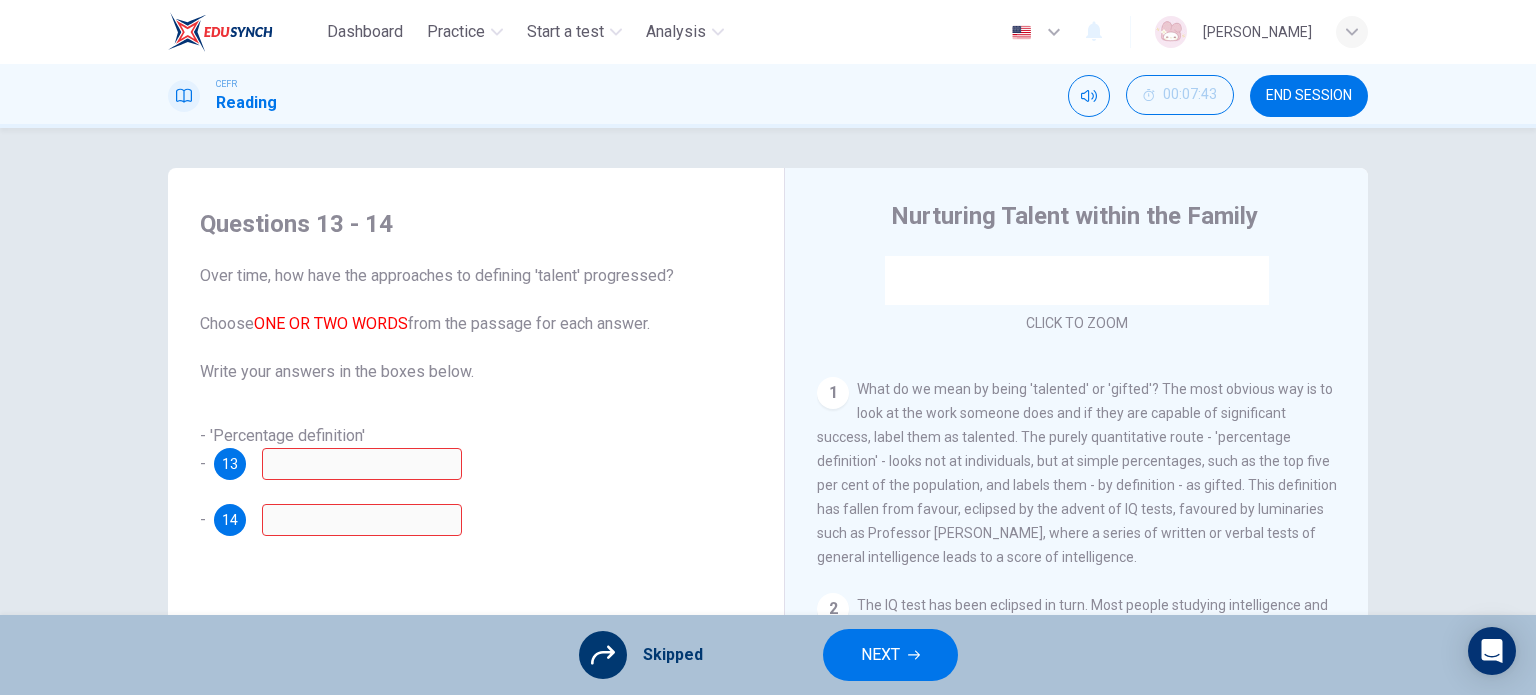 click on "NEXT" at bounding box center [880, 655] 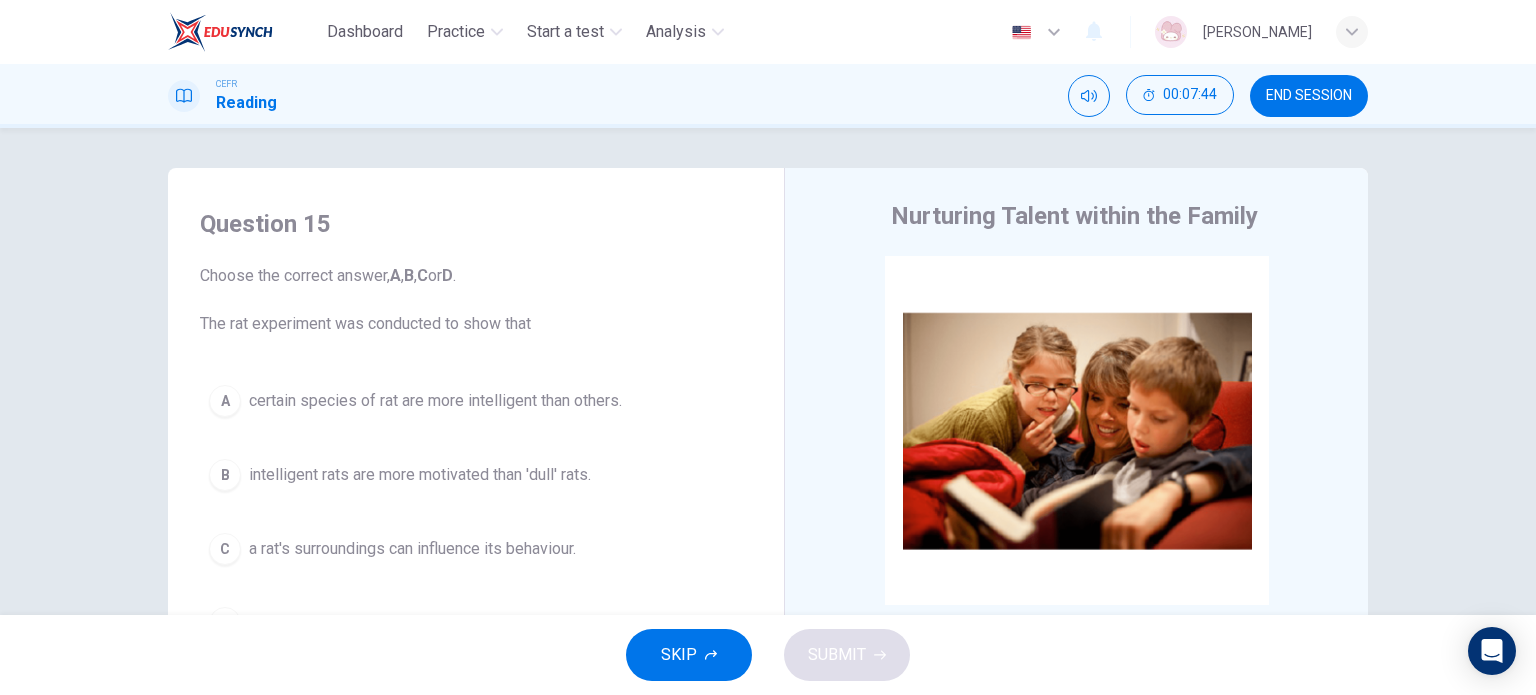 scroll, scrollTop: 100, scrollLeft: 0, axis: vertical 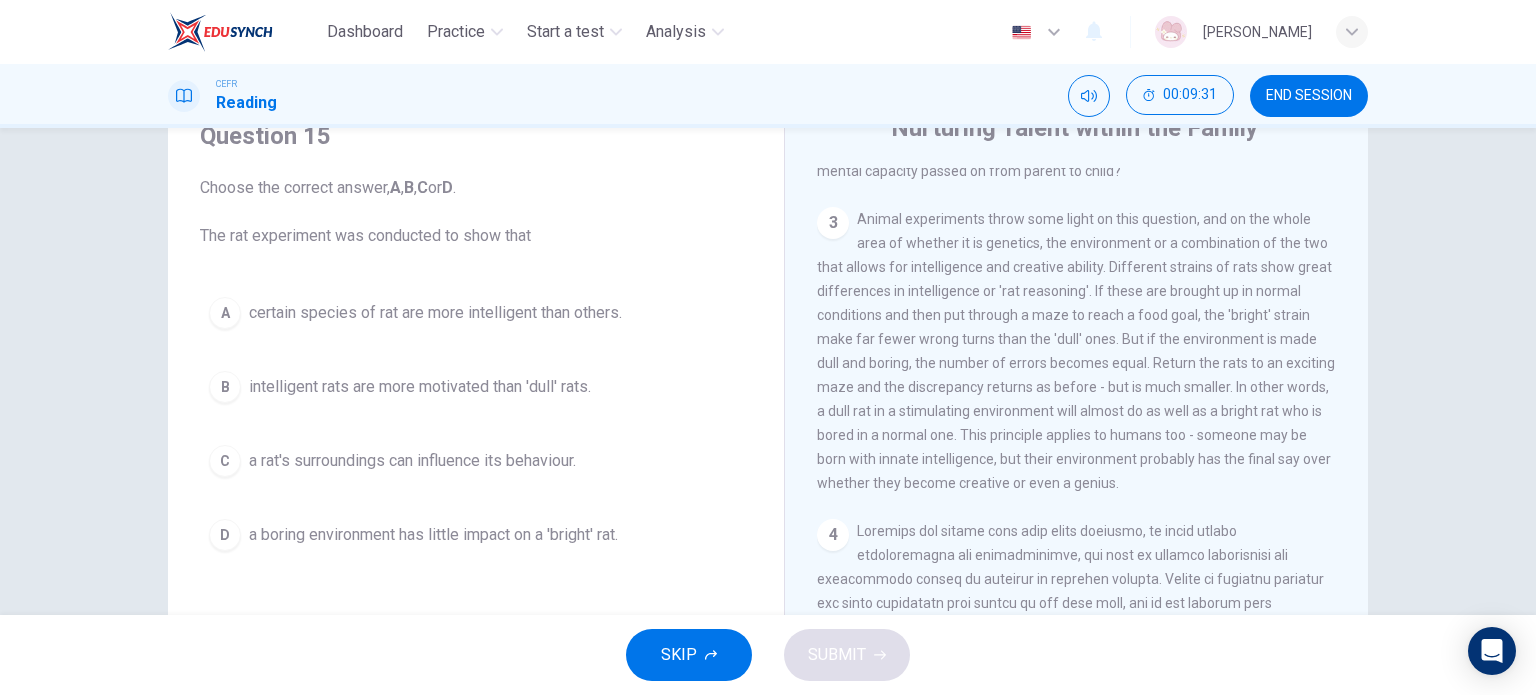 click on "a rat's surroundings can influence its behaviour." at bounding box center [412, 461] 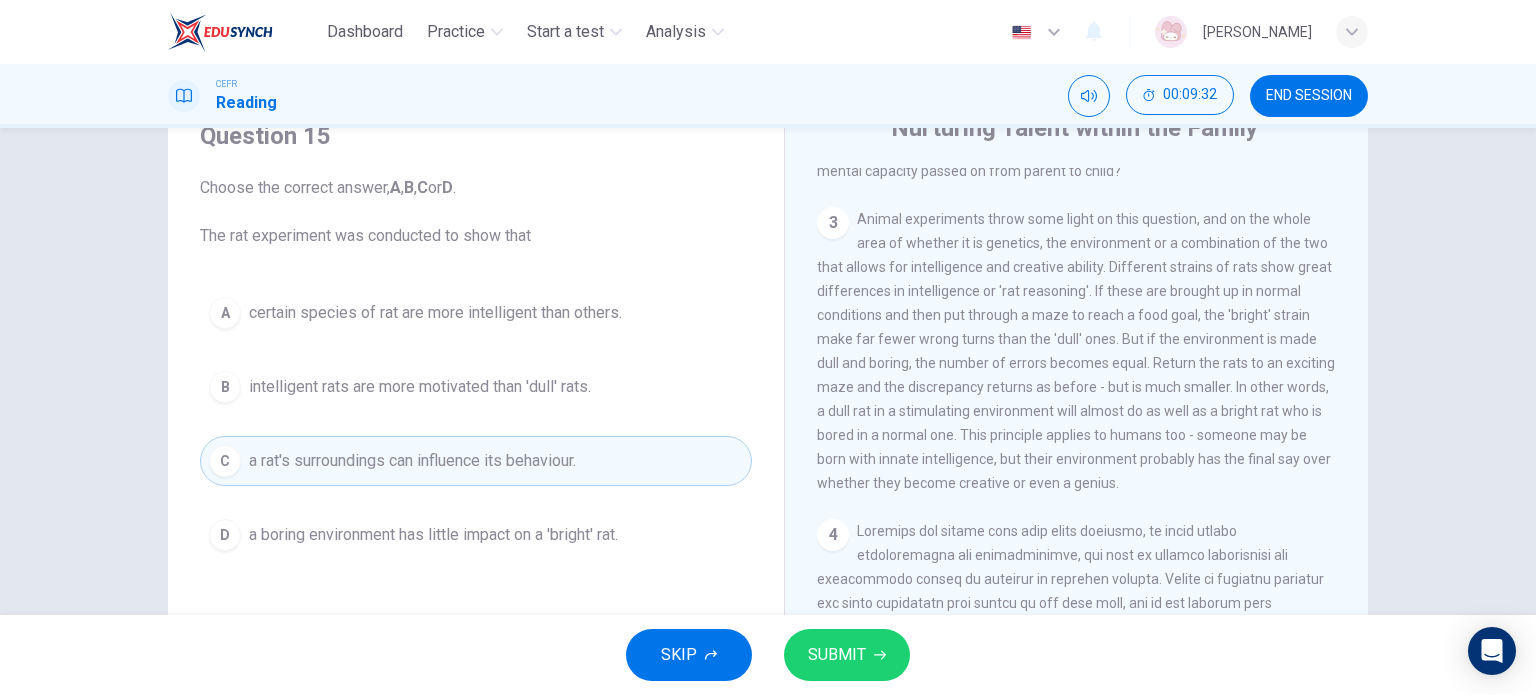 click on "SUBMIT" at bounding box center [847, 655] 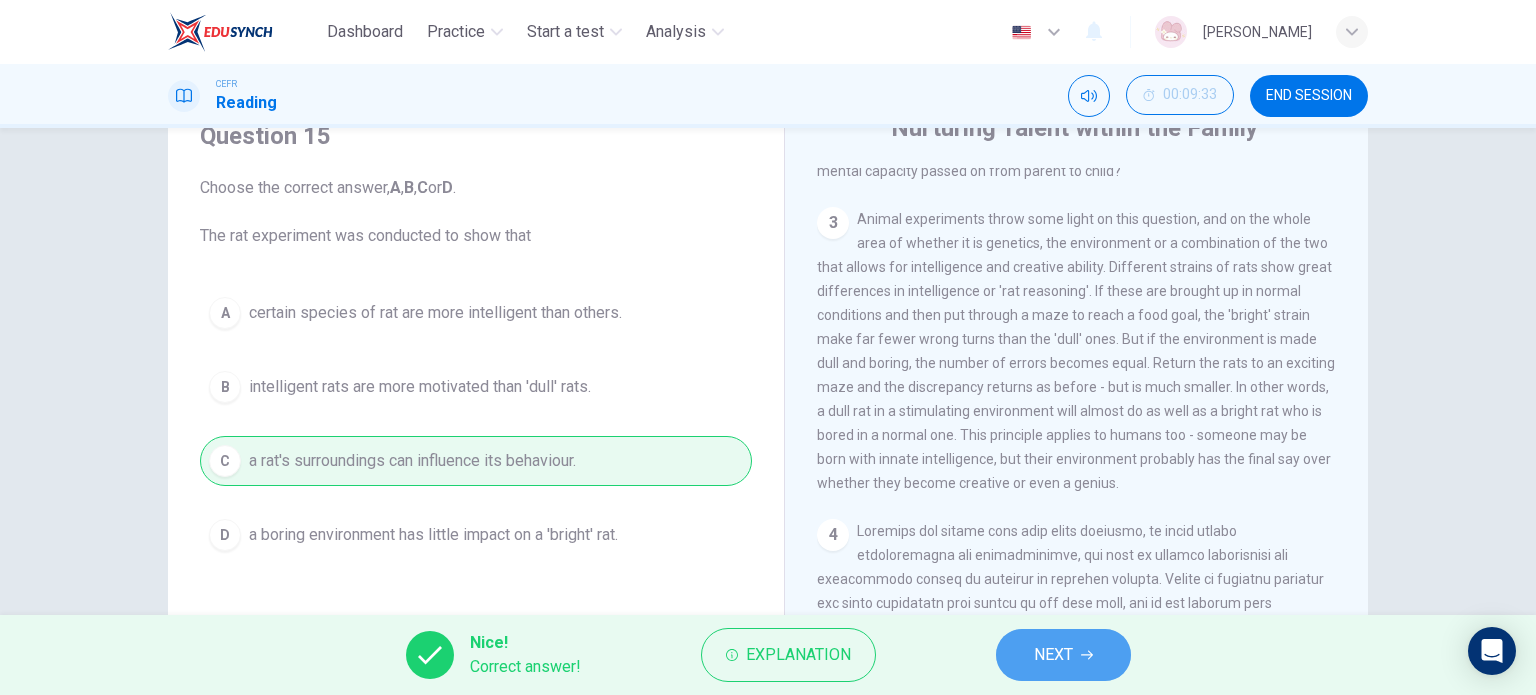 click on "NEXT" at bounding box center [1053, 655] 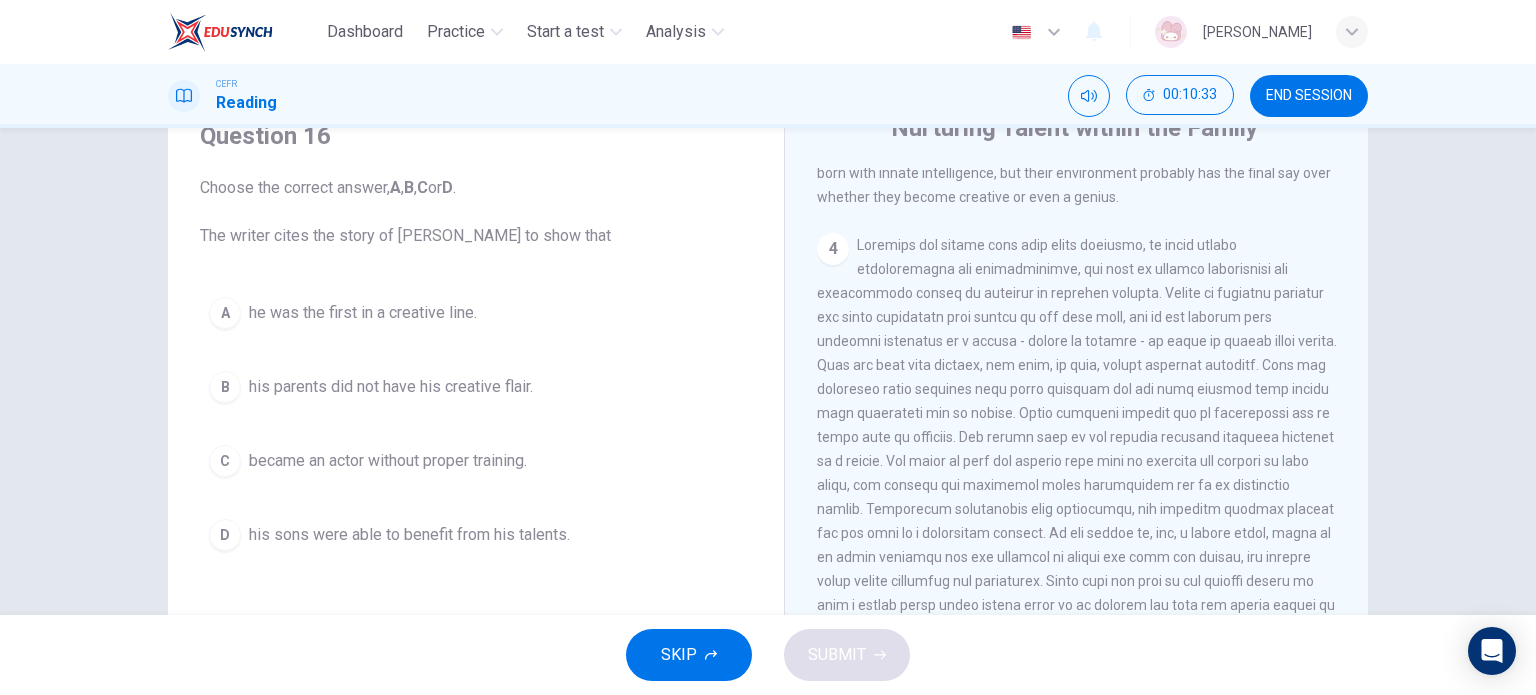 scroll, scrollTop: 1200, scrollLeft: 0, axis: vertical 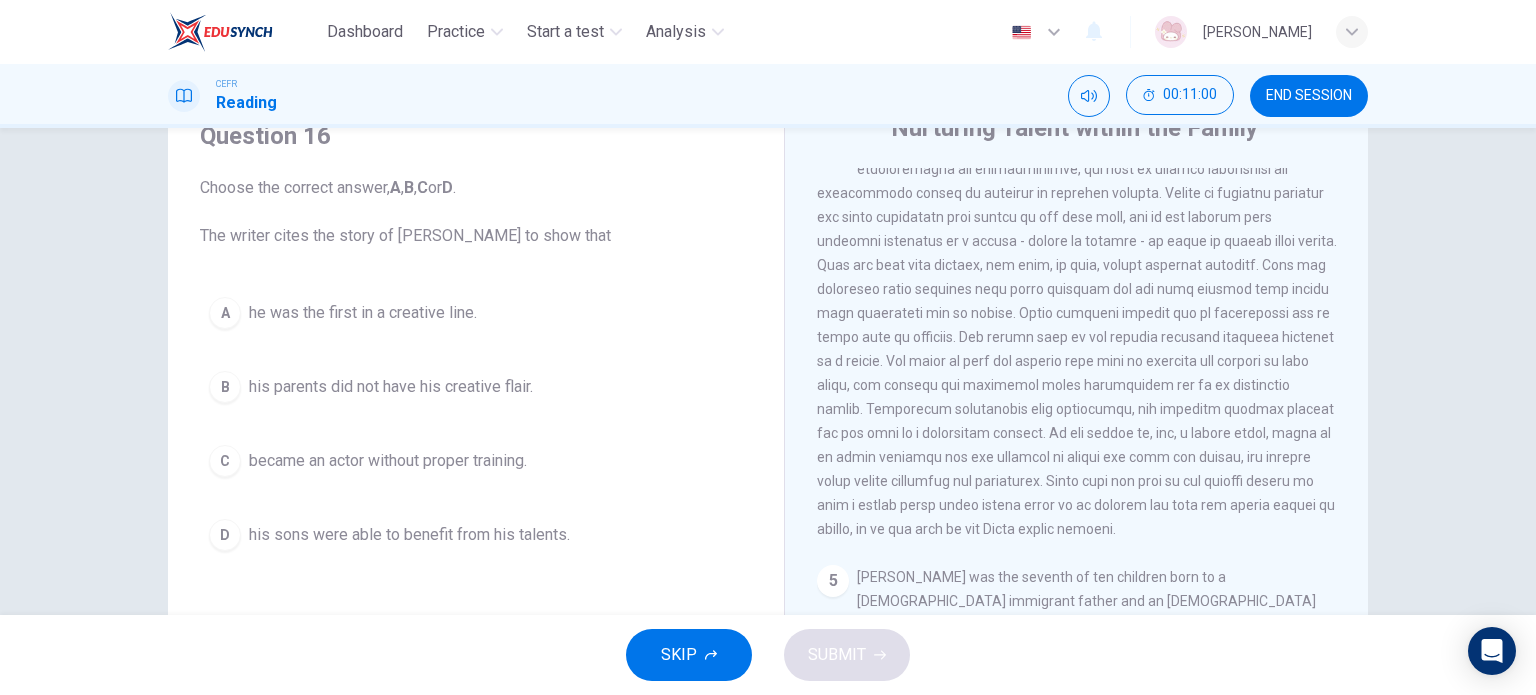 click on "A he was the first in a creative line." at bounding box center [476, 313] 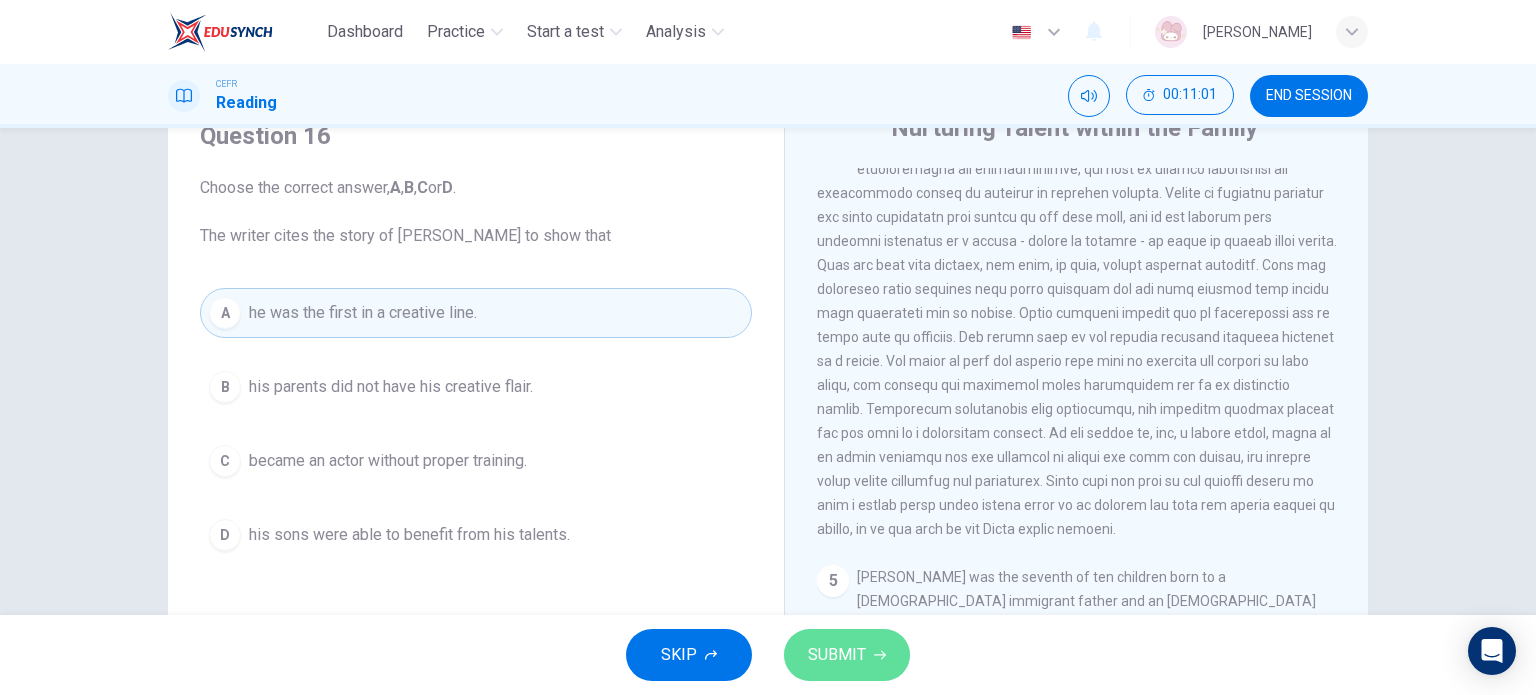 click on "SUBMIT" at bounding box center (837, 655) 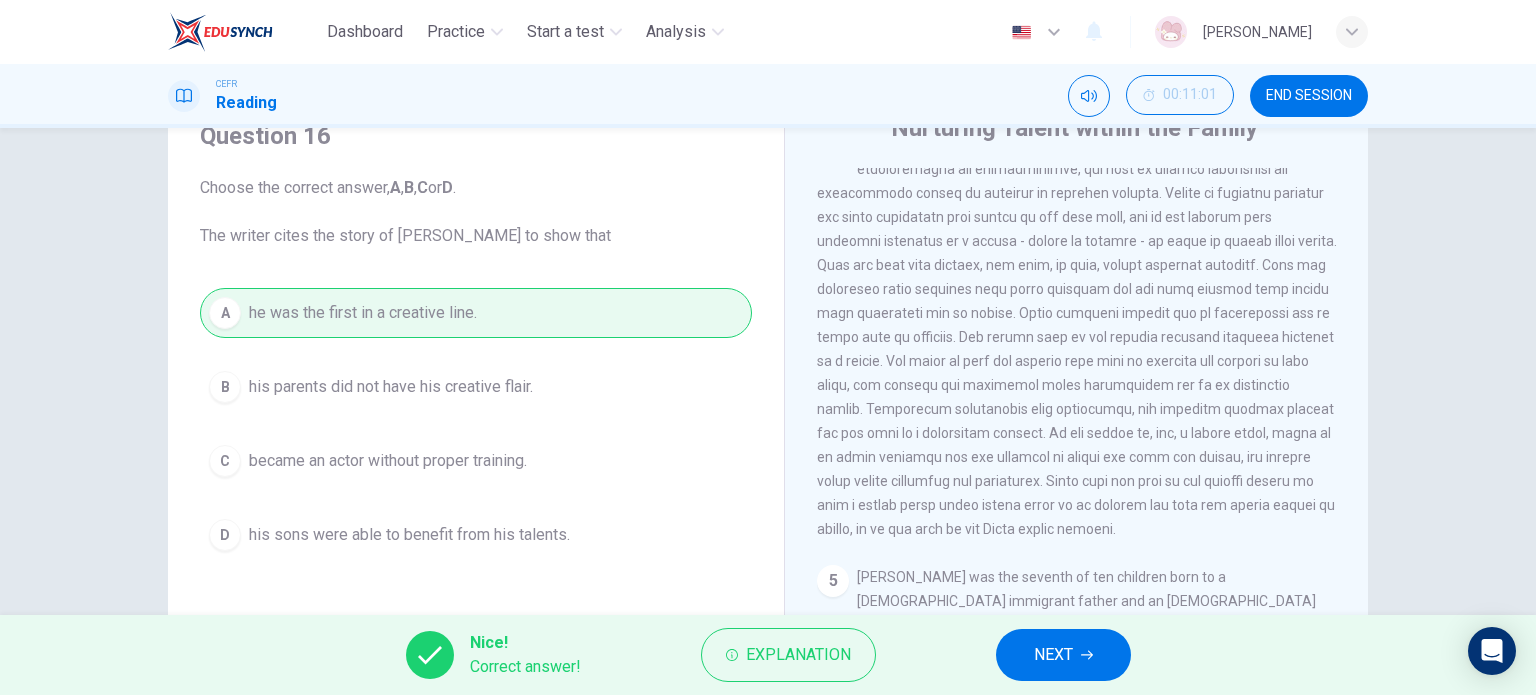 click on "NEXT" at bounding box center (1053, 655) 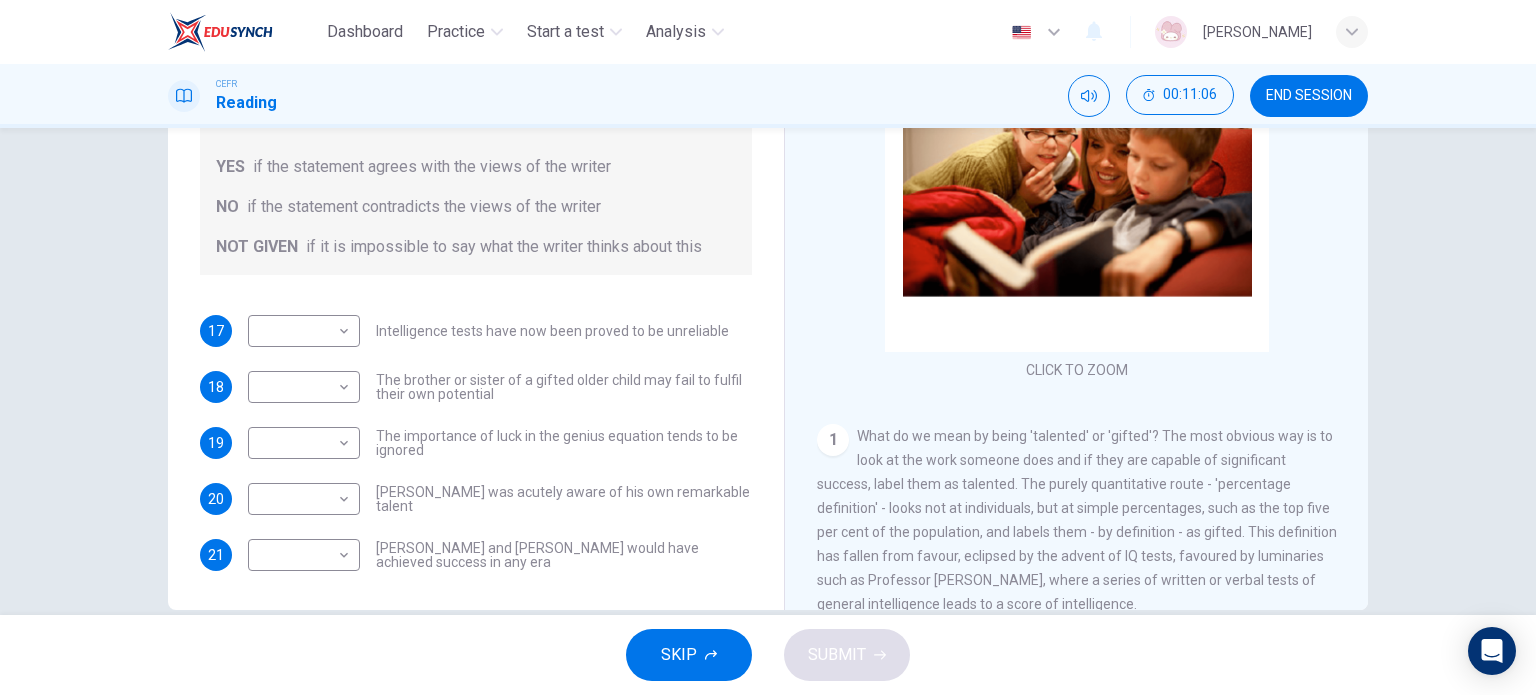 scroll, scrollTop: 288, scrollLeft: 0, axis: vertical 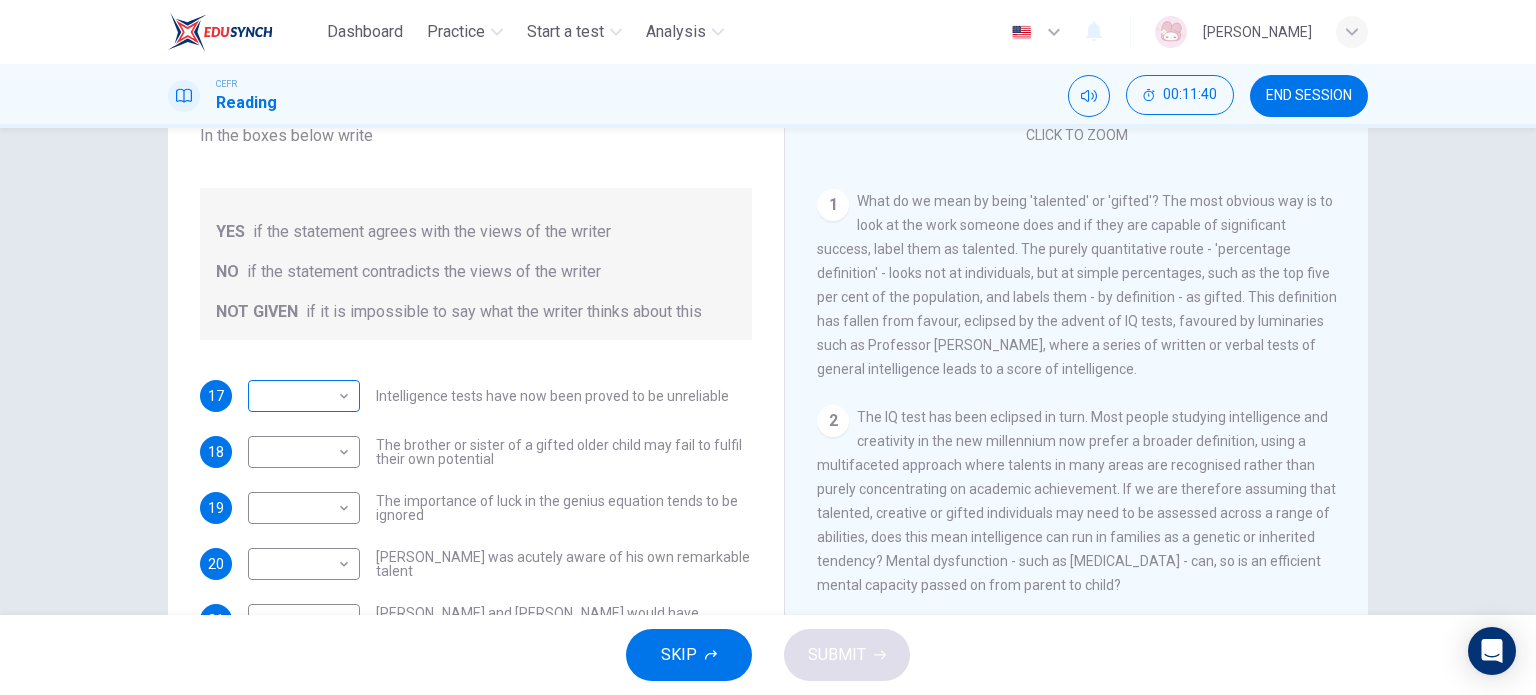 click on "Dashboard Practice Start a test Analysis English en ​ ZIVIEA BINTI ZAWIRA CEFR Reading 00:11:40 END SESSION Questions 17 - 21 Do the following statements agree with the claims of the writer in the Reading Passage?
In the boxes below write YES if the statement agrees with the views of the writer NO if the statement contradicts the views of the writer NOT GIVEN if it is impossible to say what the writer thinks about this 17 ​ ​ Intelligence tests have now been proved to be unreliable 18 ​ ​ The brother or sister of a gifted older child may fail to fulfil their own potential 19 ​ ​ The importance of luck in the genius equation tends to be ignored 20 ​ ​ Mozart was acutely aware of his own remarkable talent 21 ​ ​ Einstein and Gates would have achieved success in any era Nurturing Talent within the Family CLICK TO ZOOM Click to Zoom 1 2 3 4 5 6 7 8 SKIP SUBMIT EduSynch - Online Language Proficiency Testing
Dashboard Practice Start a test Analysis Notifications © Copyright  2025" at bounding box center (768, 347) 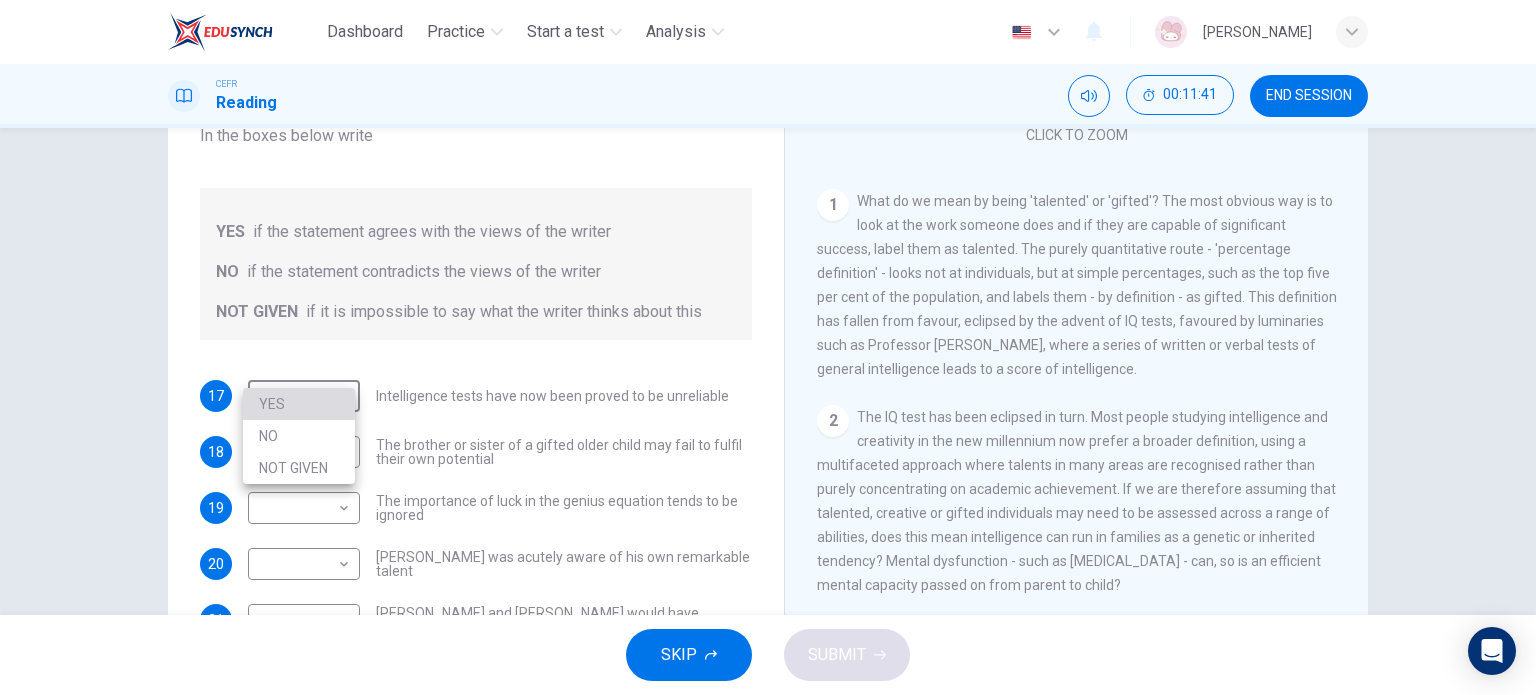 click on "YES" at bounding box center [299, 404] 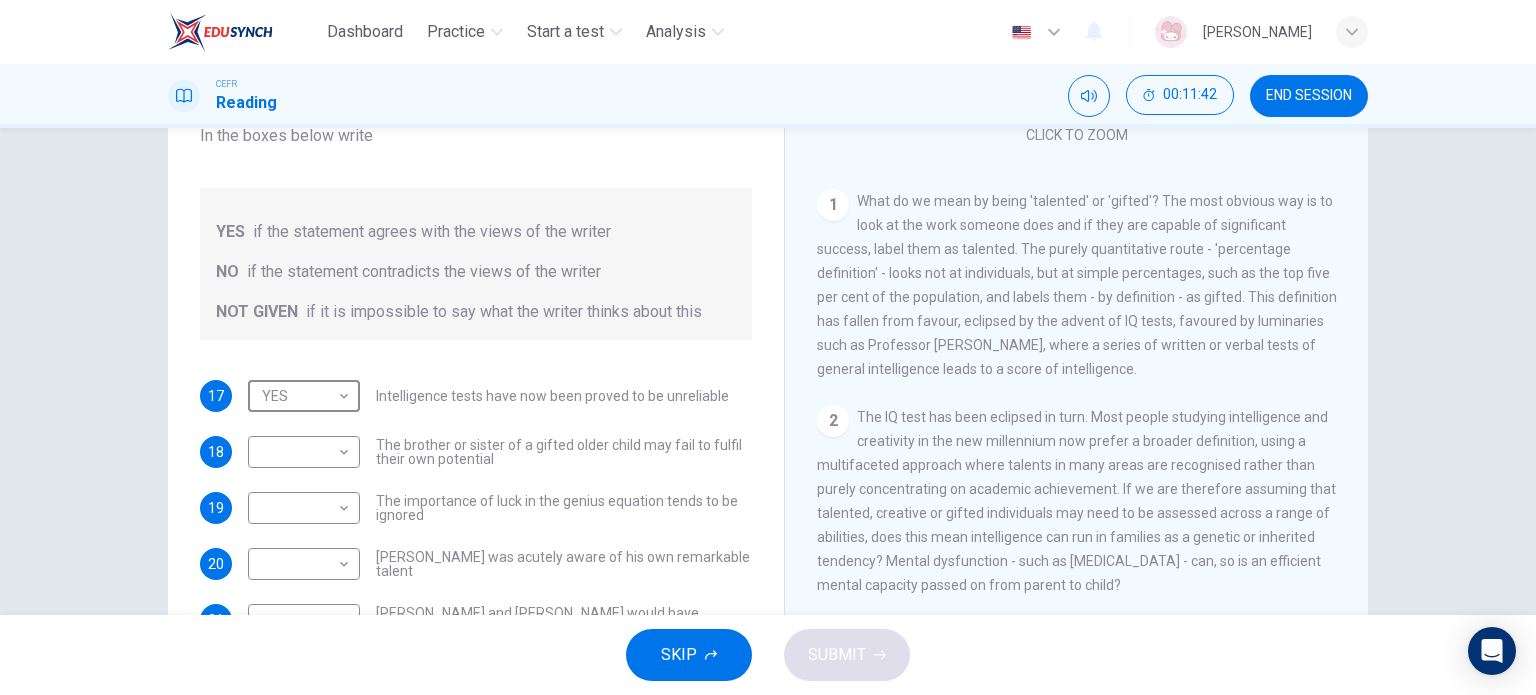 scroll, scrollTop: 288, scrollLeft: 0, axis: vertical 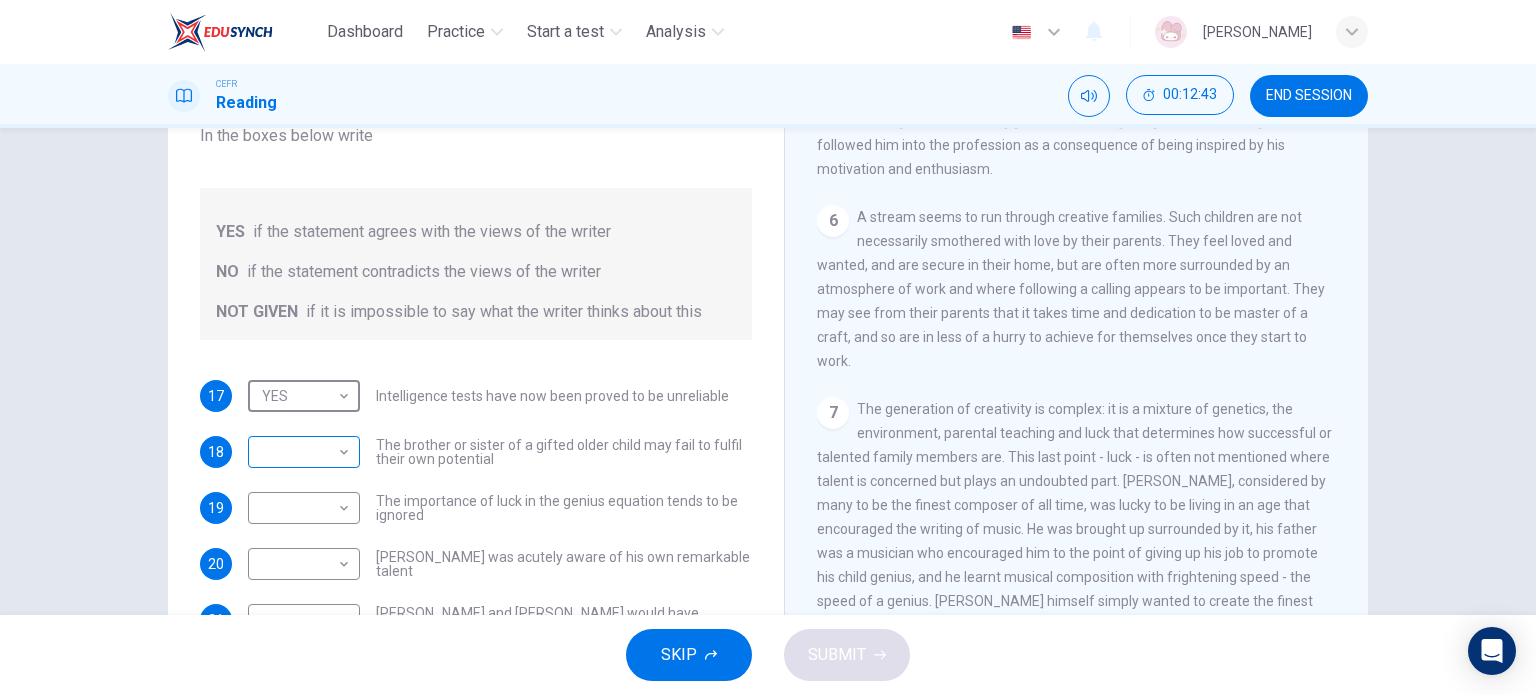 click on "Dashboard Practice Start a test Analysis English en ​ ZIVIEA BINTI ZAWIRA CEFR Reading 00:12:43 END SESSION Questions 17 - 21 Do the following statements agree with the claims of the writer in the Reading Passage?
In the boxes below write YES if the statement agrees with the views of the writer NO if the statement contradicts the views of the writer NOT GIVEN if it is impossible to say what the writer thinks about this 17 YES YES ​ Intelligence tests have now been proved to be unreliable 18 ​ ​ The brother or sister of a gifted older child may fail to fulfil their own potential 19 ​ ​ The importance of luck in the genius equation tends to be ignored 20 ​ ​ Mozart was acutely aware of his own remarkable talent 21 ​ ​ Einstein and Gates would have achieved success in any era Nurturing Talent within the Family CLICK TO ZOOM Click to Zoom 1 2 3 4 5 6 7 8 SKIP SUBMIT EduSynch - Online Language Proficiency Testing
Dashboard Practice Start a test Analysis Notifications © Copyright  2025" at bounding box center [768, 347] 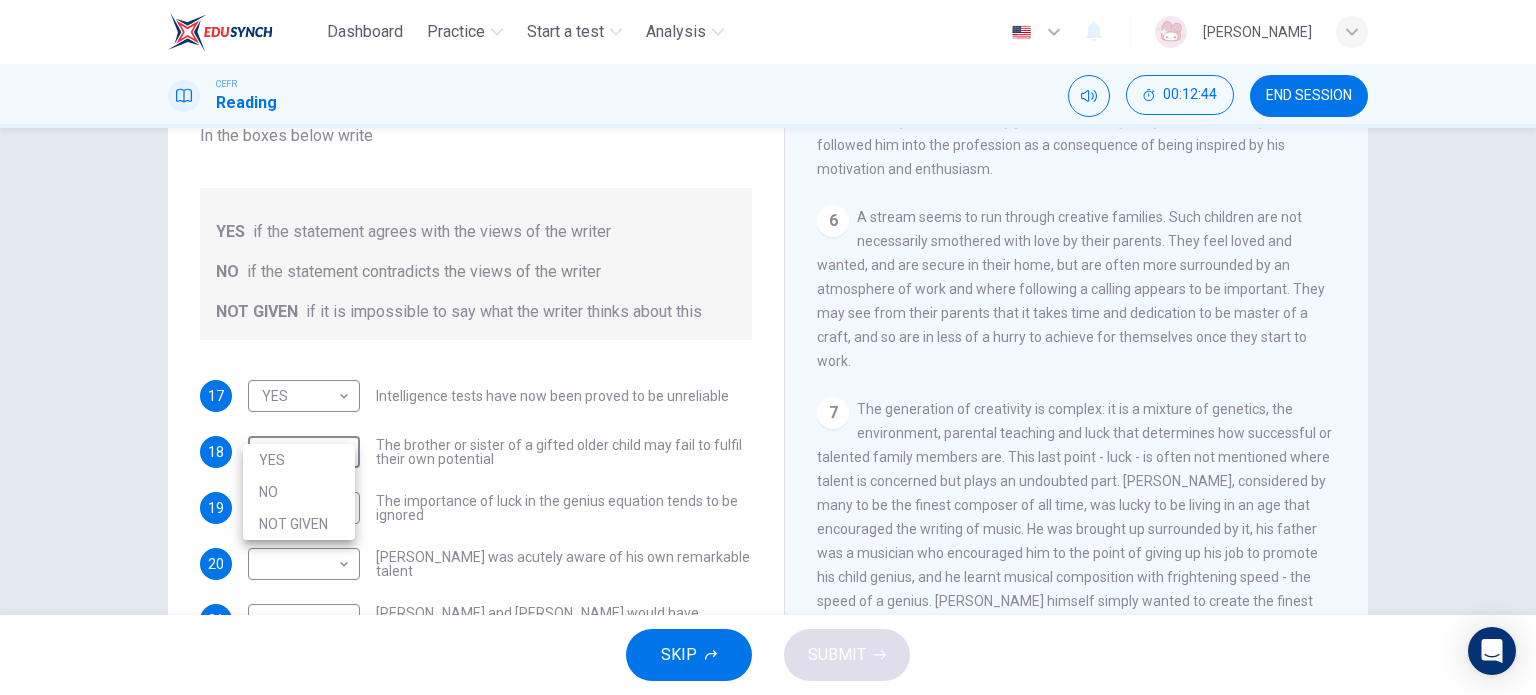 click on "NOT GIVEN" at bounding box center (299, 524) 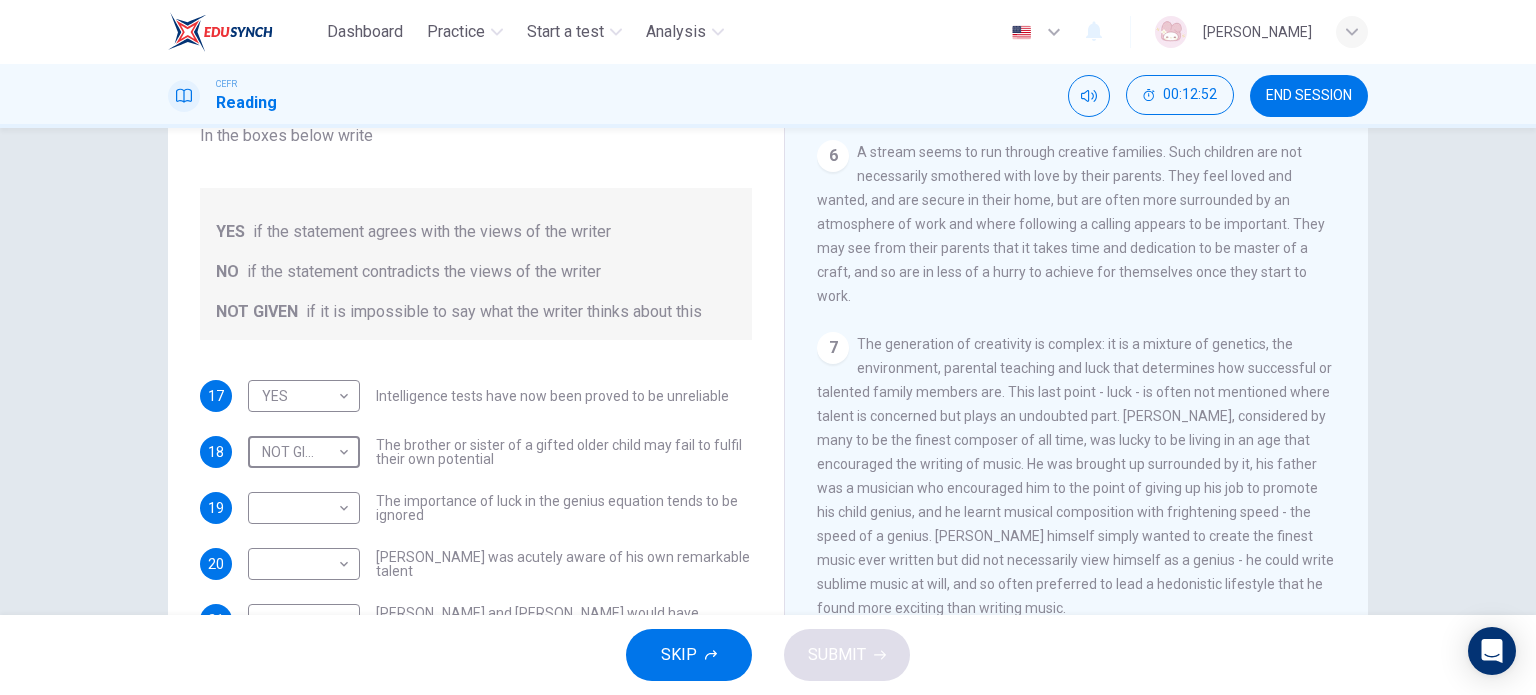 scroll, scrollTop: 1800, scrollLeft: 0, axis: vertical 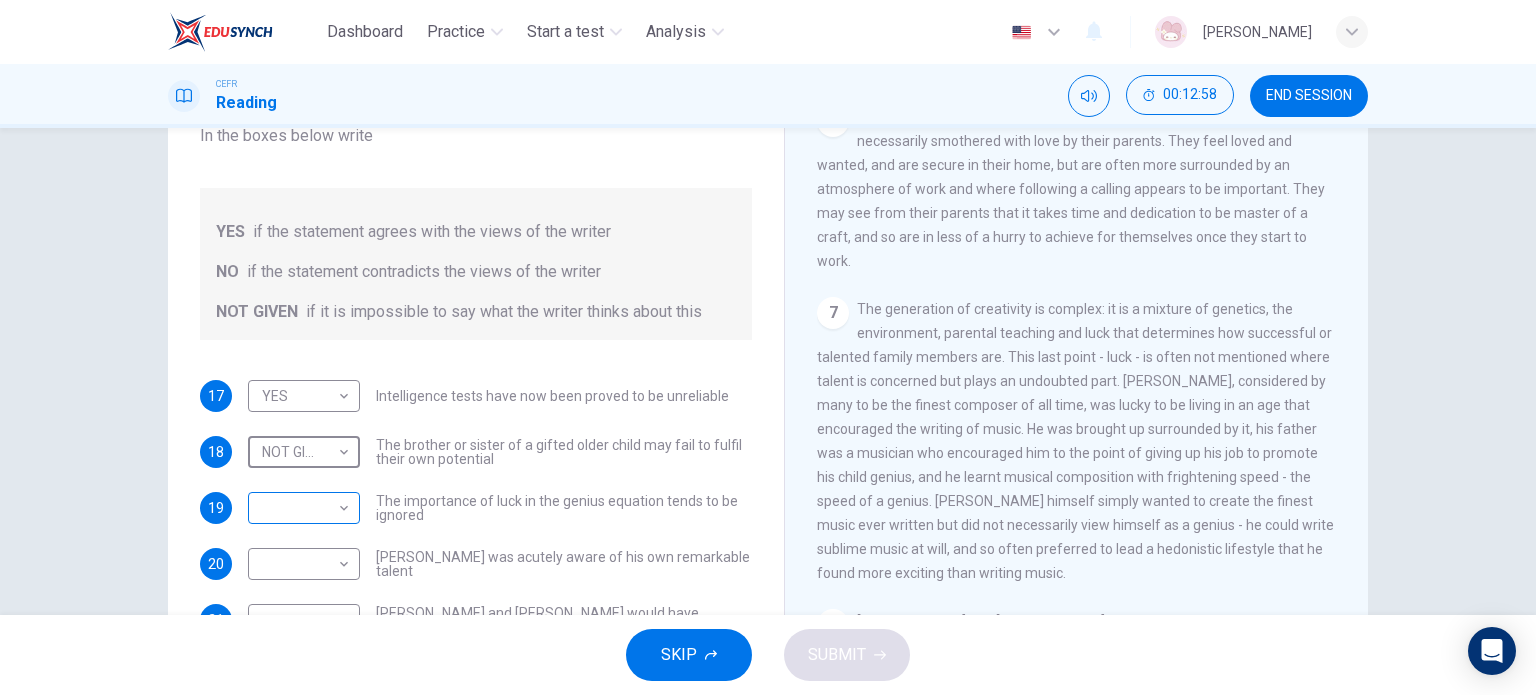click on "Dashboard Practice Start a test Analysis English en ​ ZIVIEA BINTI ZAWIRA CEFR Reading 00:12:58 END SESSION Questions 17 - 21 Do the following statements agree with the claims of the writer in the Reading Passage?
In the boxes below write YES if the statement agrees with the views of the writer NO if the statement contradicts the views of the writer NOT GIVEN if it is impossible to say what the writer thinks about this 17 YES YES ​ Intelligence tests have now been proved to be unreliable 18 NOT GIVEN NOT GIVEN ​ The brother or sister of a gifted older child may fail to fulfil their own potential 19 ​ ​ The importance of luck in the genius equation tends to be ignored 20 ​ ​ Mozart was acutely aware of his own remarkable talent 21 ​ ​ Einstein and Gates would have achieved success in any era Nurturing Talent within the Family CLICK TO ZOOM Click to Zoom 1 2 3 4 5 6 7 8 SKIP SUBMIT EduSynch - Online Language Proficiency Testing
Dashboard Practice Start a test Analysis Notifications" at bounding box center (768, 347) 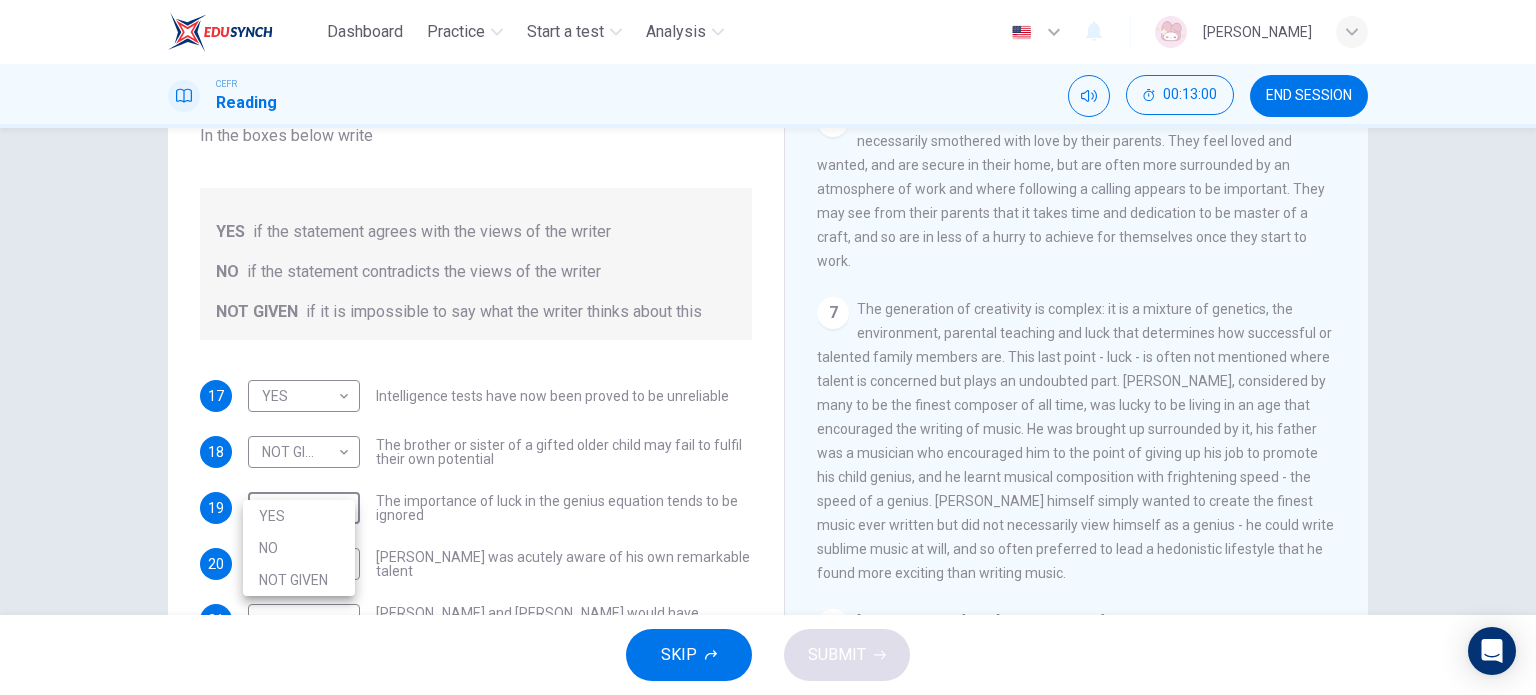 click on "YES" at bounding box center (299, 516) 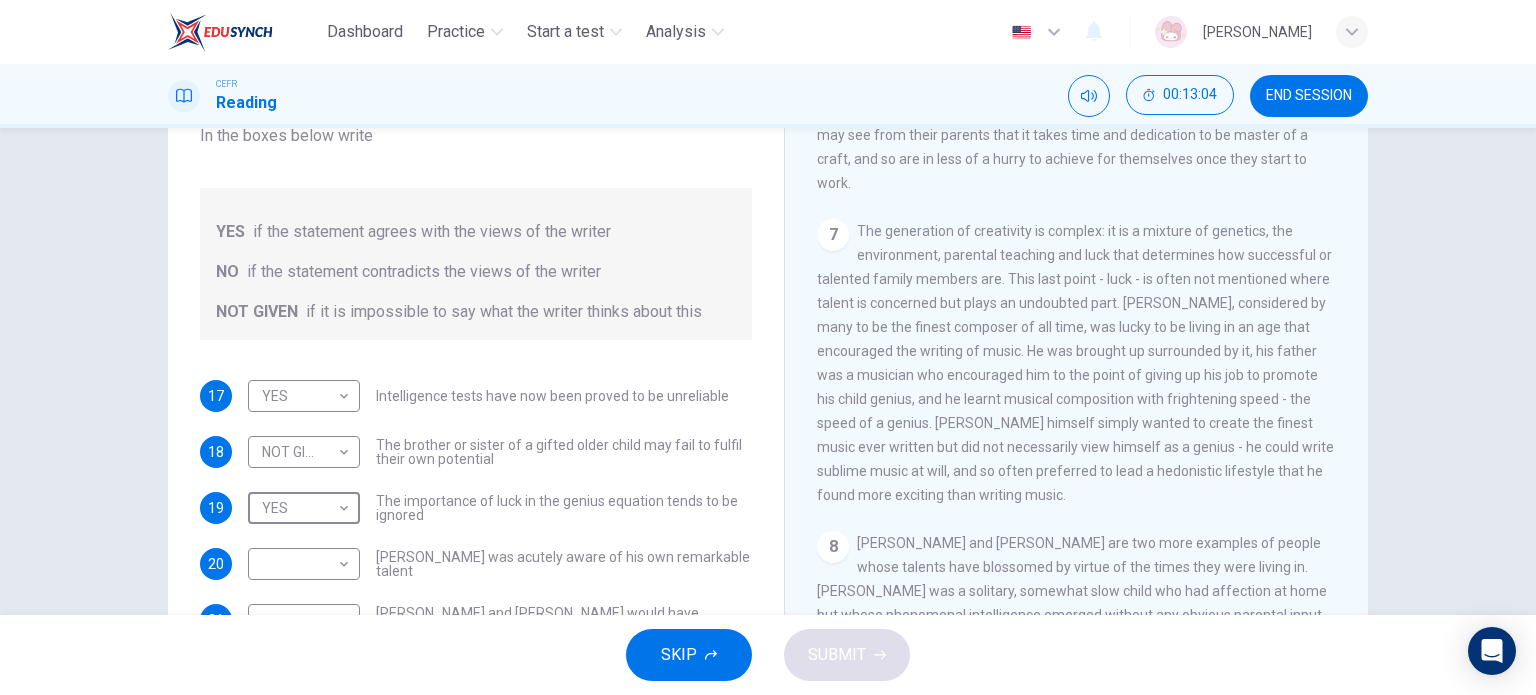 scroll, scrollTop: 1900, scrollLeft: 0, axis: vertical 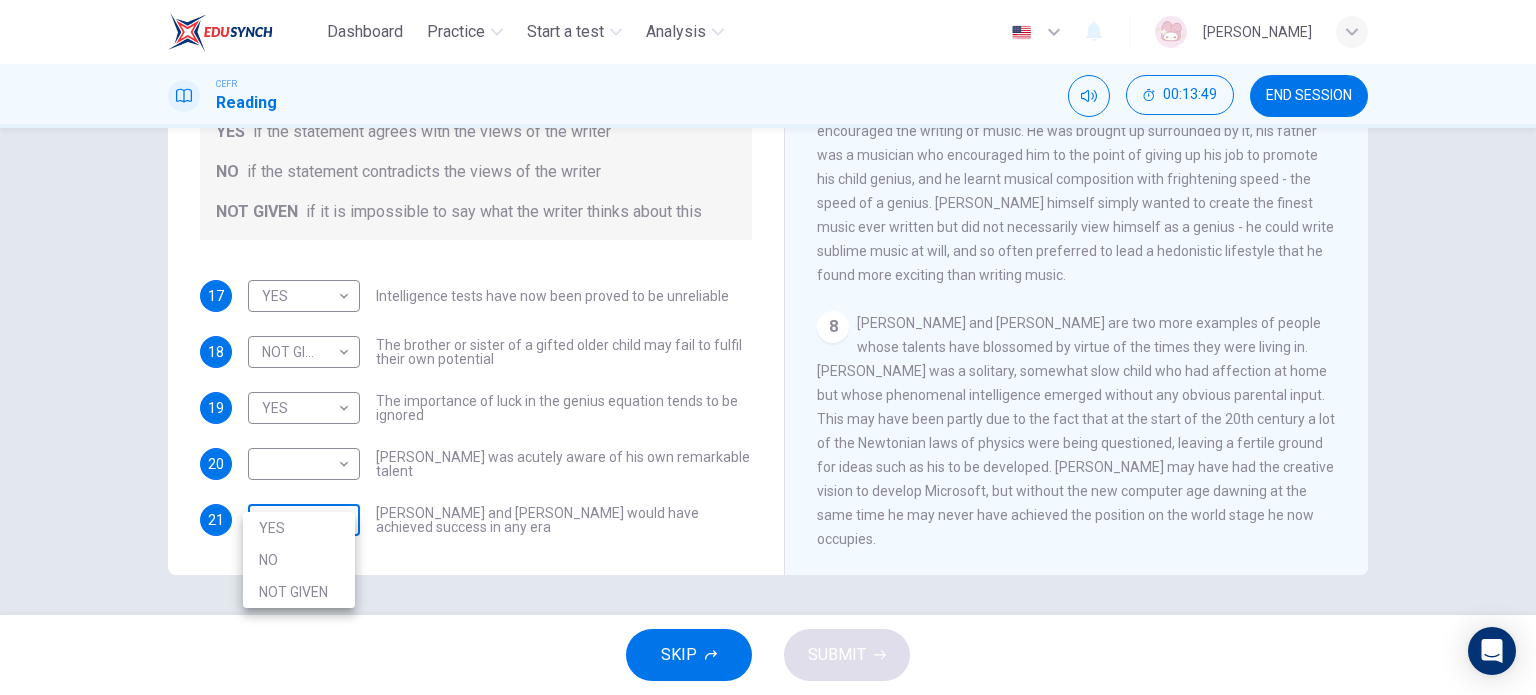 click on "Dashboard Practice Start a test Analysis English en ​ ZIVIEA BINTI ZAWIRA CEFR Reading 00:13:49 END SESSION Questions 17 - 21 Do the following statements agree with the claims of the writer in the Reading Passage?
In the boxes below write YES if the statement agrees with the views of the writer NO if the statement contradicts the views of the writer NOT GIVEN if it is impossible to say what the writer thinks about this 17 YES YES ​ Intelligence tests have now been proved to be unreliable 18 NOT GIVEN NOT GIVEN ​ The brother or sister of a gifted older child may fail to fulfil their own potential 19 YES YES ​ The importance of luck in the genius equation tends to be ignored 20 ​ ​ Mozart was acutely aware of his own remarkable talent 21 ​ ​ Einstein and Gates would have achieved success in any era Nurturing Talent within the Family CLICK TO ZOOM Click to Zoom 1 2 3 4 5 6 7 8 SKIP SUBMIT EduSynch - Online Language Proficiency Testing
Dashboard Practice Start a test Analysis 2025 YES NO" at bounding box center [768, 347] 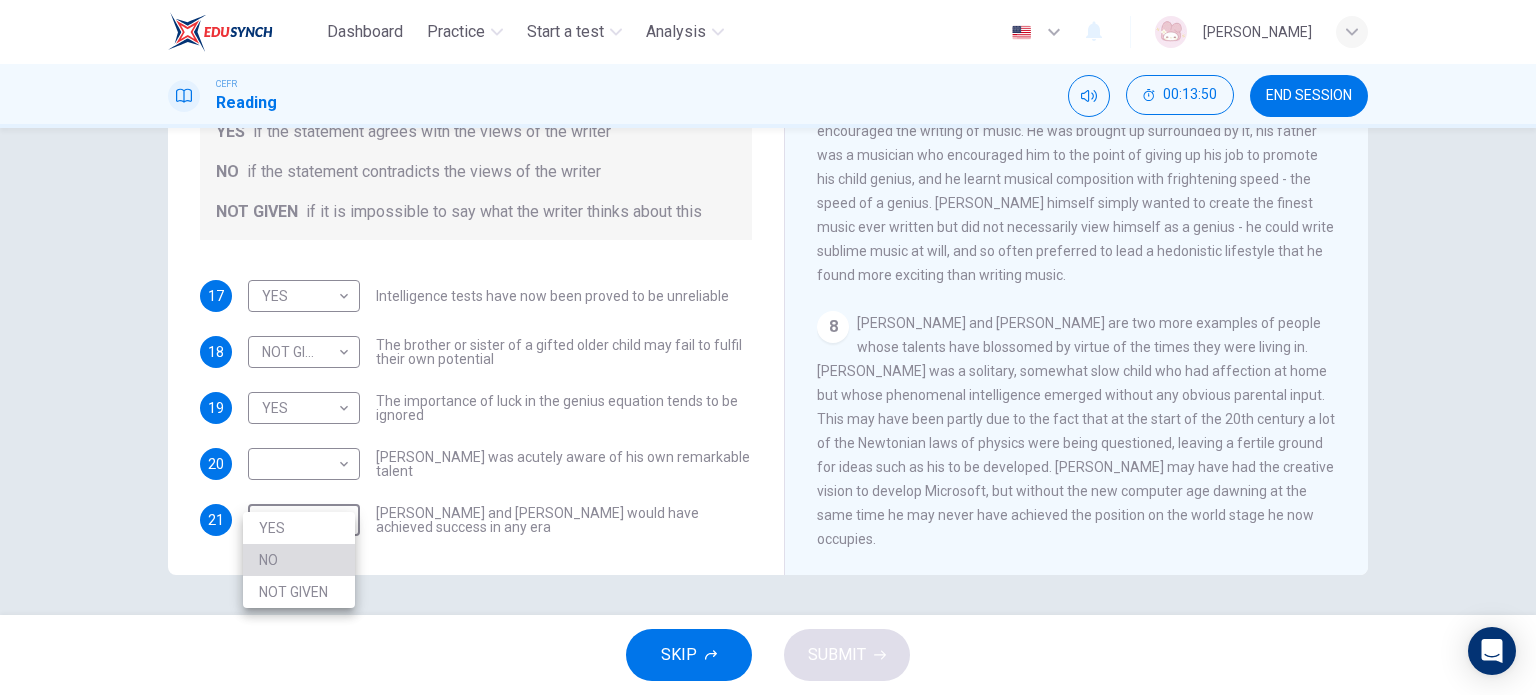 click on "NO" at bounding box center [299, 560] 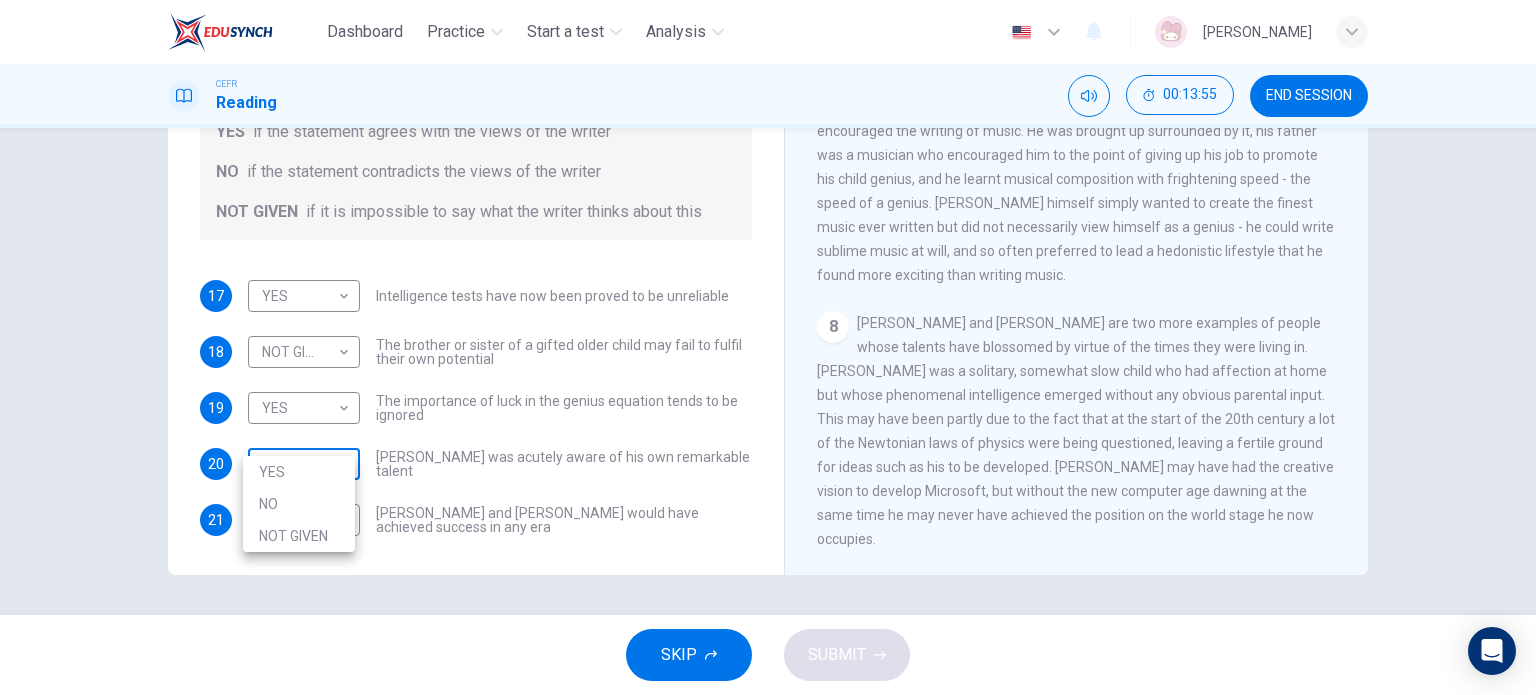 click on "Dashboard Practice Start a test Analysis English en ​ ZIVIEA BINTI ZAWIRA CEFR Reading 00:13:55 END SESSION Questions 17 - 21 Do the following statements agree with the claims of the writer in the Reading Passage?
In the boxes below write YES if the statement agrees with the views of the writer NO if the statement contradicts the views of the writer NOT GIVEN if it is impossible to say what the writer thinks about this 17 YES YES ​ Intelligence tests have now been proved to be unreliable 18 NOT GIVEN NOT GIVEN ​ The brother or sister of a gifted older child may fail to fulfil their own potential 19 YES YES ​ The importance of luck in the genius equation tends to be ignored 20 ​ ​ Mozart was acutely aware of his own remarkable talent 21 NO NO ​ Einstein and Gates would have achieved success in any era Nurturing Talent within the Family CLICK TO ZOOM Click to Zoom 1 2 3 4 5 6 7 8 SKIP SUBMIT EduSynch - Online Language Proficiency Testing
Dashboard Practice Start a test Analysis 2025 YES" at bounding box center (768, 347) 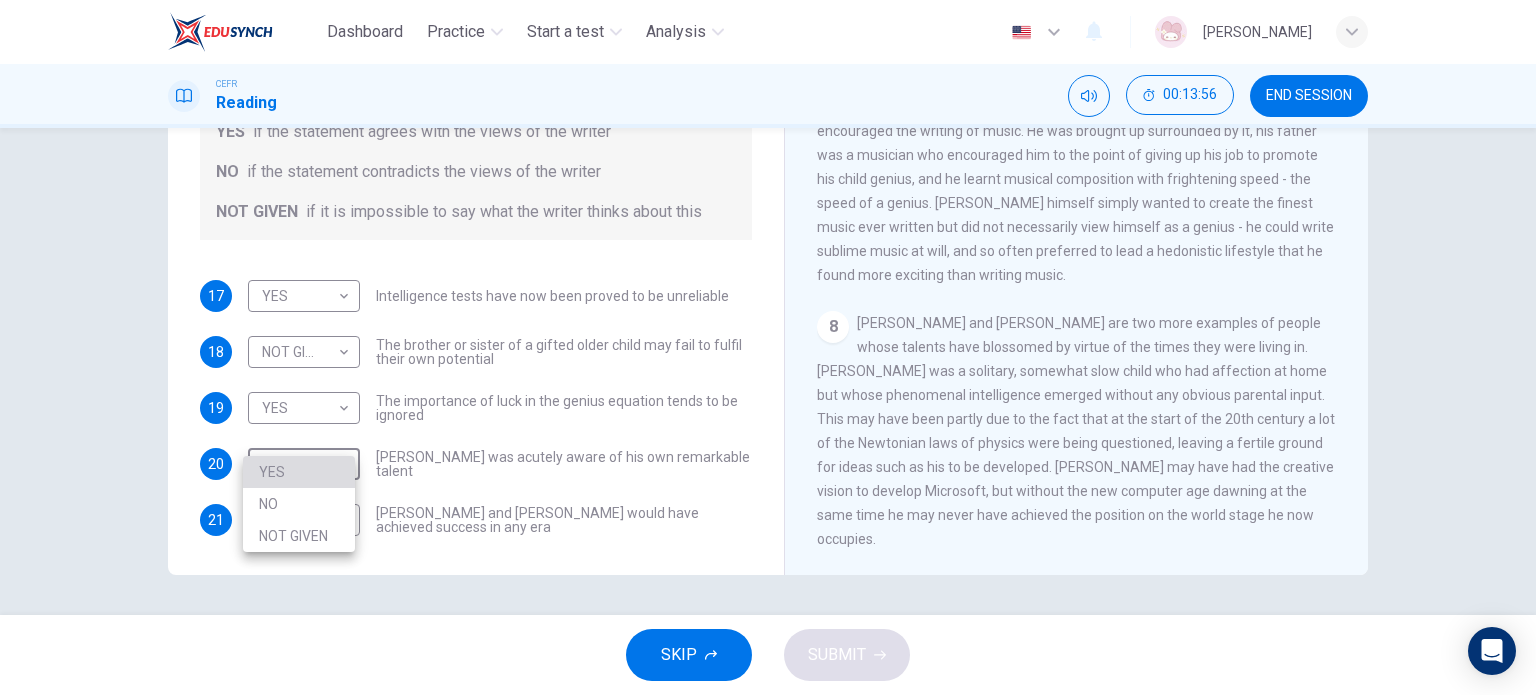 click on "YES" at bounding box center [299, 472] 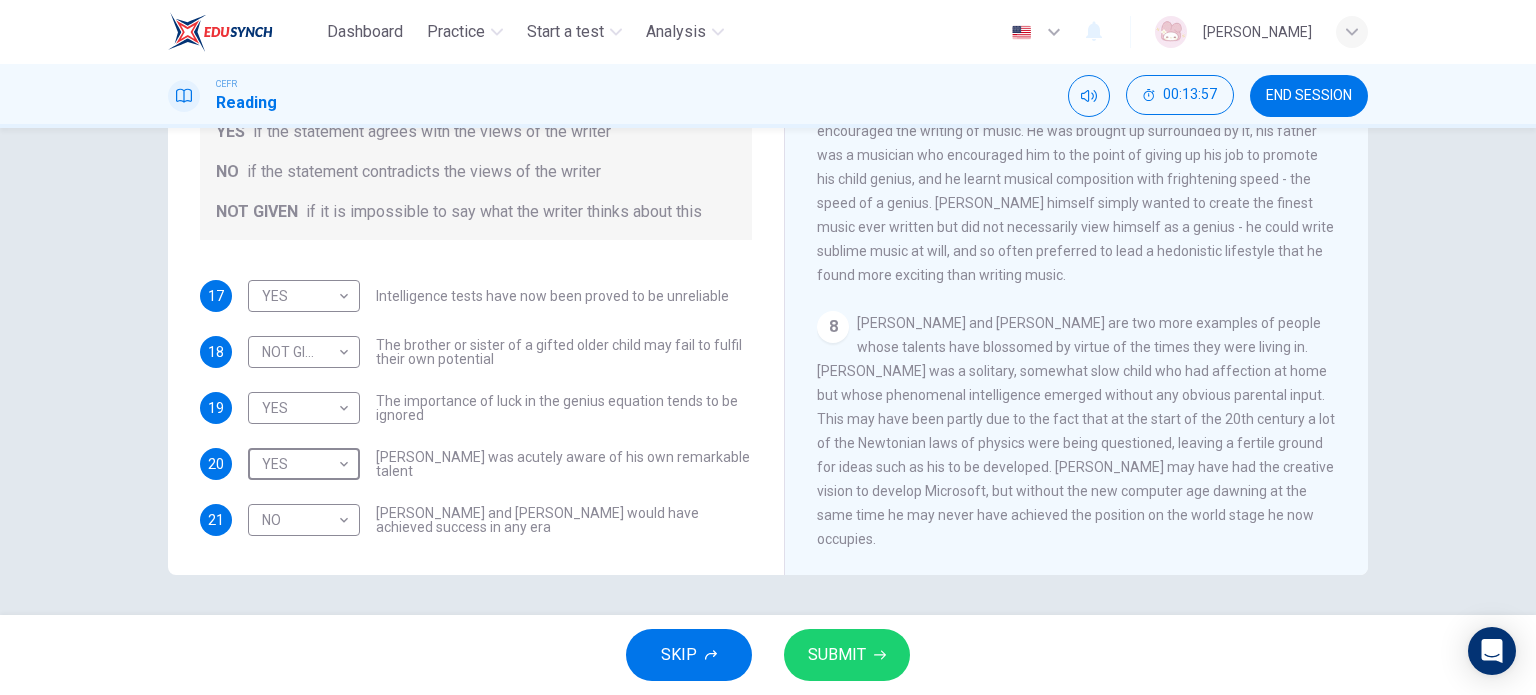 click on "SUBMIT" at bounding box center [837, 655] 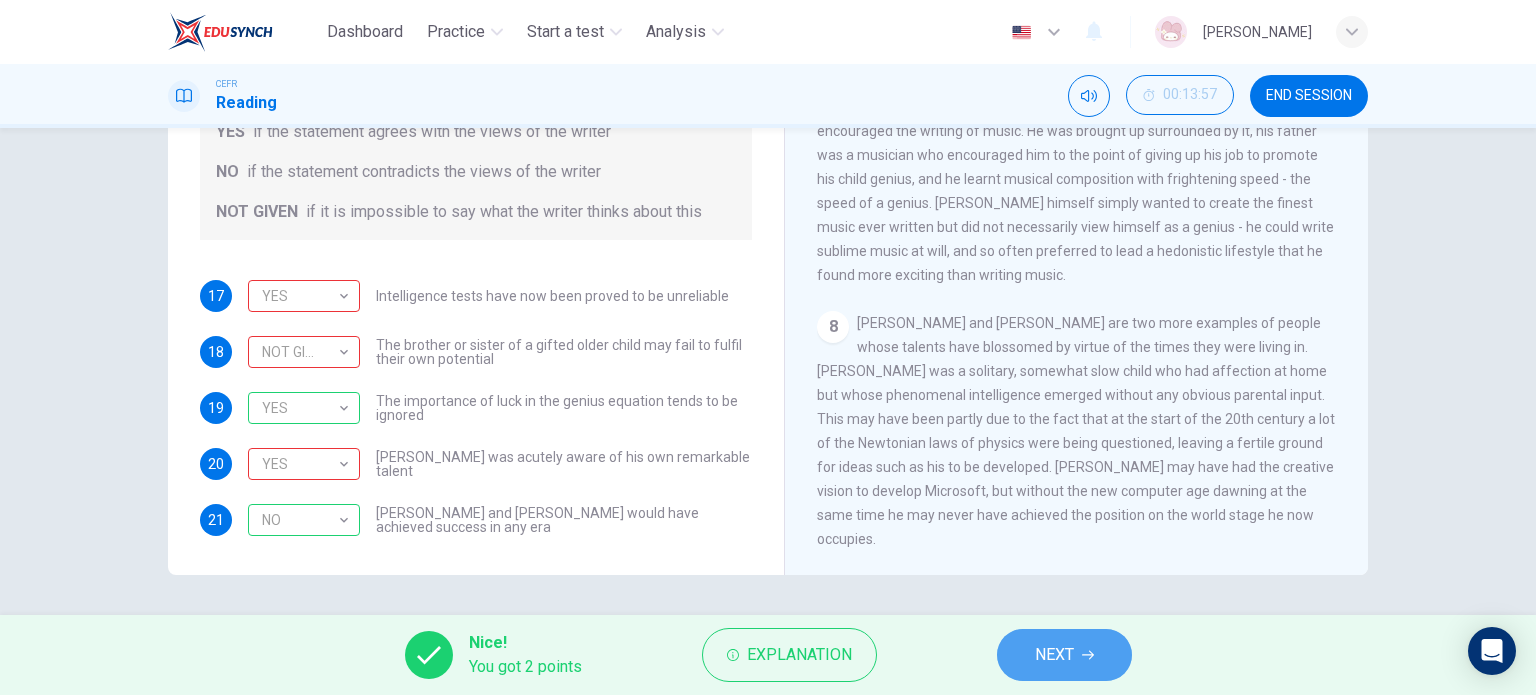 click on "NEXT" at bounding box center [1064, 655] 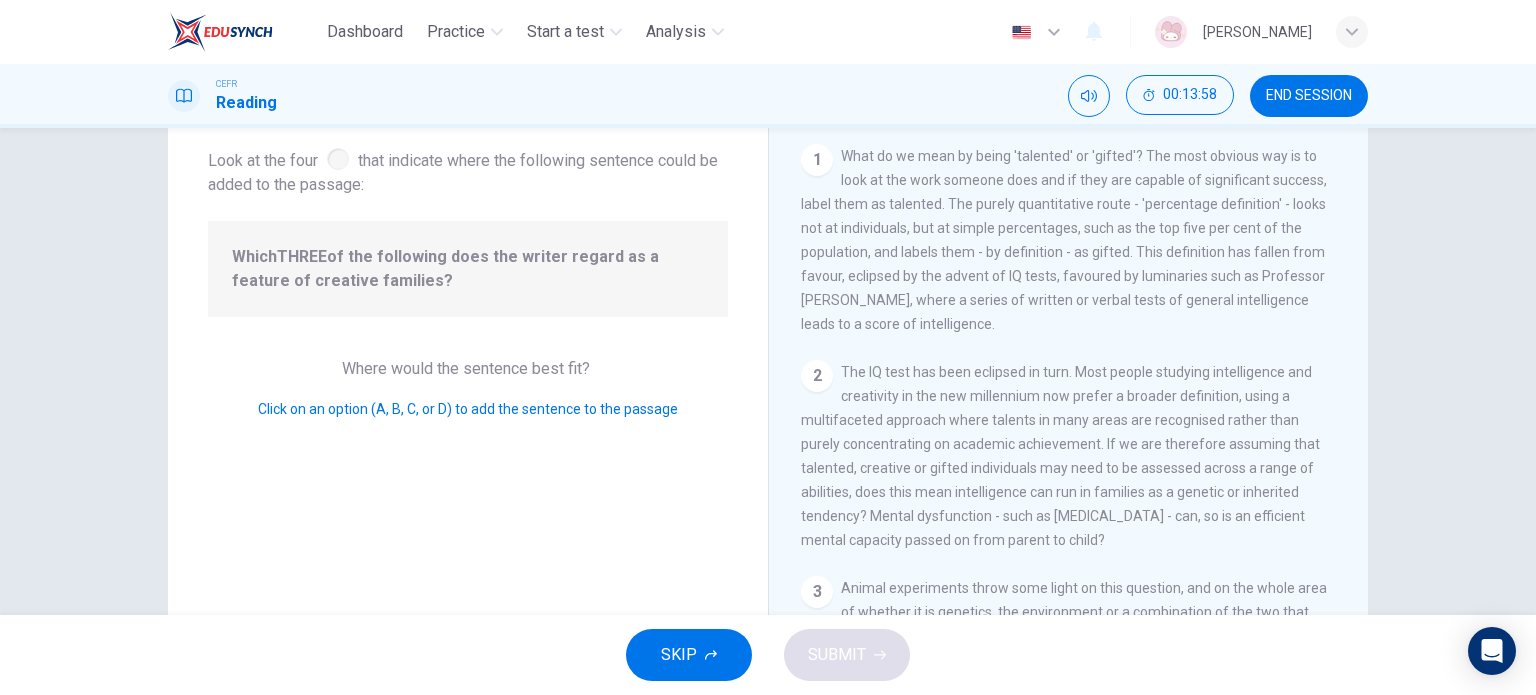 scroll, scrollTop: 88, scrollLeft: 0, axis: vertical 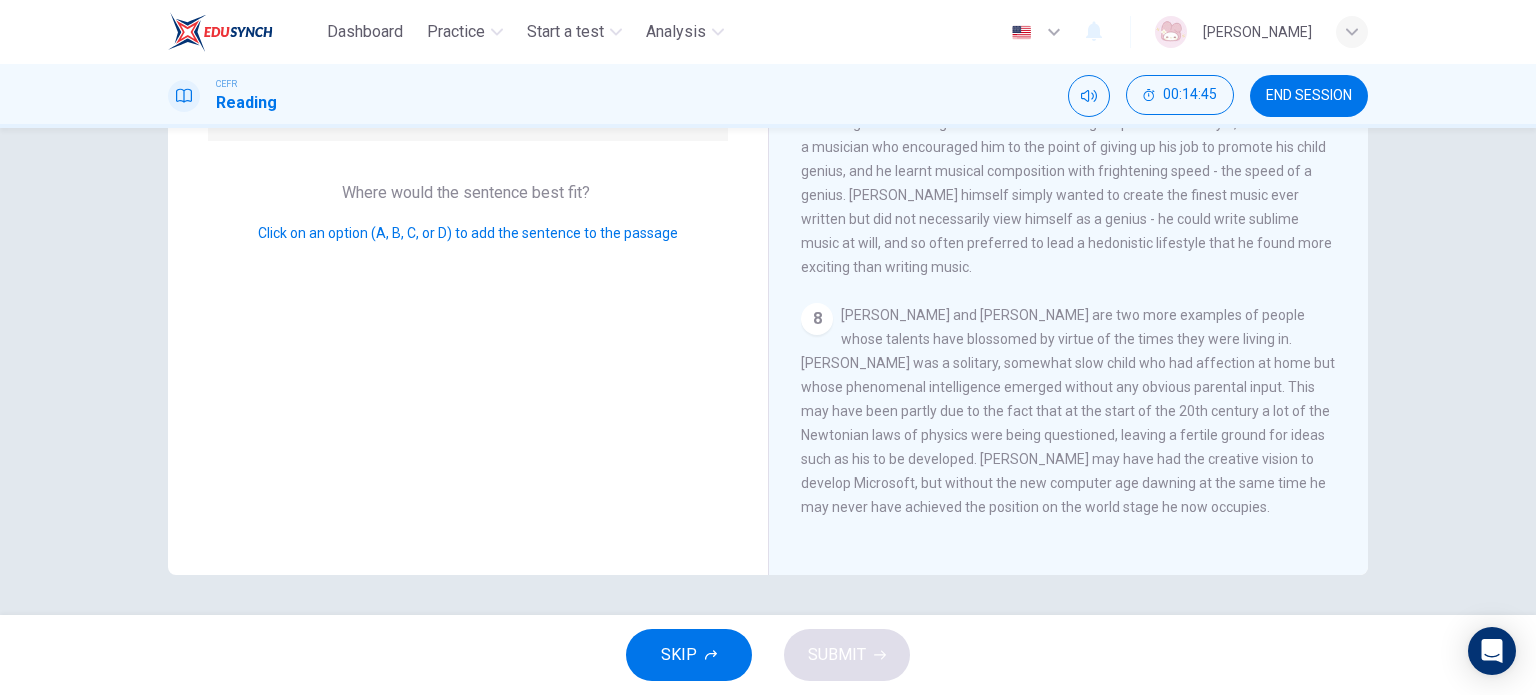 drag, startPoint x: 865, startPoint y: 440, endPoint x: 924, endPoint y: 415, distance: 64.07808 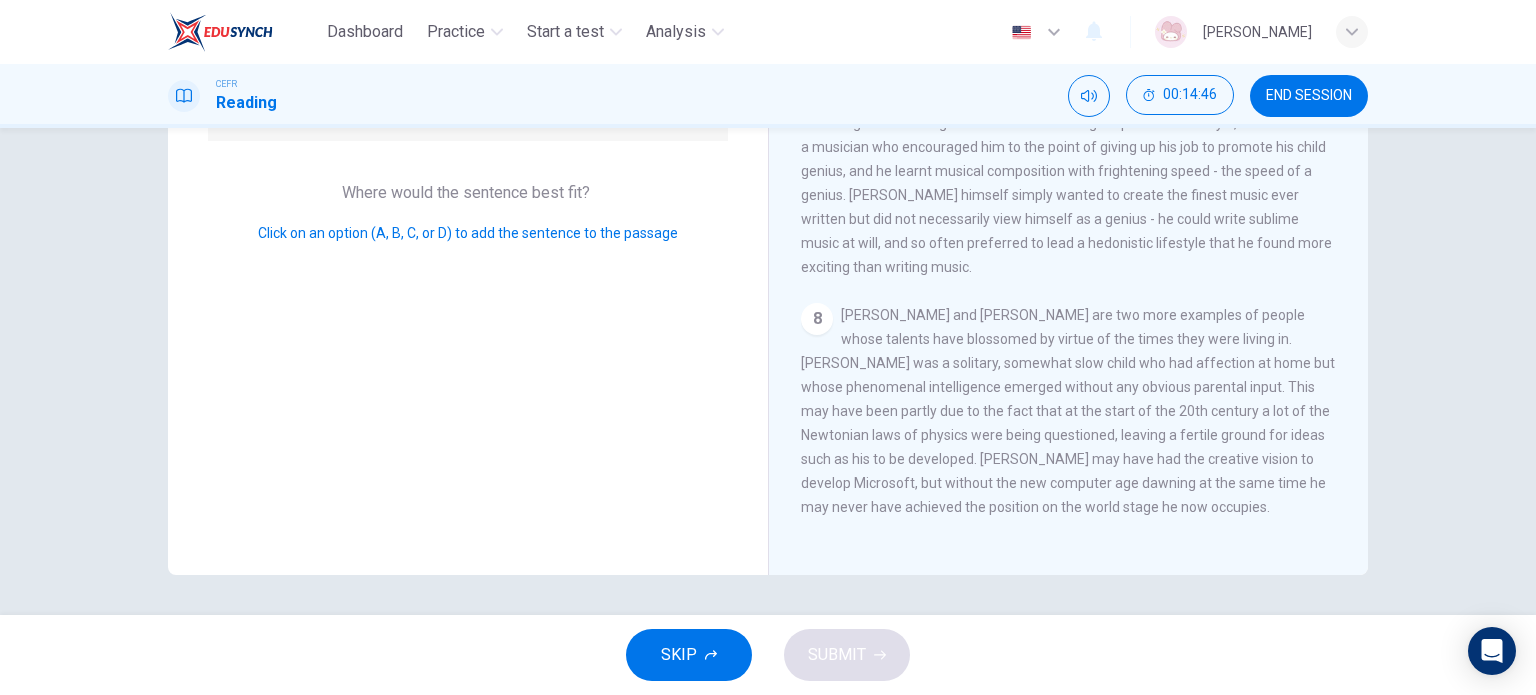 drag, startPoint x: 934, startPoint y: 411, endPoint x: 999, endPoint y: 345, distance: 92.63369 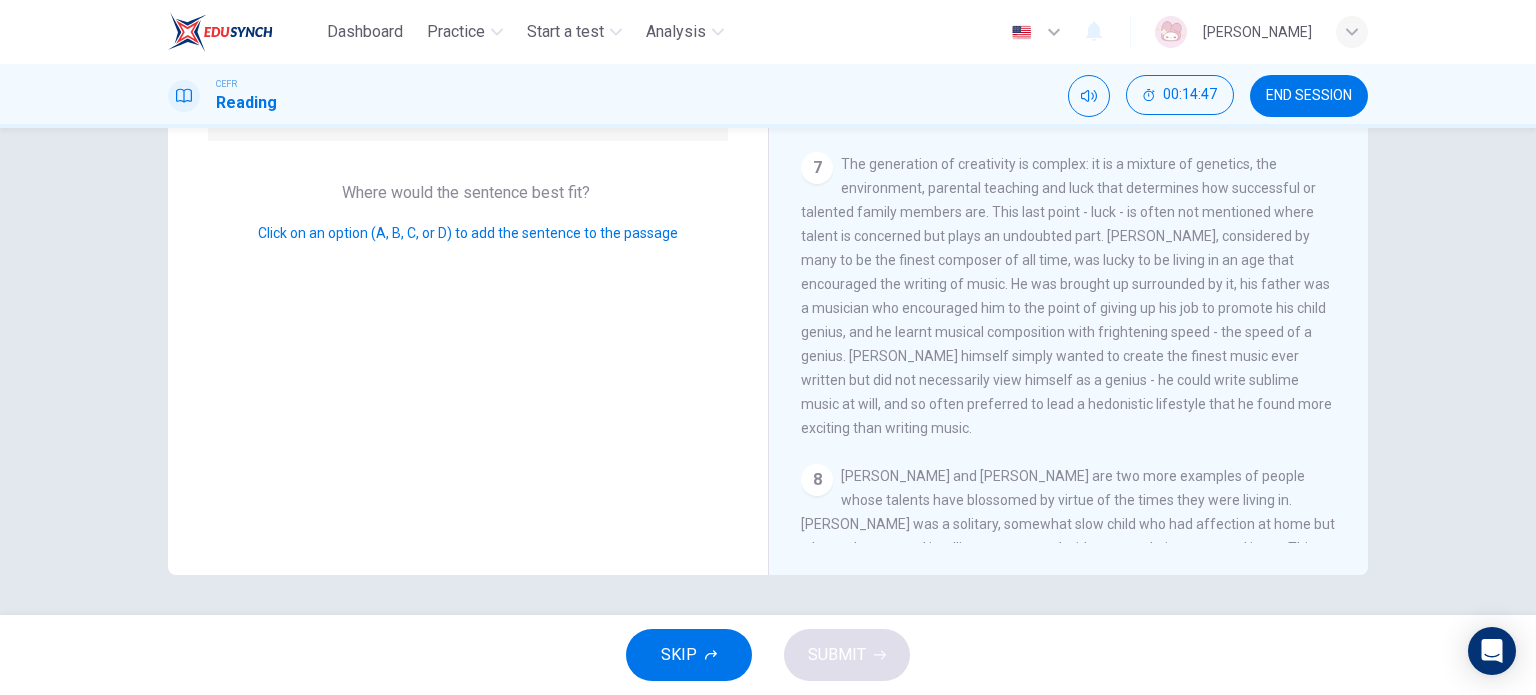 click on "The generation of creativity is complex: it is a mixture of genetics, the environment, parental teaching and luck that determines how successful or talented family members are. This last point - luck - is often not mentioned where talent is concerned but plays an undoubted part. Mozart, considered by many to be the finest composer of all time, was lucky to be living in an age that encouraged the writing of music. He was brought up surrounded by it, his father was a musician who encouraged him to the point of giving up his job to promote his child genius, and he learnt musical composition with frightening speed - the speed of a genius. Mozart himself simply wanted to create the finest music ever written but did not necessarily view himself as a genius - he could write sublime music at will, and so often preferred to lead a hedonistic lifestyle that he found more exciting than writing music." at bounding box center (1066, 296) 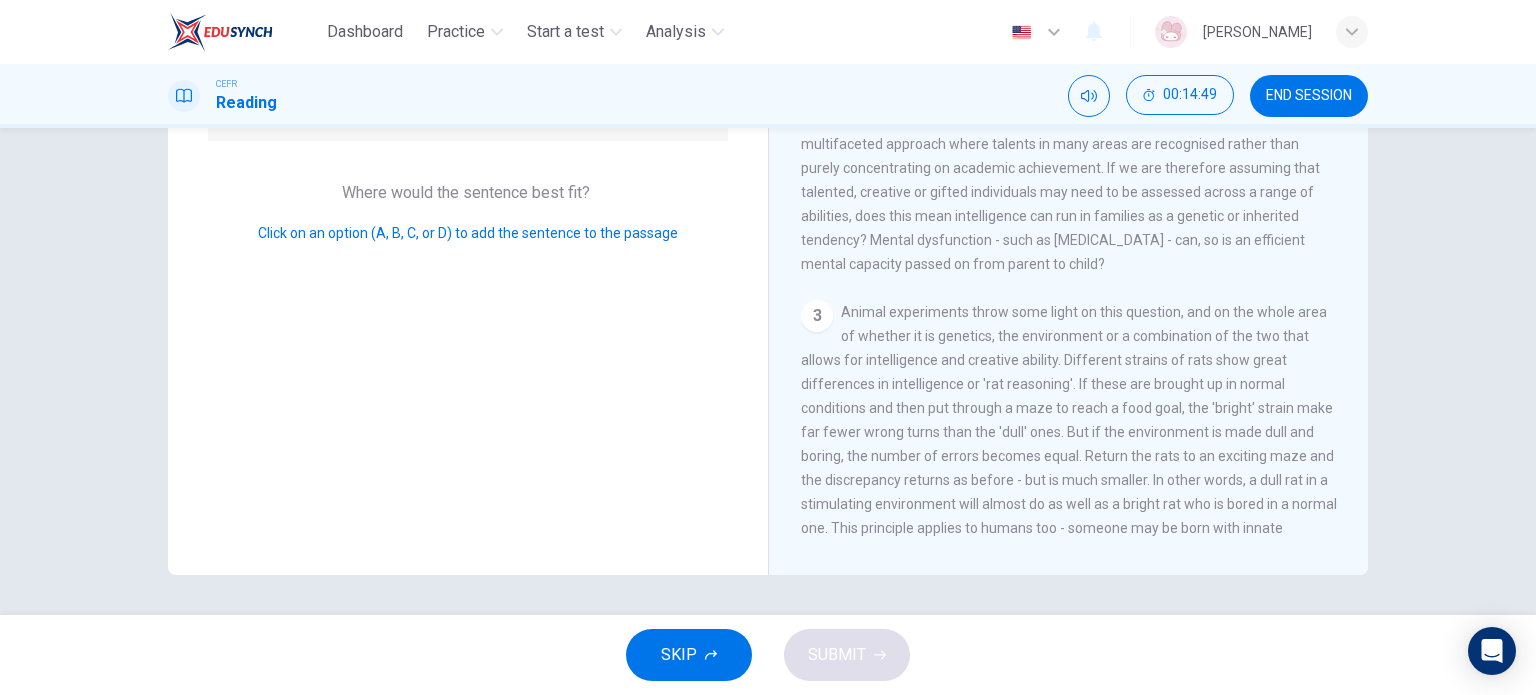 scroll, scrollTop: 0, scrollLeft: 0, axis: both 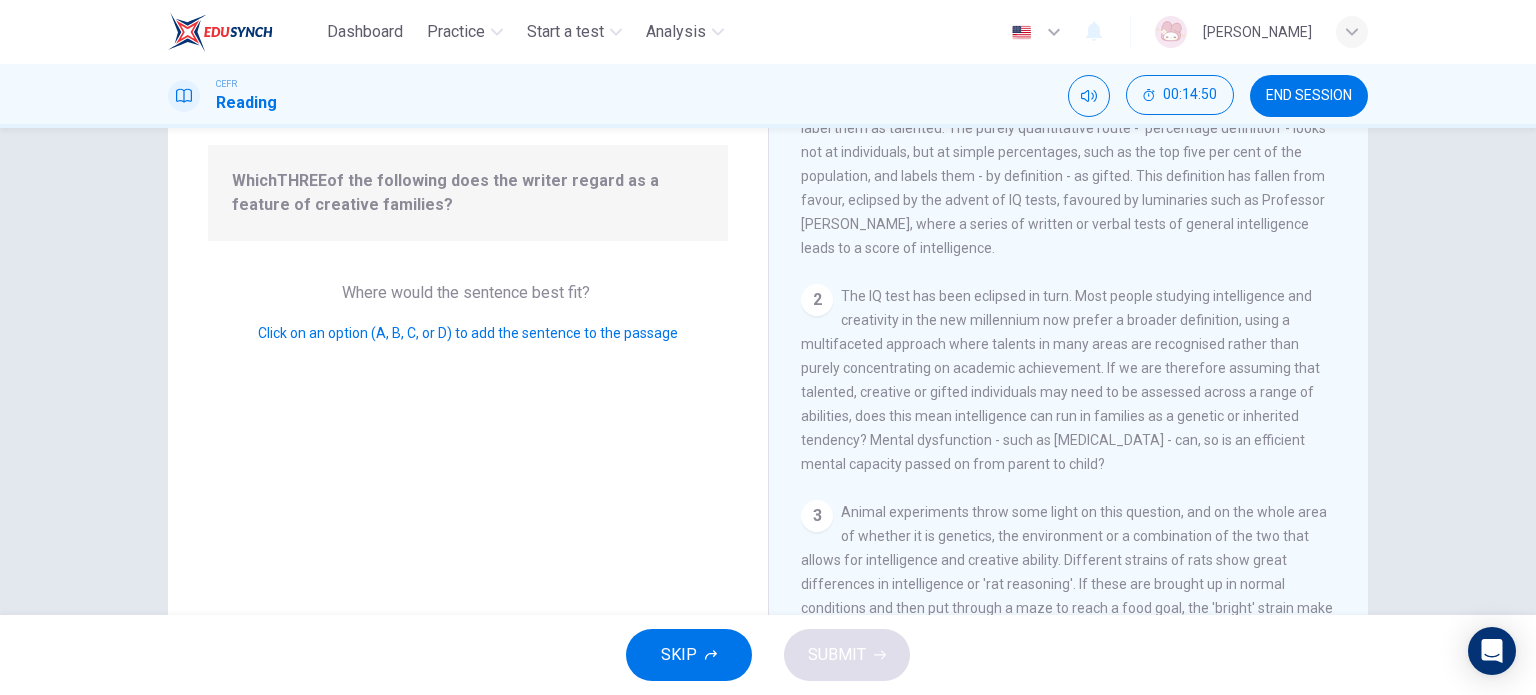 click 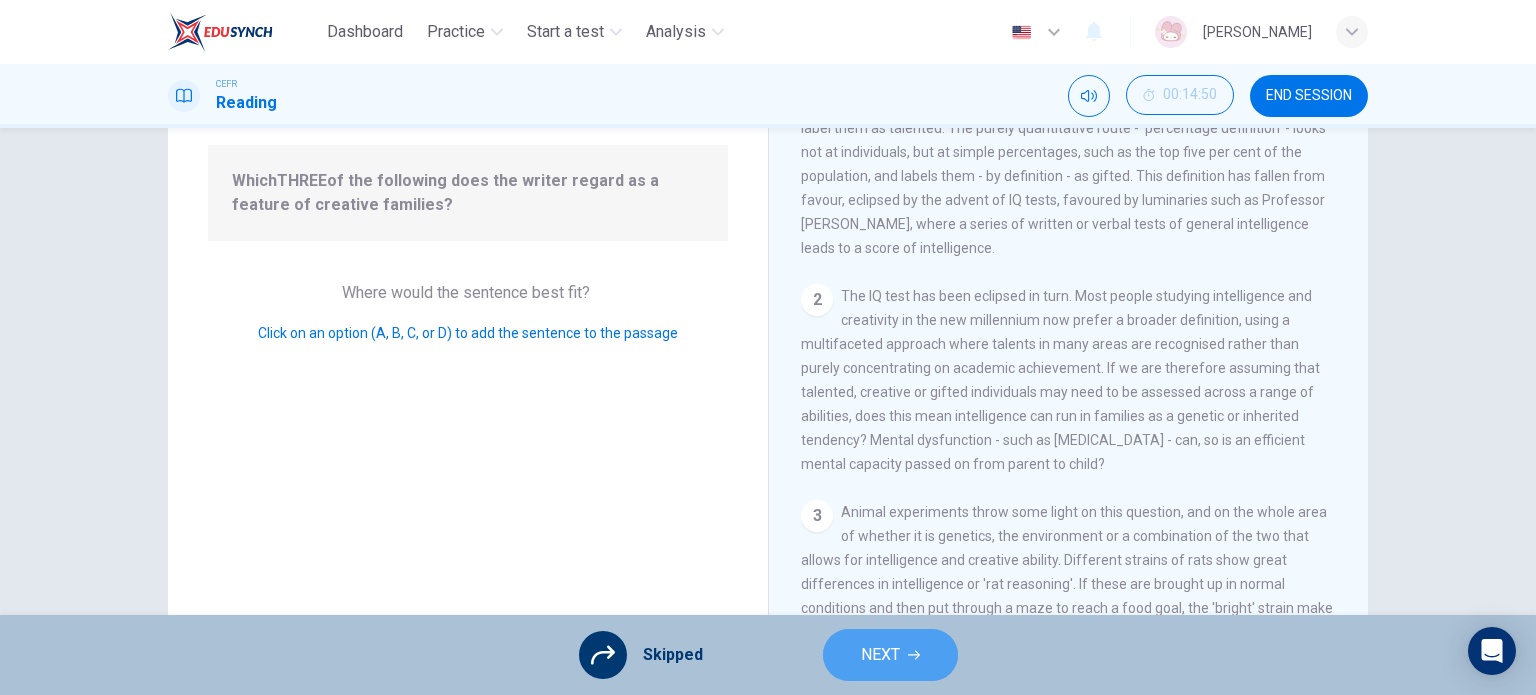 click on "NEXT" at bounding box center [880, 655] 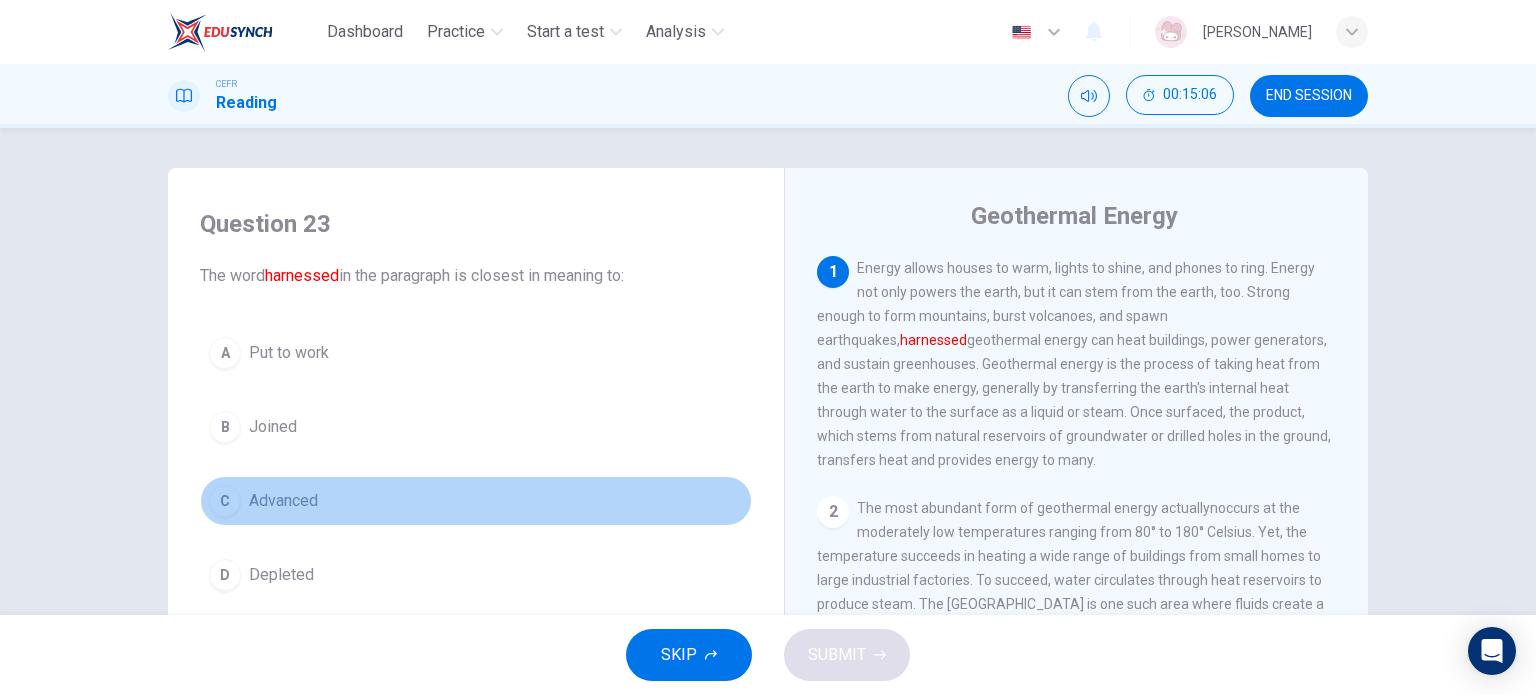 click on "C Advanced" at bounding box center [476, 501] 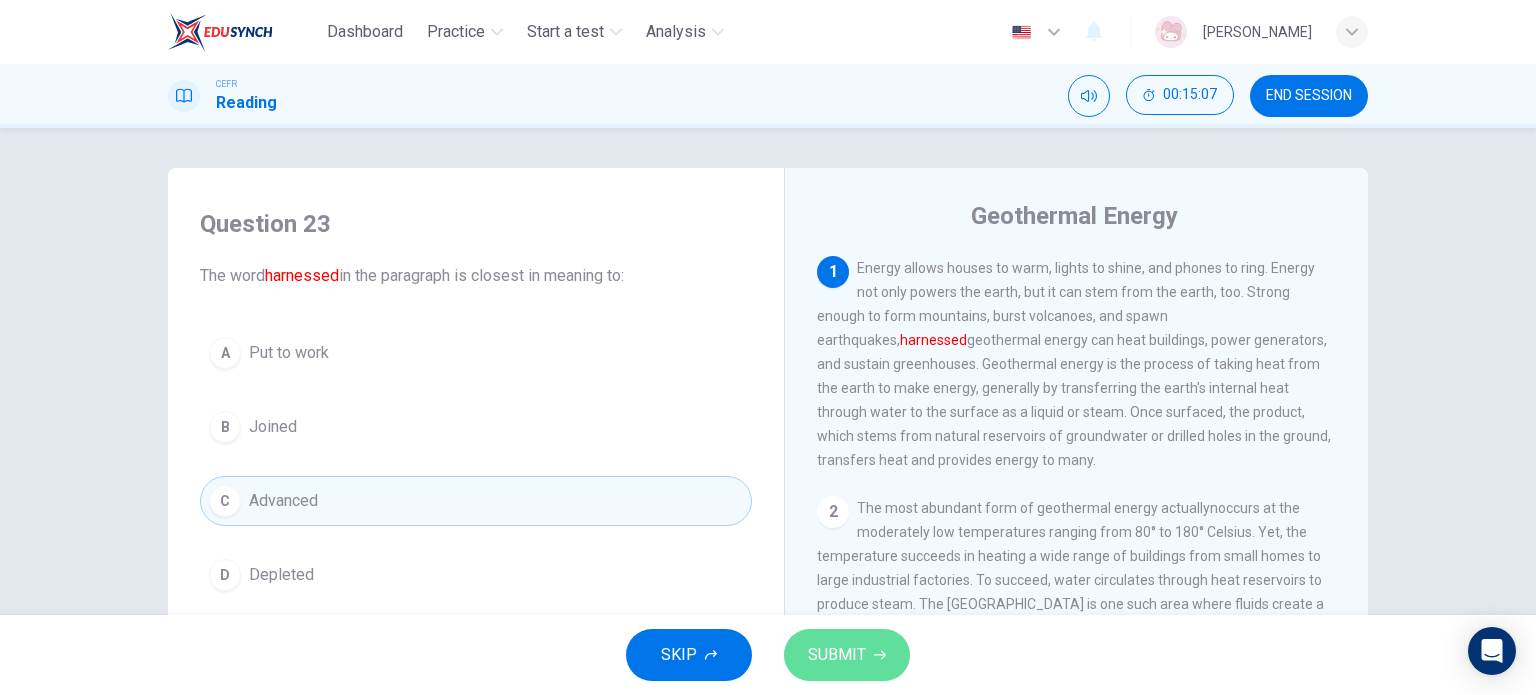 click on "SUBMIT" at bounding box center (837, 655) 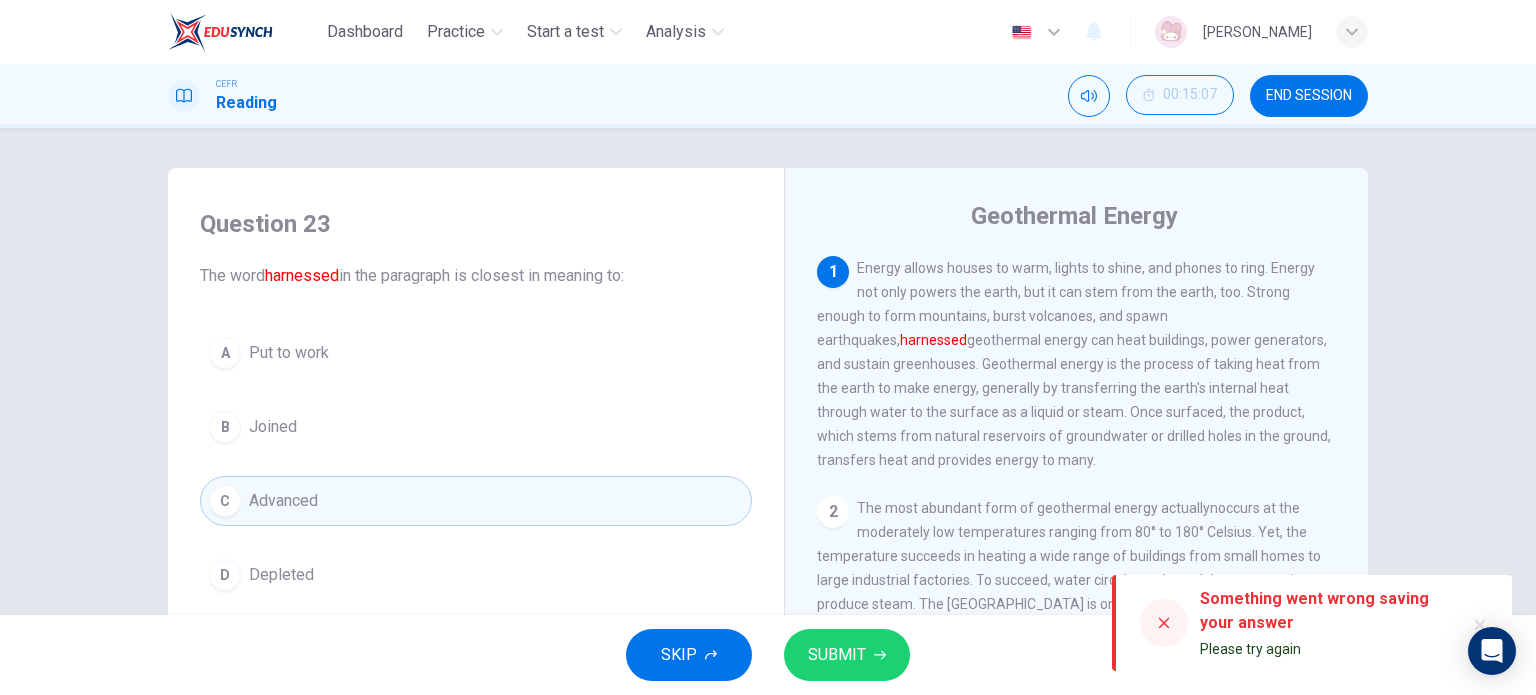 click 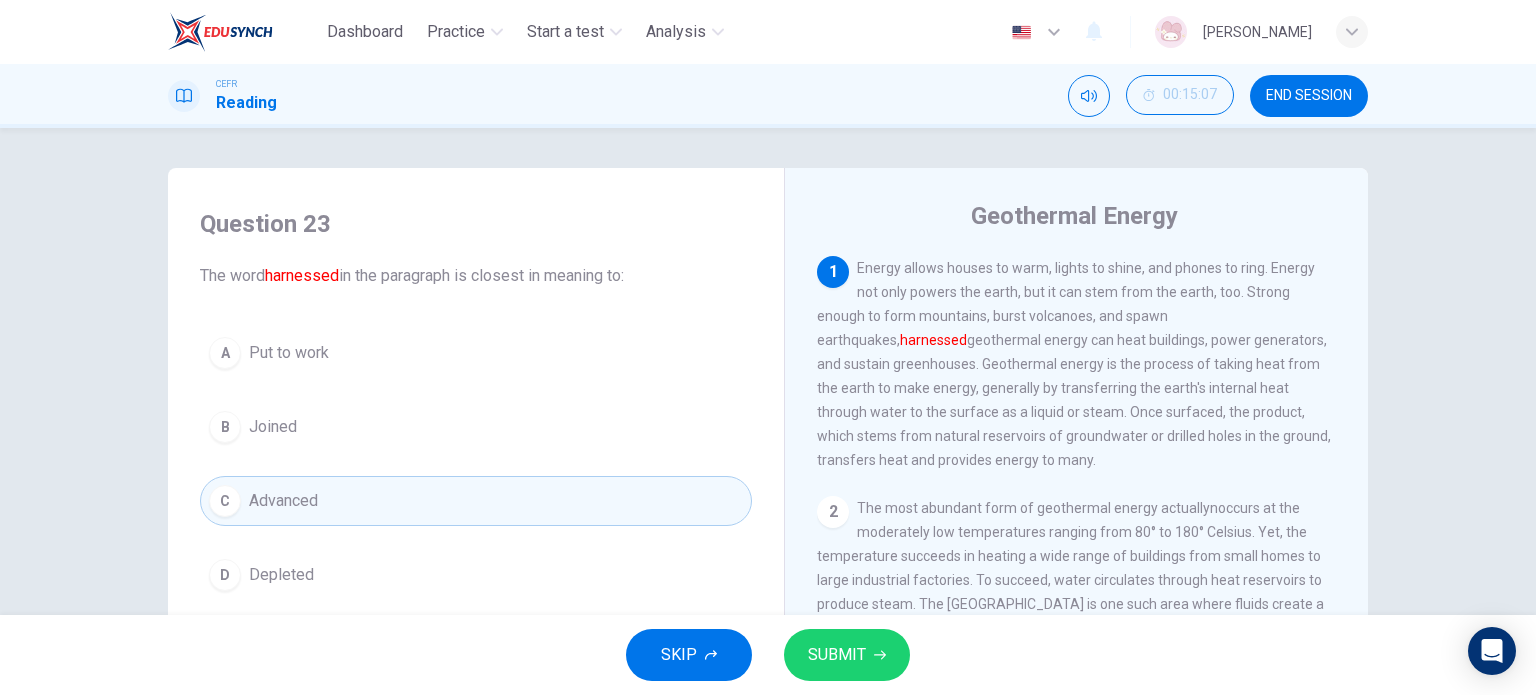 click on "END SESSION" at bounding box center [1309, 96] 